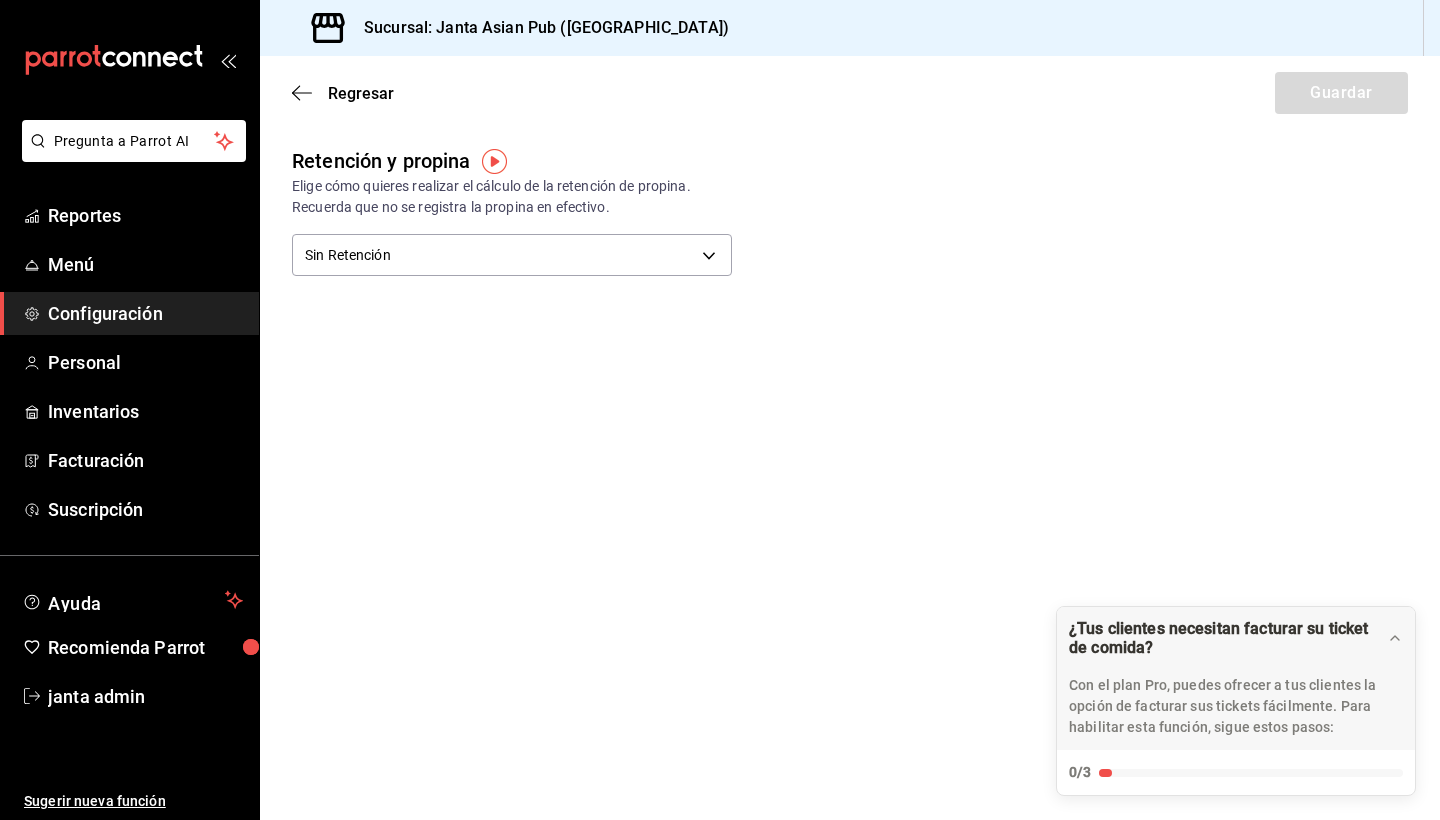 scroll, scrollTop: 0, scrollLeft: 0, axis: both 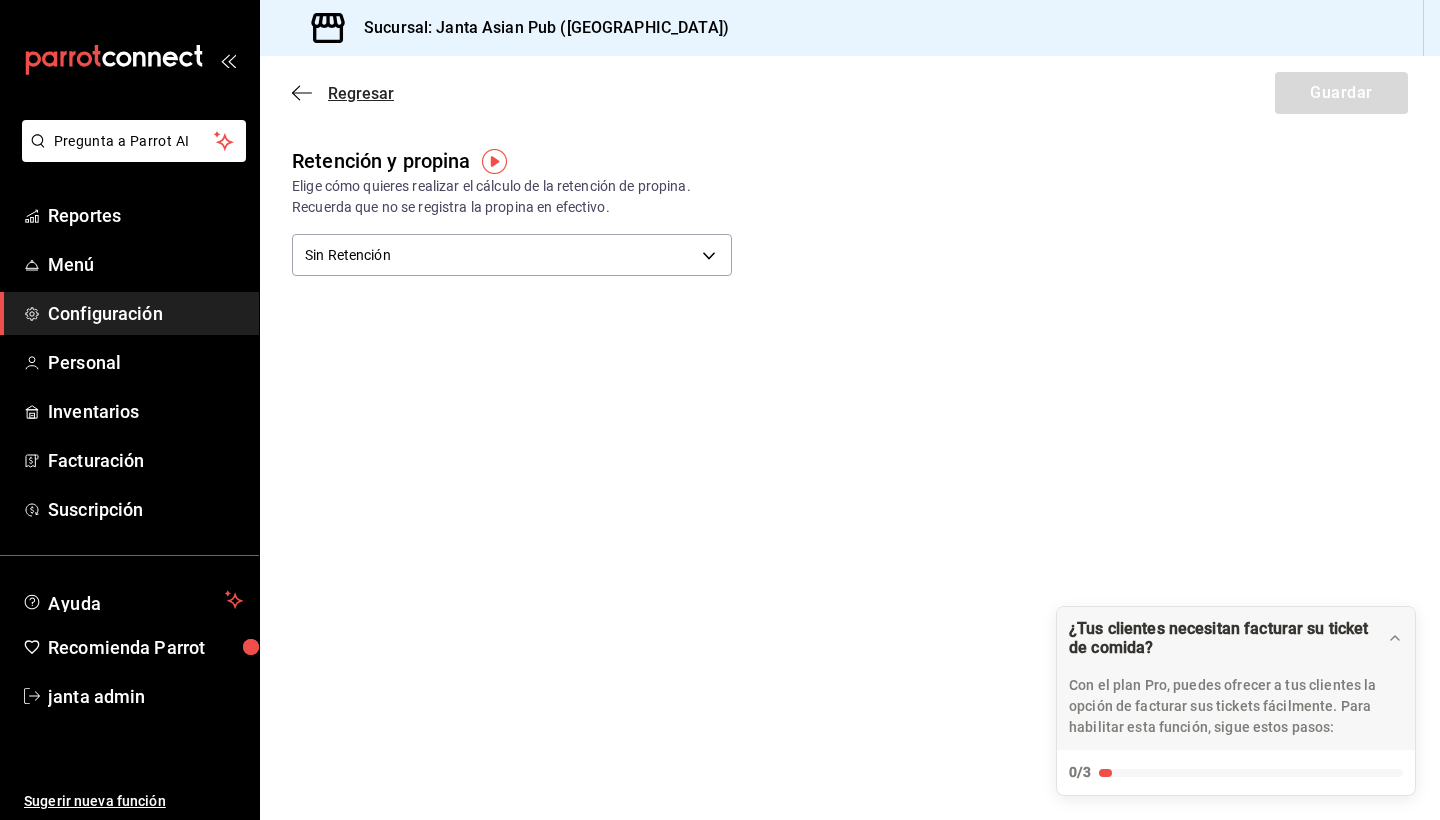 click 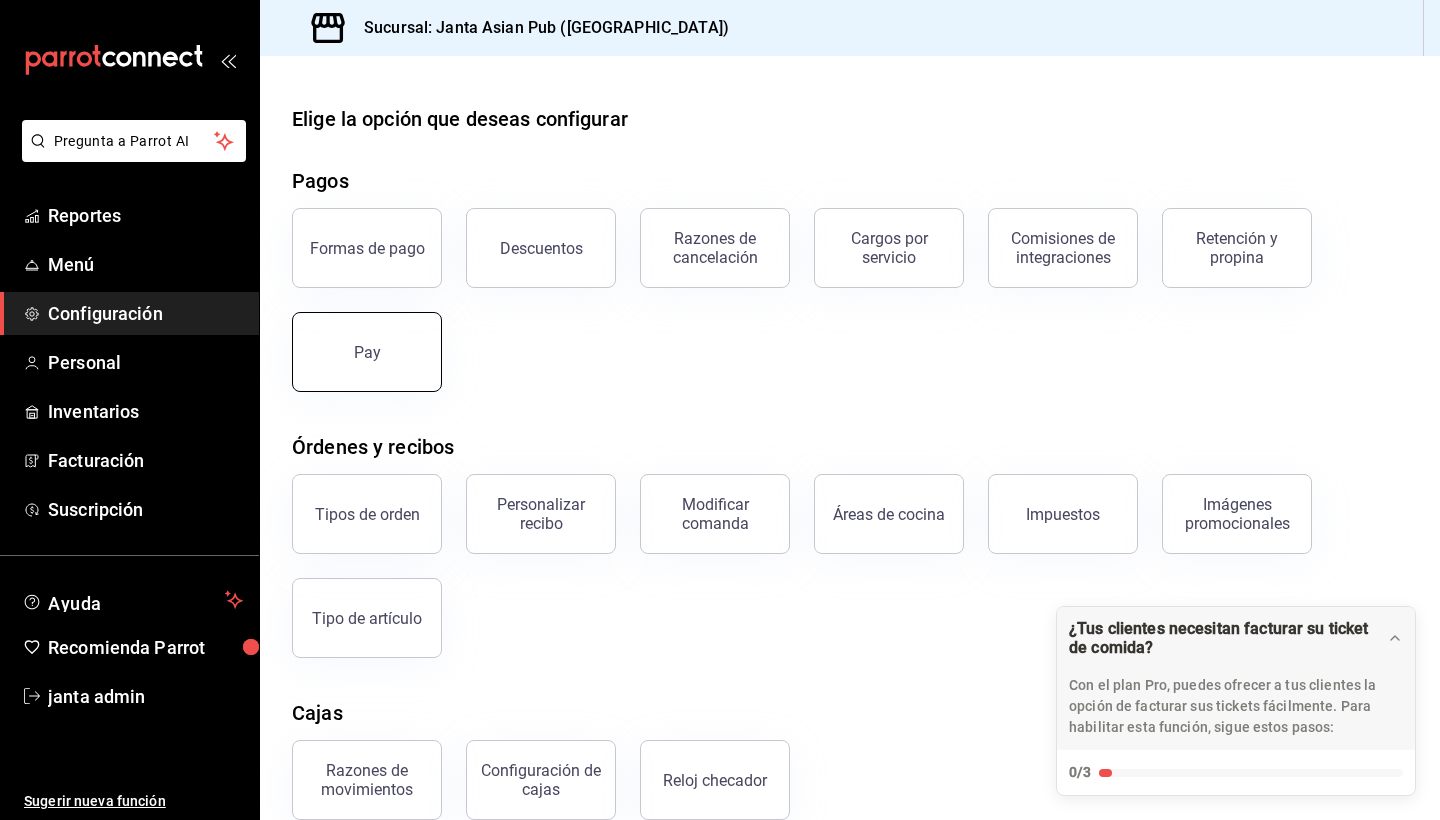 click on "Pay" at bounding box center (367, 352) 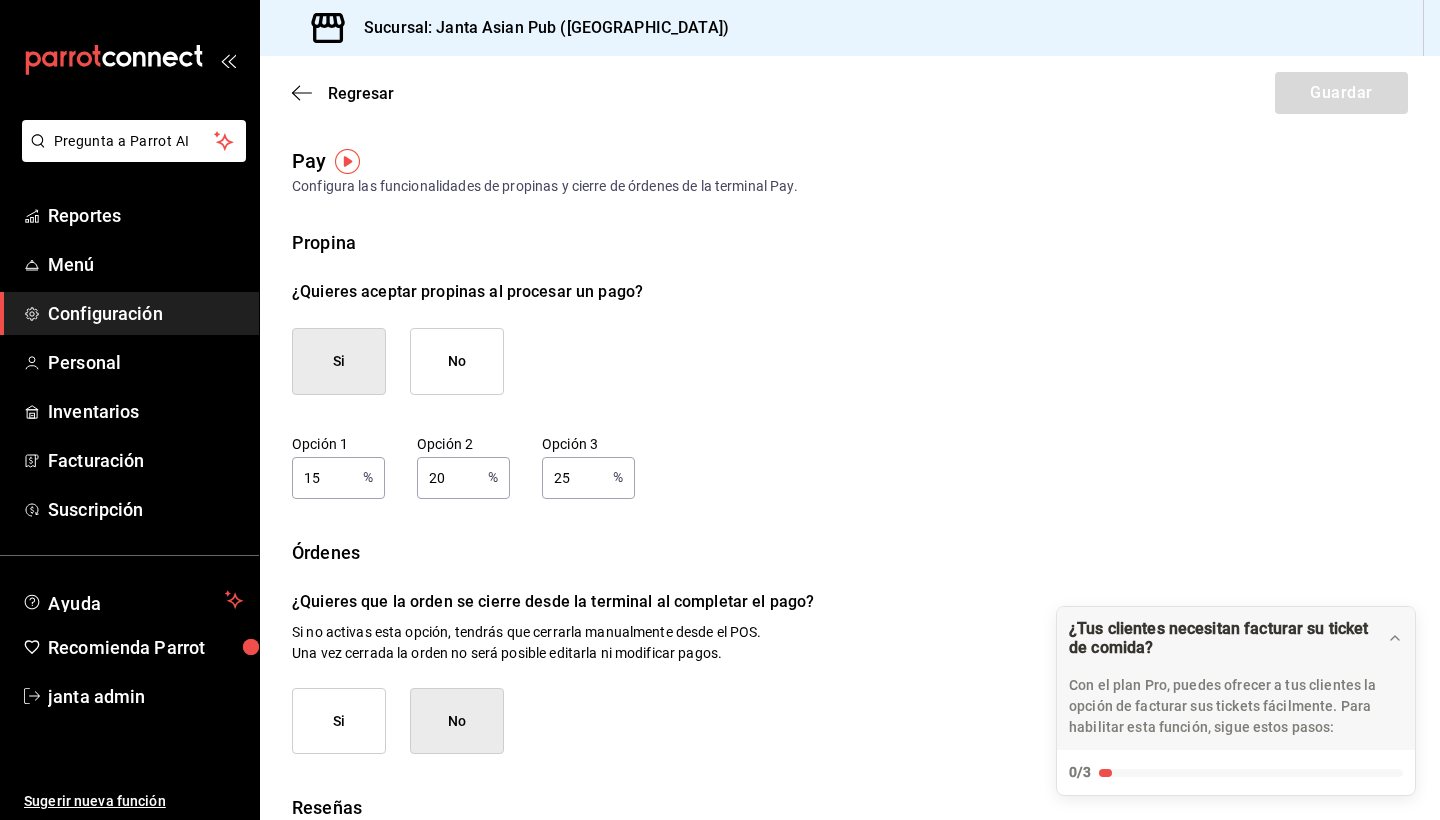 click on "Si" at bounding box center (339, 361) 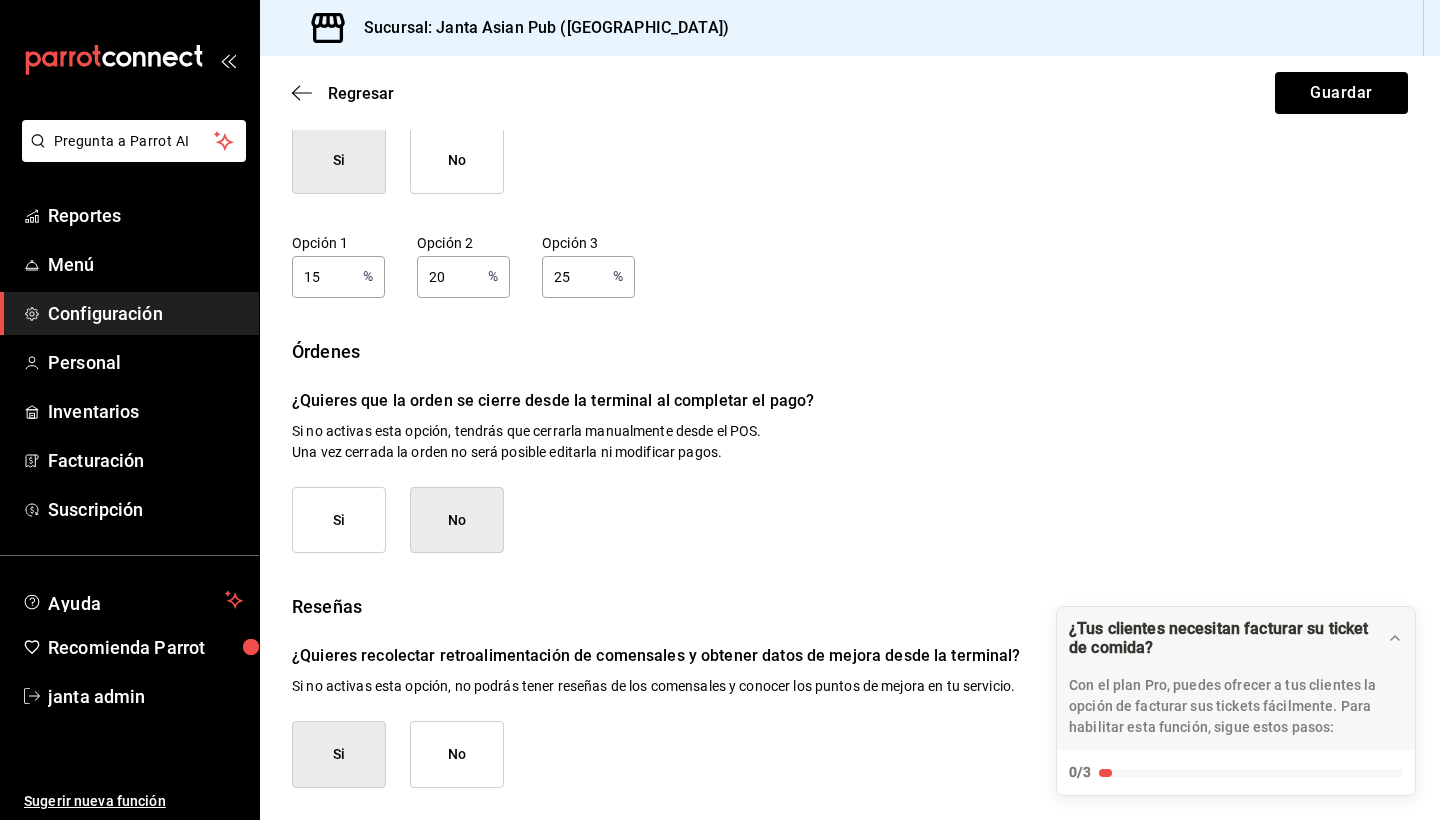 scroll, scrollTop: 200, scrollLeft: 0, axis: vertical 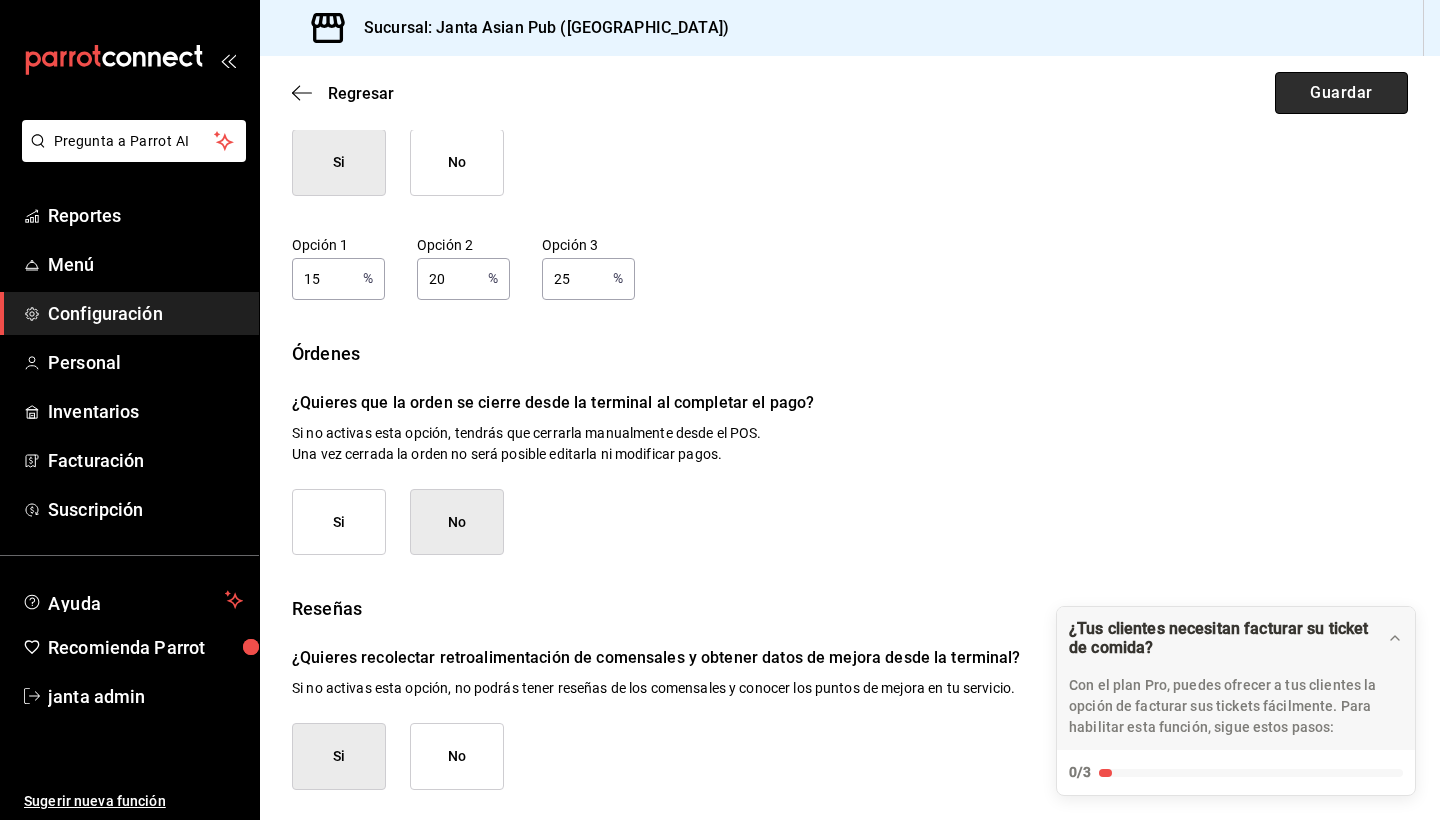 click on "Guardar" at bounding box center (1341, 93) 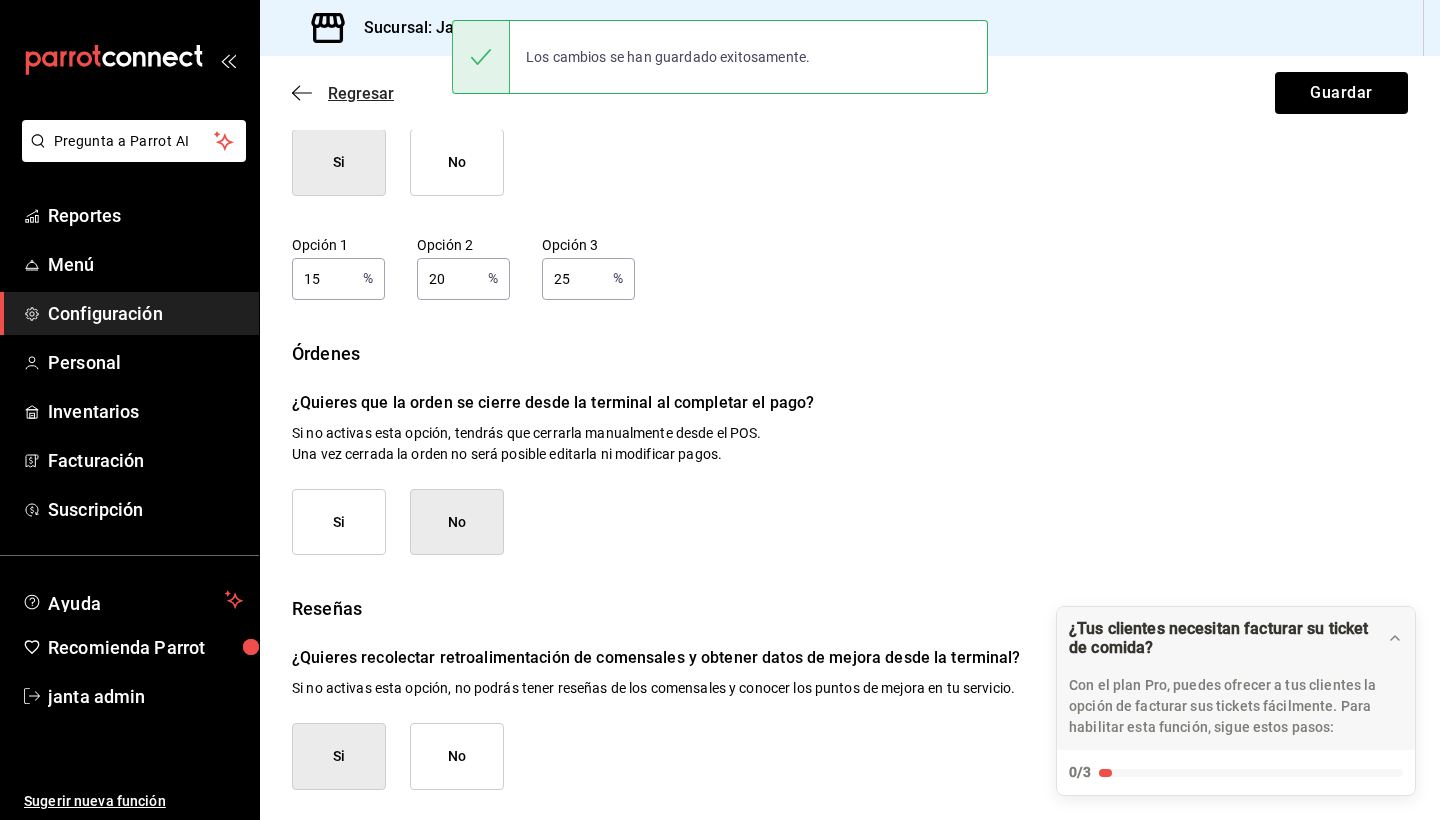 click 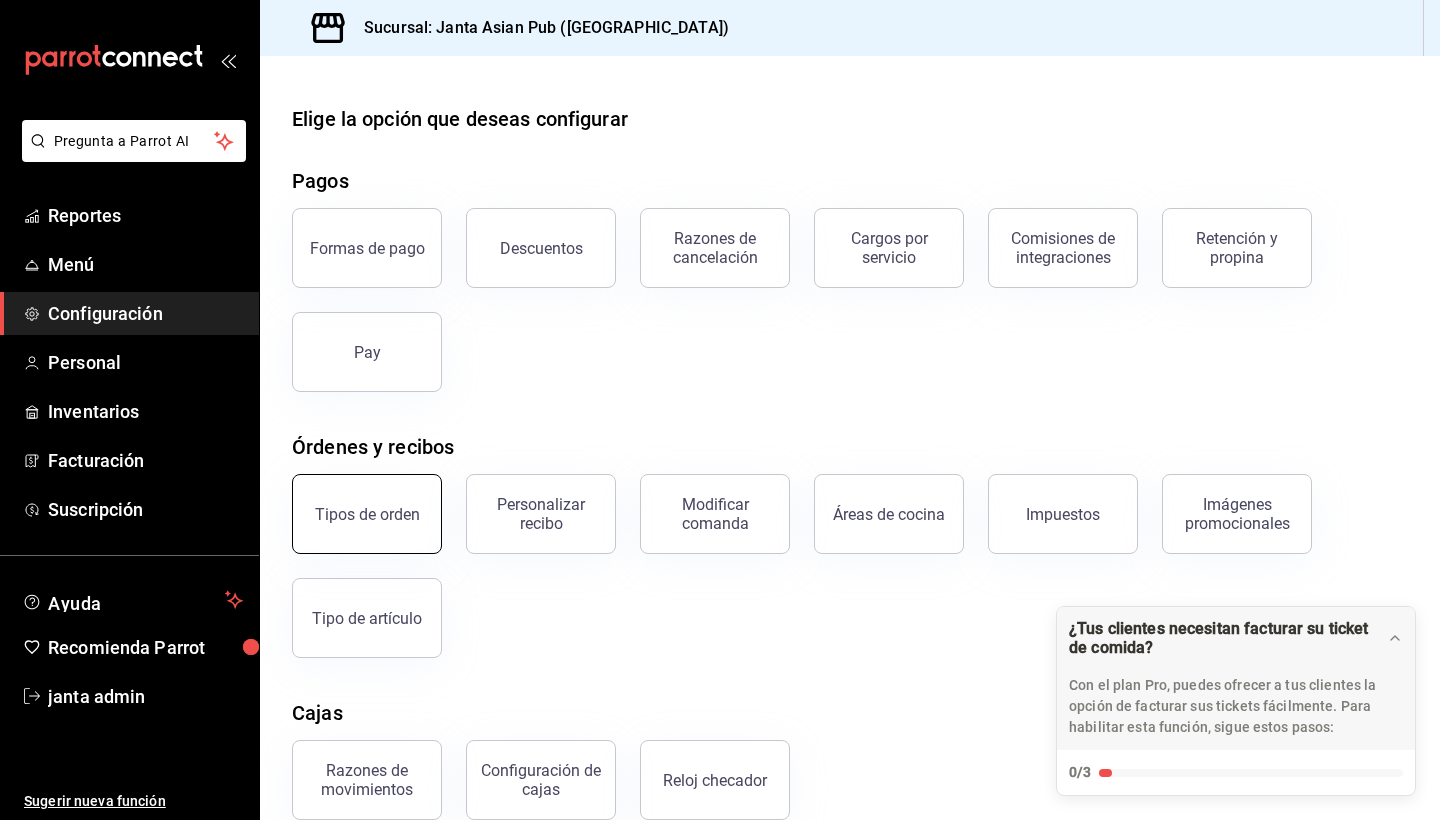 click on "Tipos de orden" at bounding box center (367, 514) 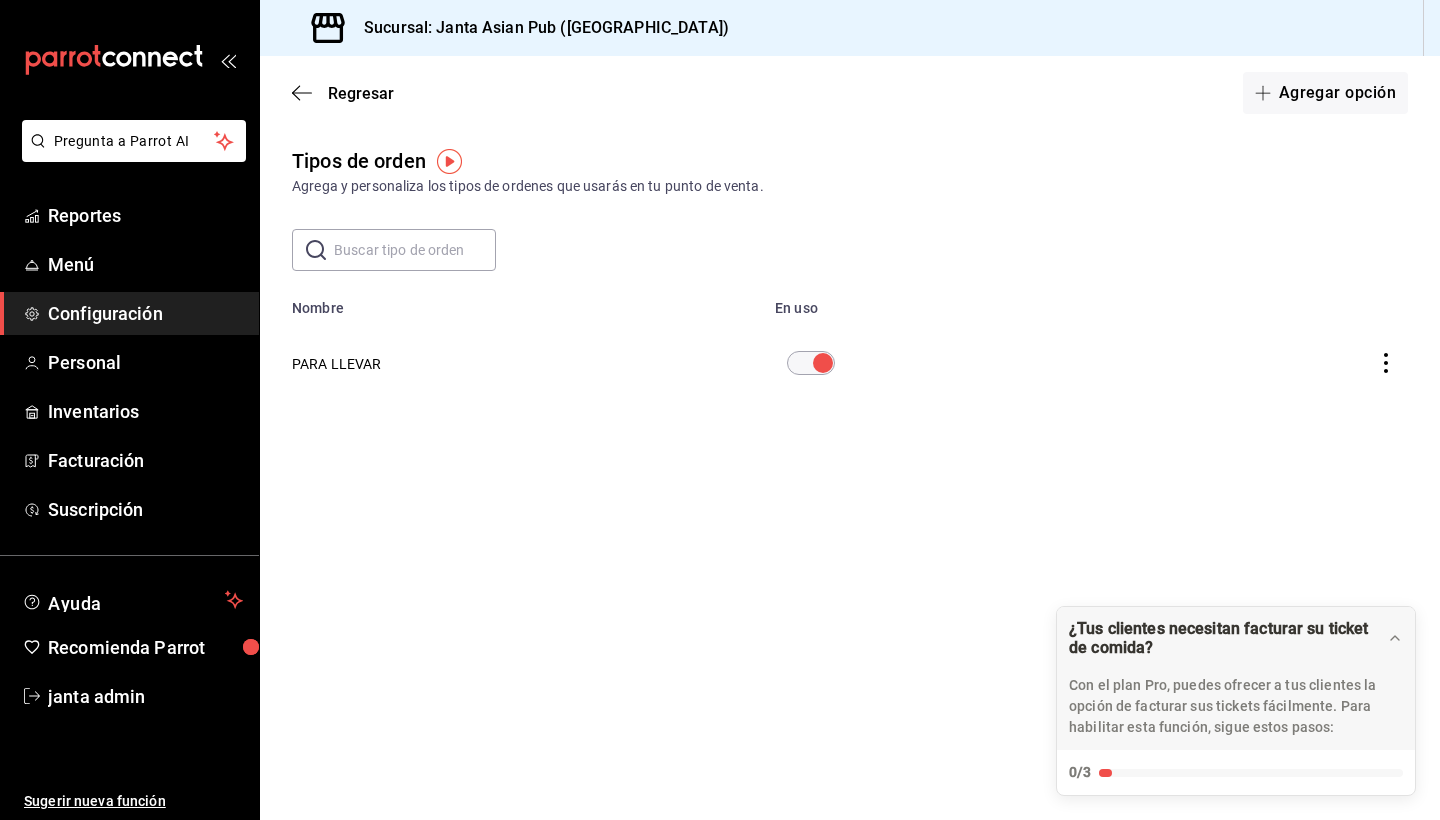 click at bounding box center [449, 161] 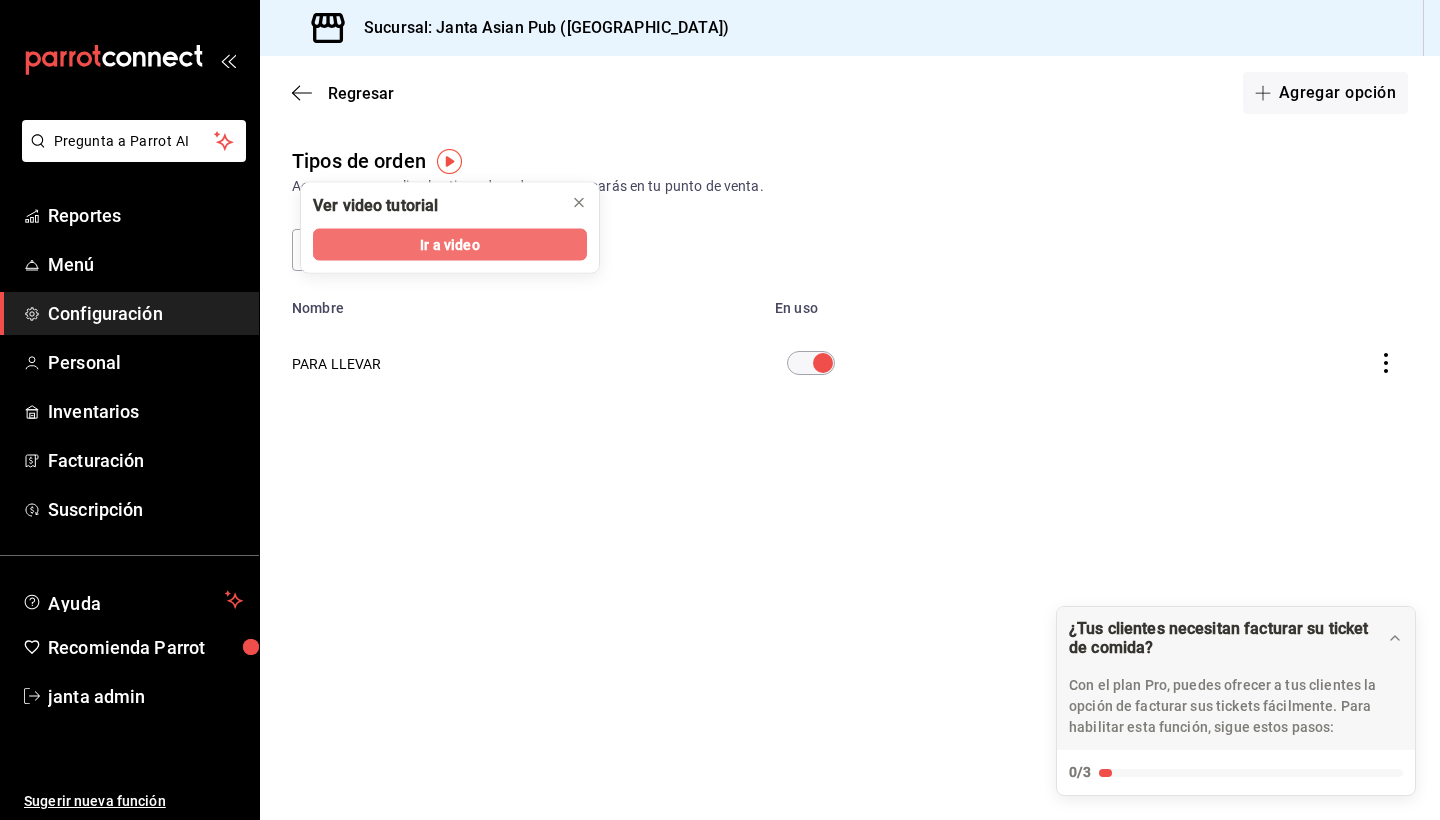 click on "Ir a video" at bounding box center (449, 244) 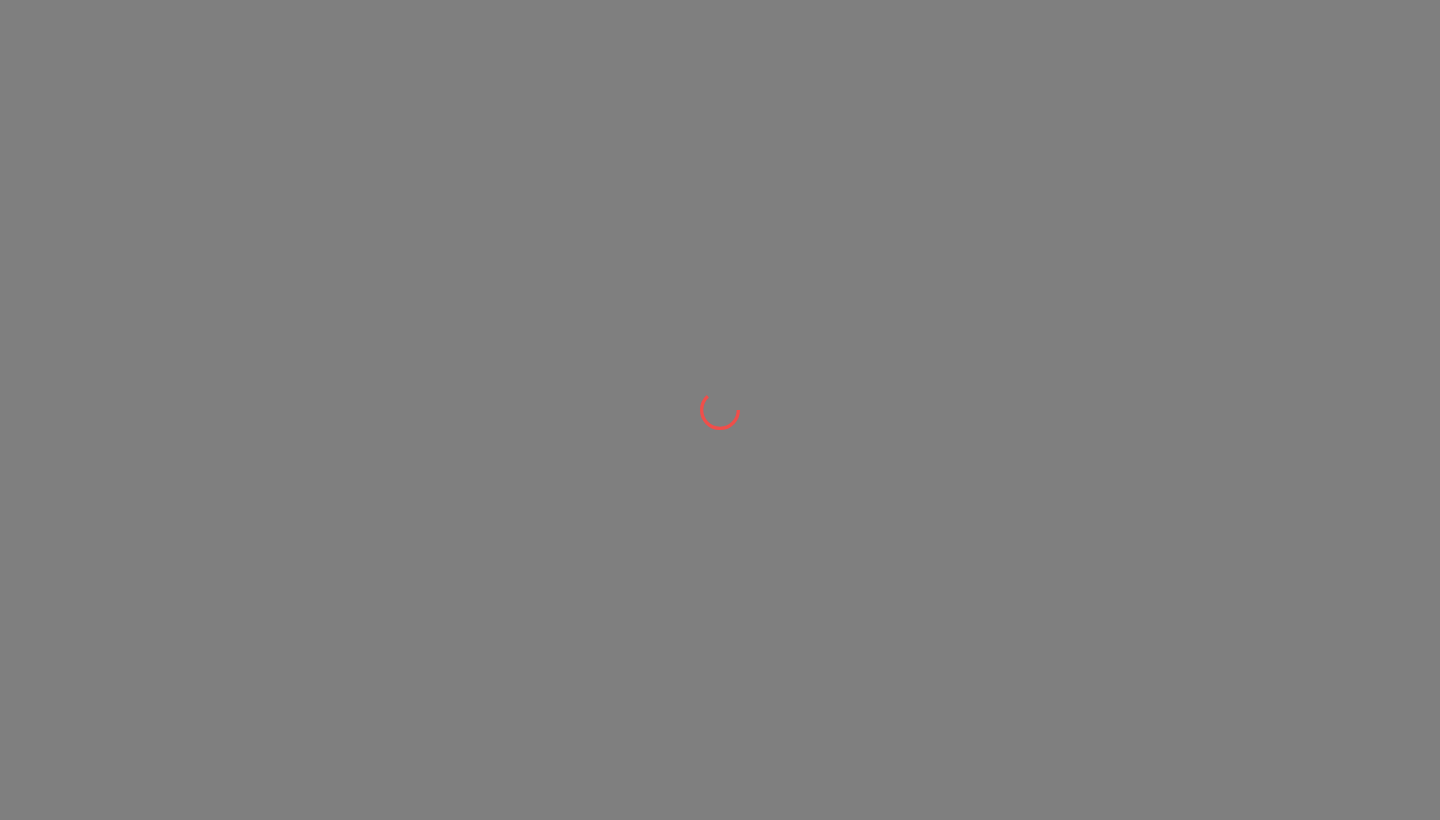 scroll, scrollTop: 0, scrollLeft: 0, axis: both 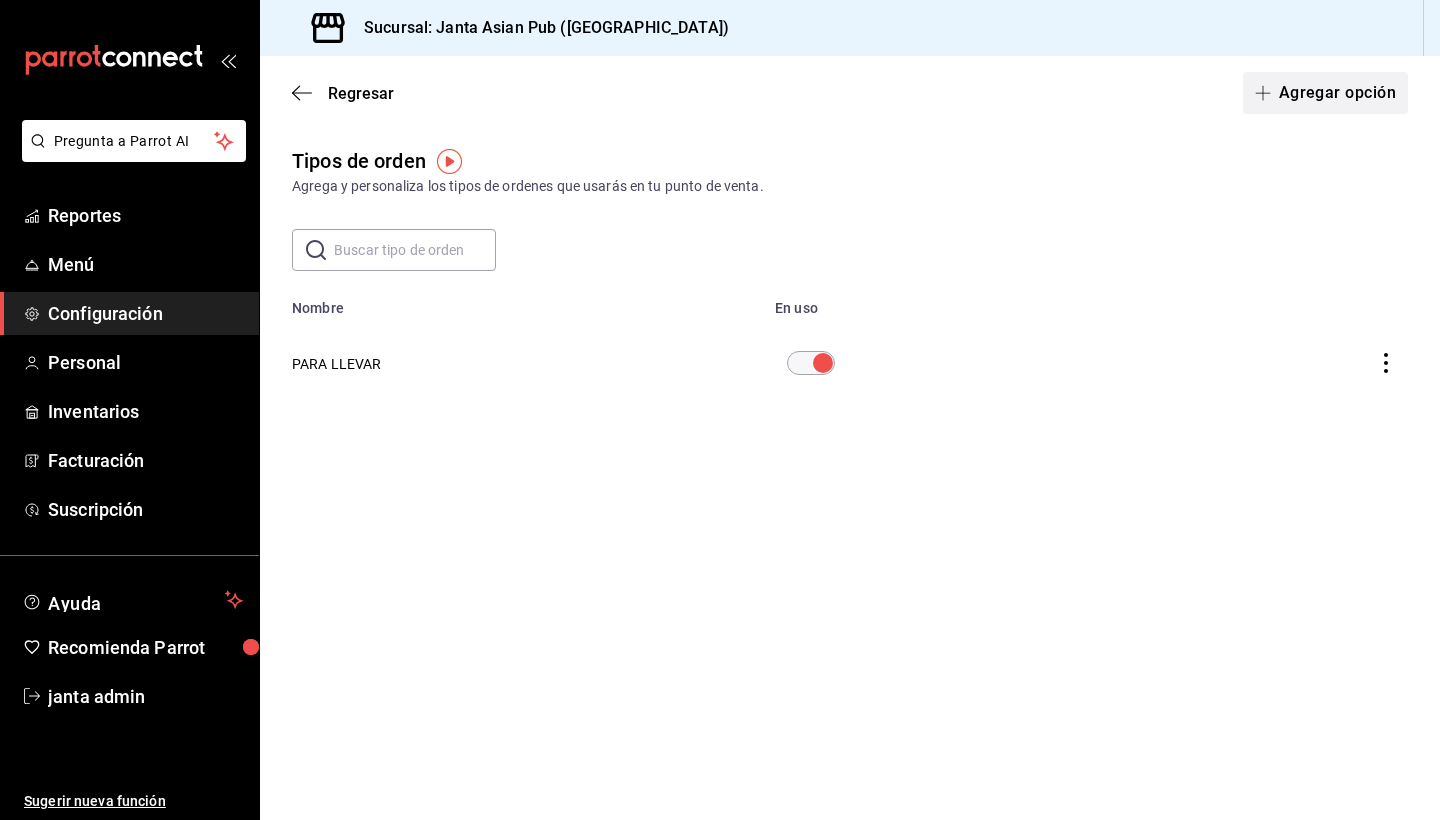 click on "Agregar opción" at bounding box center (1325, 93) 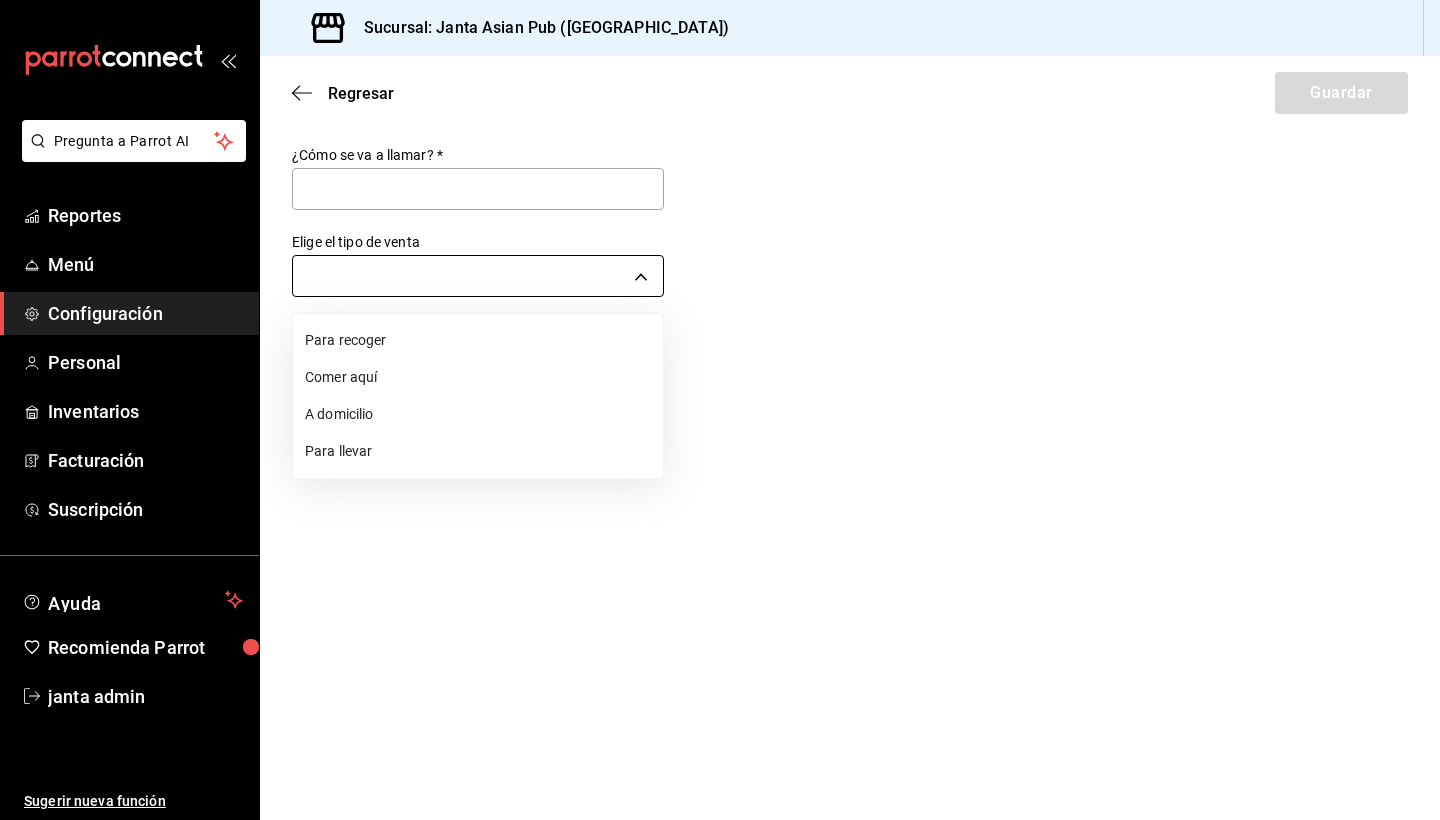 click on "Pregunta a Parrot AI Reportes   Menú   Configuración   Personal   Inventarios   Facturación   Suscripción   Ayuda Recomienda Parrot   janta admin   Sugerir nueva función   Sucursal: Janta Asian Pub ([GEOGRAPHIC_DATA]) Regresar Guardar ¿Cómo se va a llamar?   * Elige el tipo de venta ​ Pregunta a Parrot AI Reportes   Menú   Configuración   Personal   Inventarios   Facturación   Suscripción   Ayuda Recomienda Parrot   janta admin   Sugerir nueva función   GANA 1 MES GRATIS EN TU SUSCRIPCIÓN AQUÍ ¿Recuerdas cómo empezó tu restaurante?
[DATE] puedes ayudar a un colega a tener el mismo cambio que tú viviste.
Recomienda Parrot directamente desde tu Portal Administrador.
Es fácil y rápido.
🎁 Por cada restaurante que se una, ganas 1 mes gratis. Ver video tutorial Ir a video Visitar centro de ayuda [PHONE_NUMBER] [EMAIL_ADDRESS][DOMAIN_NAME] Visitar centro de ayuda [PHONE_NUMBER] [EMAIL_ADDRESS][DOMAIN_NAME] Para recoger Comer aquí A domicilio Para llevar" at bounding box center (720, 410) 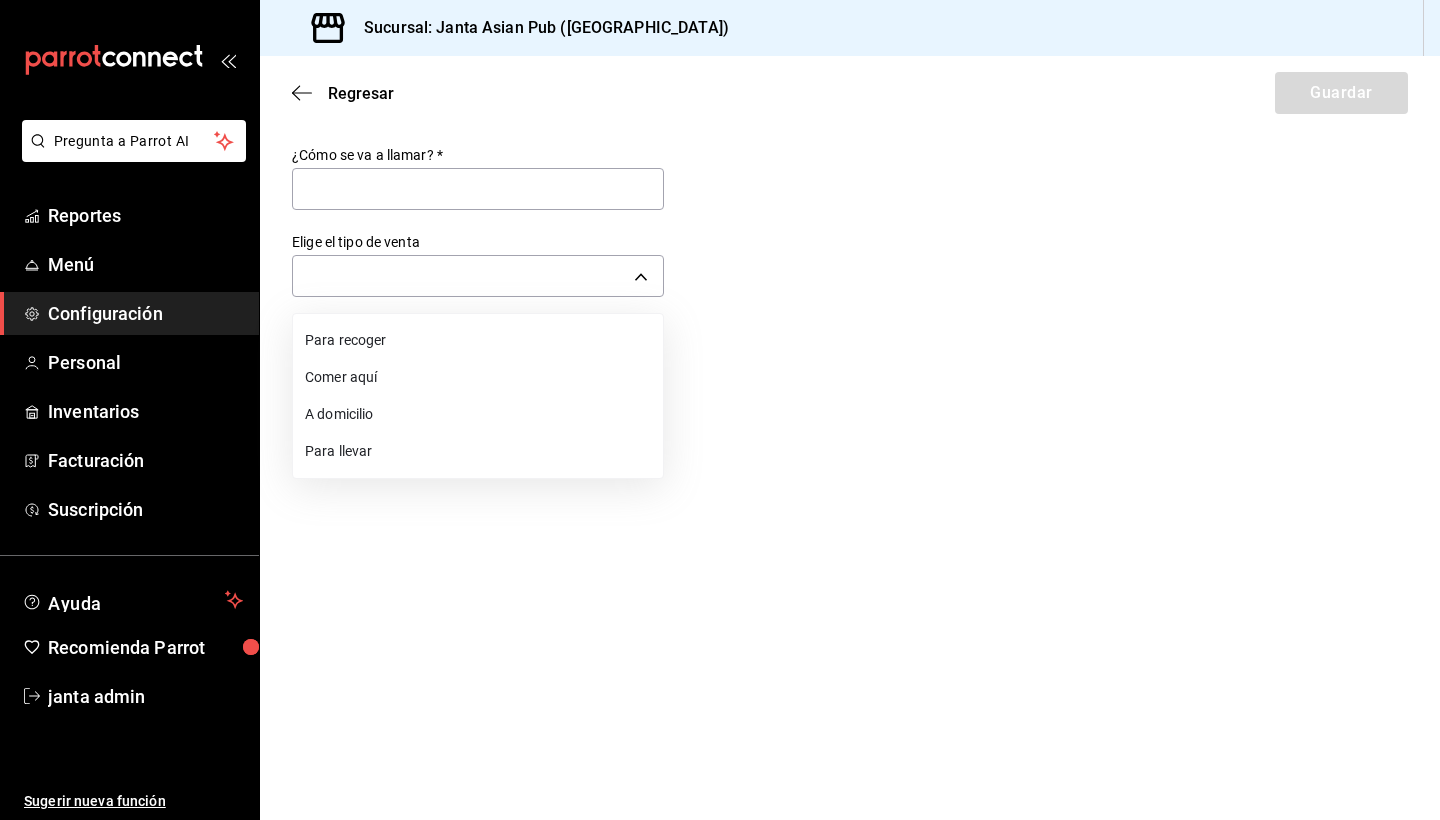 click at bounding box center [720, 410] 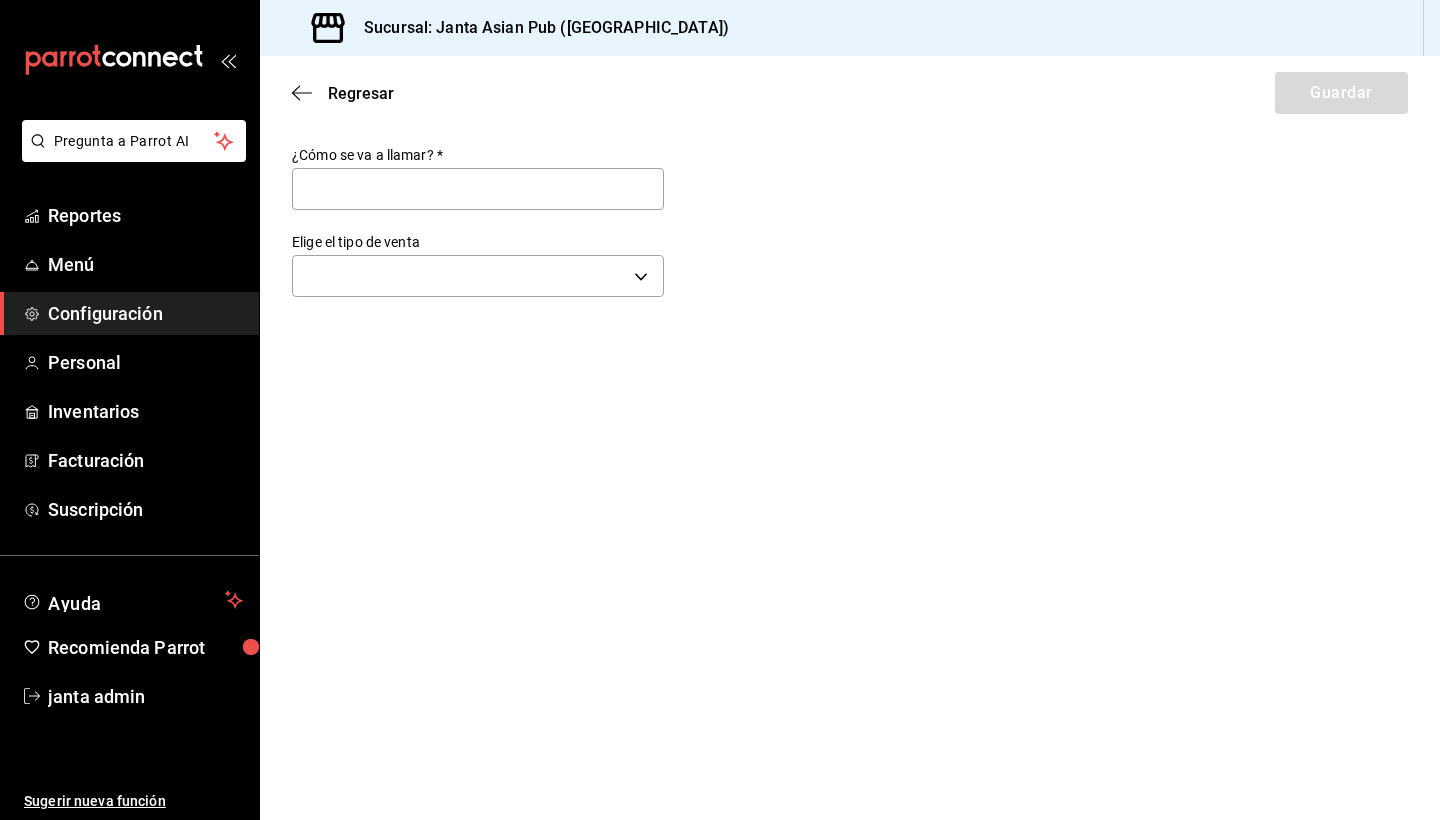 click on "Regresar Guardar" at bounding box center (850, 93) 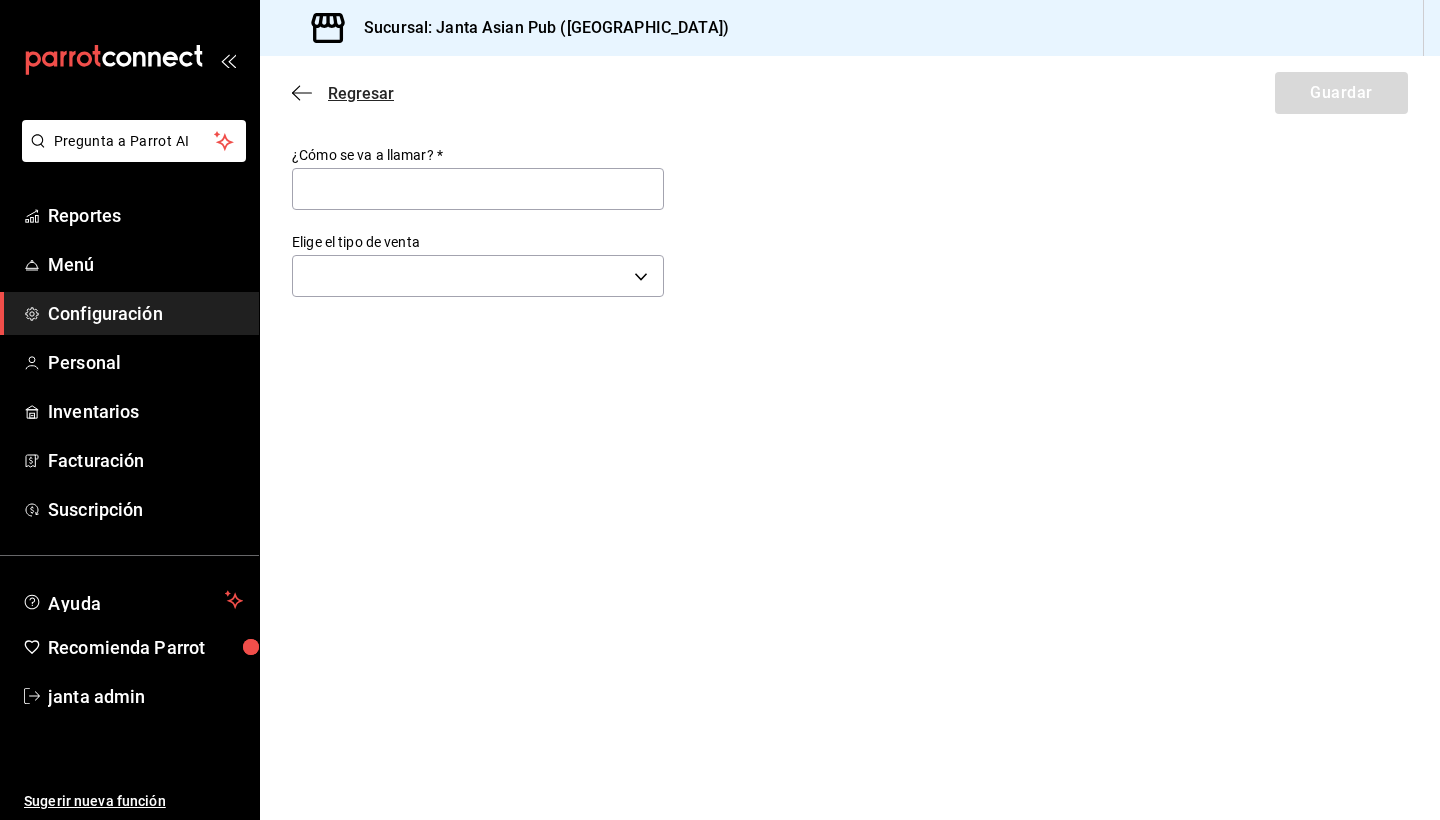 click 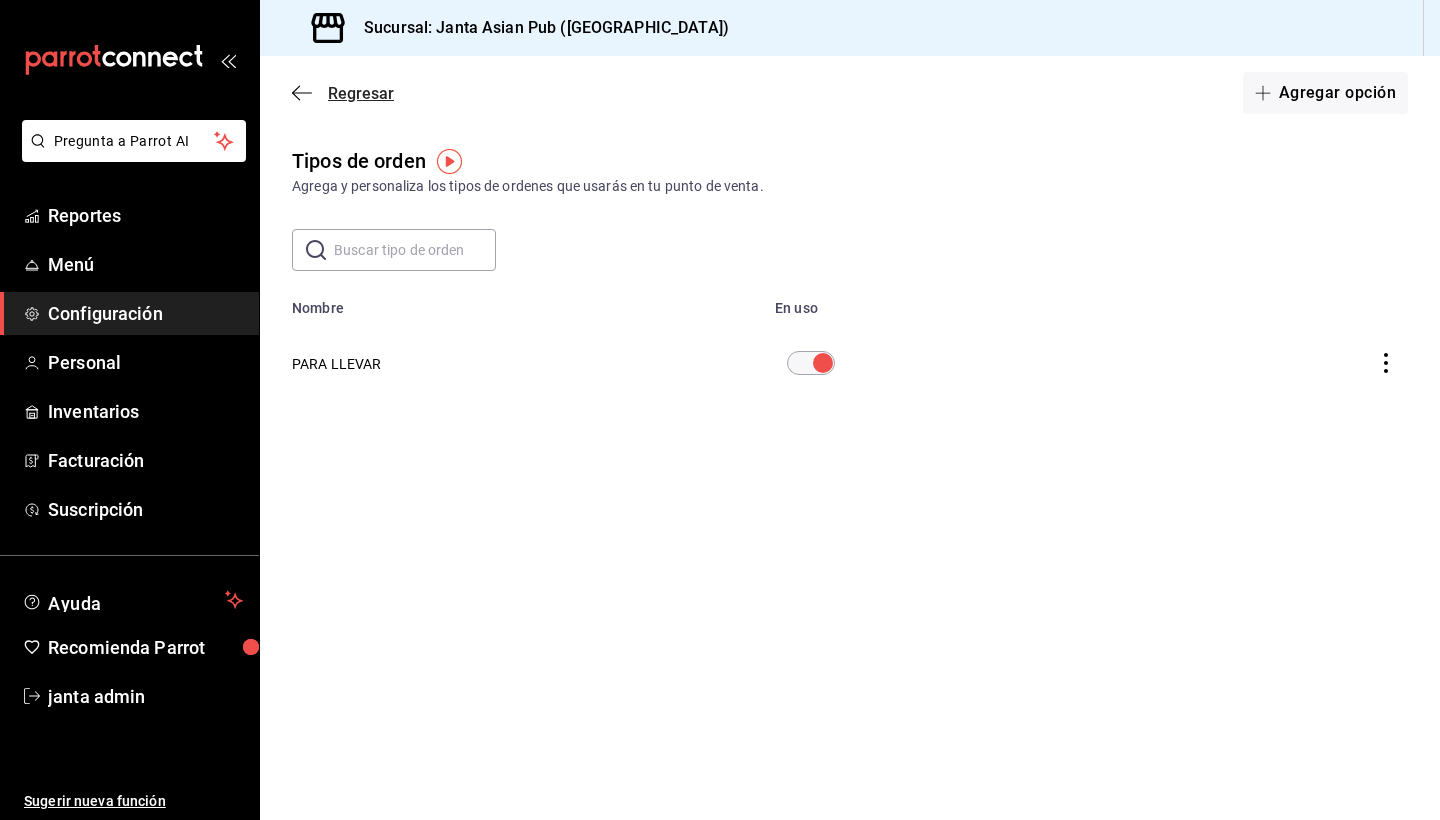 click 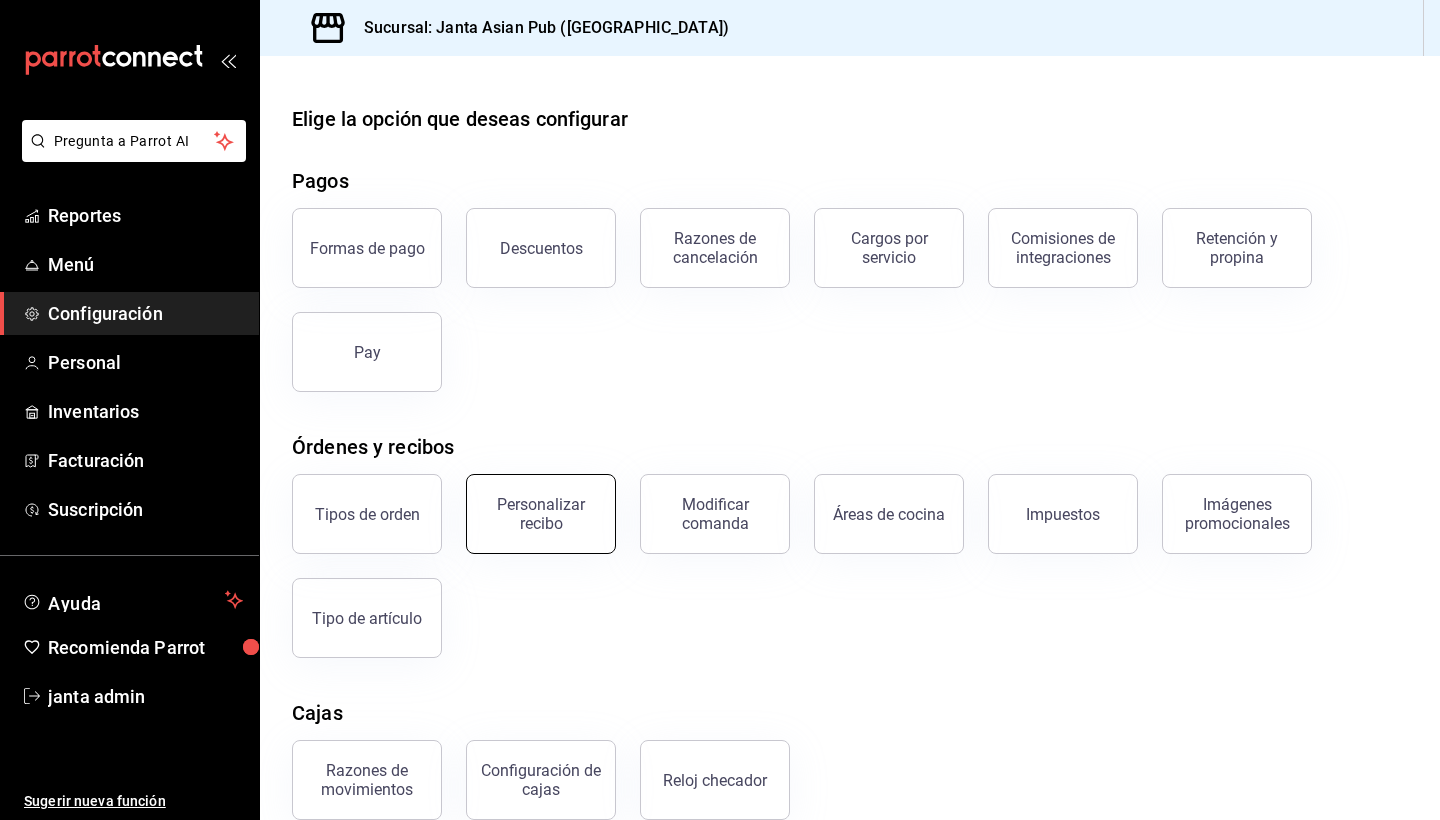 click on "Personalizar recibo" at bounding box center [541, 514] 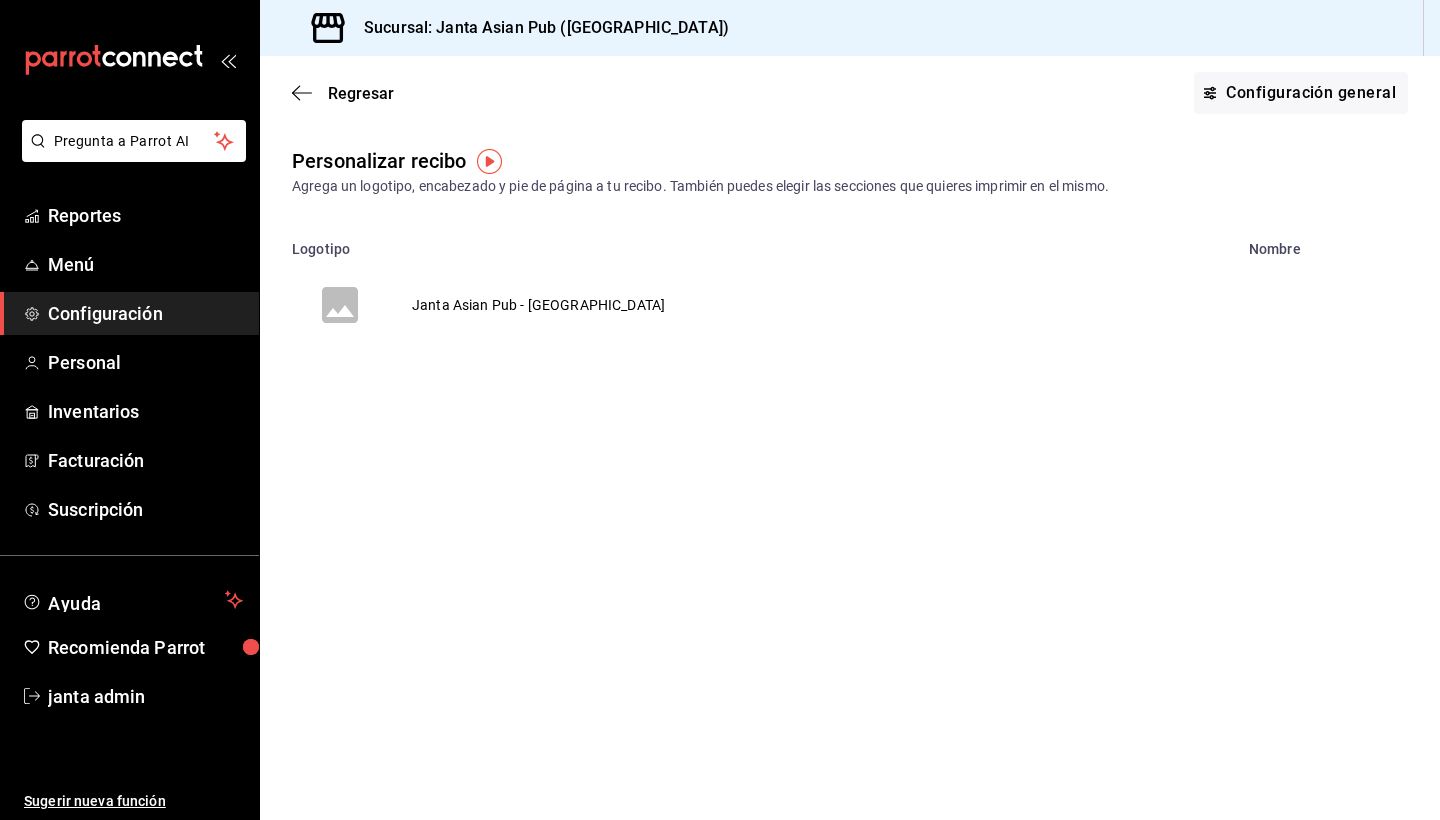 click on "Janta Asian Pub - [GEOGRAPHIC_DATA]" at bounding box center (538, 305) 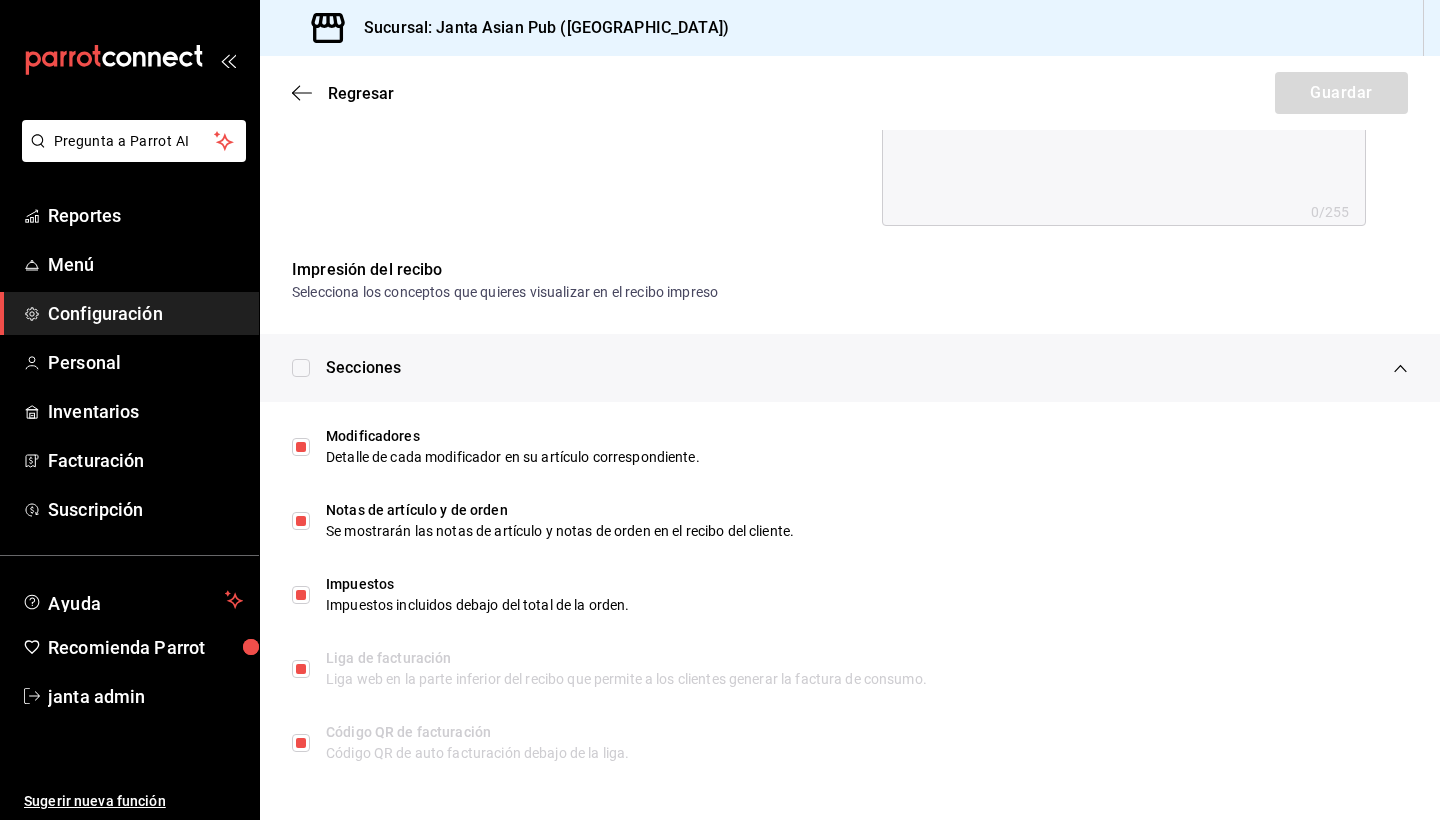 scroll, scrollTop: 869, scrollLeft: 0, axis: vertical 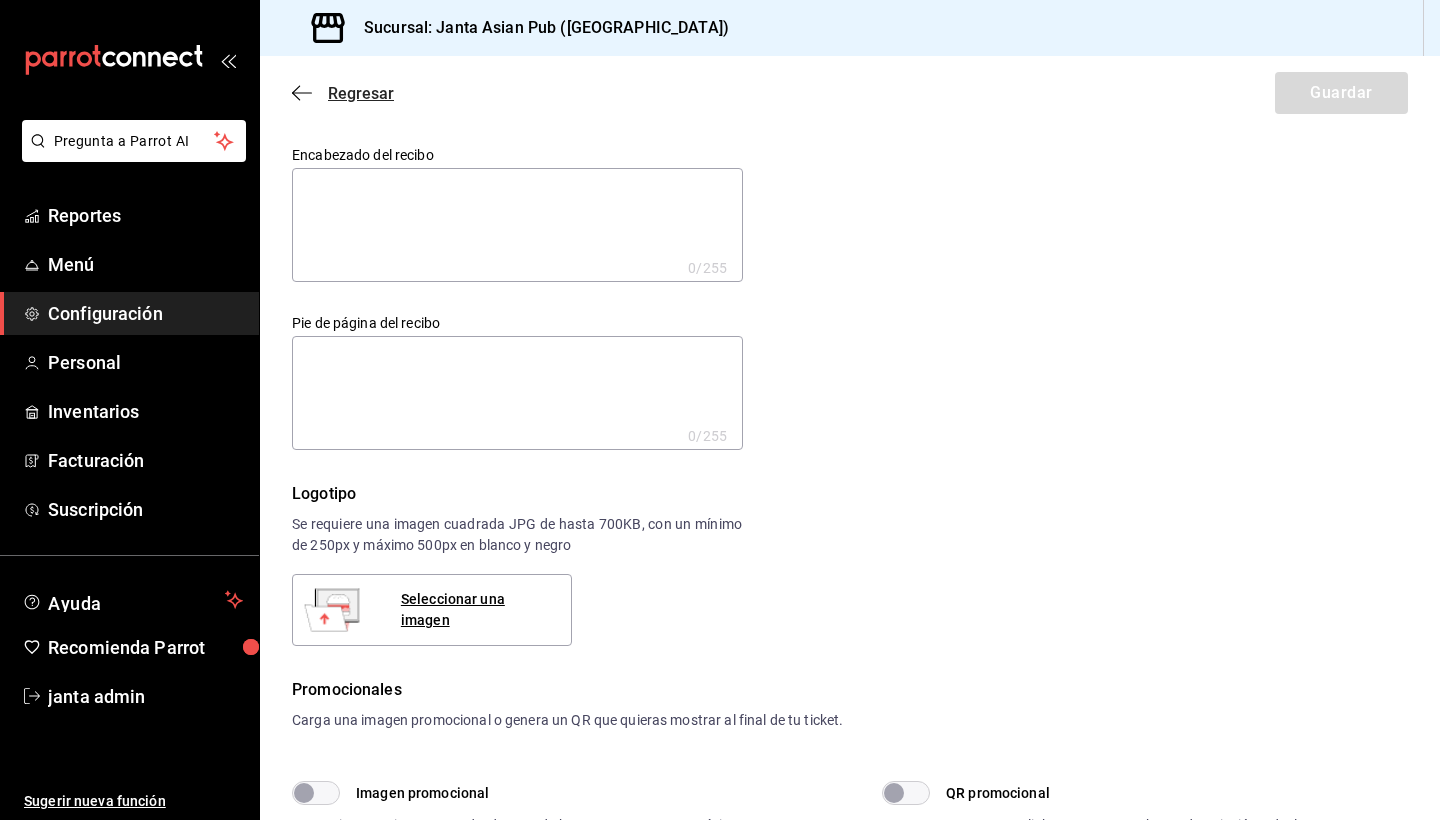 click 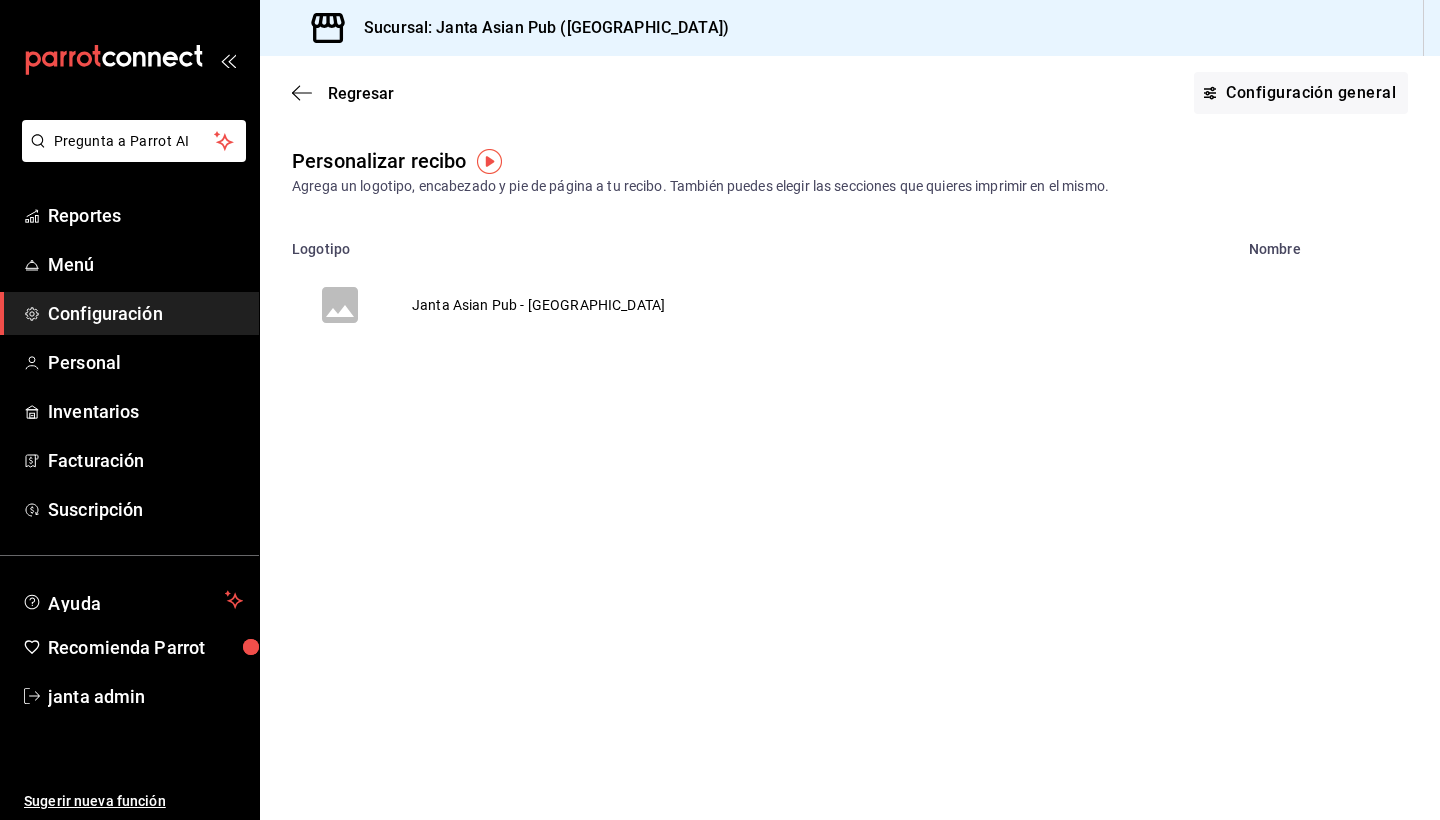 click at bounding box center [489, 161] 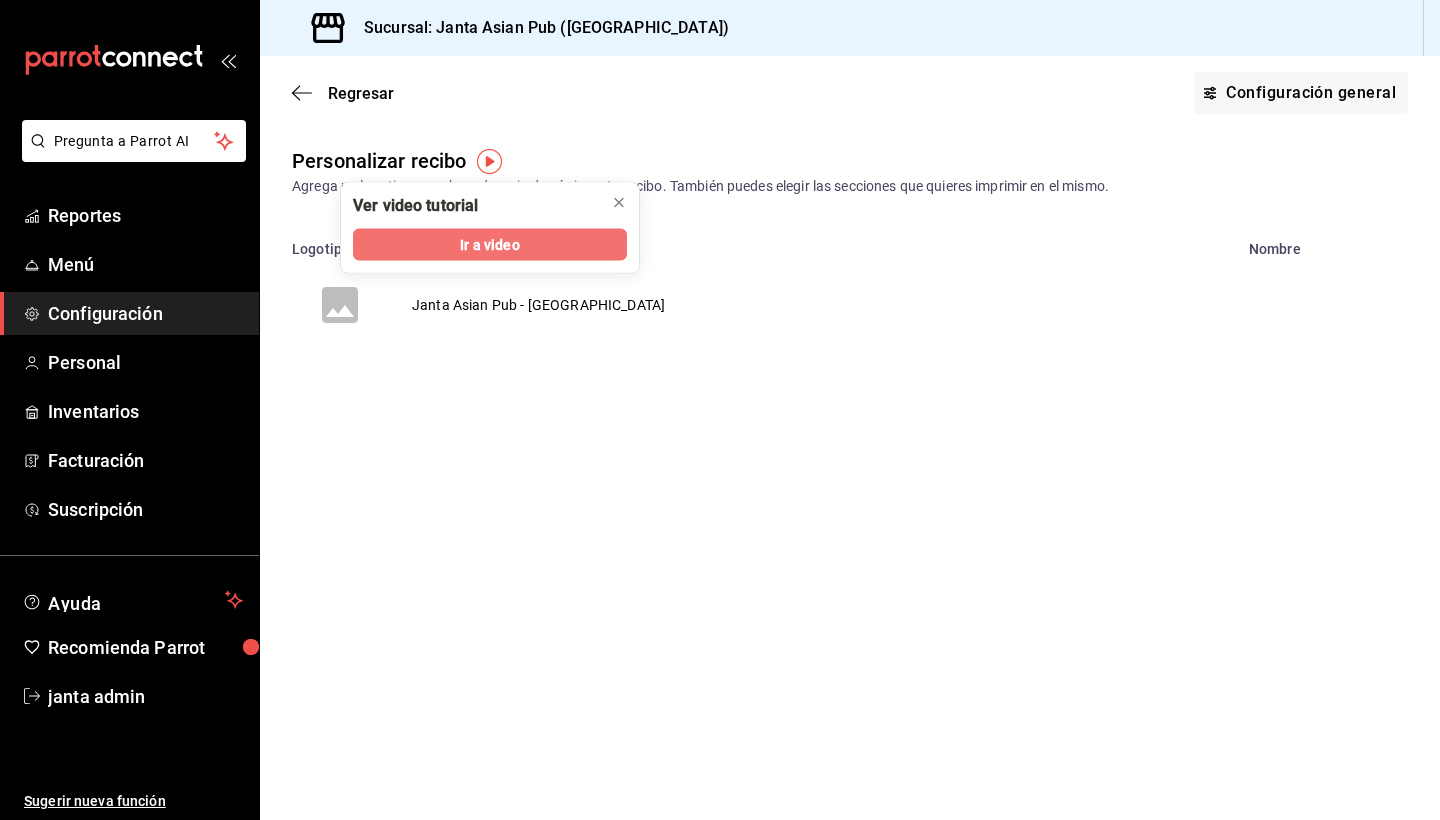 click on "Ir a video" at bounding box center (489, 244) 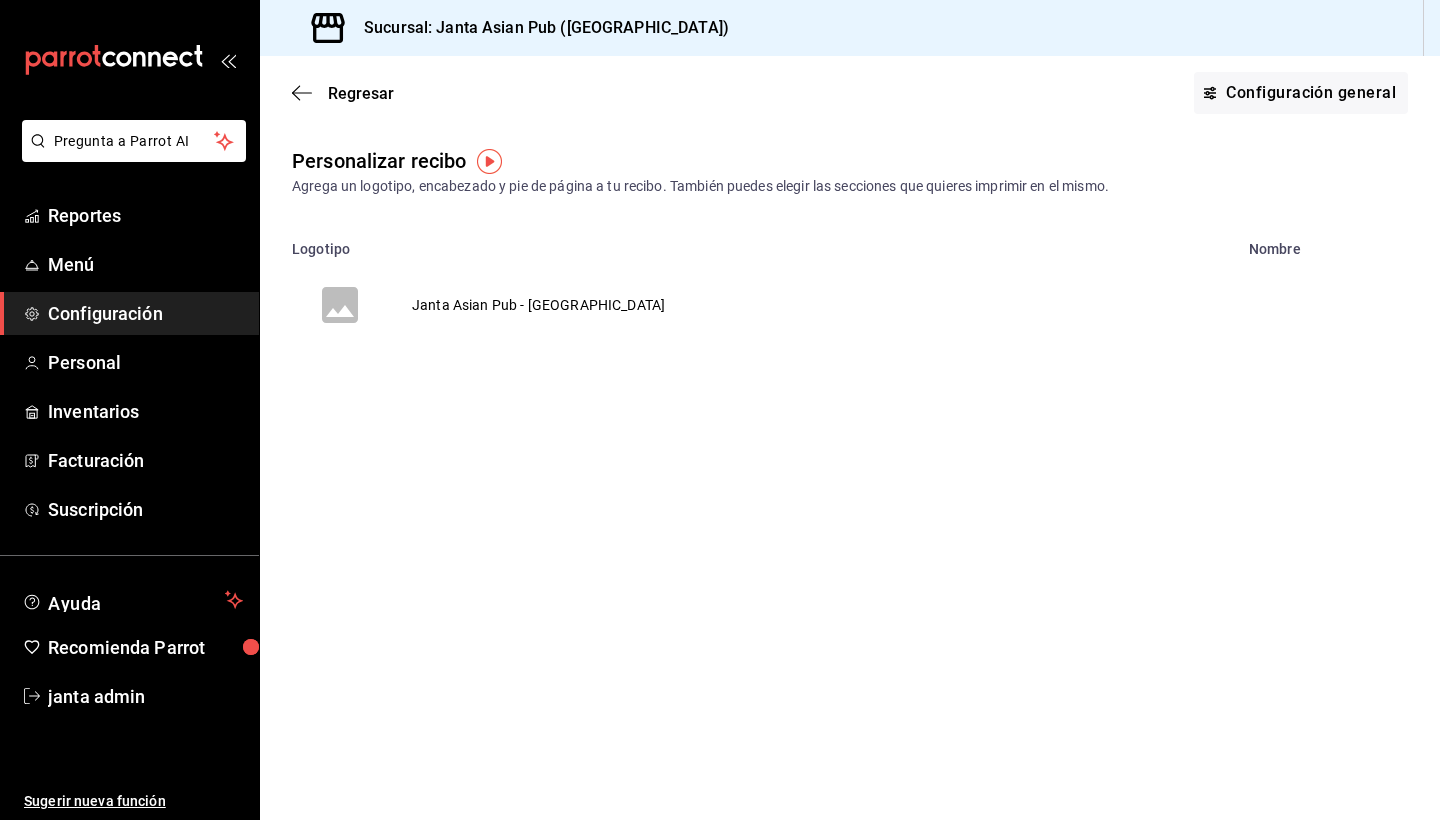 click on "Janta Asian Pub - [GEOGRAPHIC_DATA]" at bounding box center [538, 305] 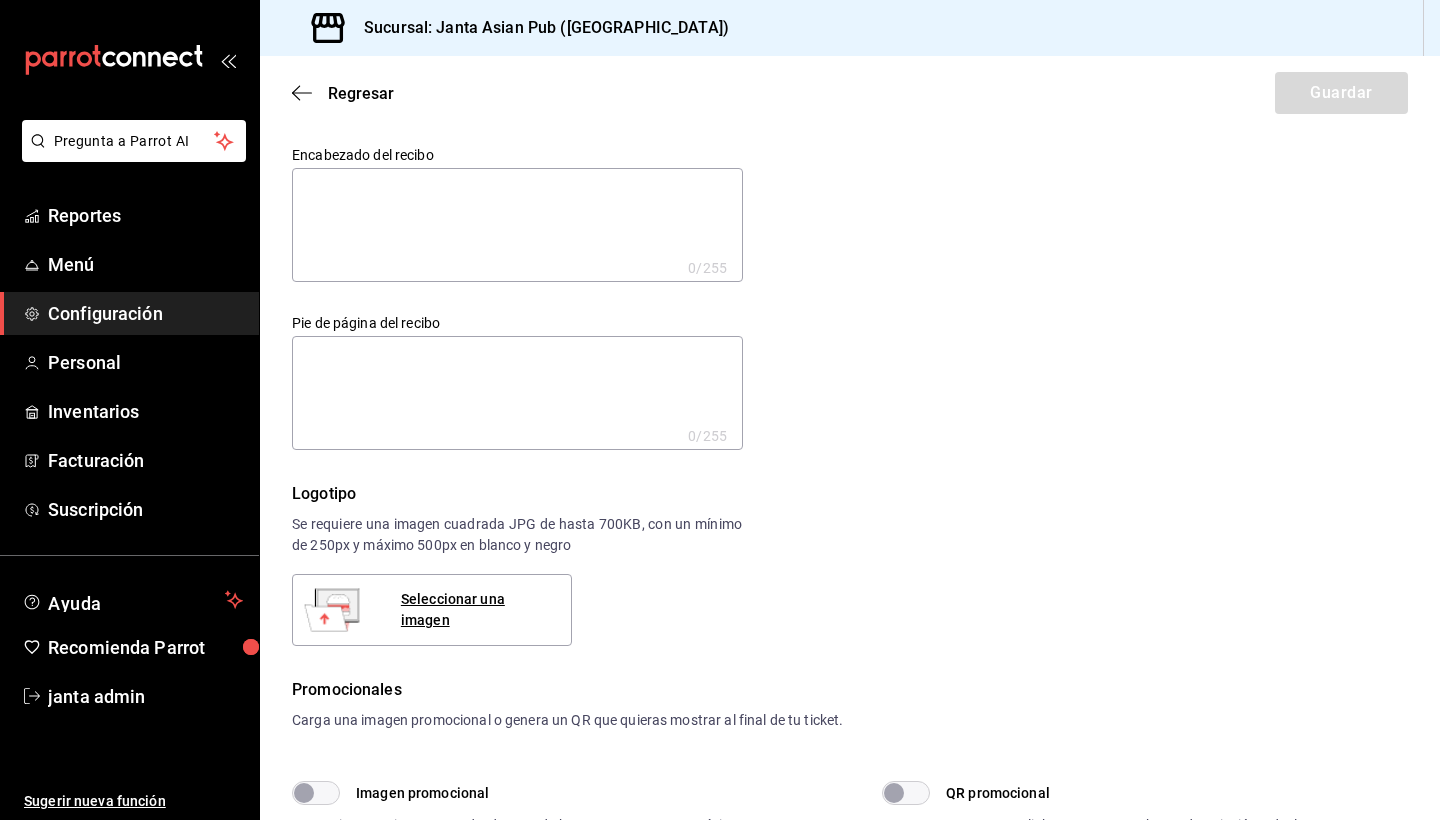 click at bounding box center [517, 225] 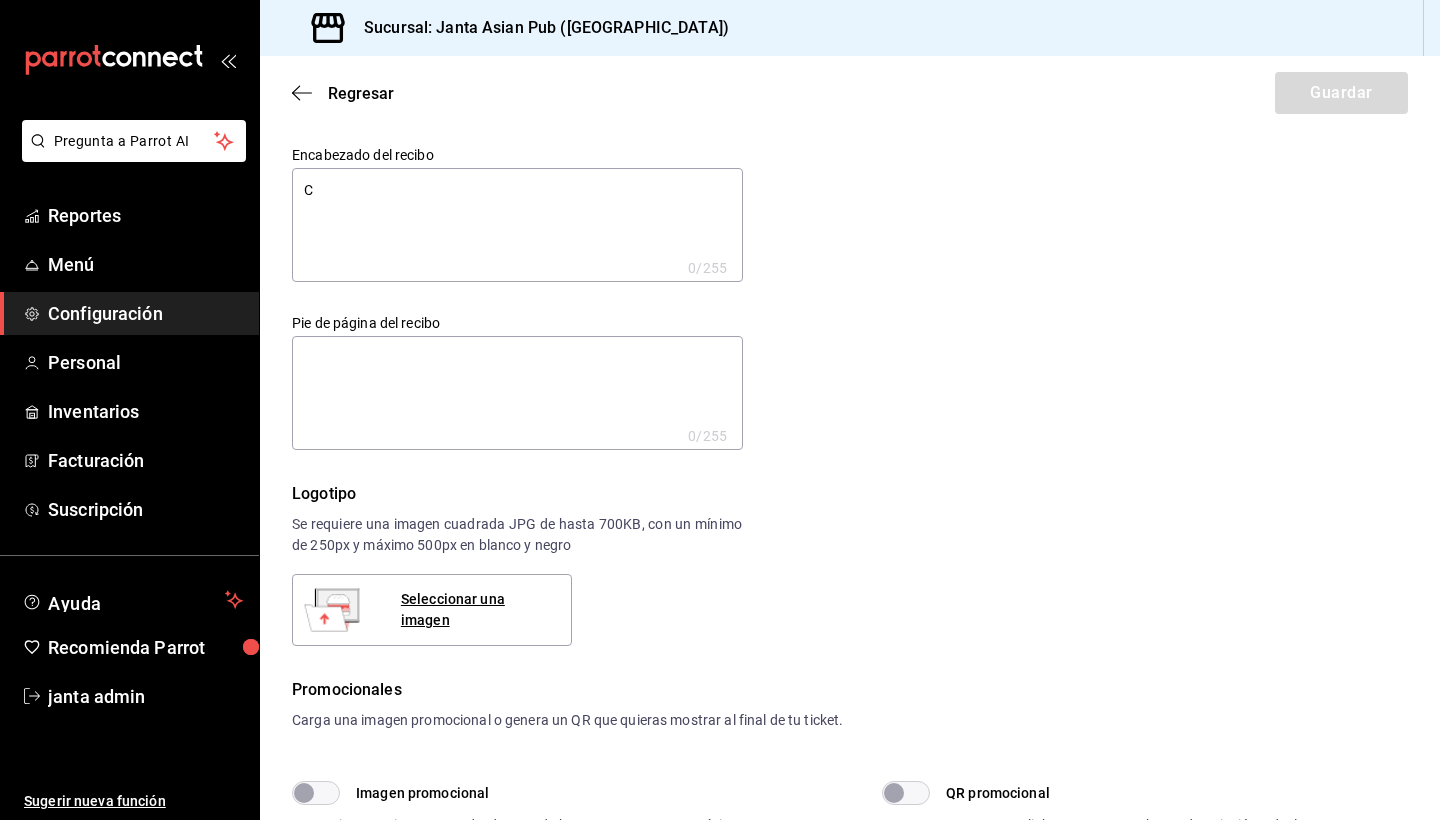 type on "x" 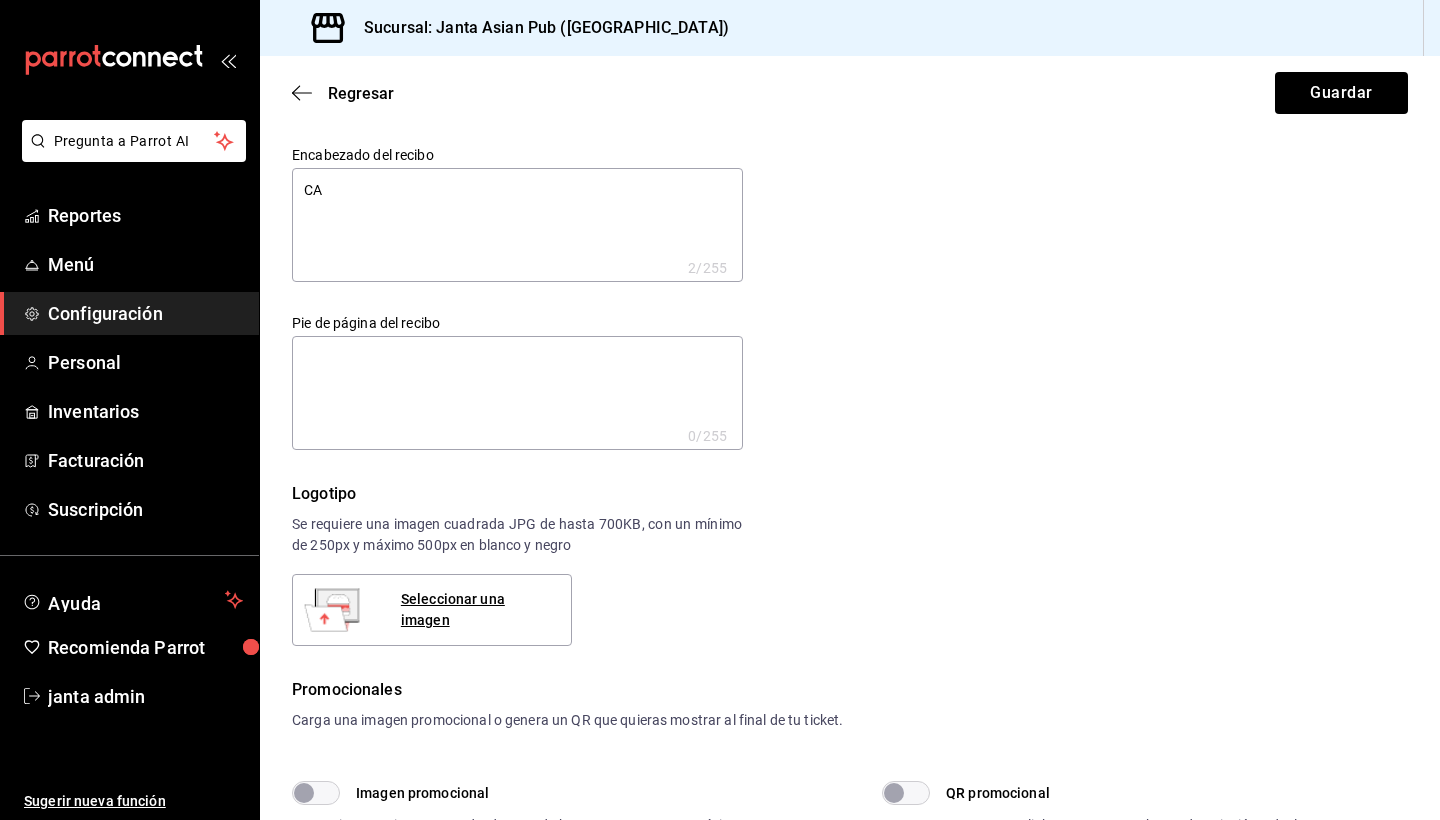 type on "CAR" 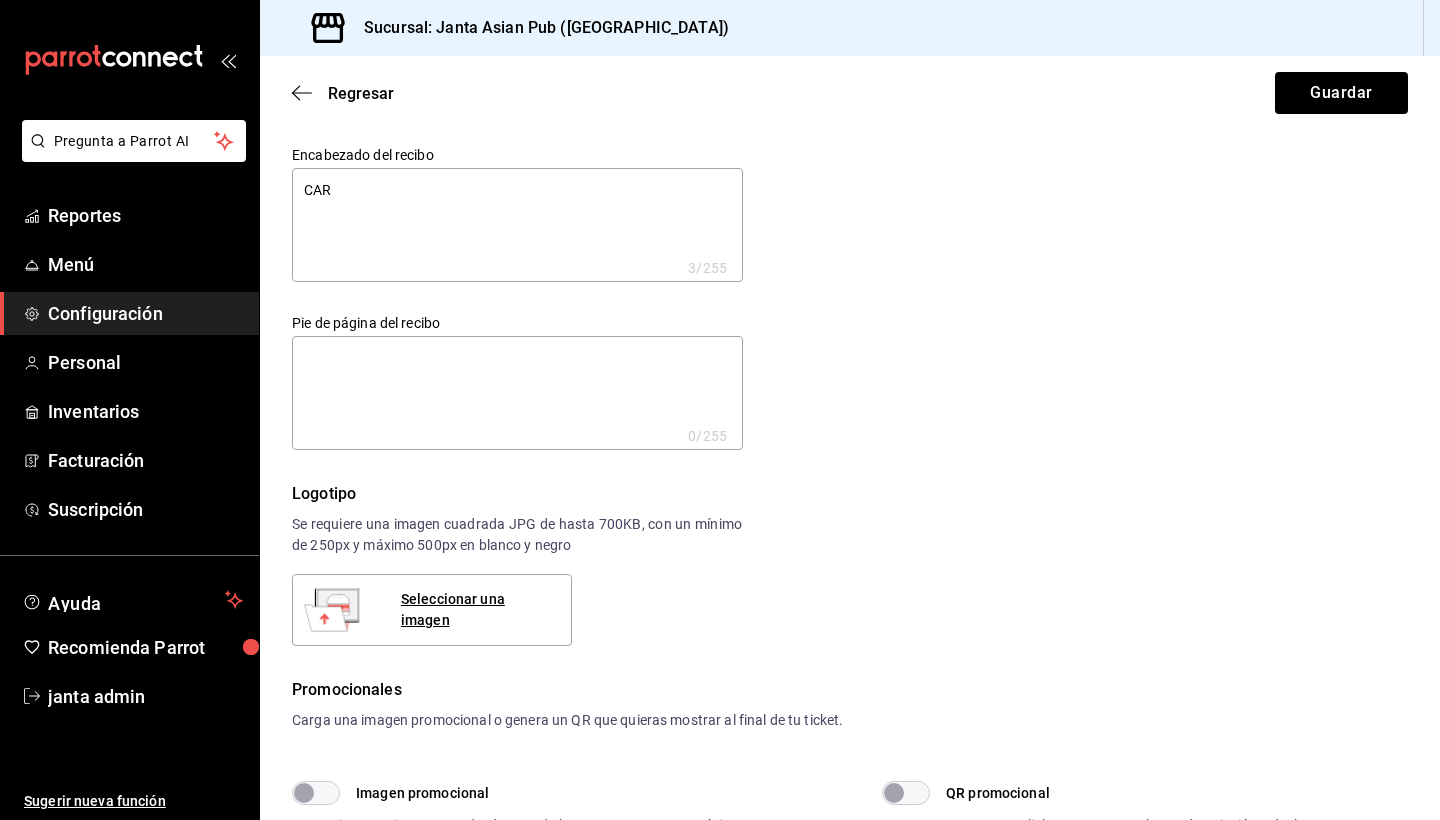 type on "CARM" 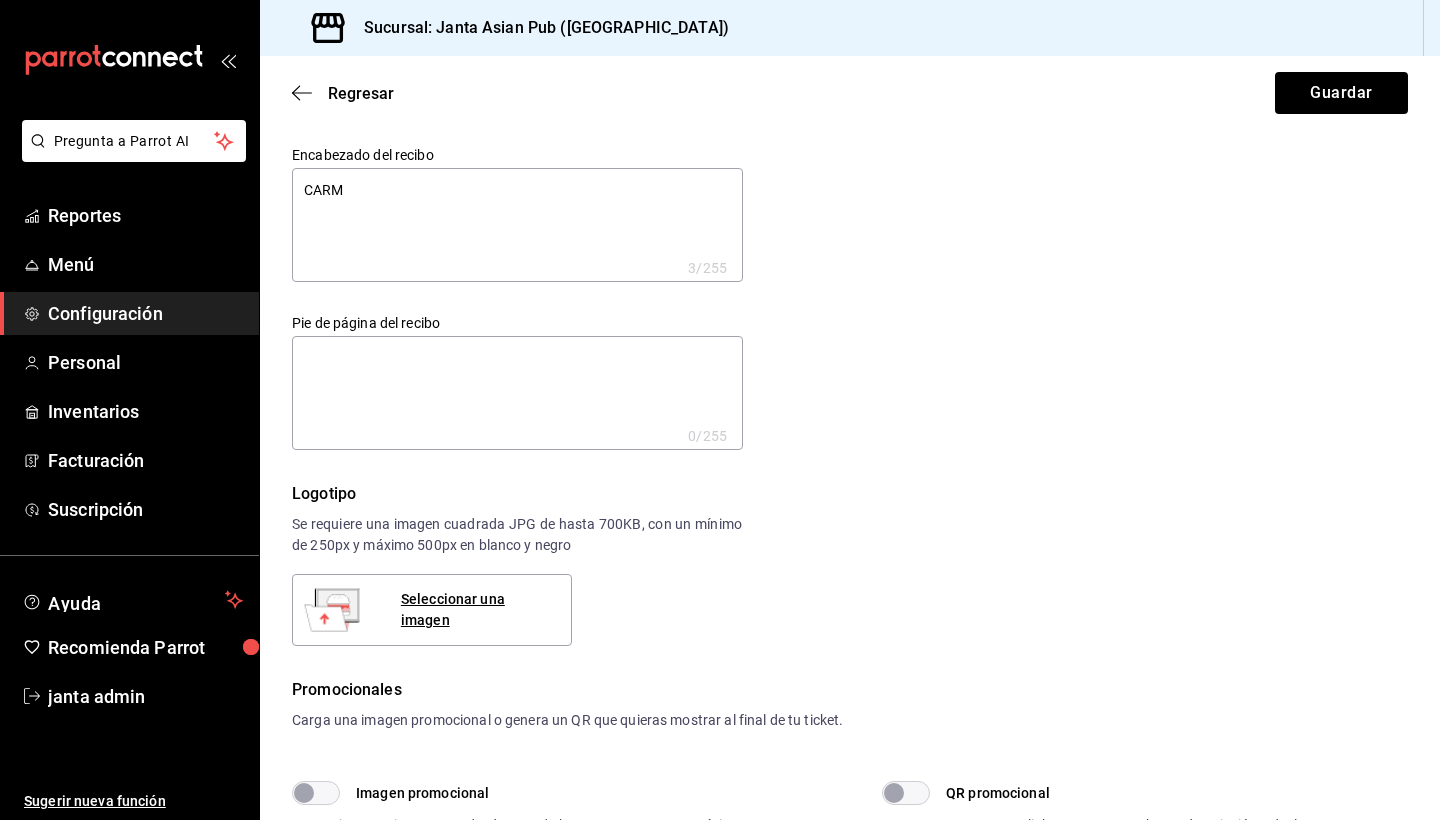 type on "CARME" 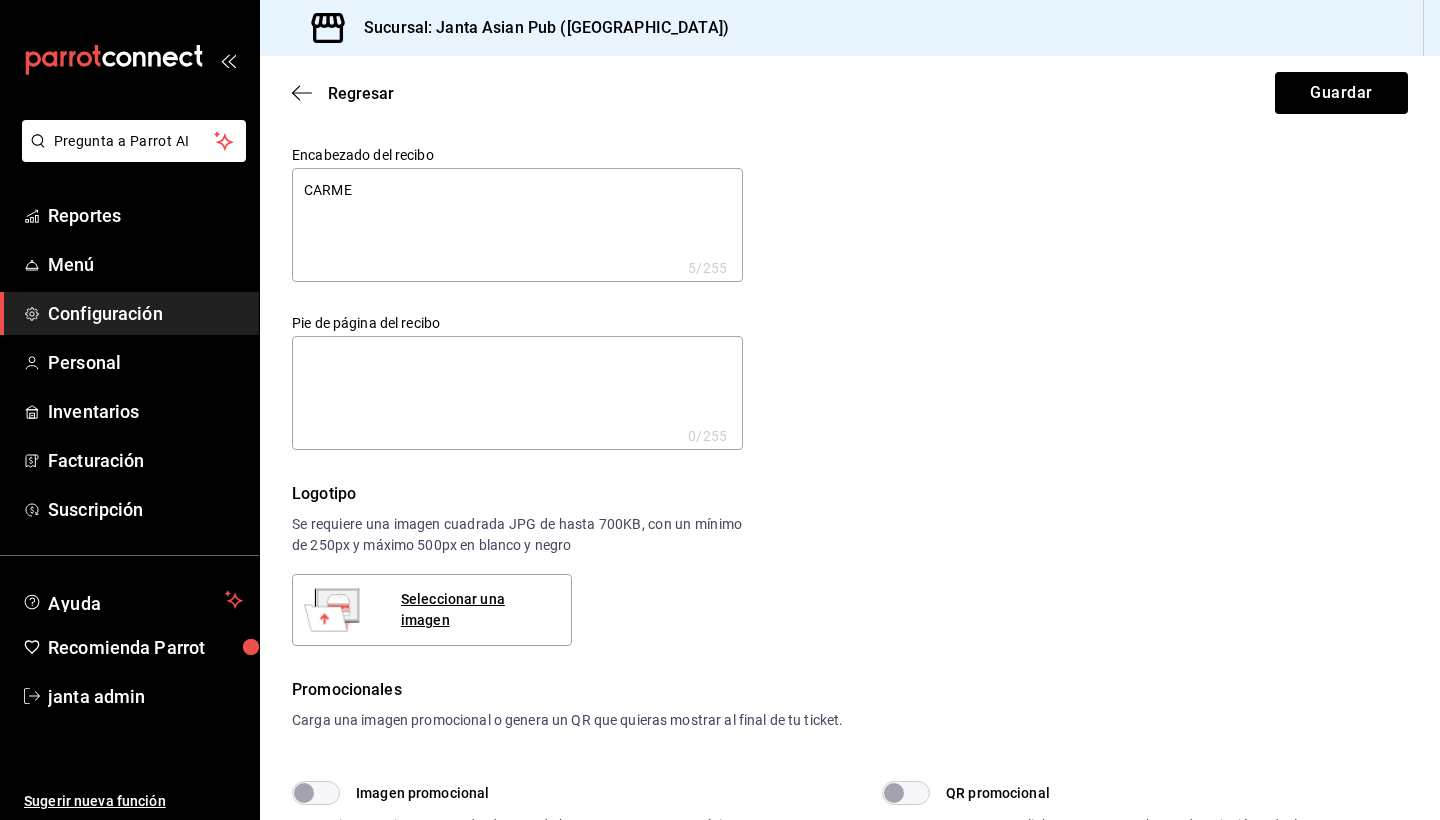 type on "[PERSON_NAME]" 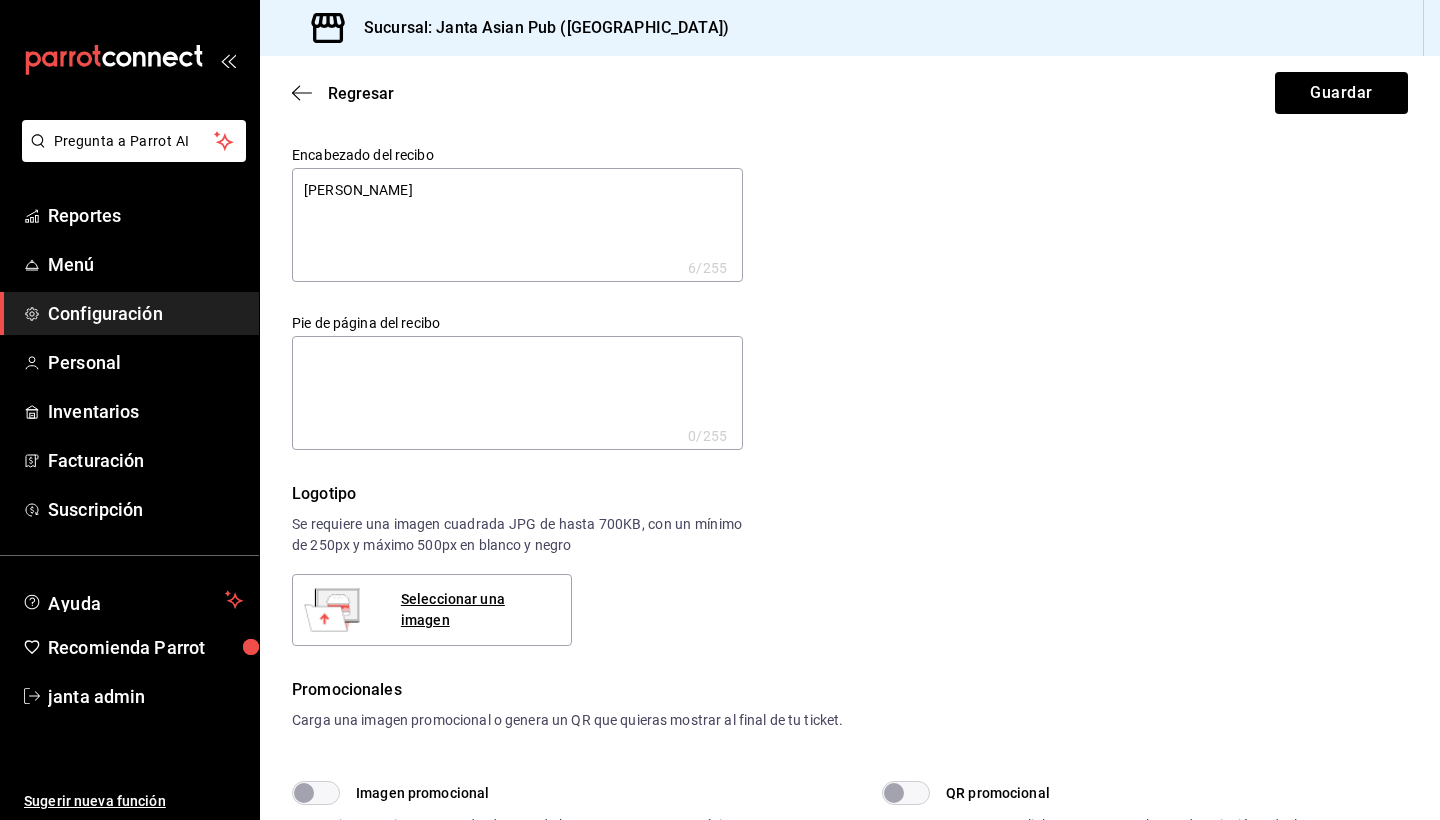 type on "[PERSON_NAME]" 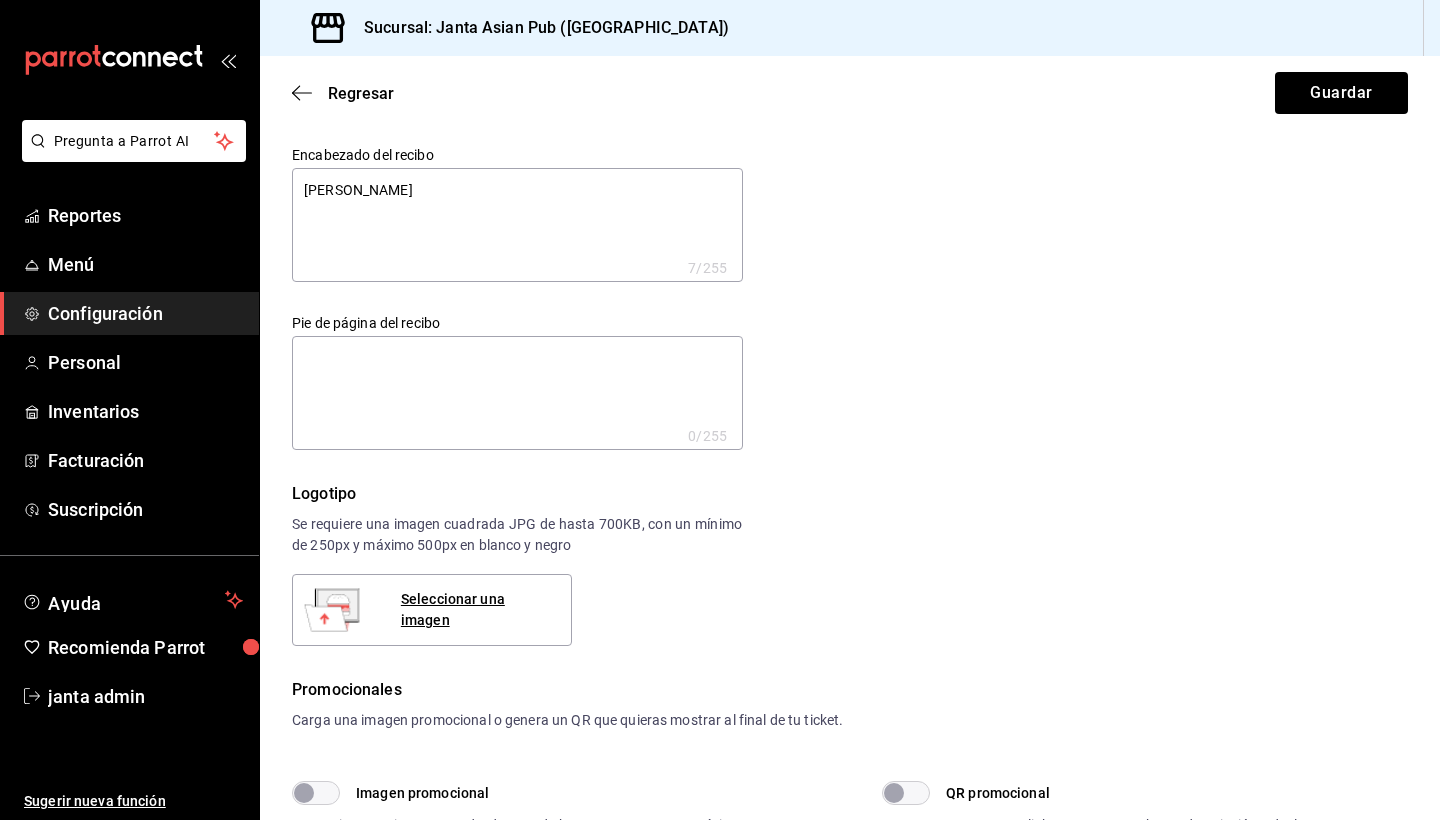 type on "[PERSON_NAME]" 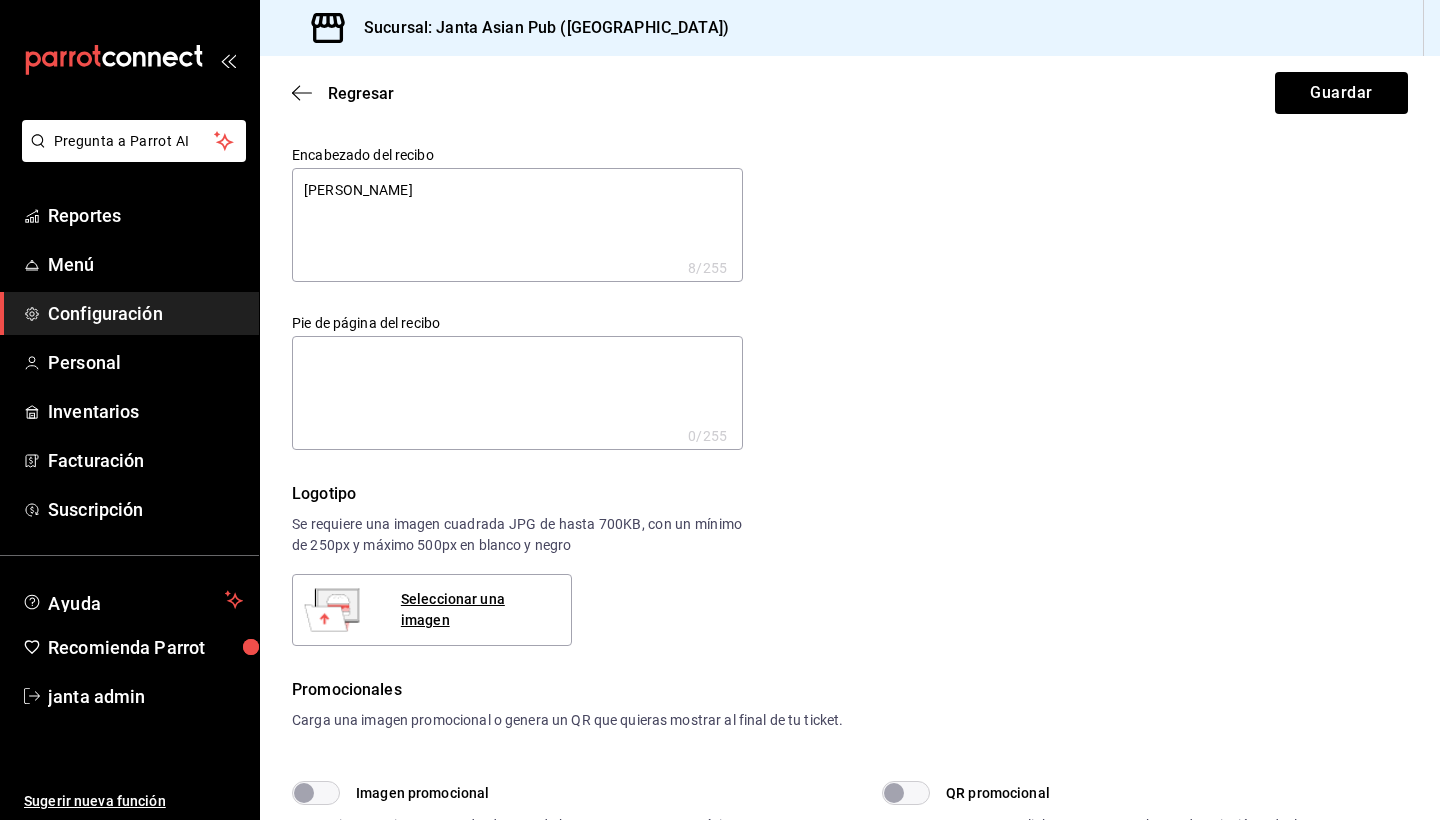type on "[PERSON_NAME]" 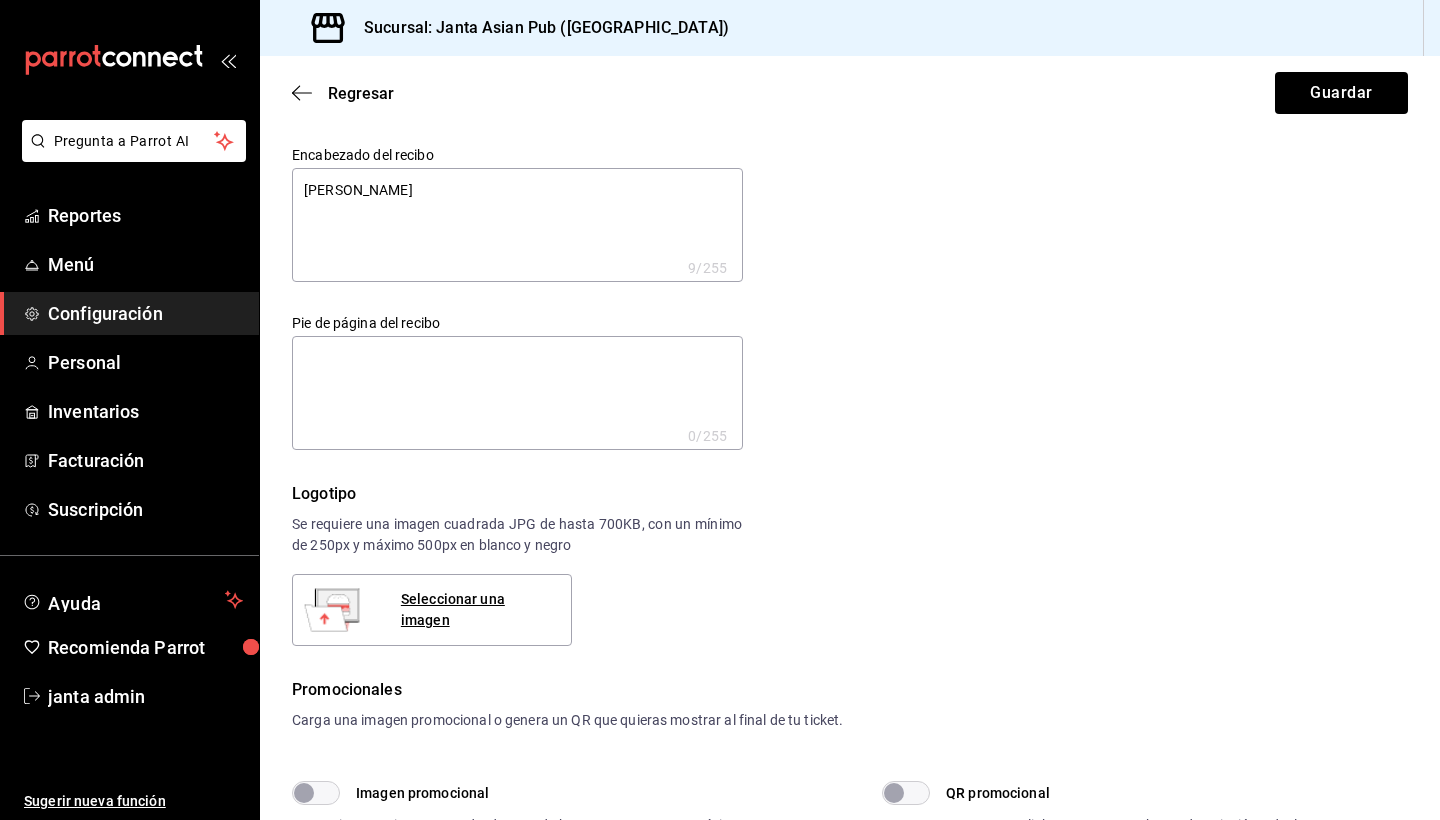 type on "[PERSON_NAME]" 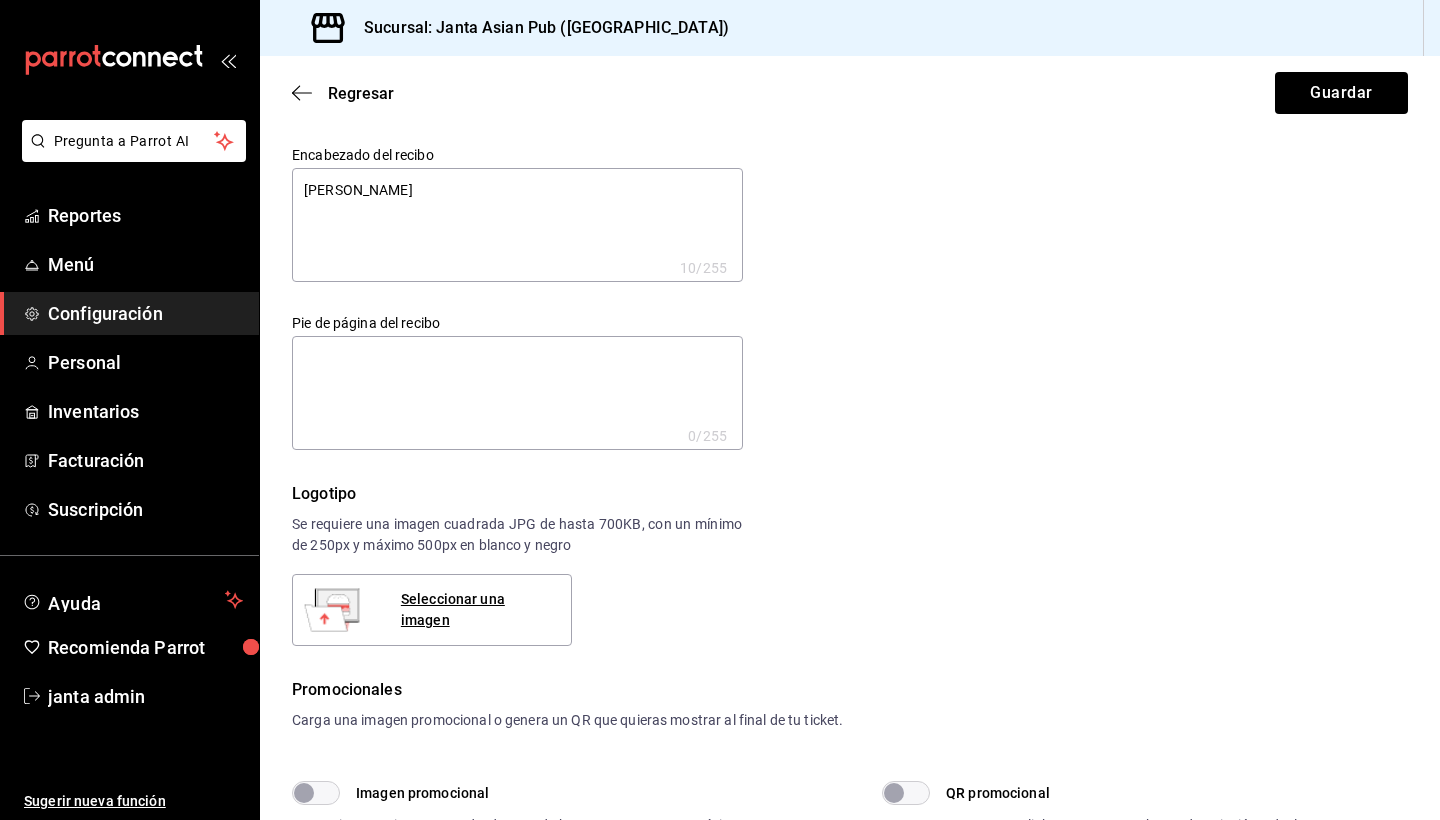 type on "[PERSON_NAME]" 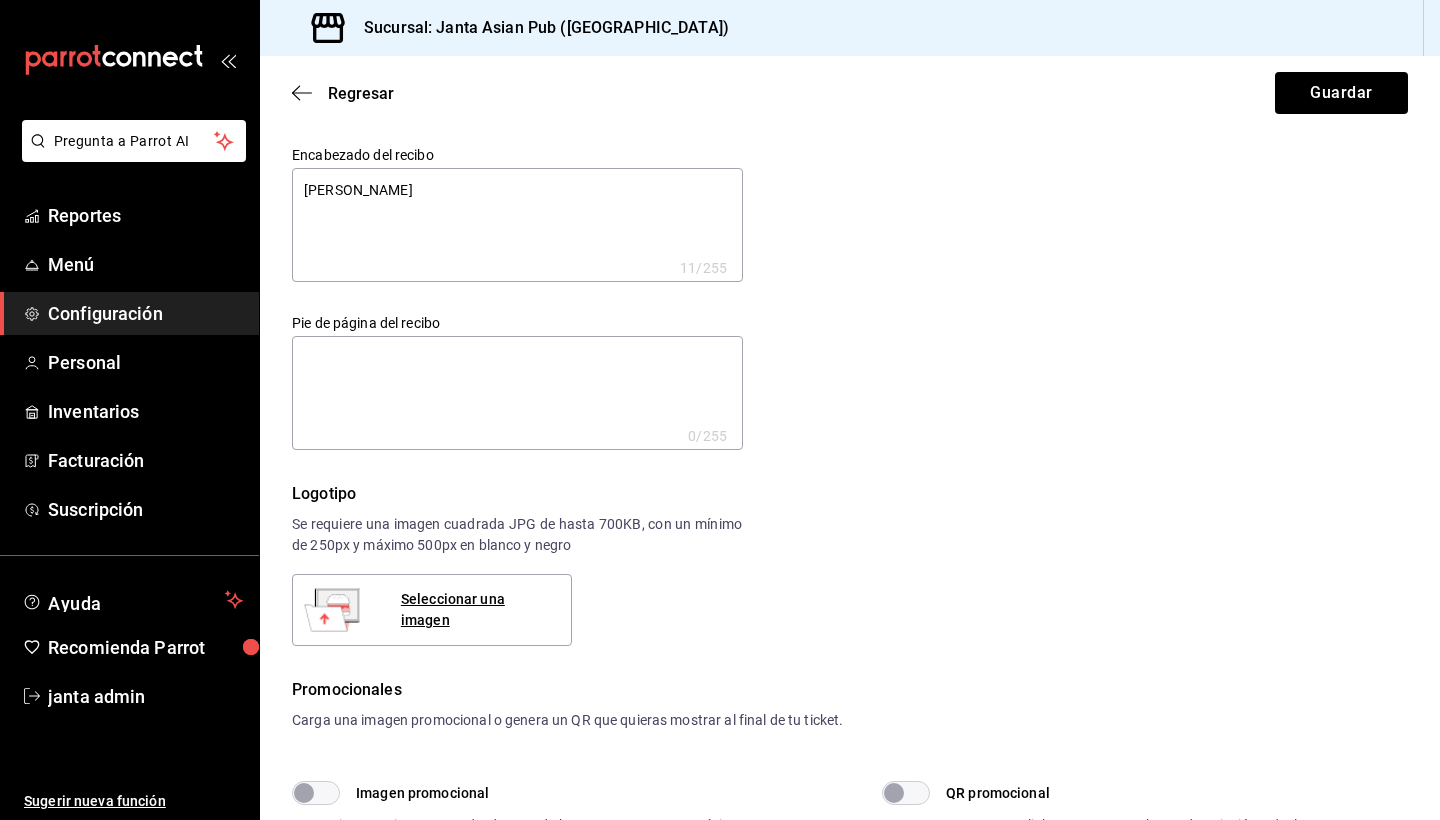 type on "[PERSON_NAME]" 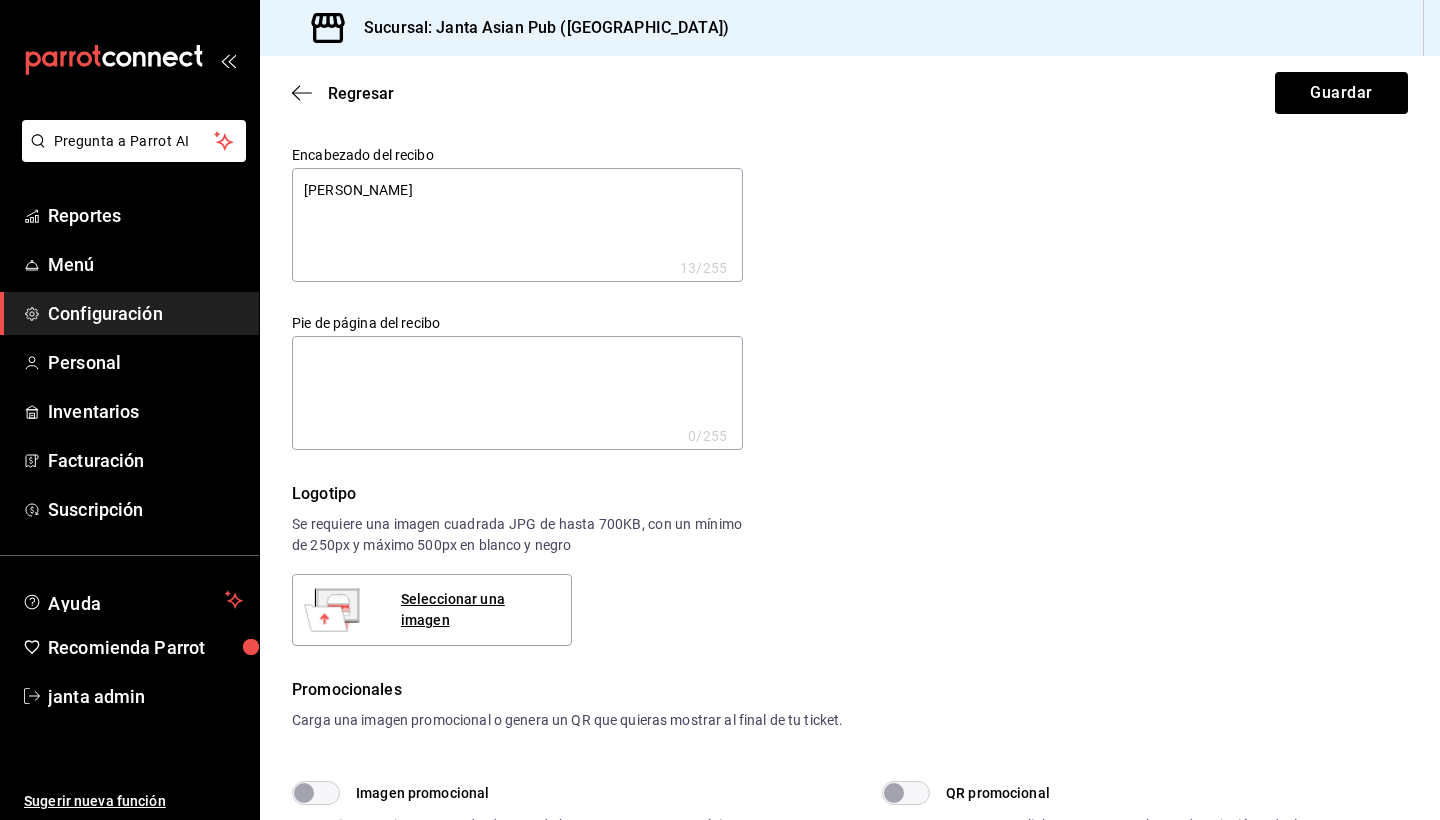 type on "[PERSON_NAME]" 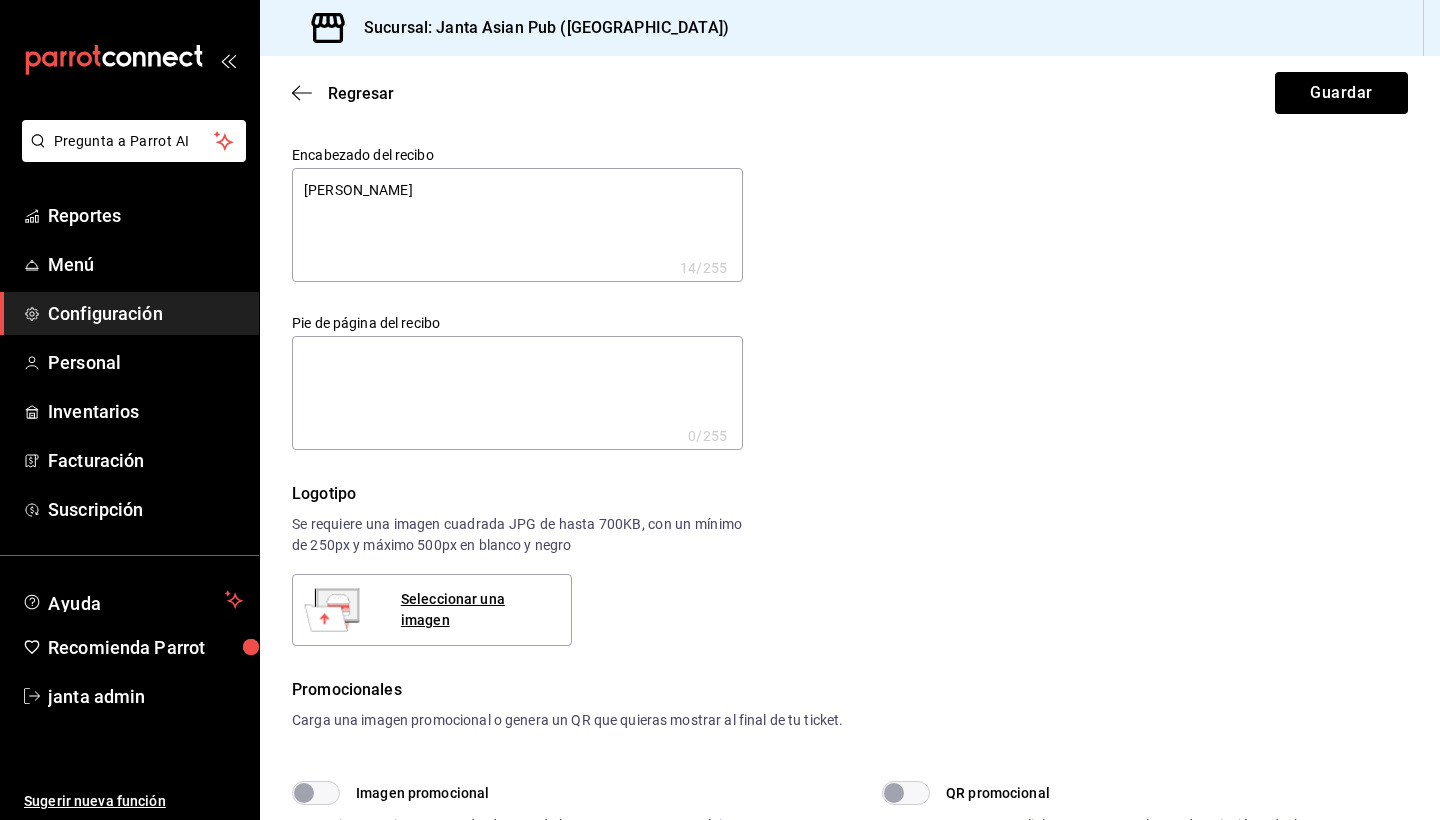 type on "[PERSON_NAME] CA" 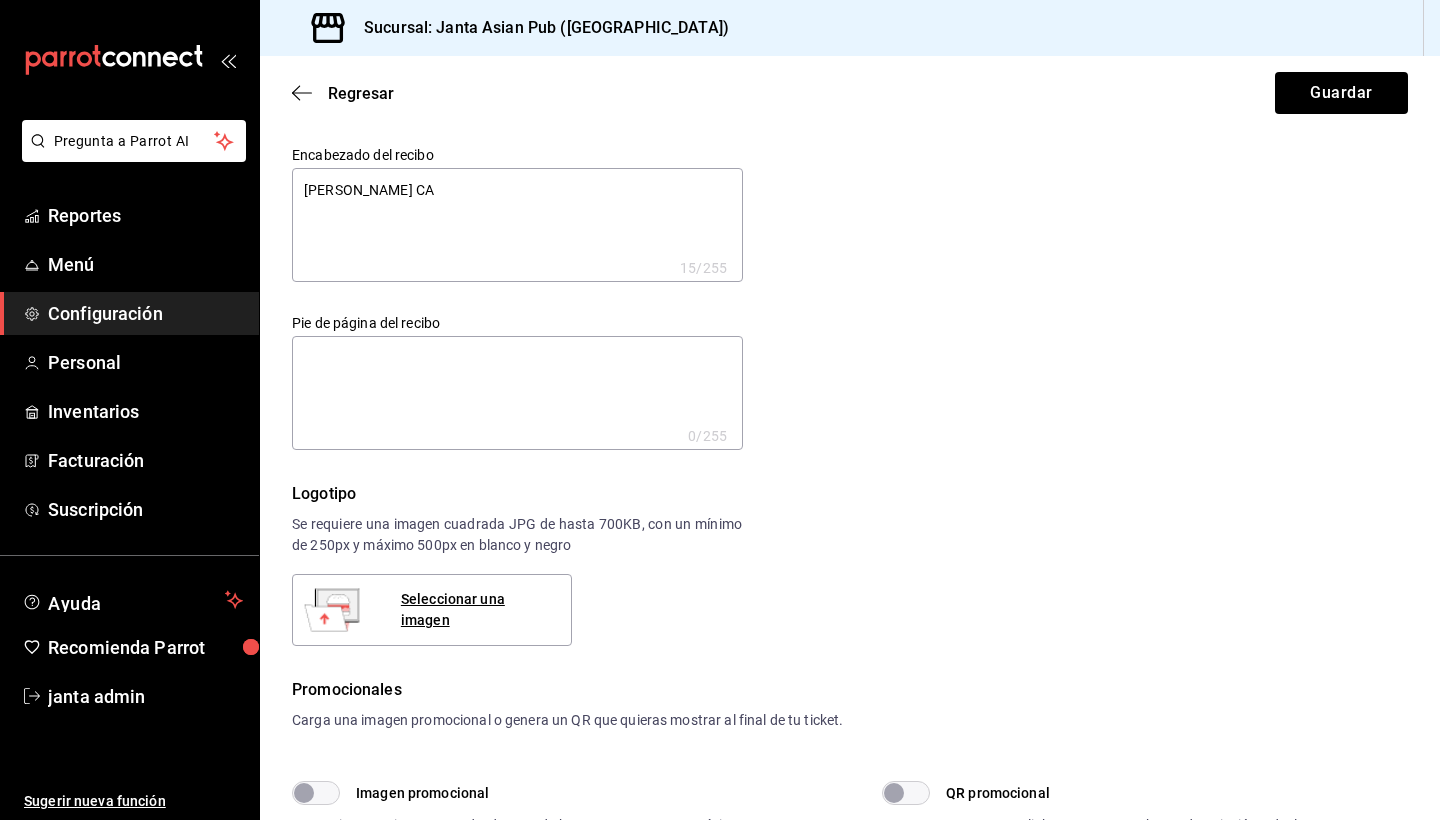 type on "[PERSON_NAME]" 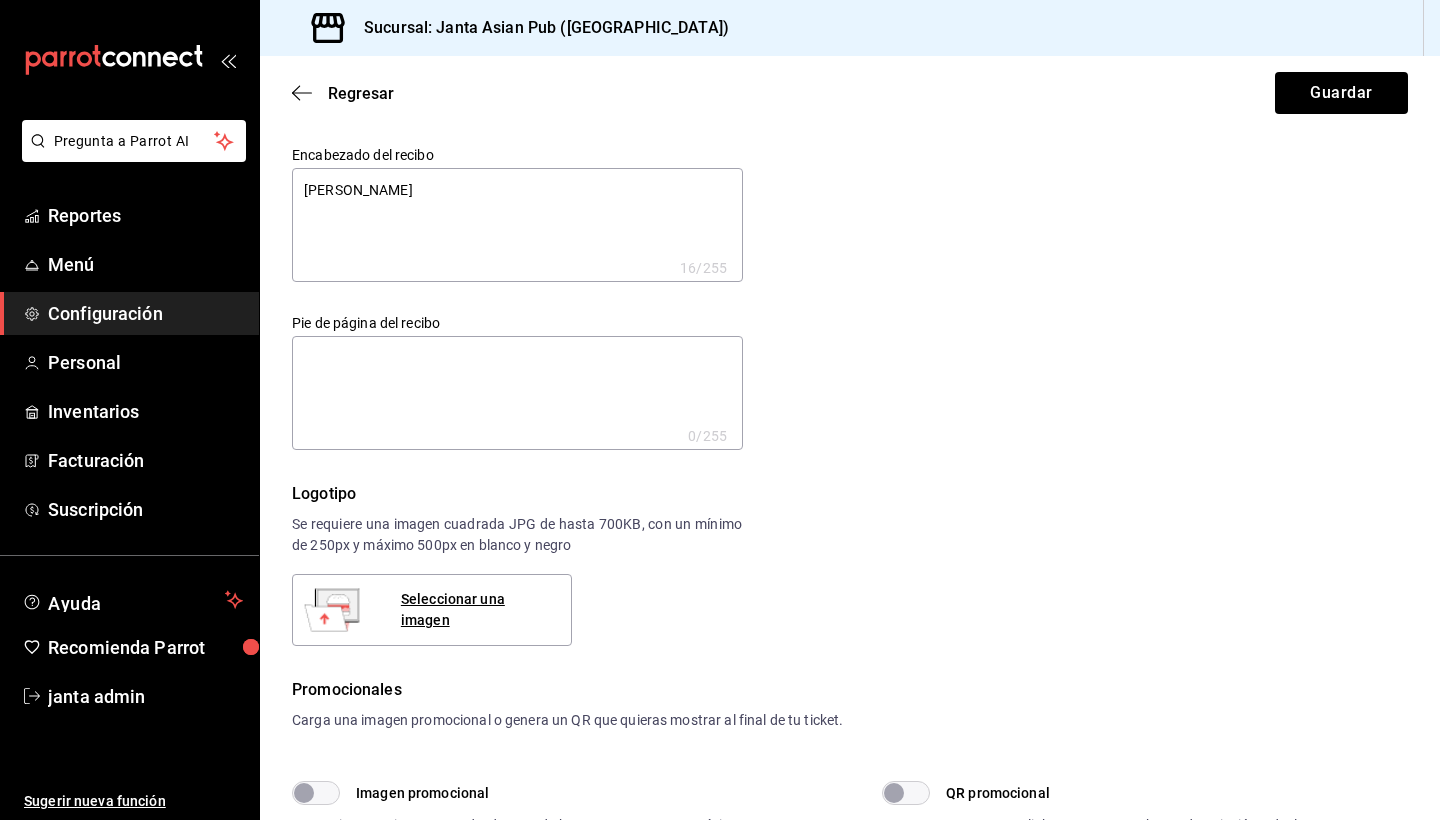 type on "[PERSON_NAME]" 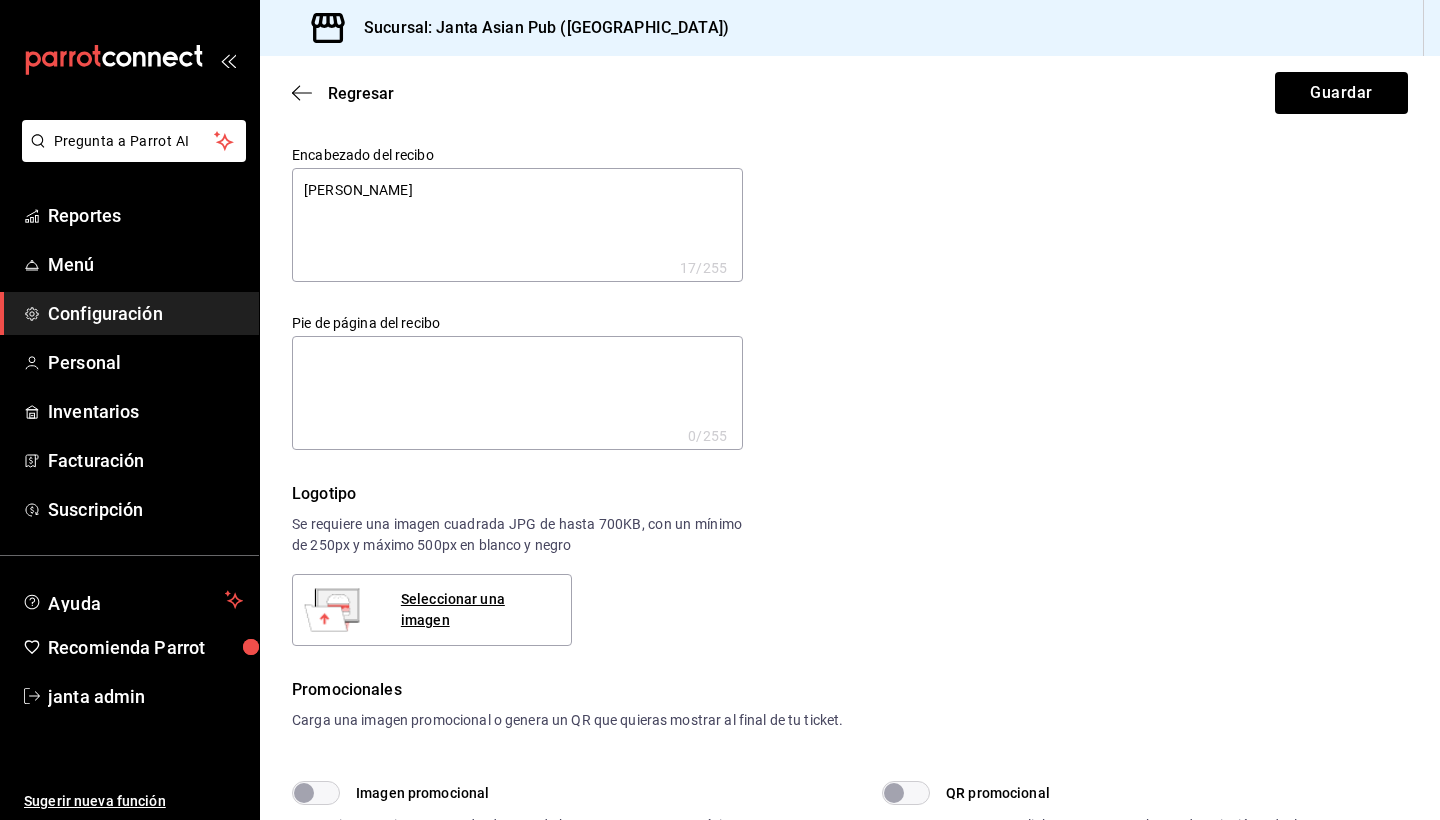 type on "[PERSON_NAME]" 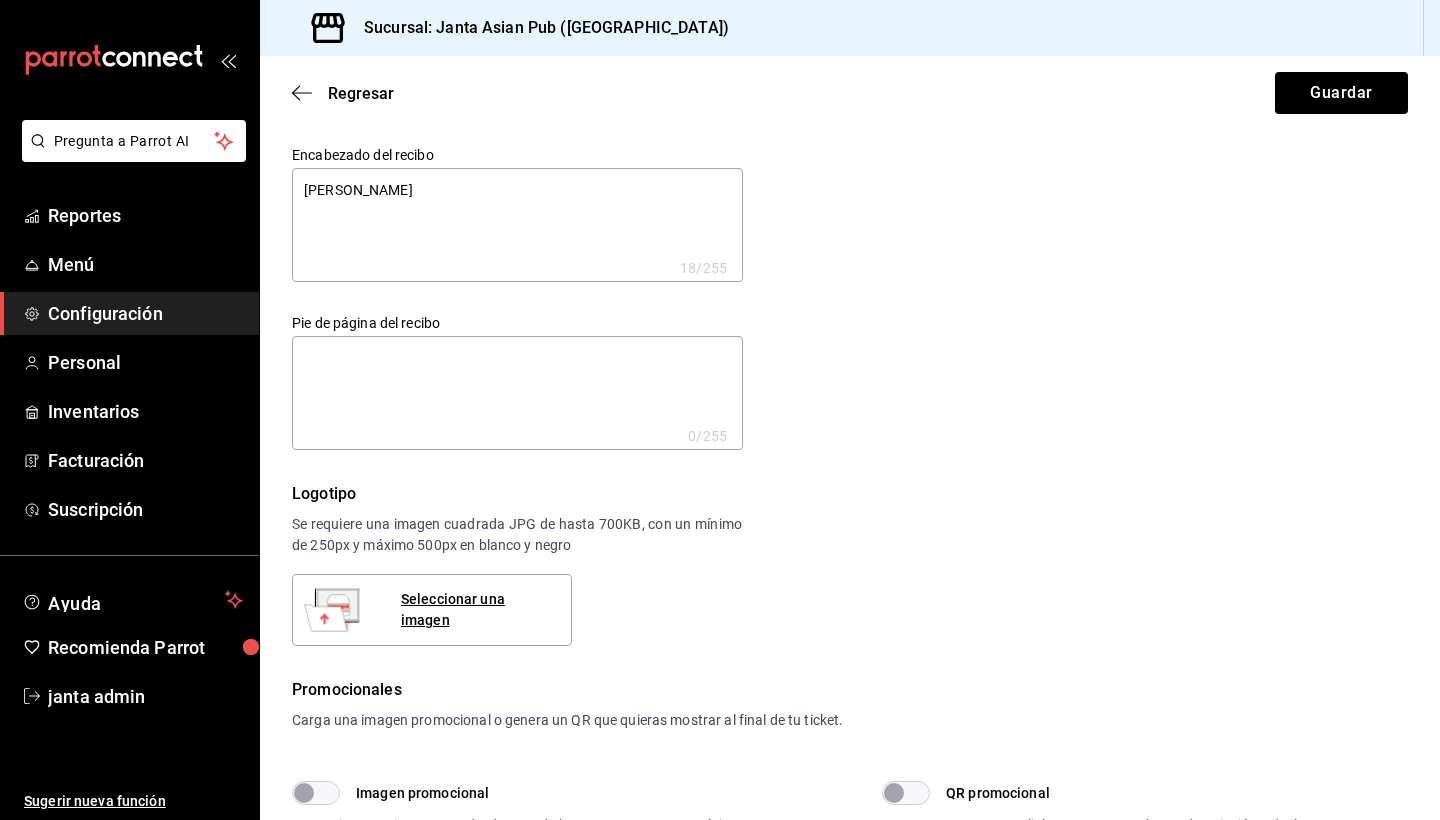 type on "[PERSON_NAME]" 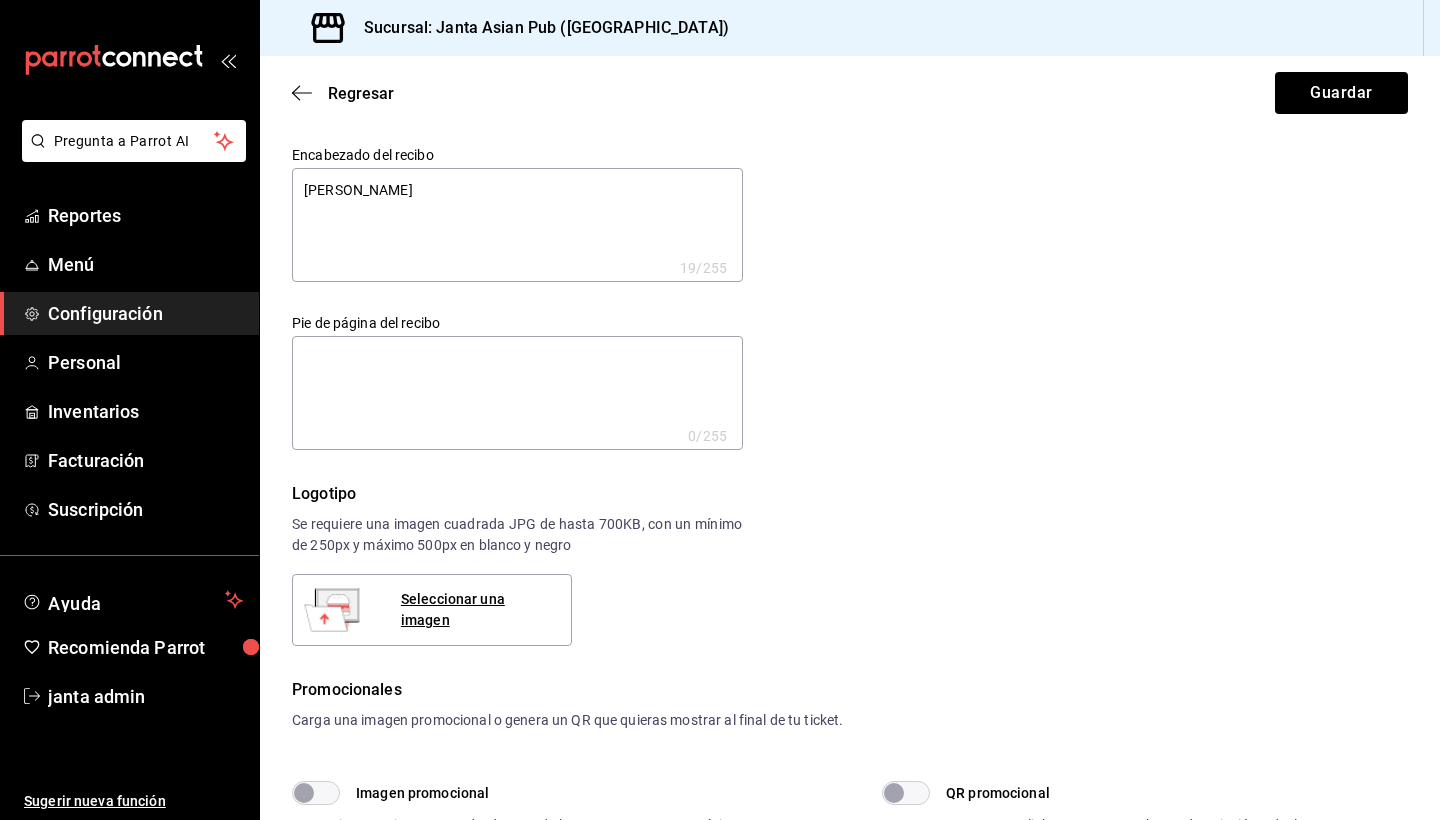 type on "[PERSON_NAME]" 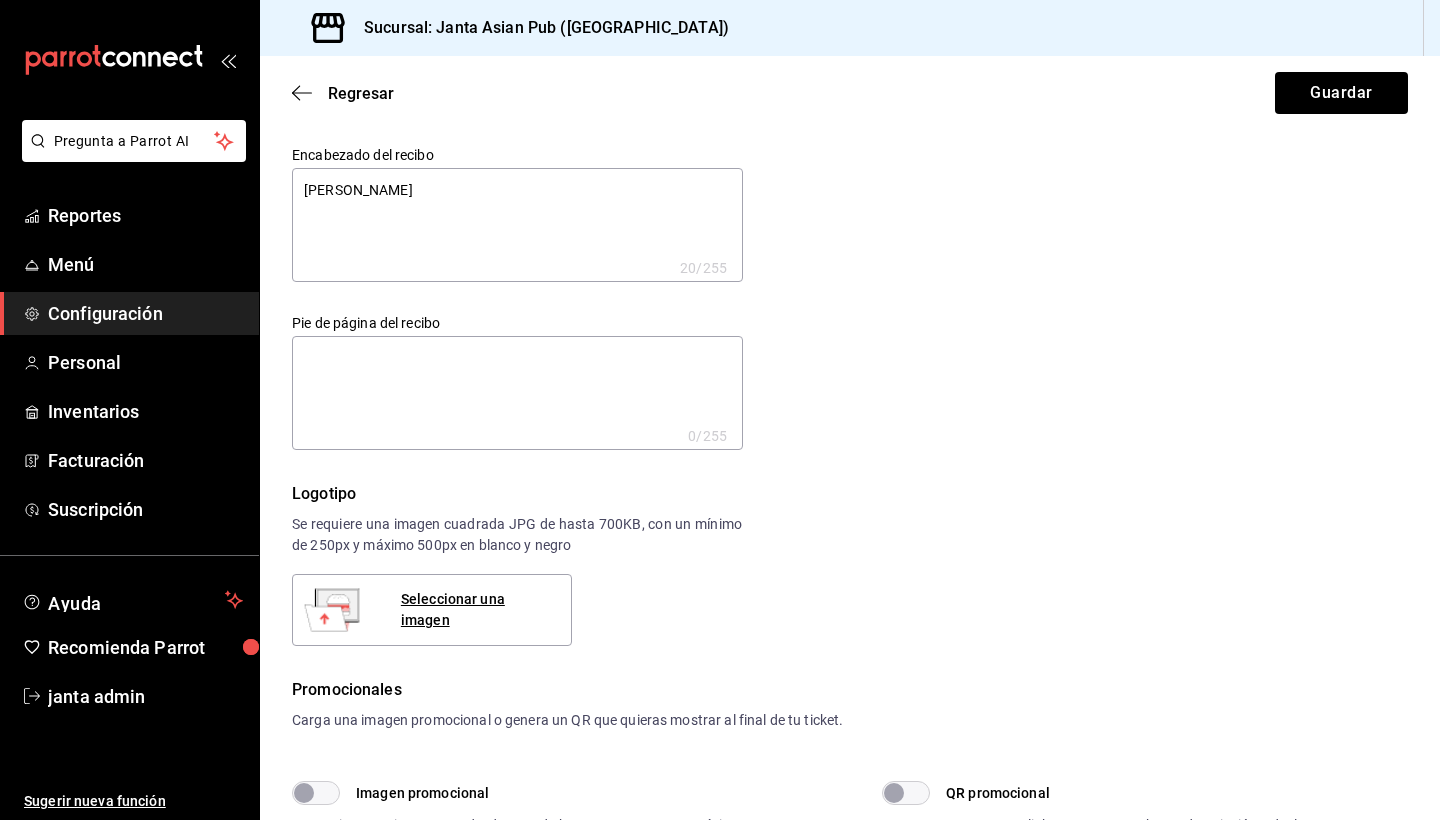 type on "[PERSON_NAME]" 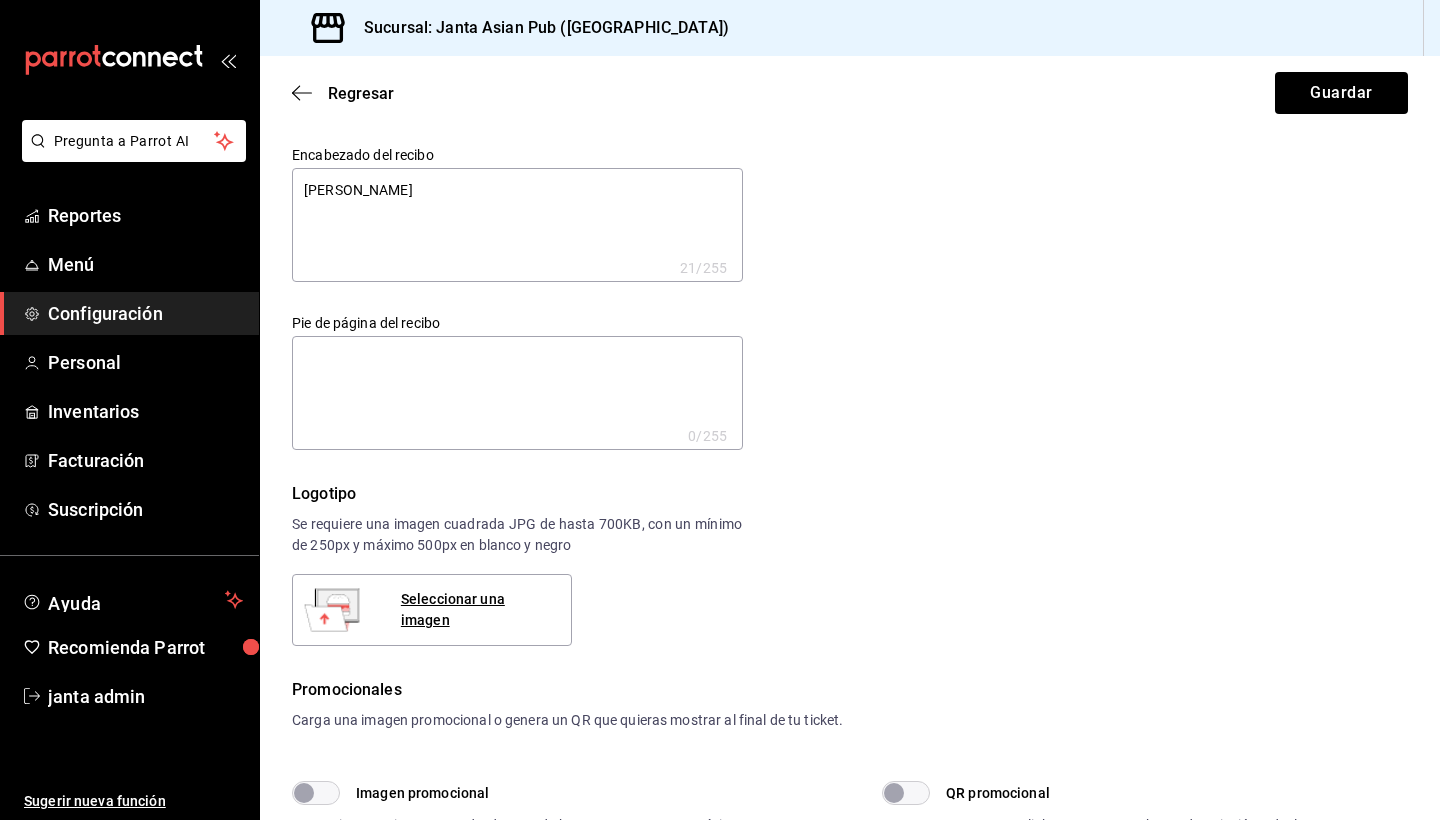 type on "[PERSON_NAME]" 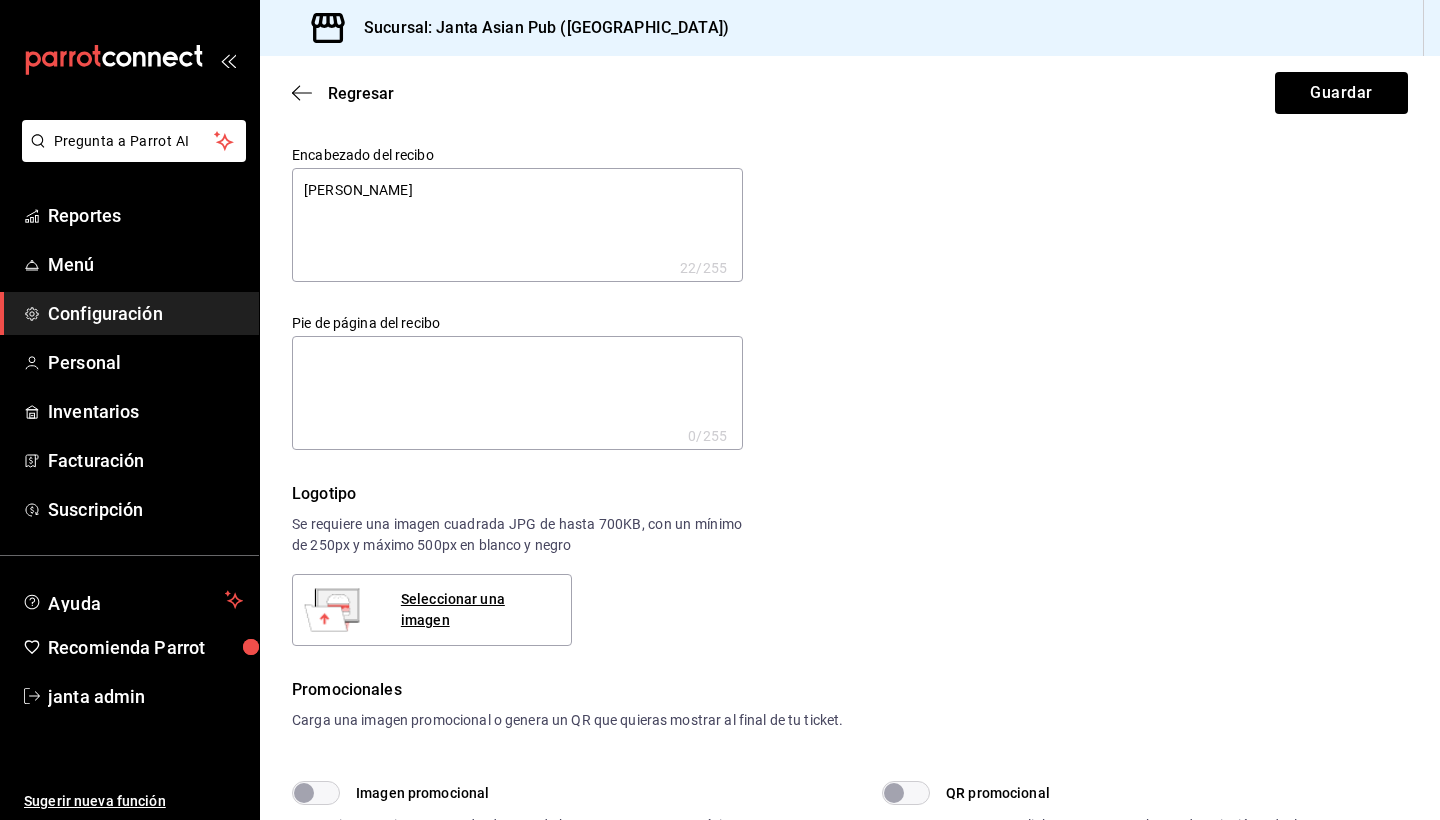 type on "[PERSON_NAME] CE" 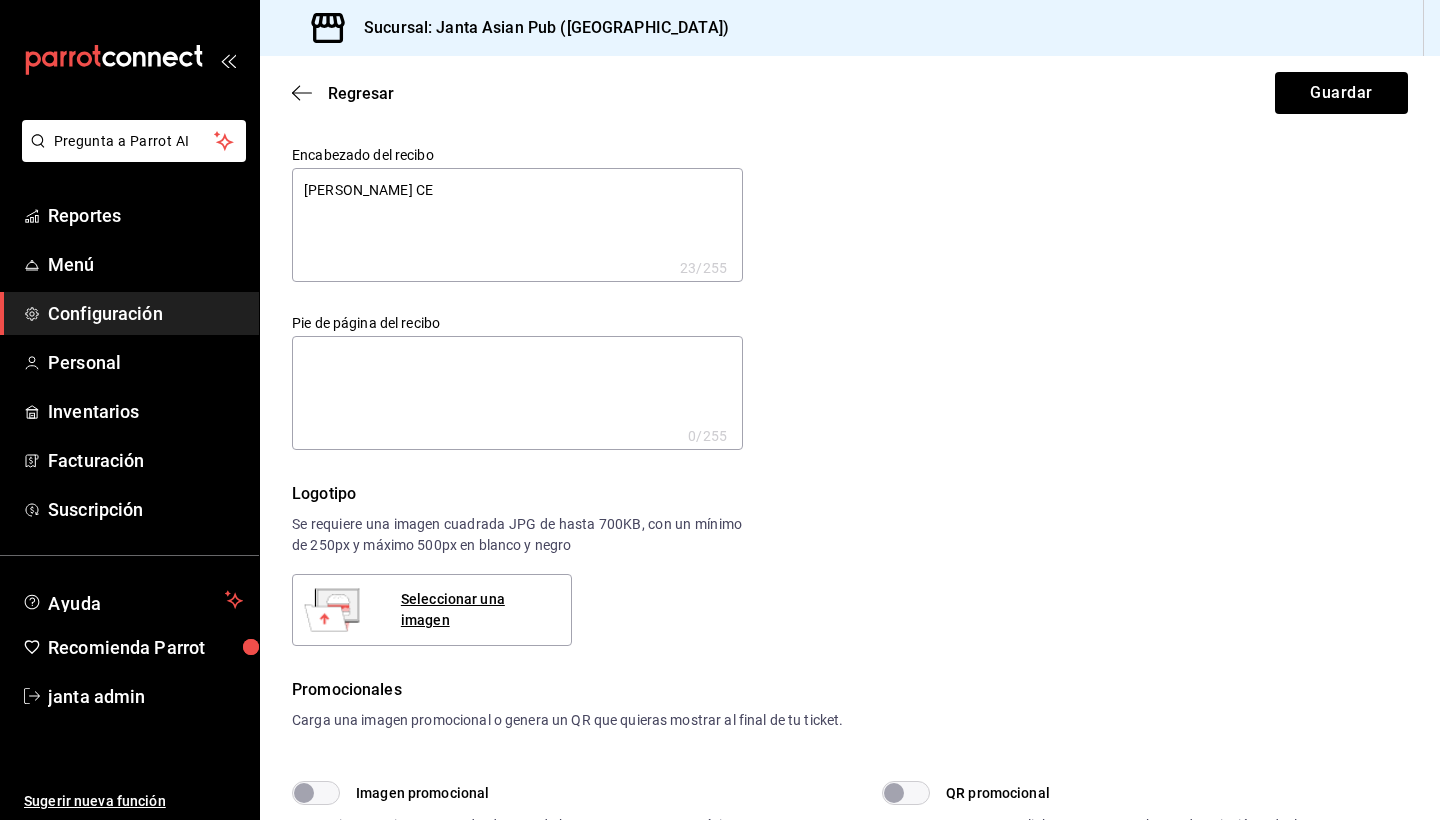 type on "[PERSON_NAME]" 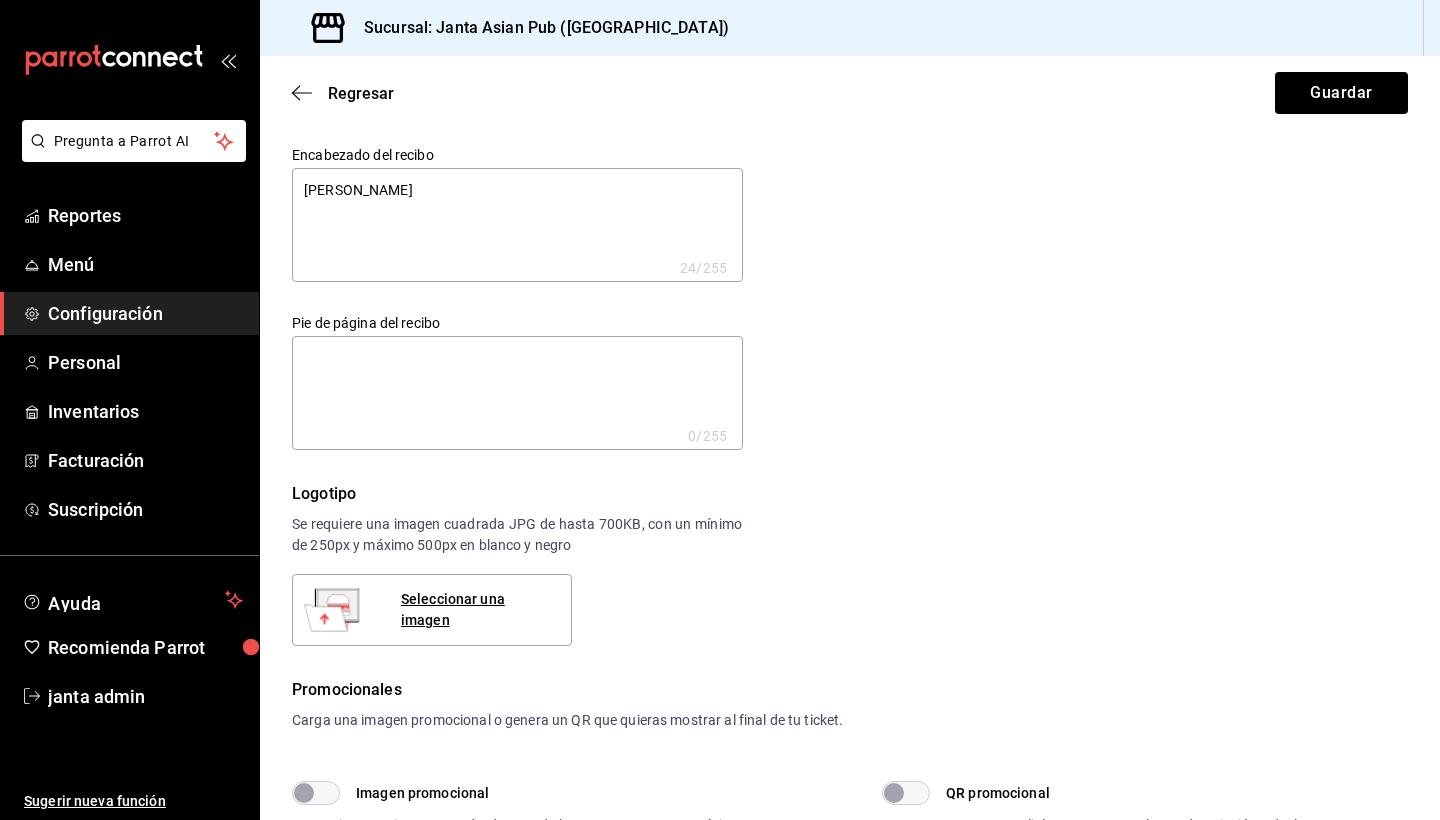 type on "[PERSON_NAME]" 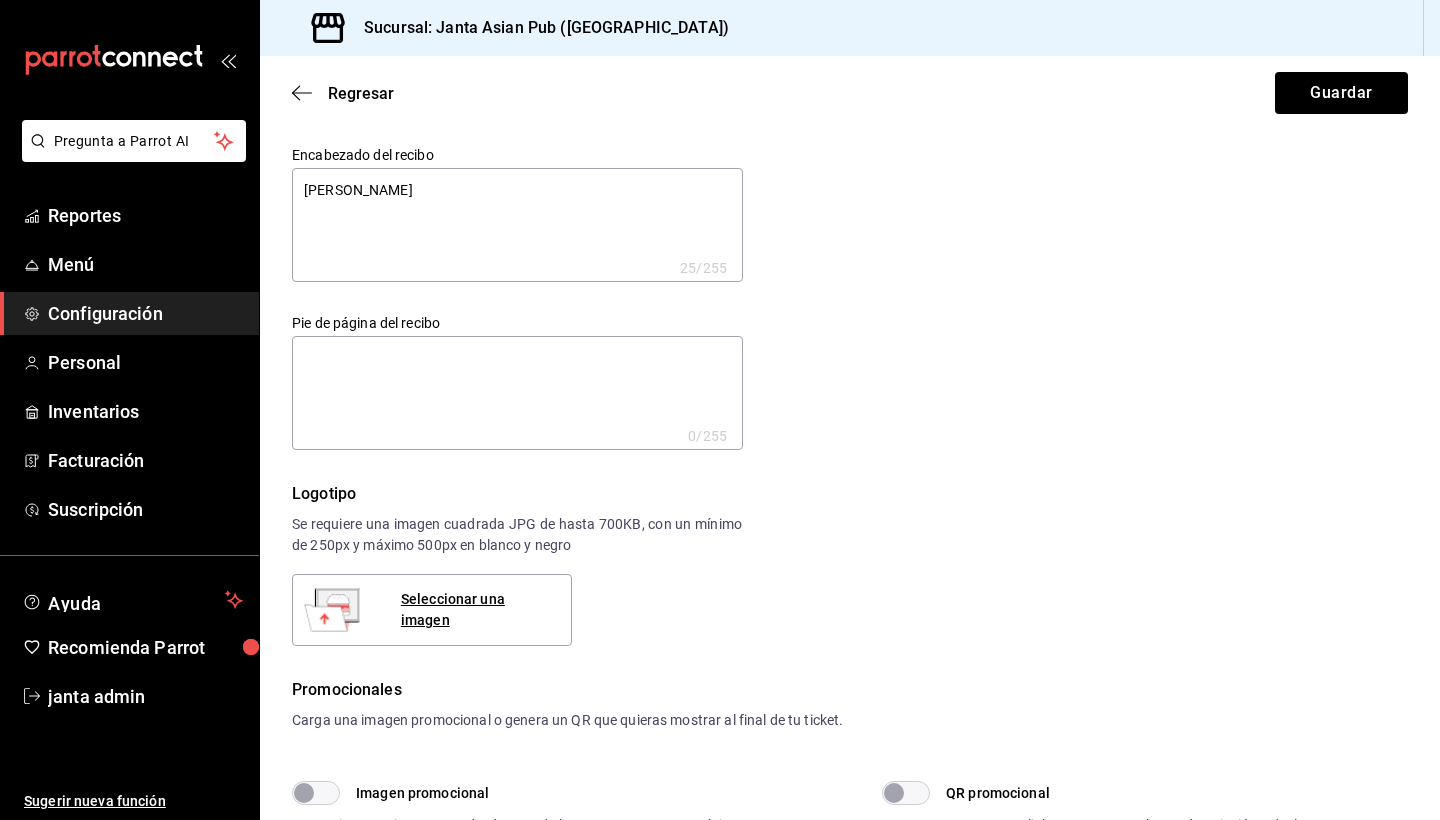 type on "[PERSON_NAME]" 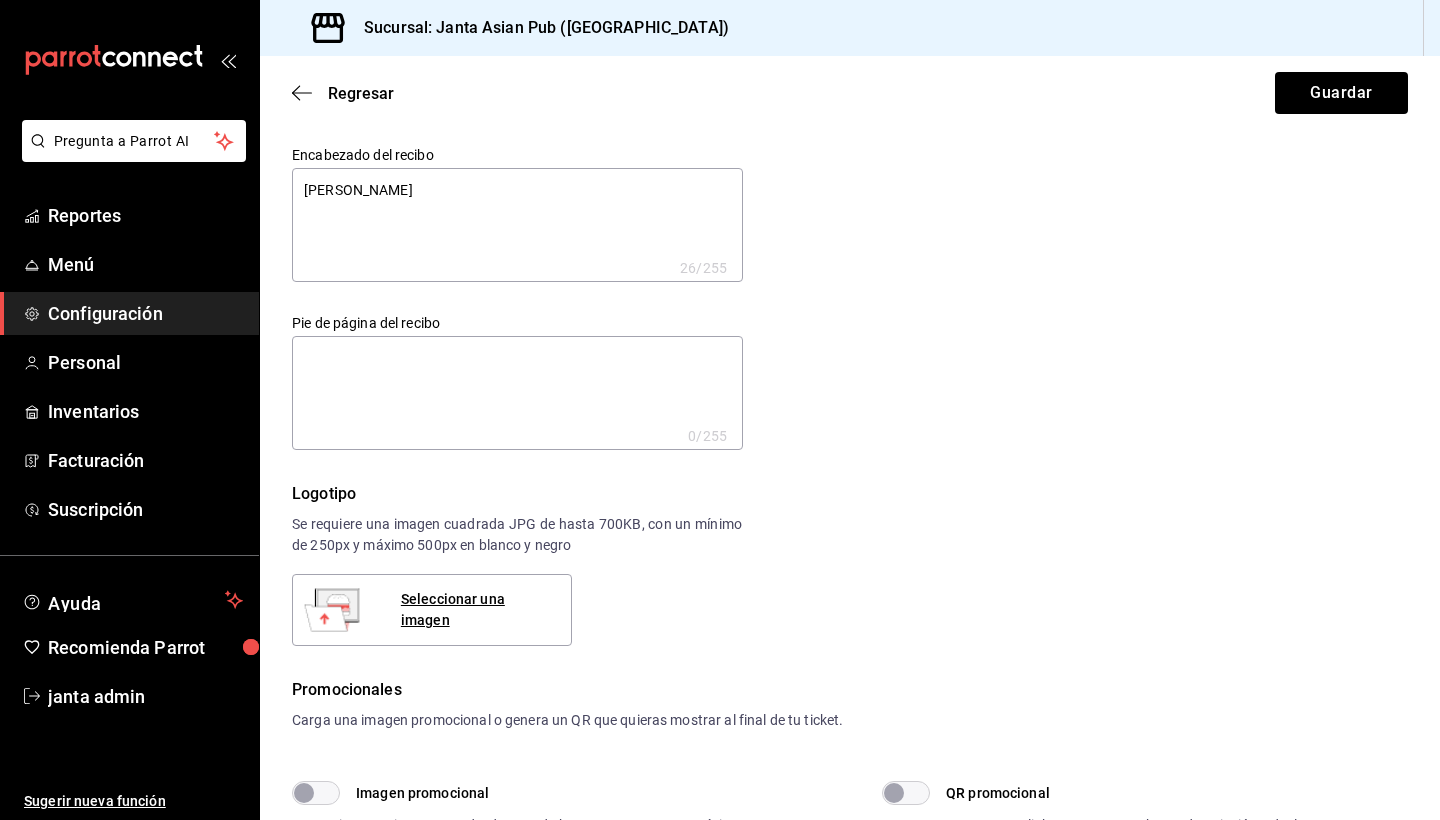 type on "[PERSON_NAME]" 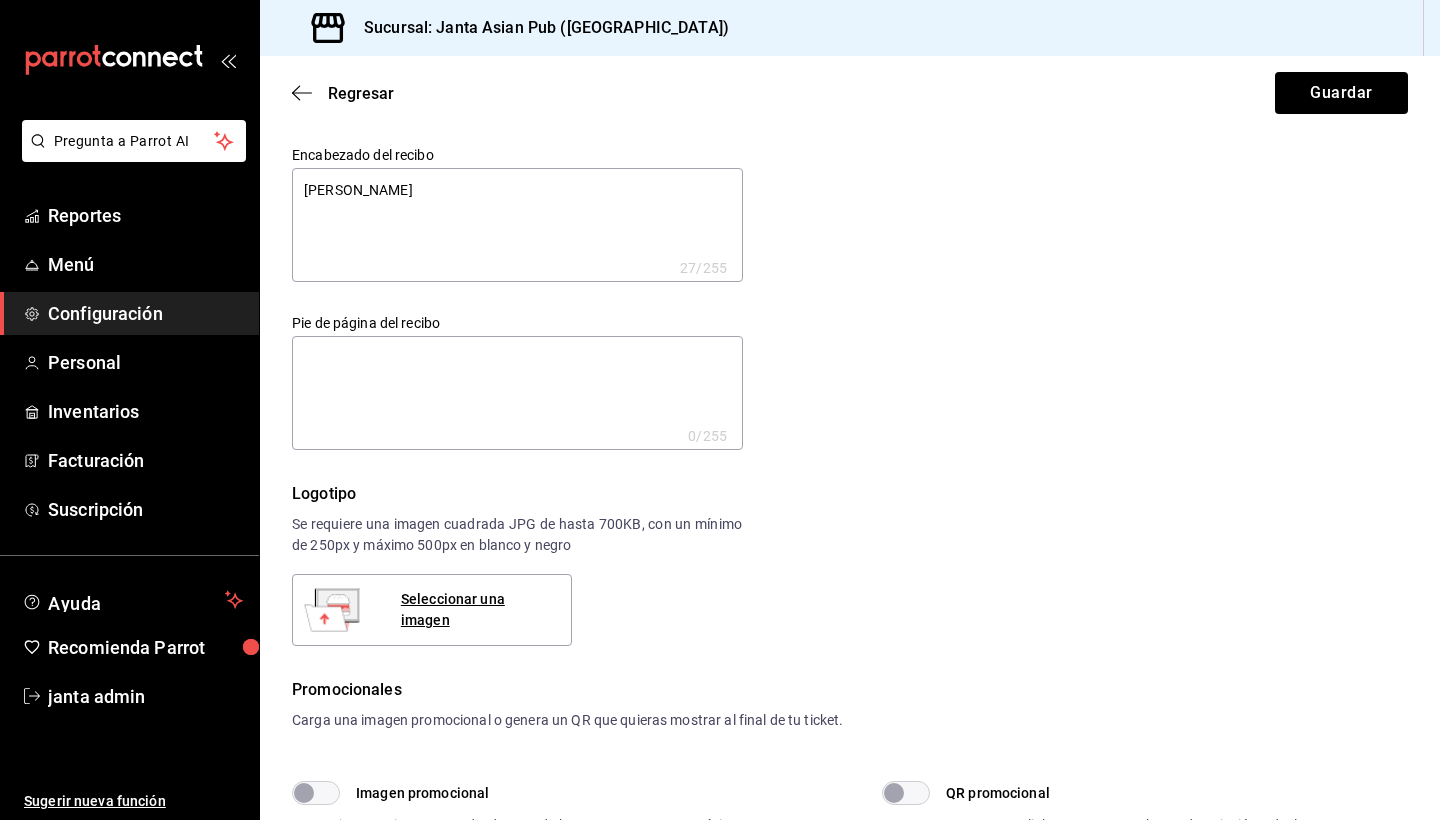 type on "[PERSON_NAME]" 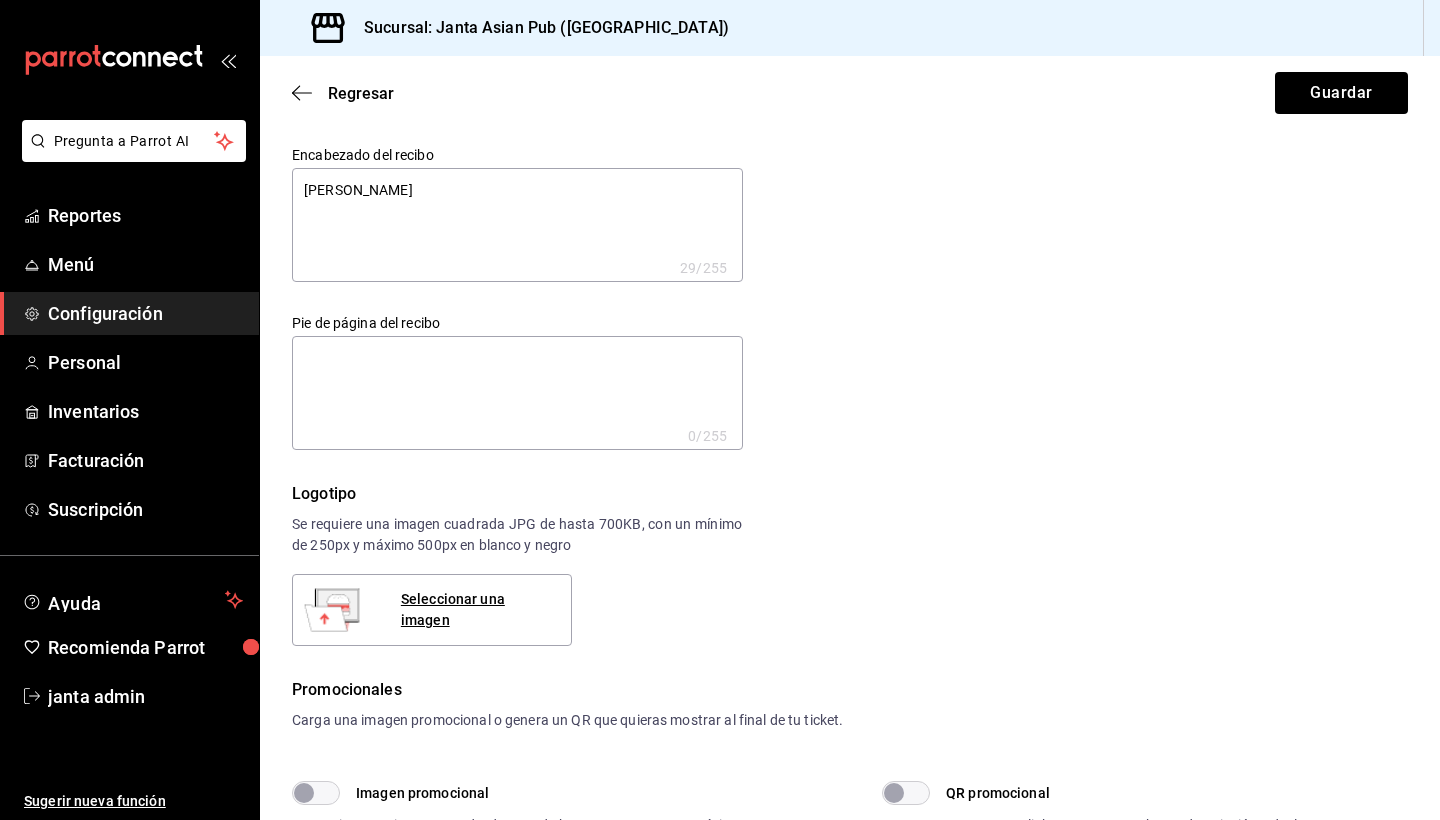 type on "[PERSON_NAME]" 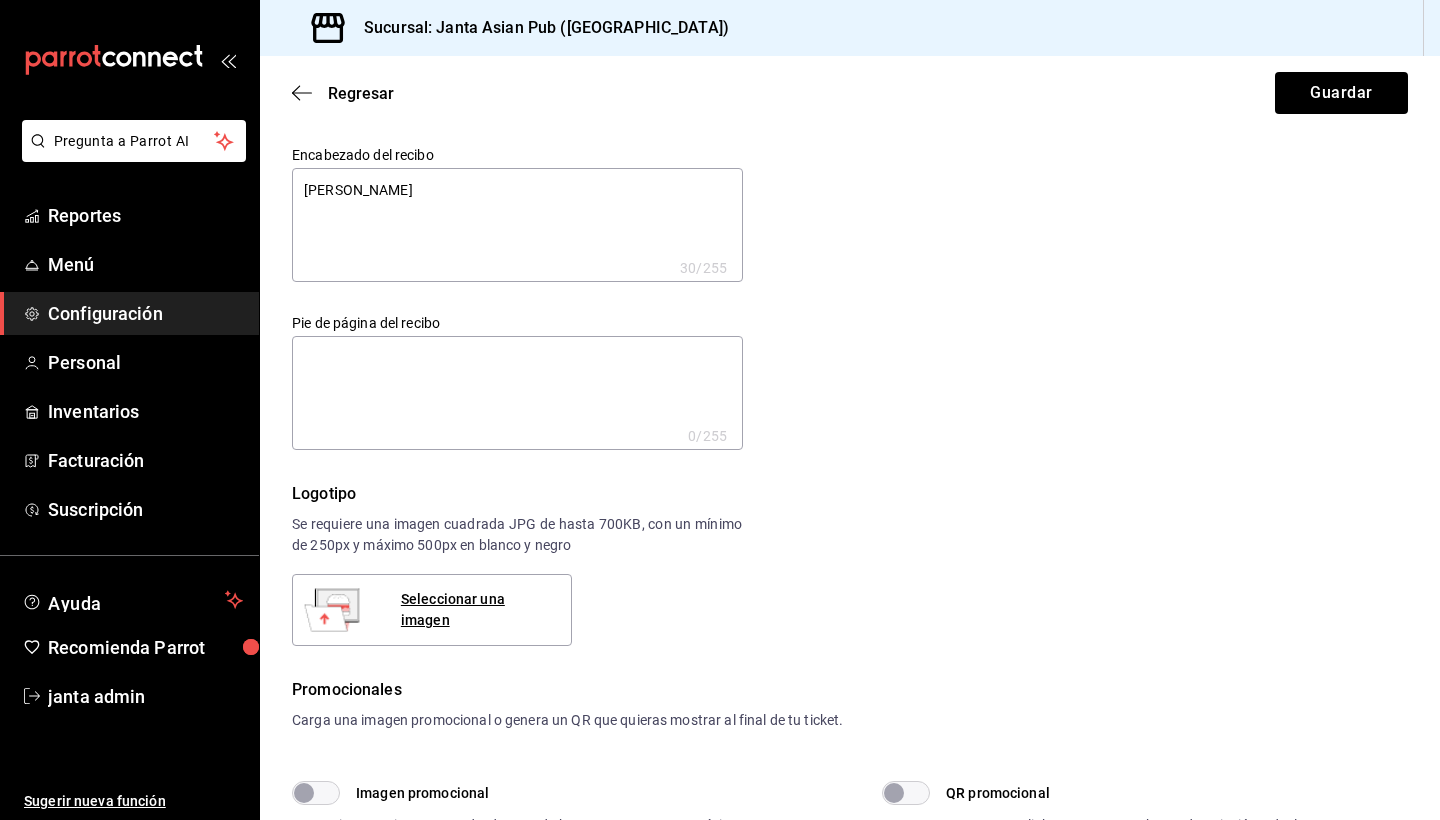 type on "[PERSON_NAME]" 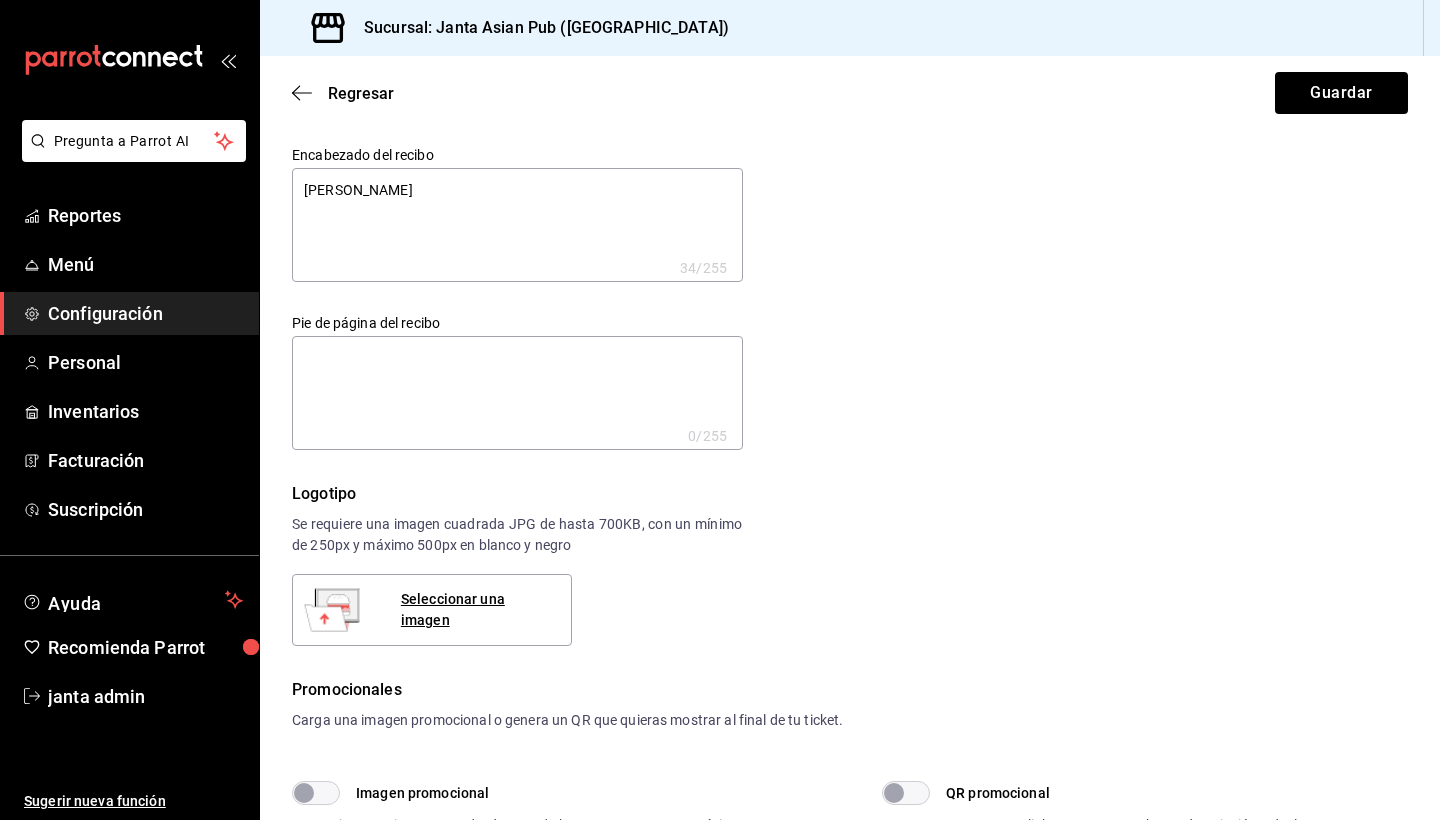 type on "[PERSON_NAME]" 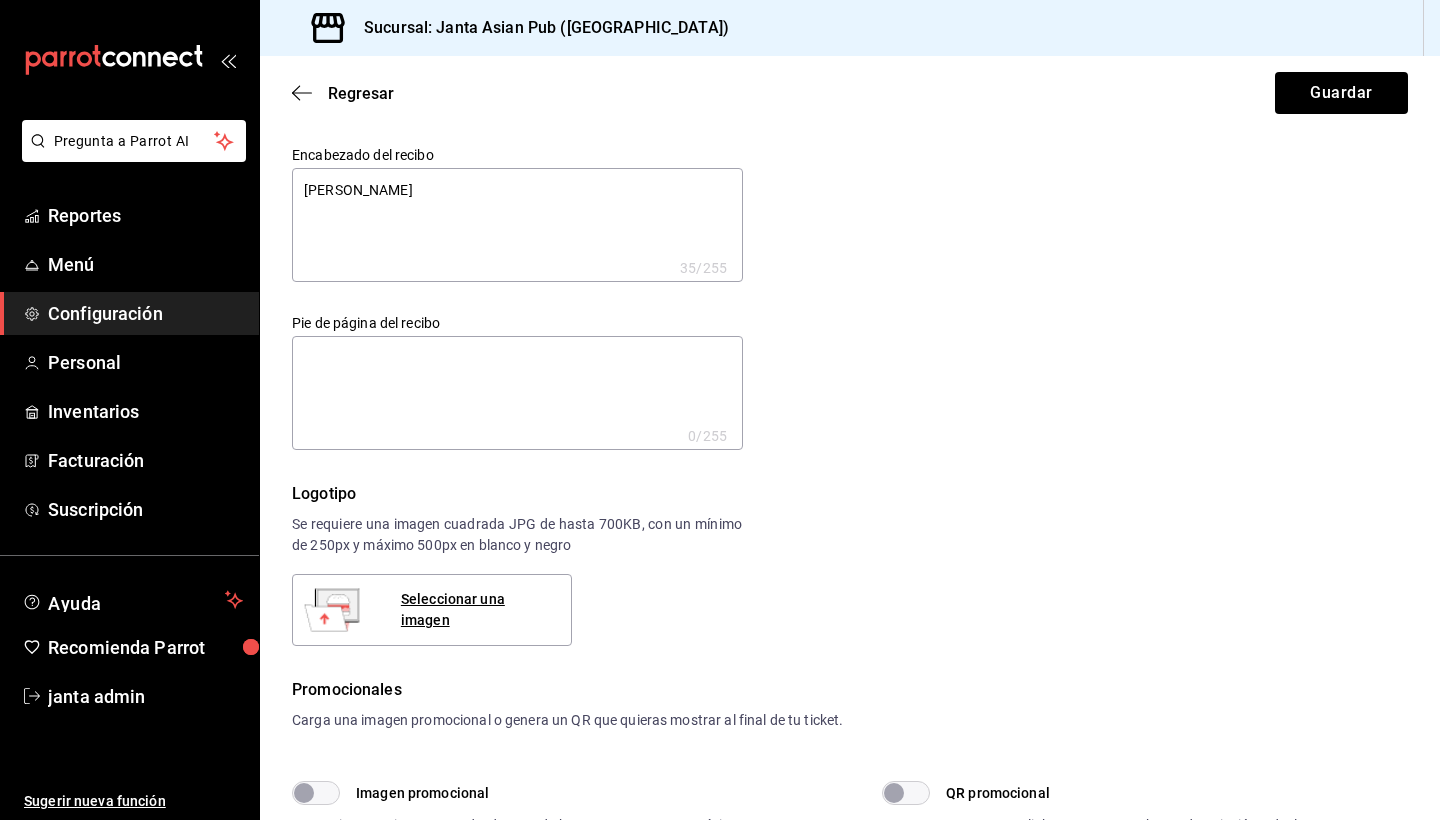 type on "[PERSON_NAME]
RF" 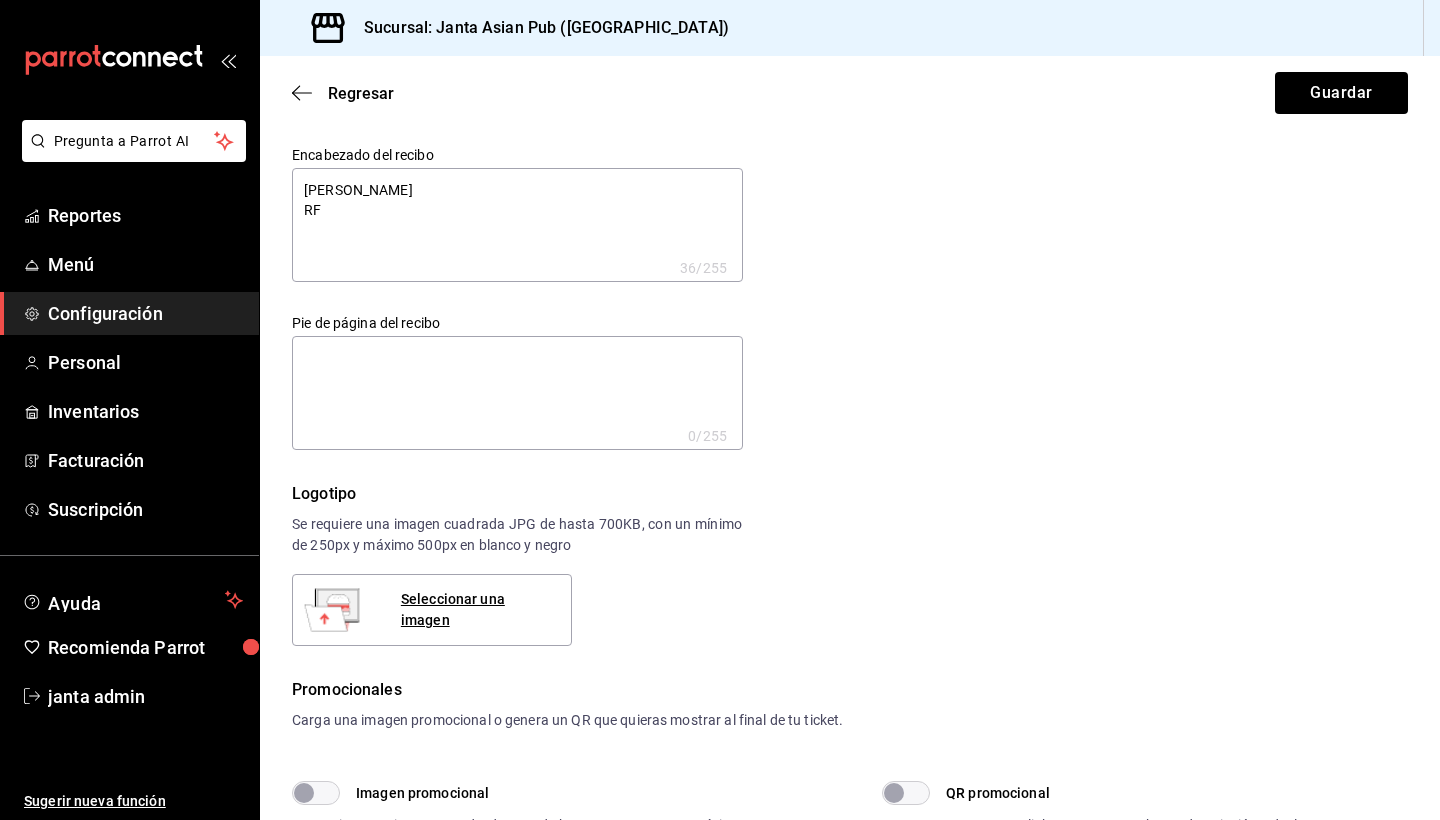 type on "[PERSON_NAME]
RFC" 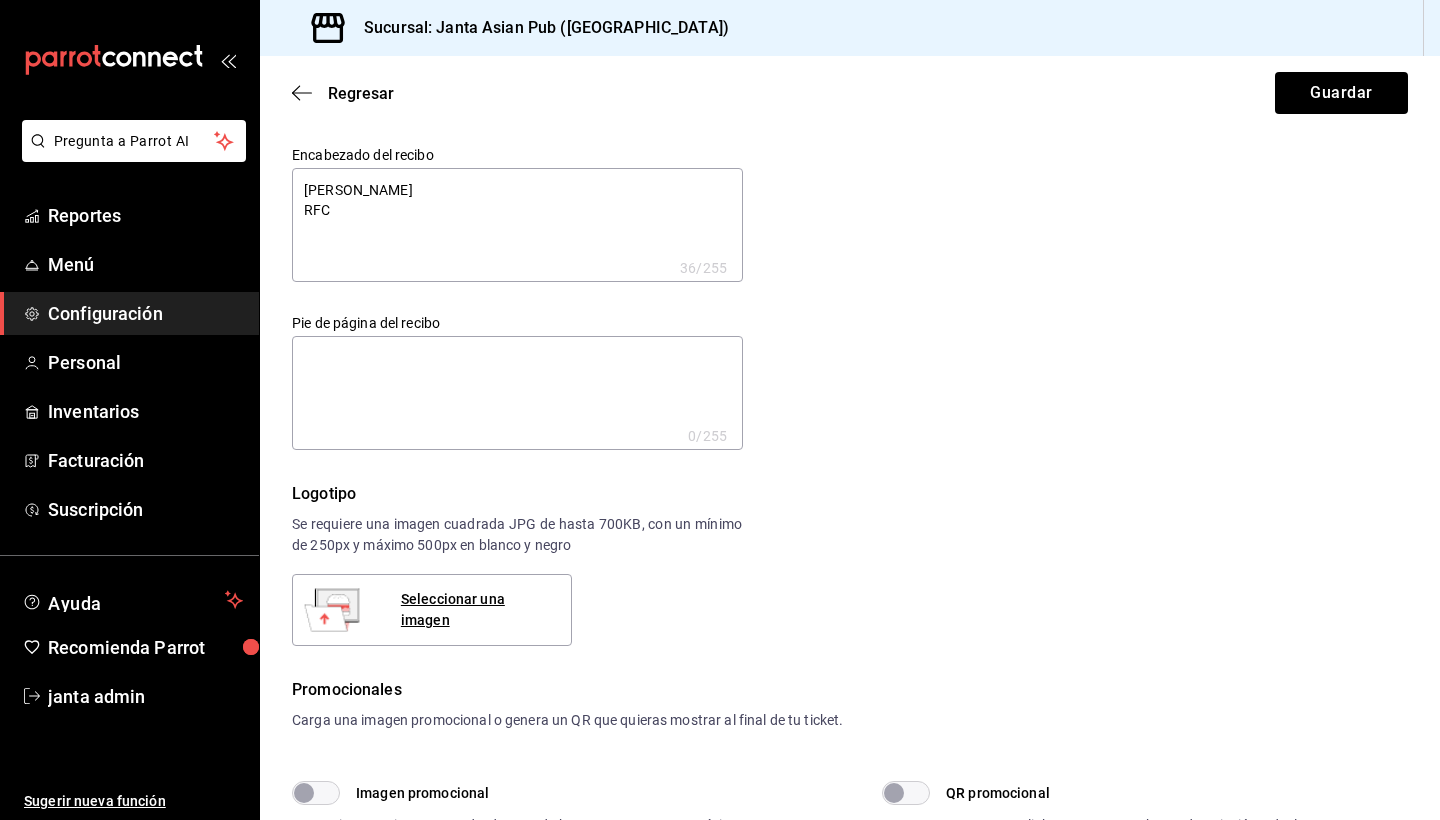 type on "x" 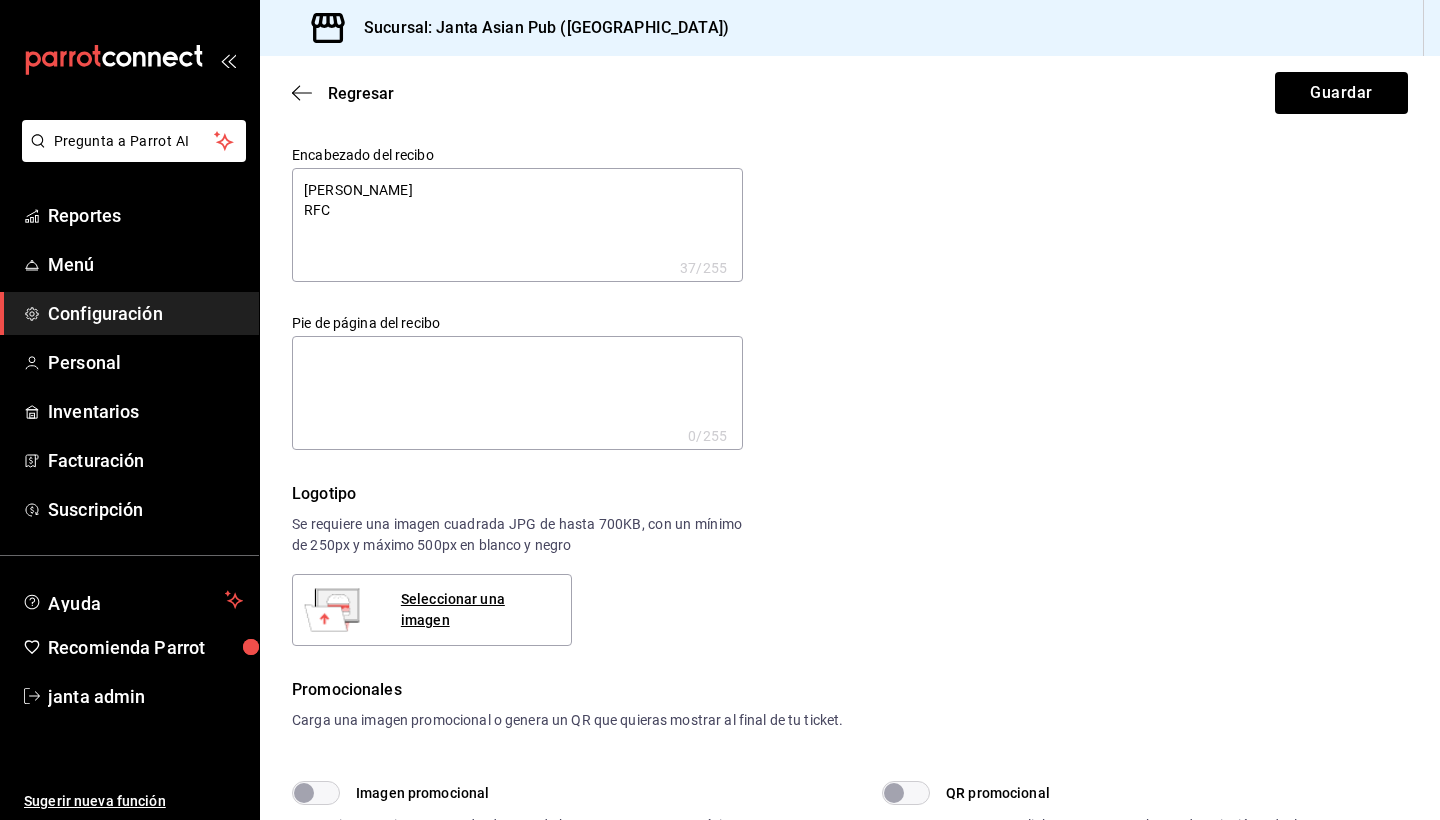 type on "[PERSON_NAME]
RFC:" 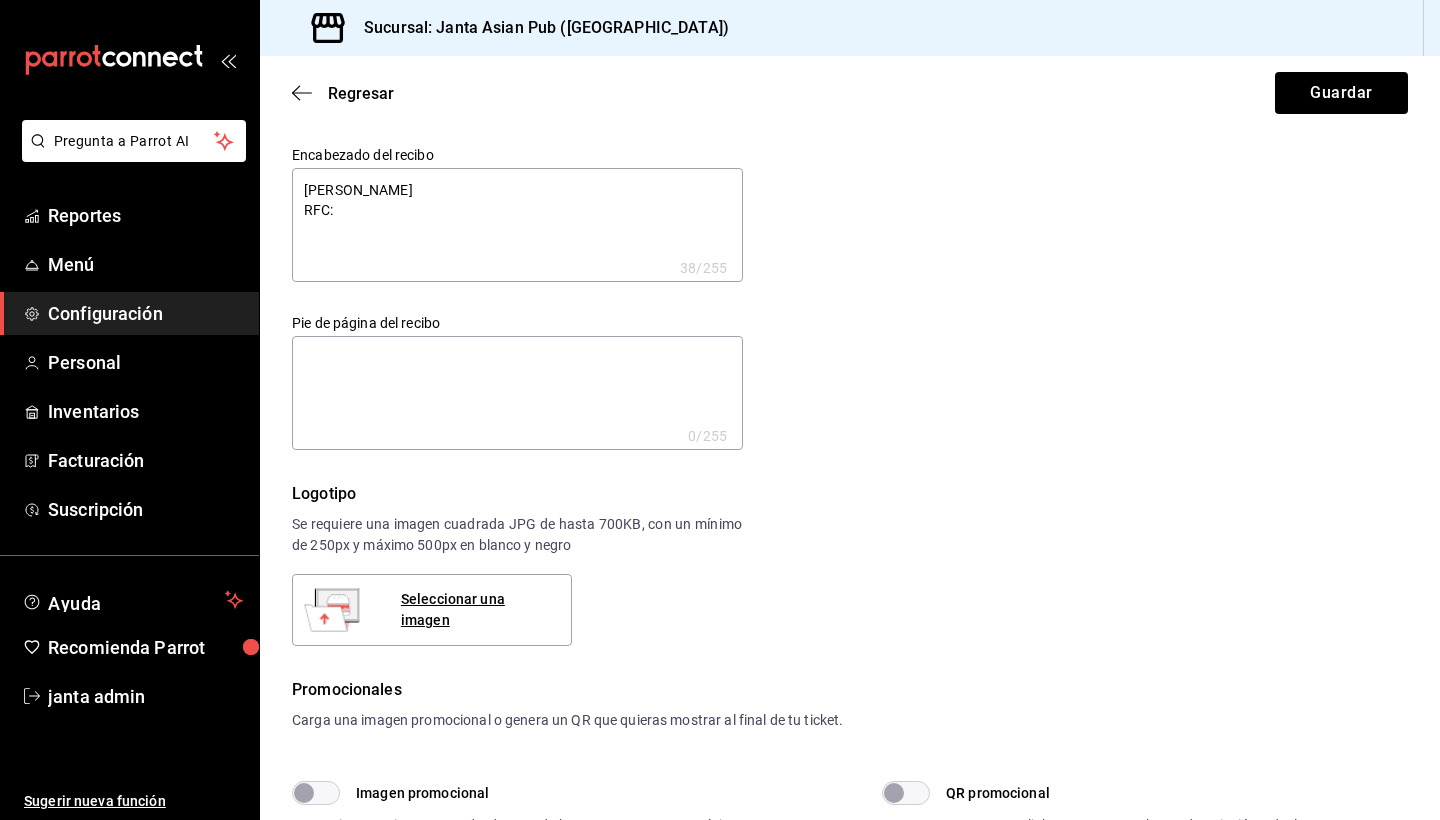 type on "[PERSON_NAME]
RFC:" 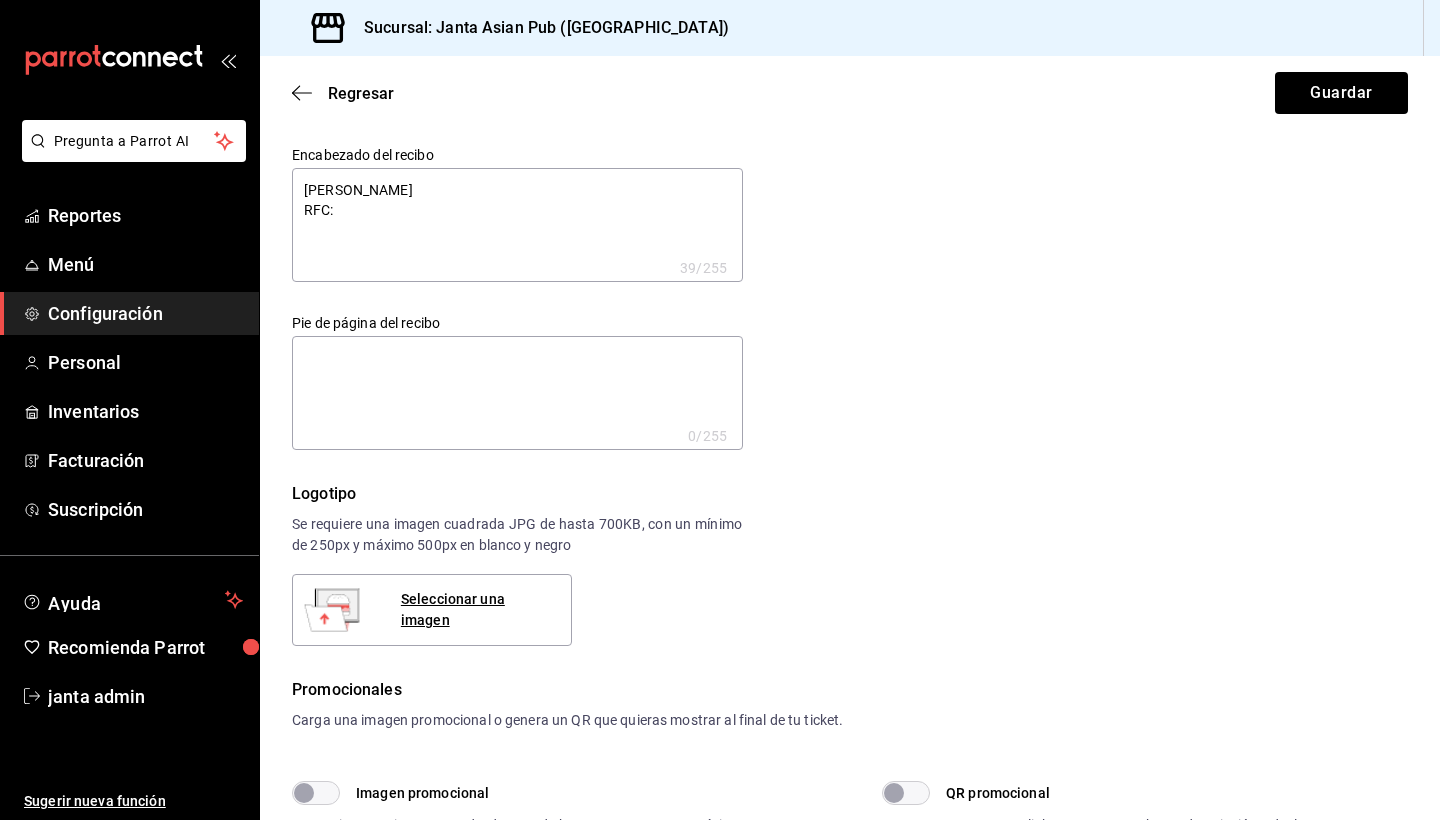 type on "[PERSON_NAME]
RFC: C" 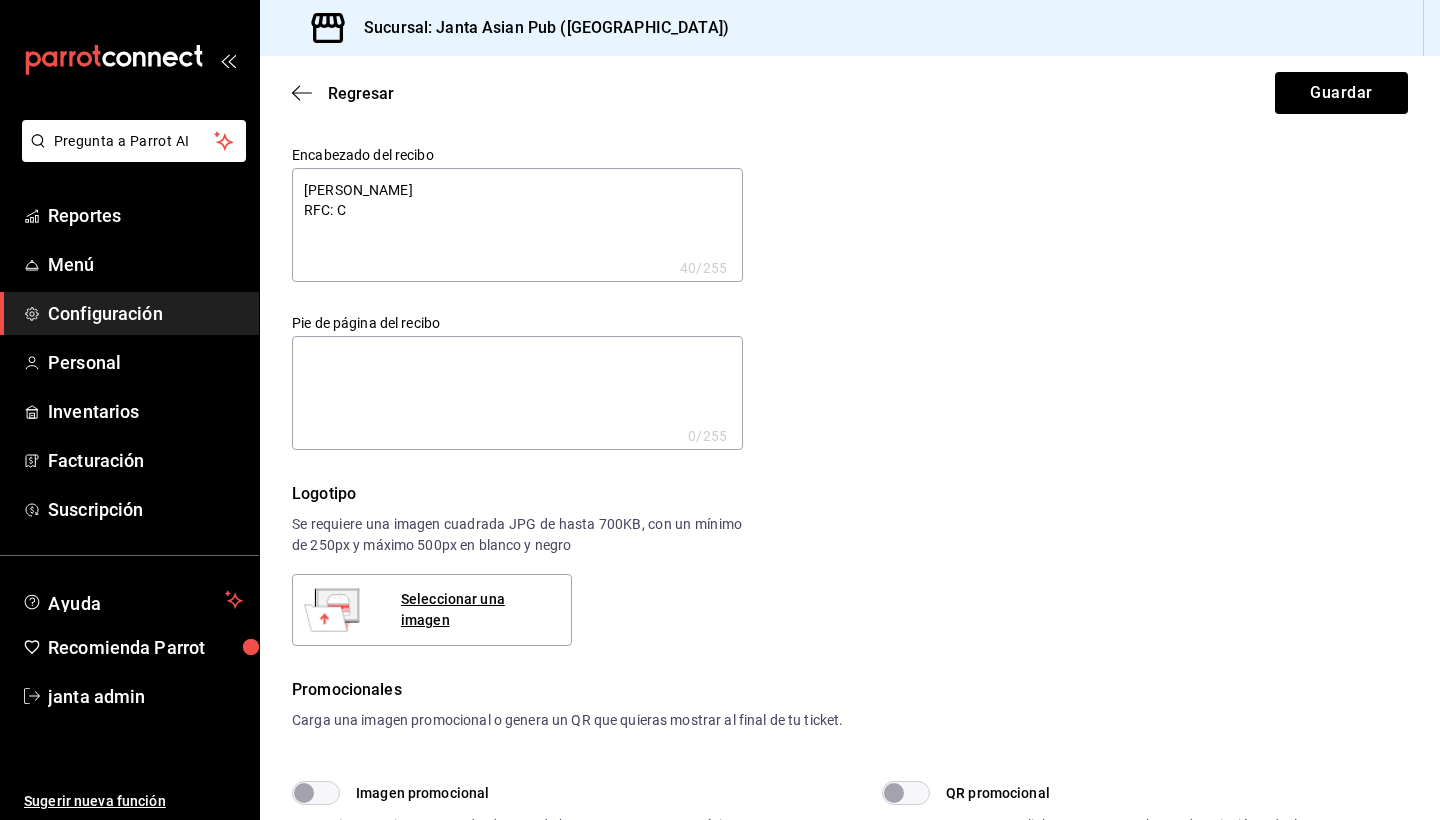 type on "[PERSON_NAME]
RFC: CA" 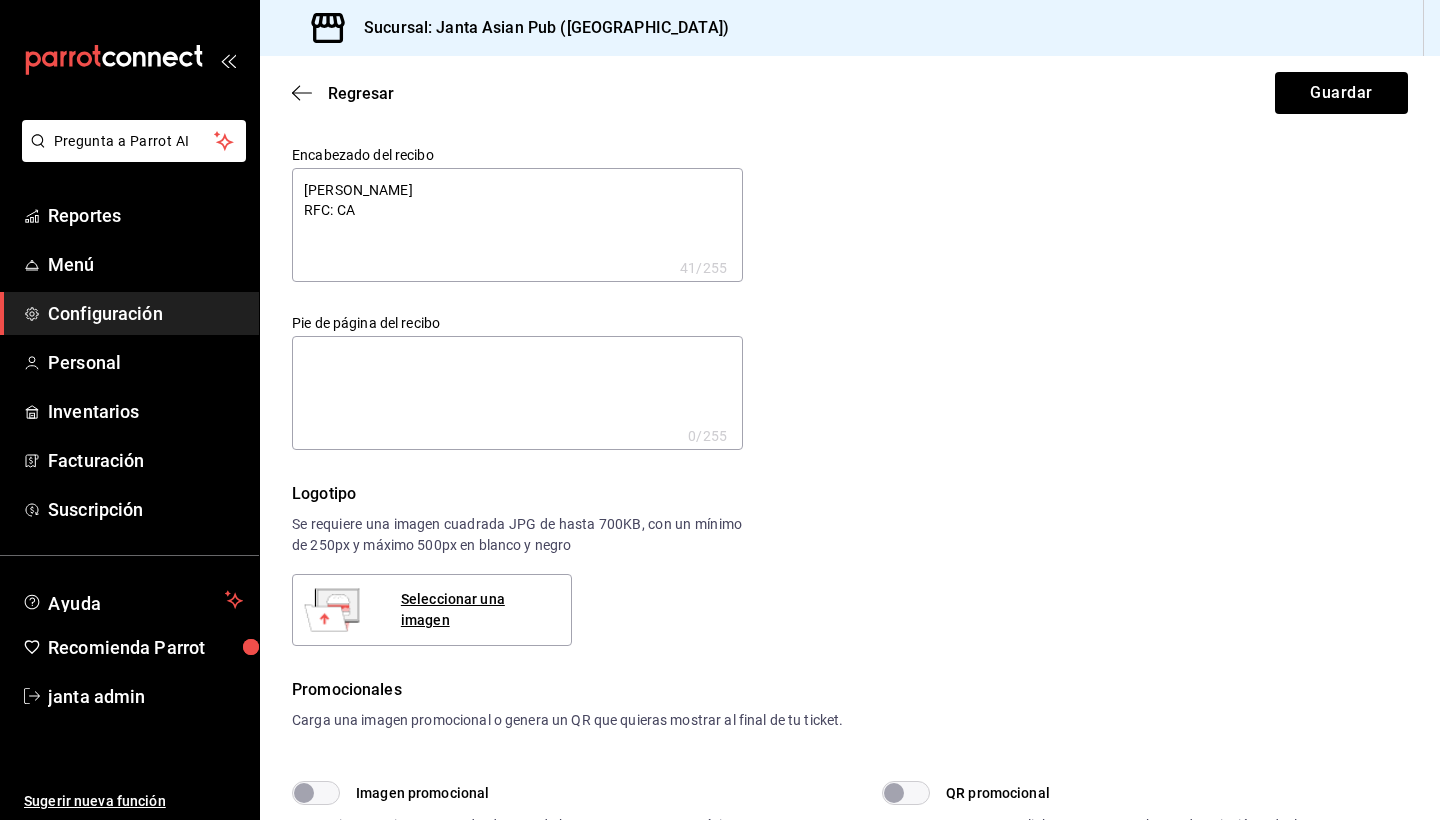 type on "[PERSON_NAME]
RFC: CAC" 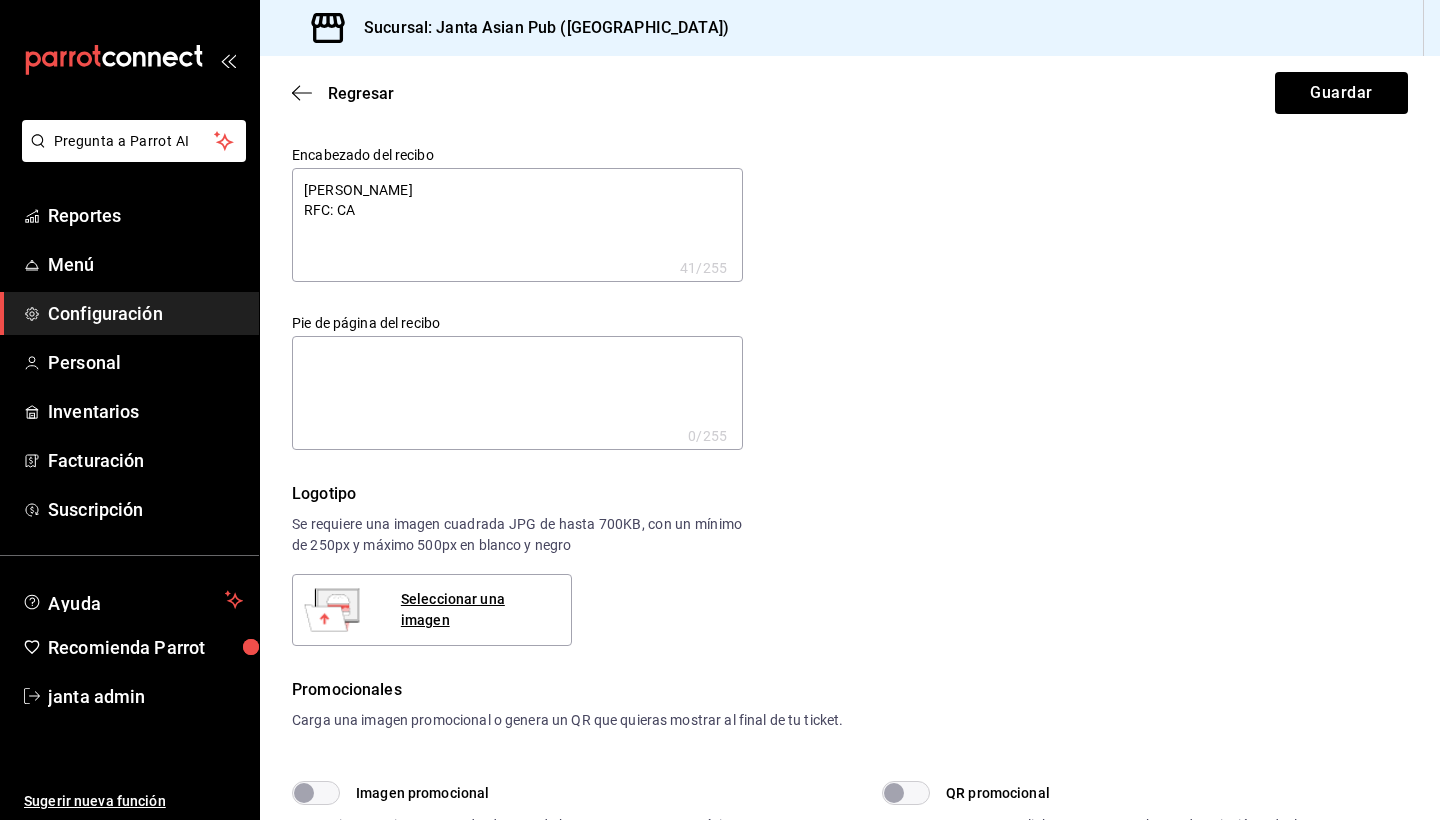type on "x" 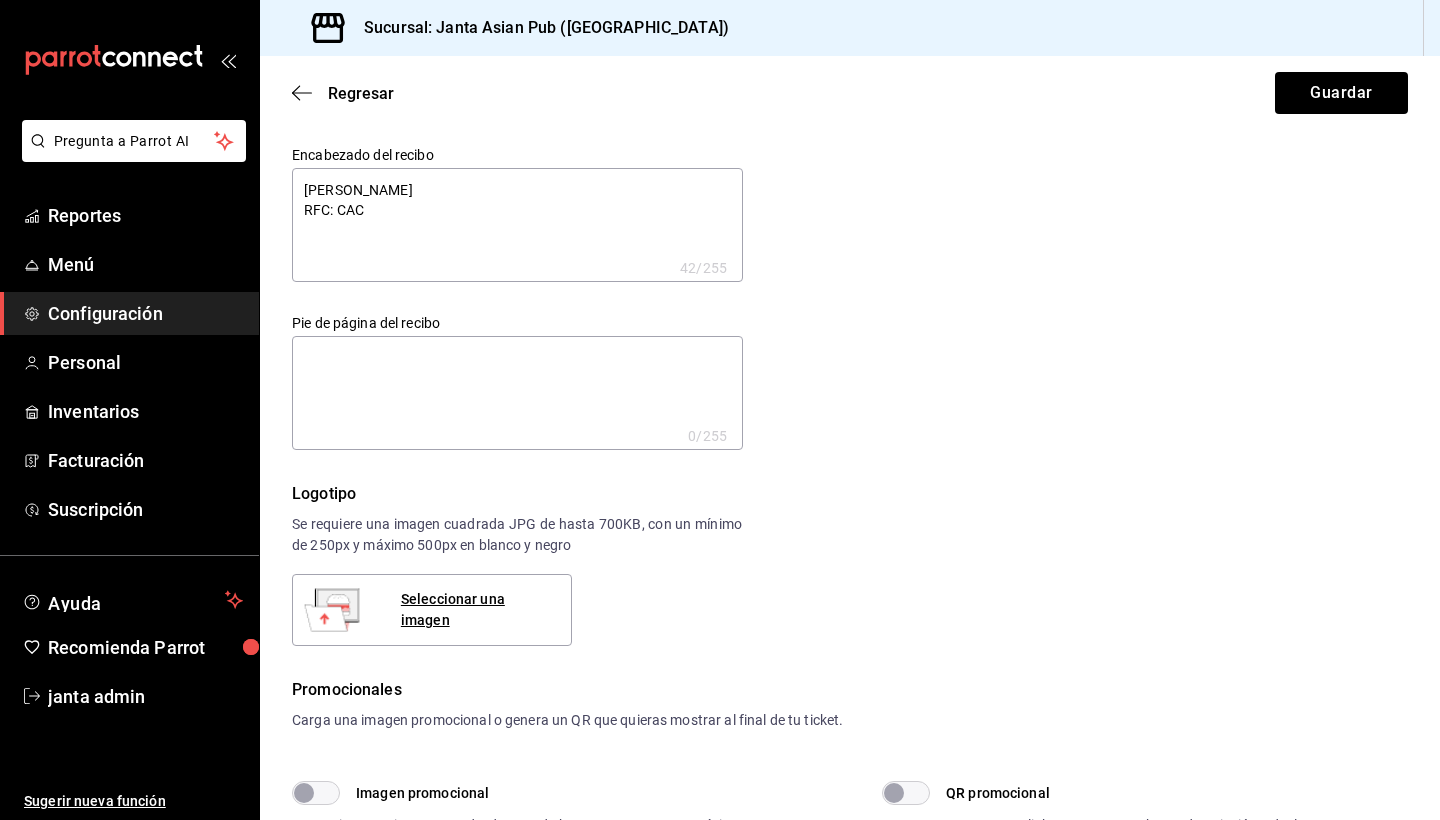 type on "[PERSON_NAME]
RFC: CACC" 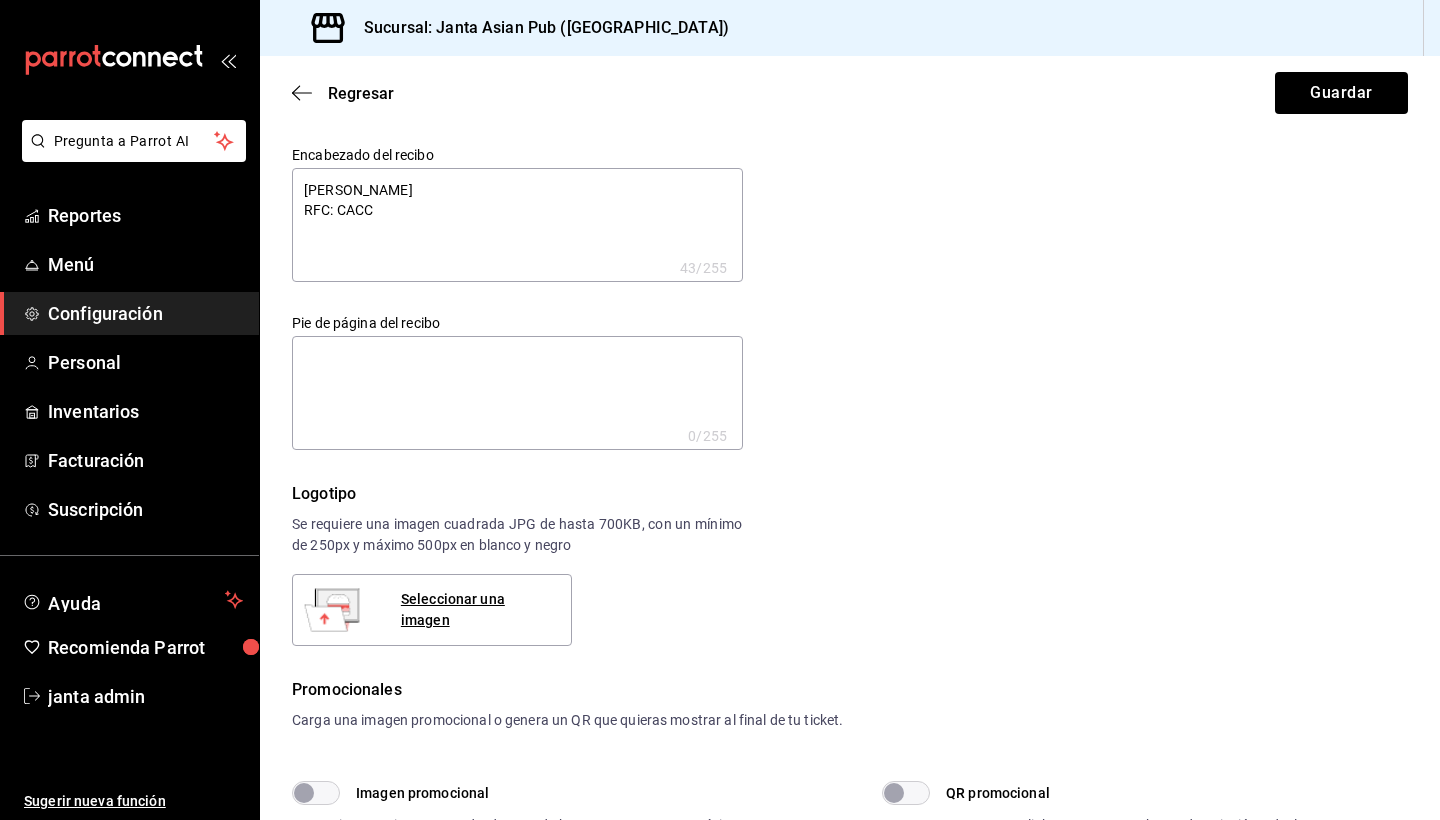 type on "[PERSON_NAME]
RFC: CACC7" 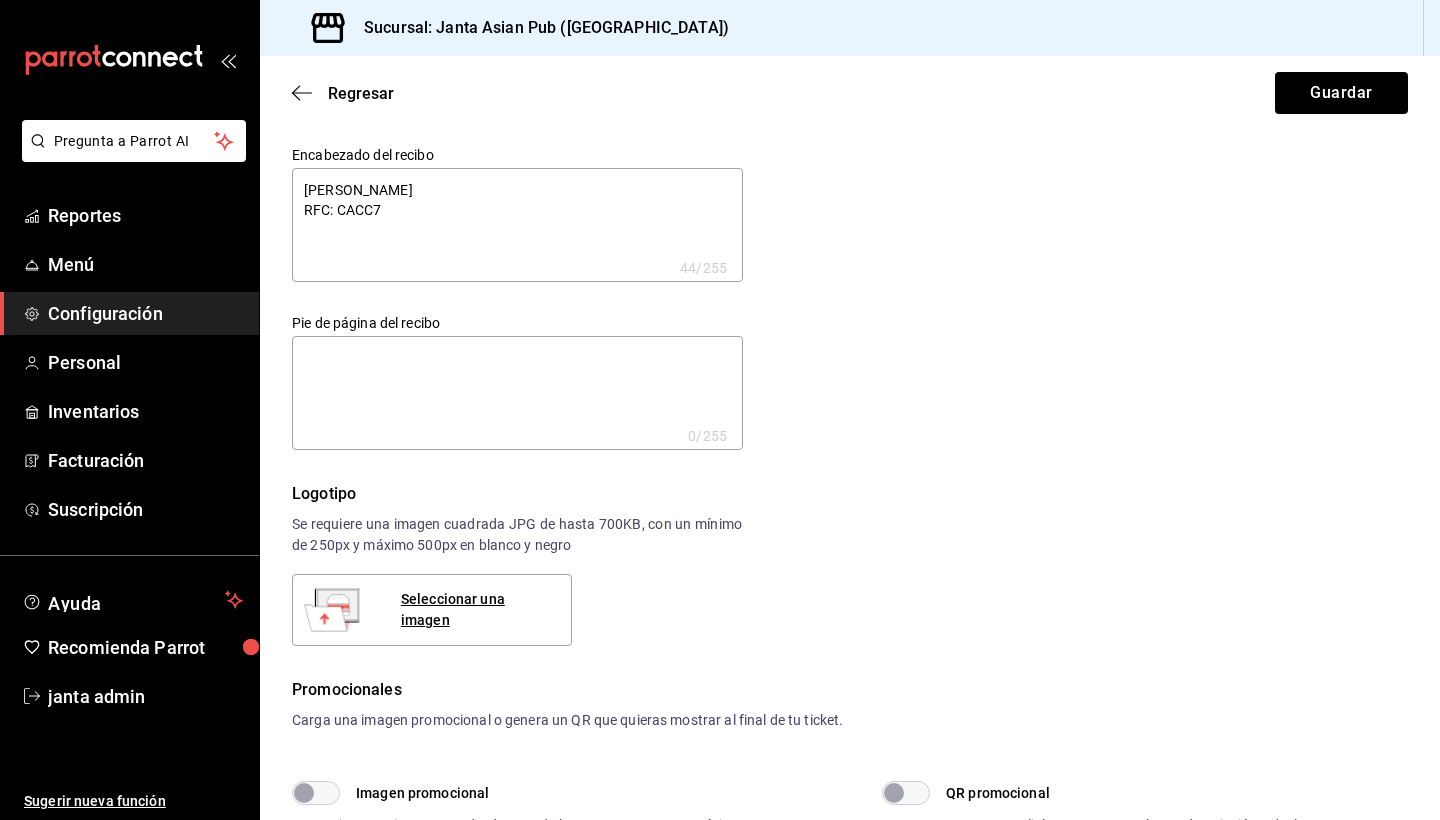 type on "[PERSON_NAME]
RFC: CACC71" 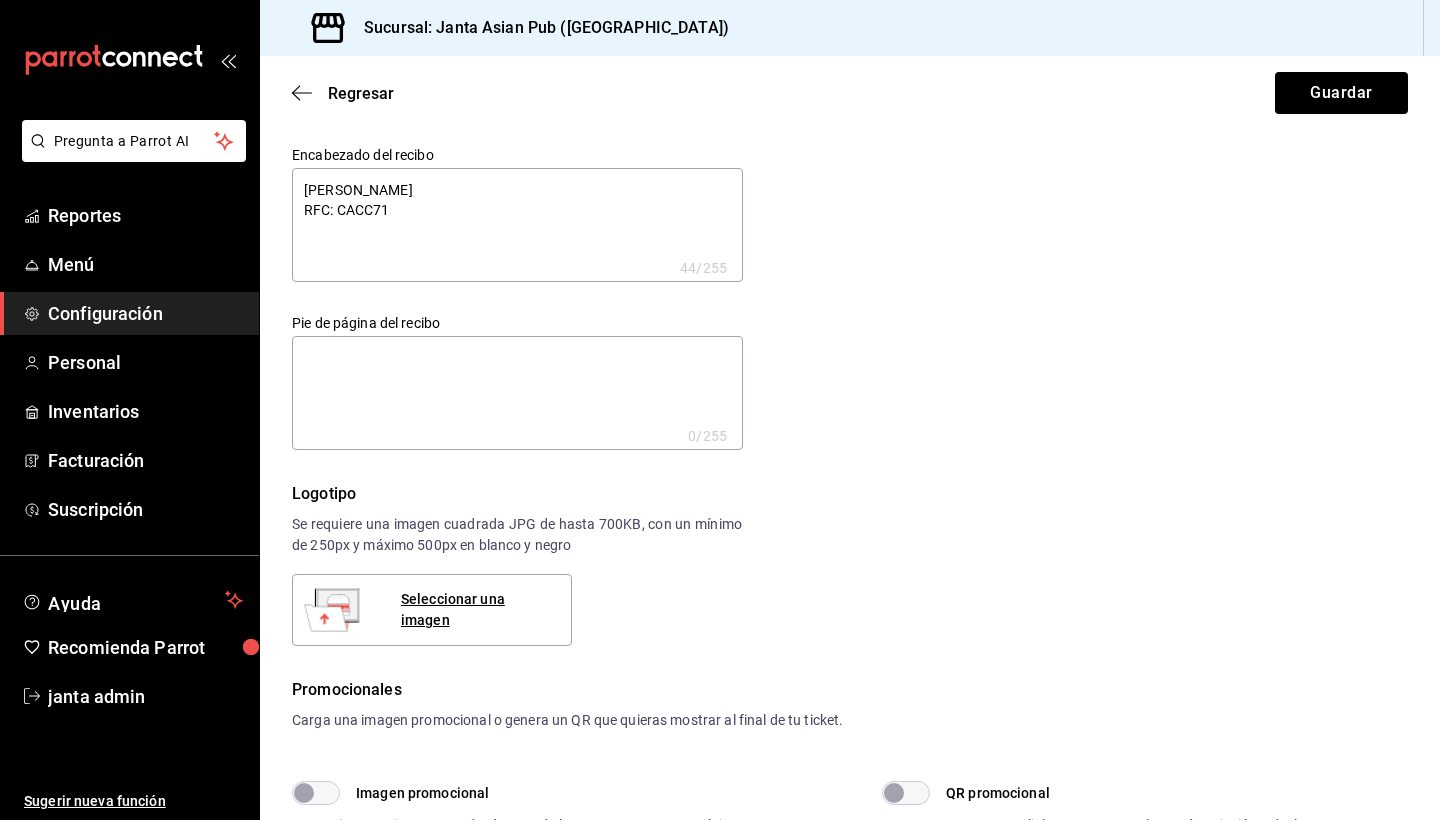 type on "[PERSON_NAME]
RFC: CACC711" 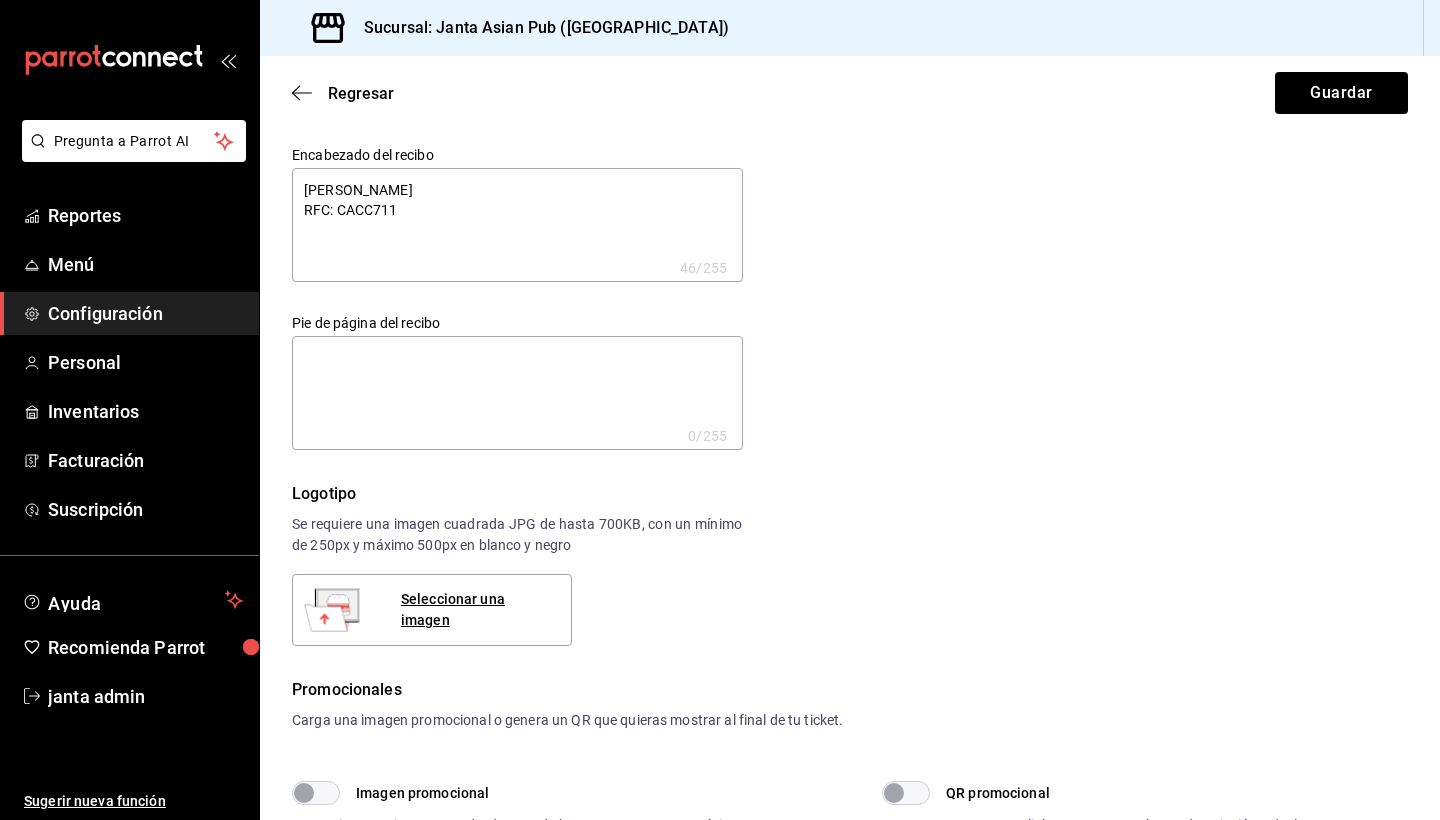 type on "[PERSON_NAME]
RFC: CACC7110" 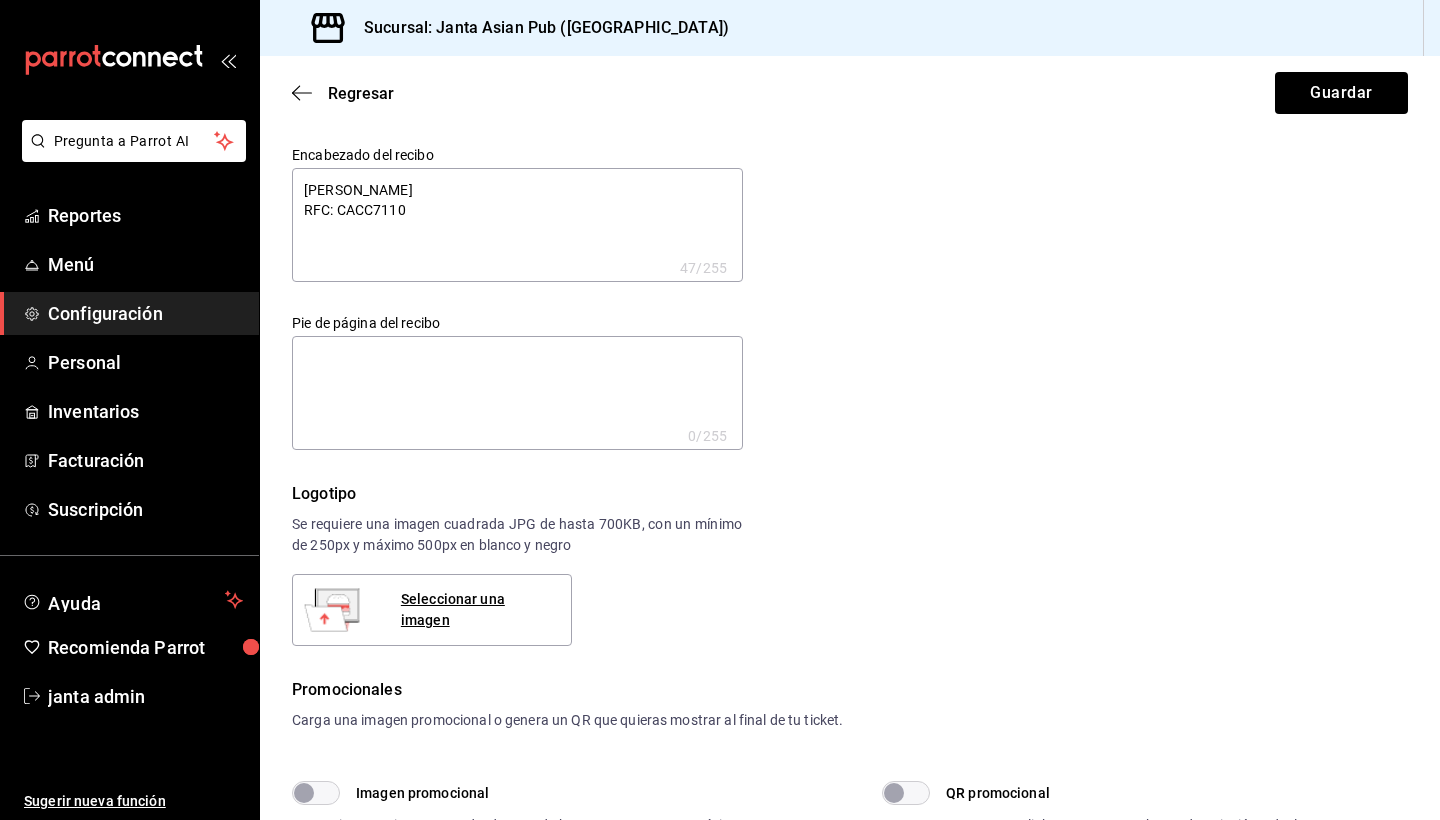 type on "[PERSON_NAME]
RFC: CACC71102" 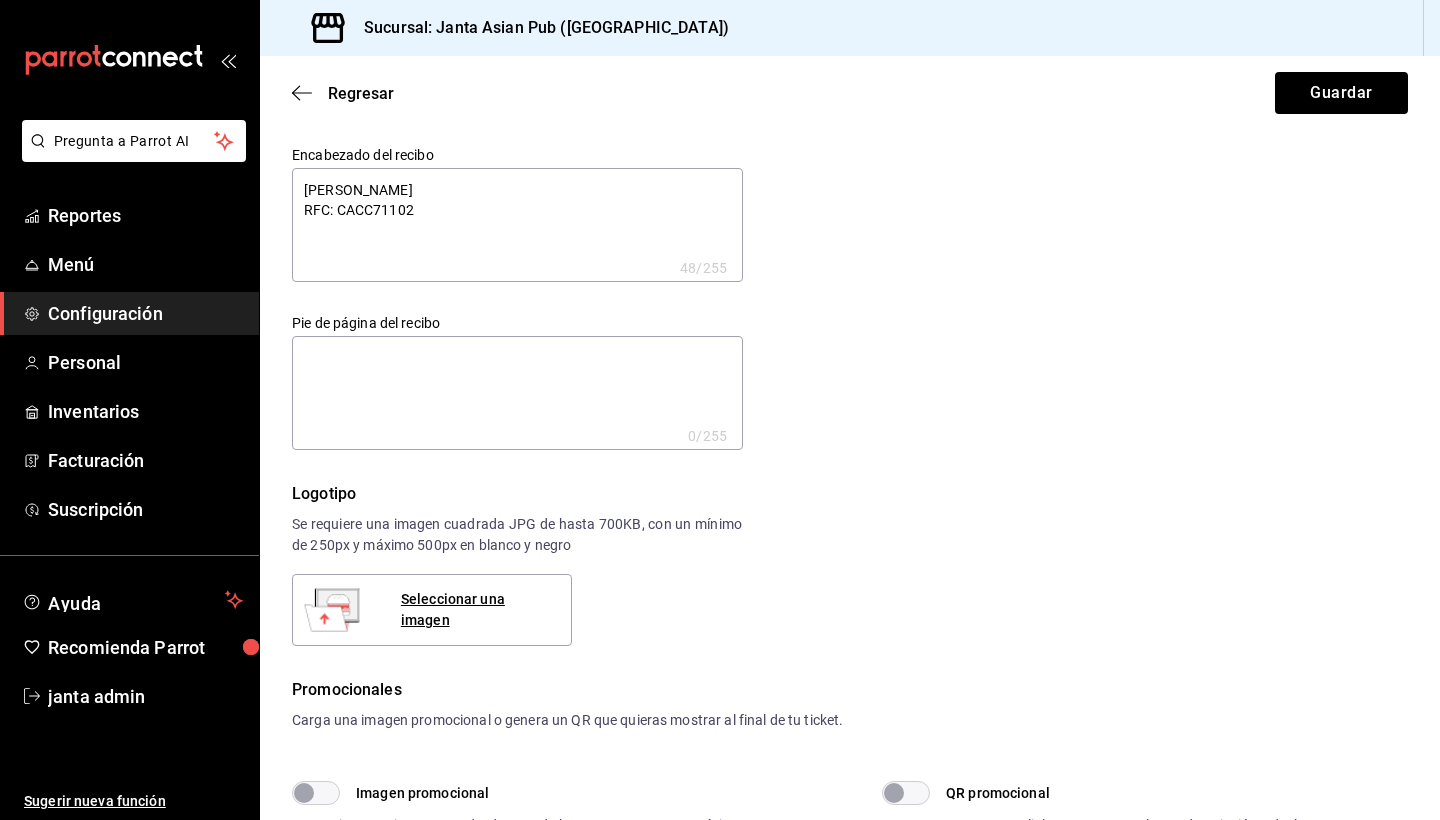type on "[PERSON_NAME]
RFC: CACC711024" 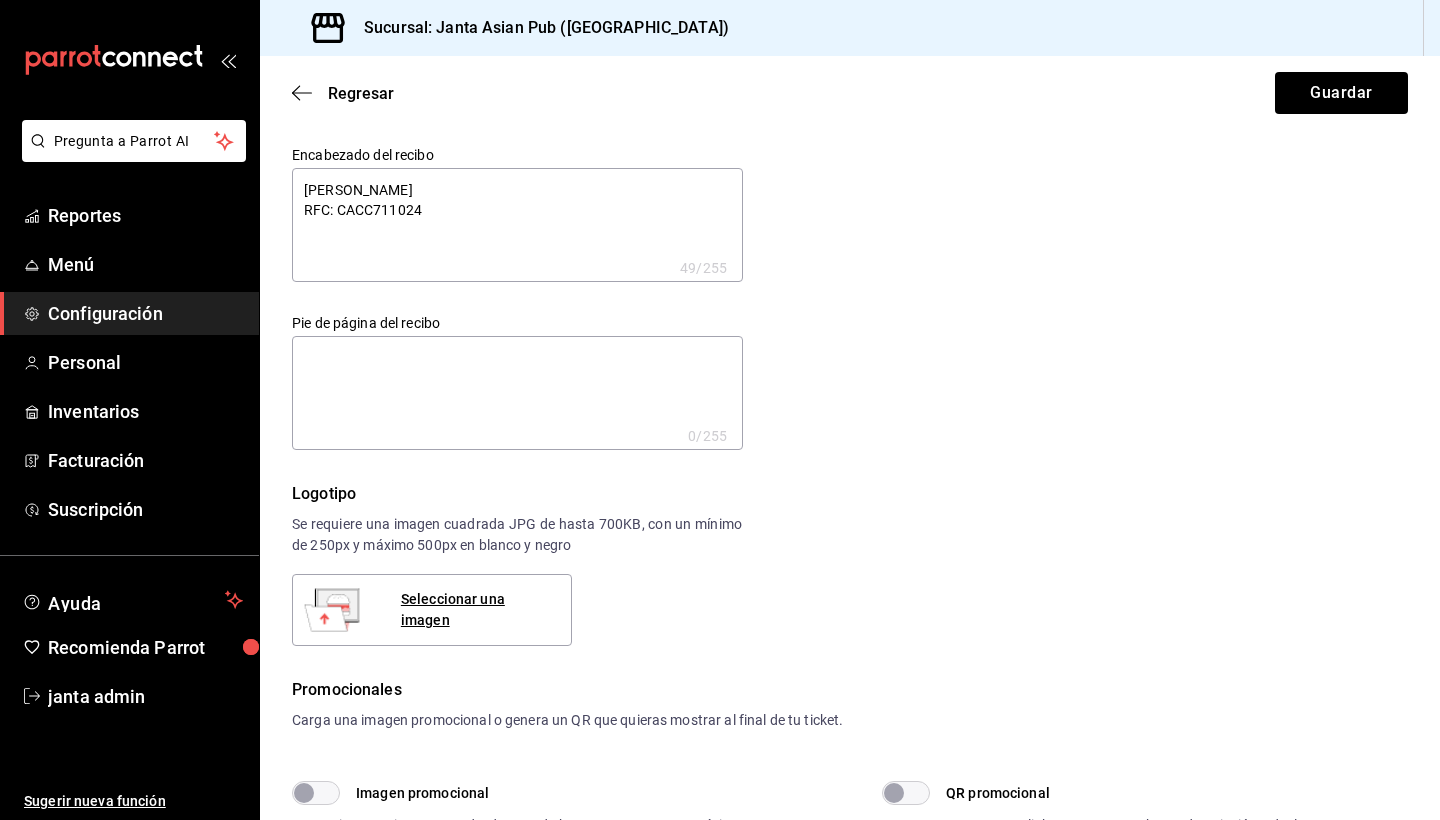 type on "[PERSON_NAME]
RFC: CACC711024T" 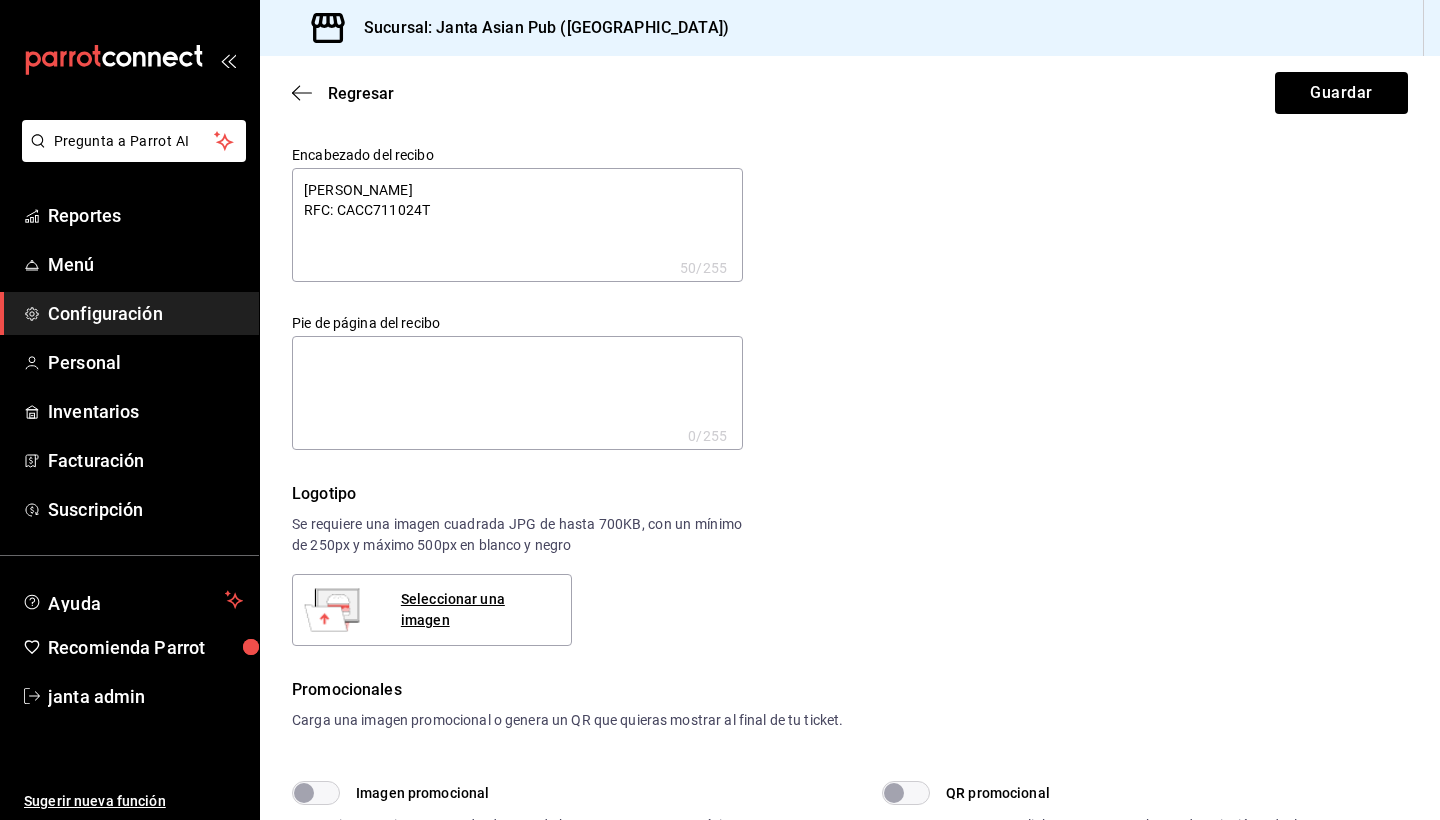 type on "[PERSON_NAME]
RFC: CACC711024TM" 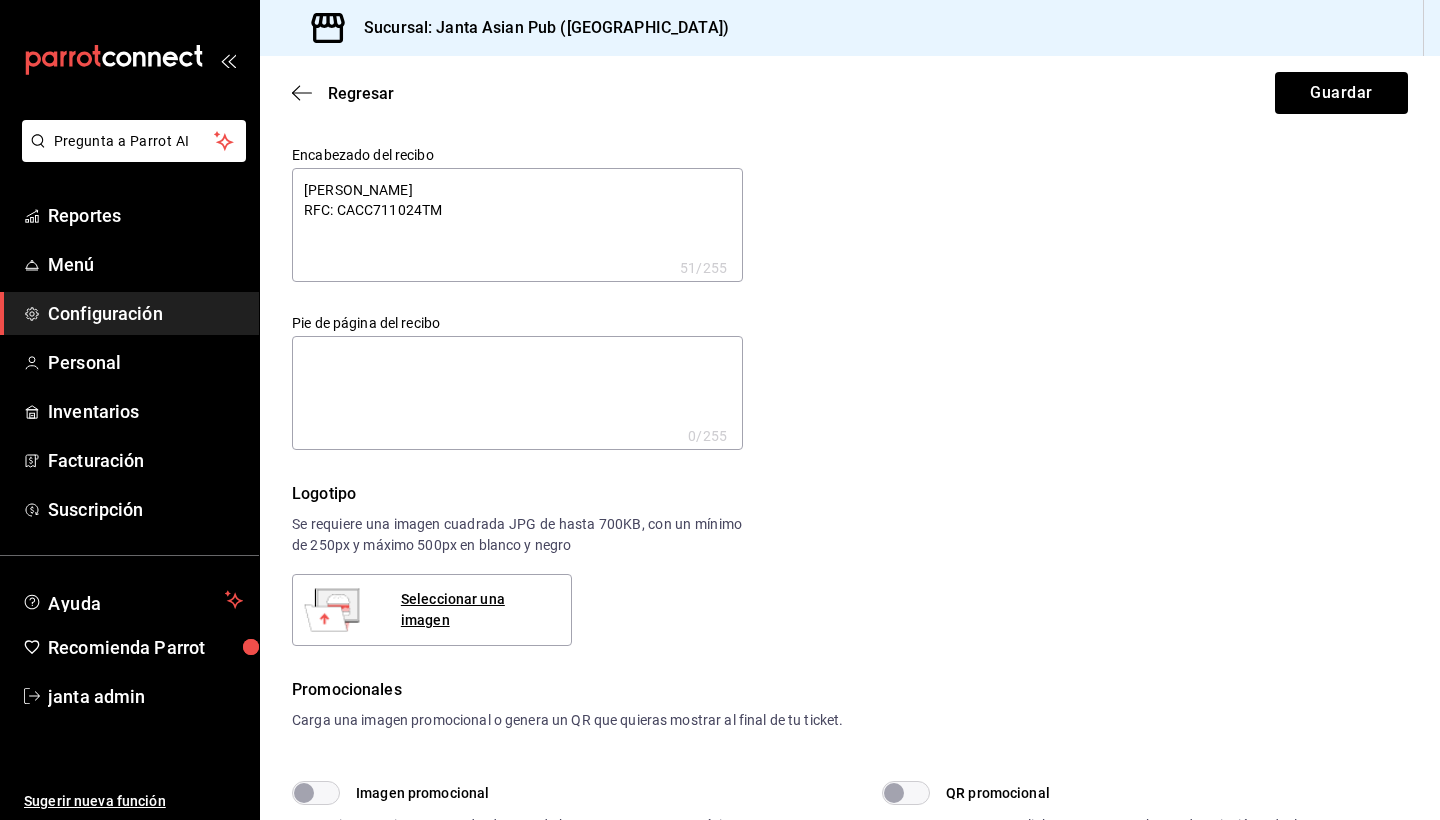 type on "[PERSON_NAME]
RFC: CACC711024TM4" 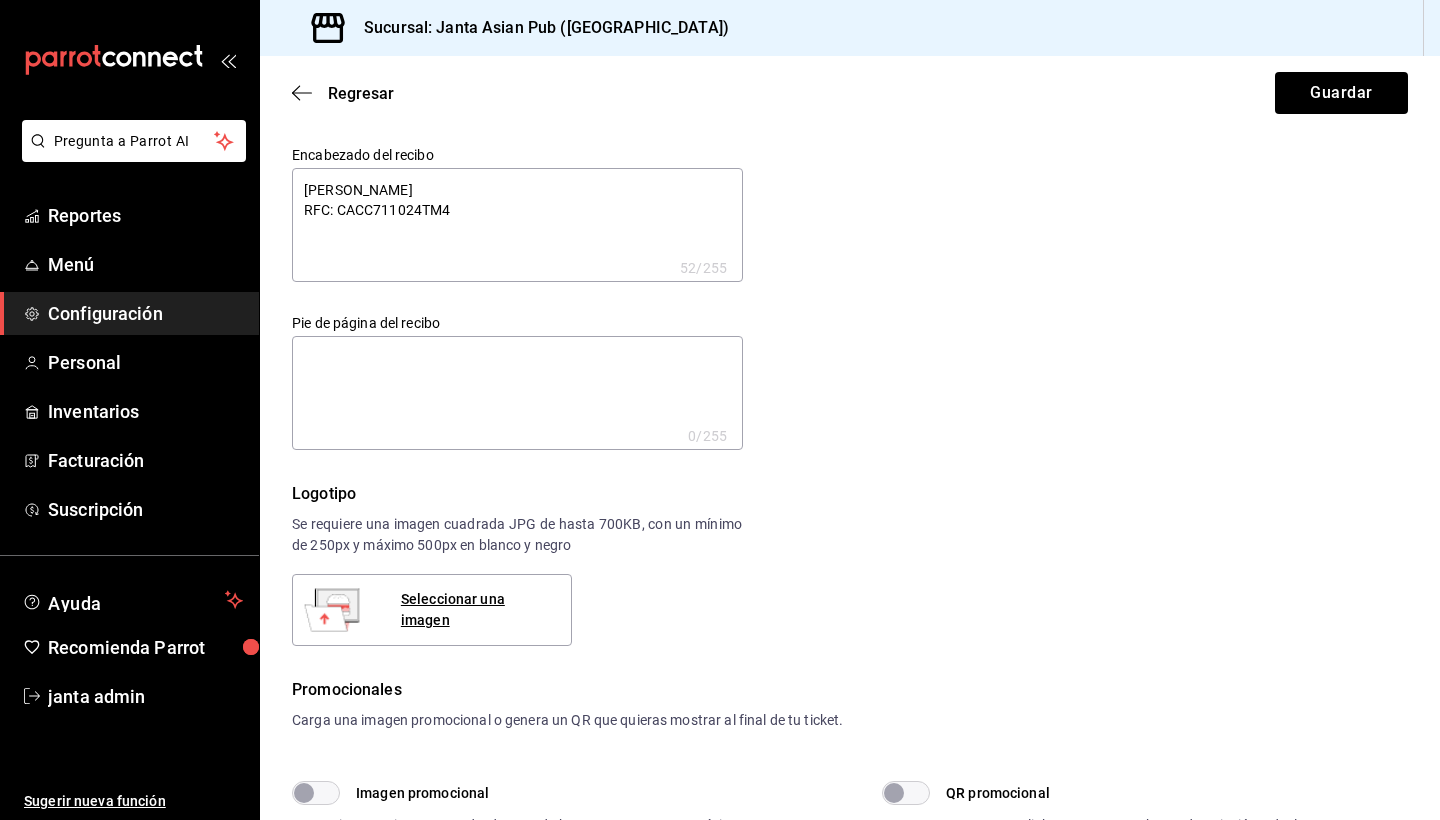 type on "[PERSON_NAME]
RFC: CACC711024TM4" 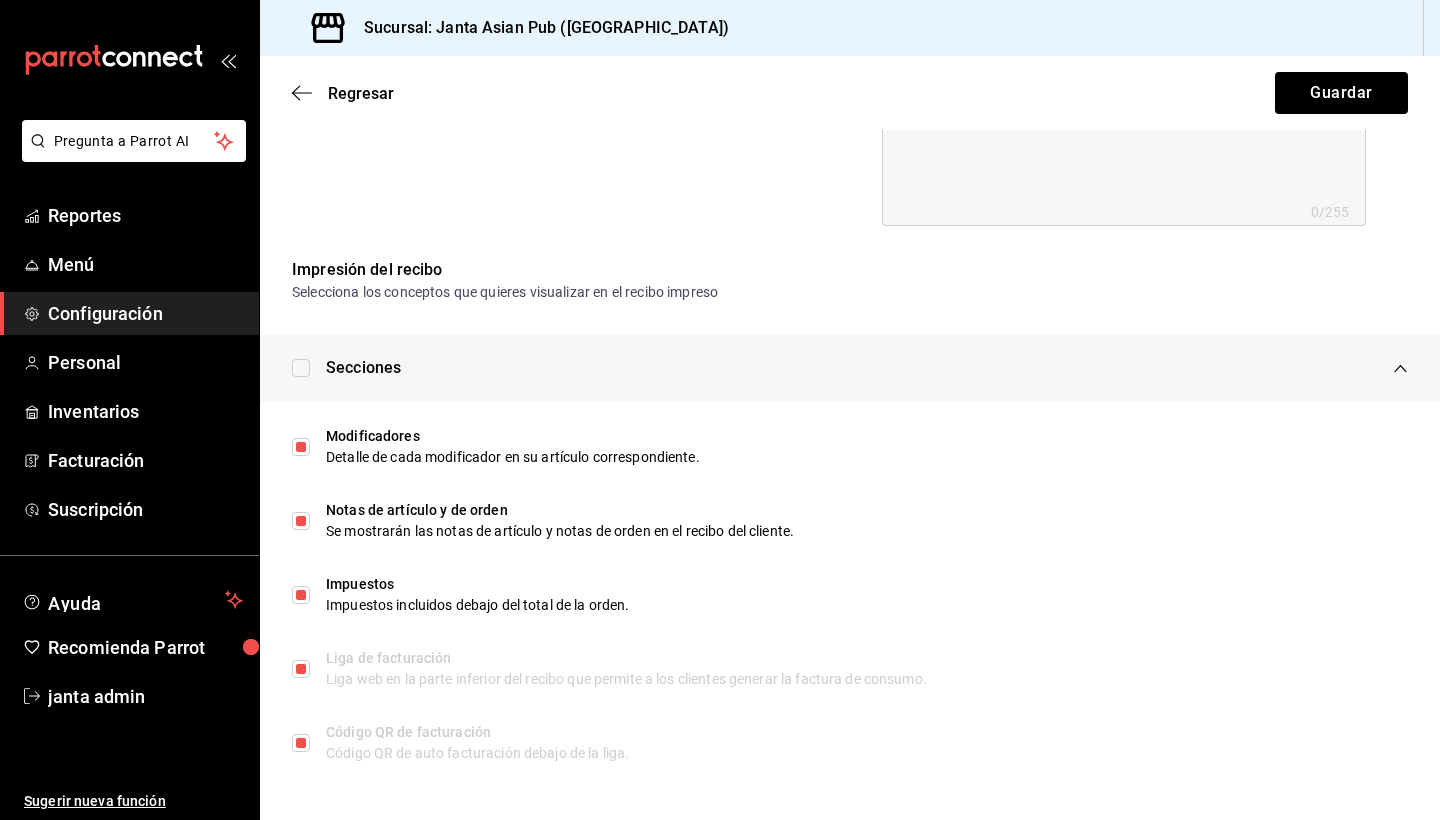scroll, scrollTop: 868, scrollLeft: 0, axis: vertical 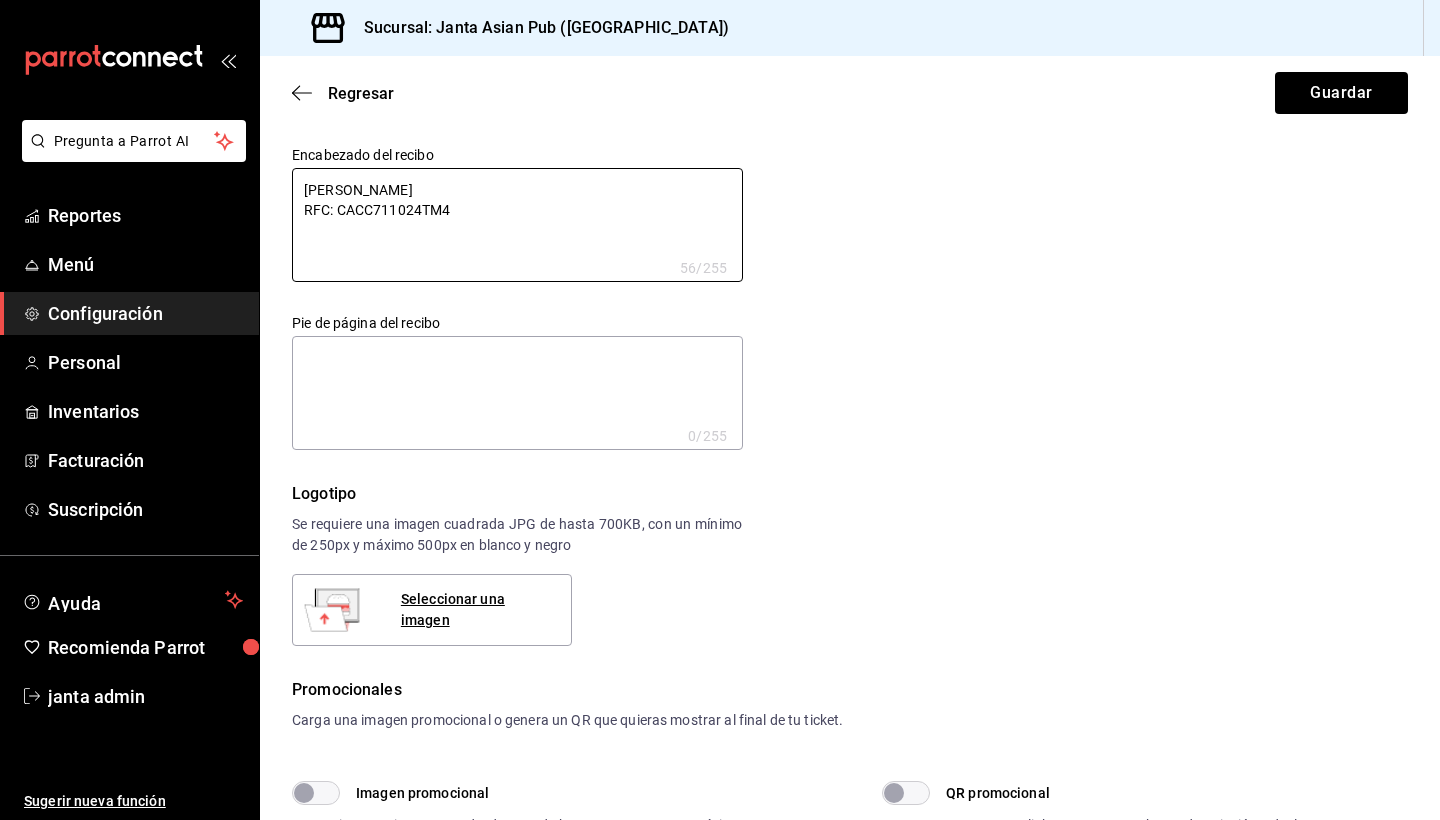 type on "[PERSON_NAME]
RFC: CACC711024TM4
P" 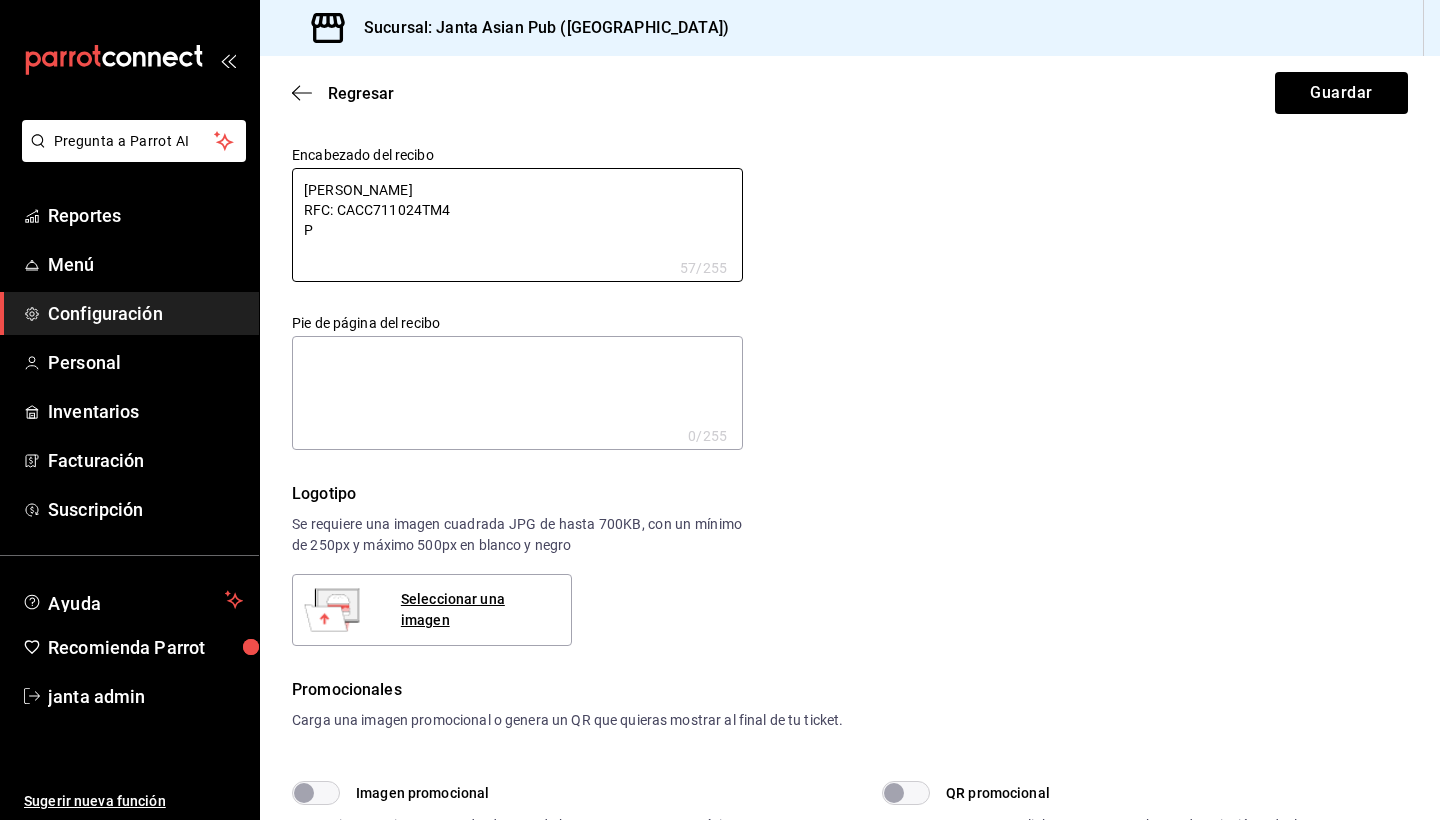 type on "[PERSON_NAME]
RFC: CACC711024TM4
PA" 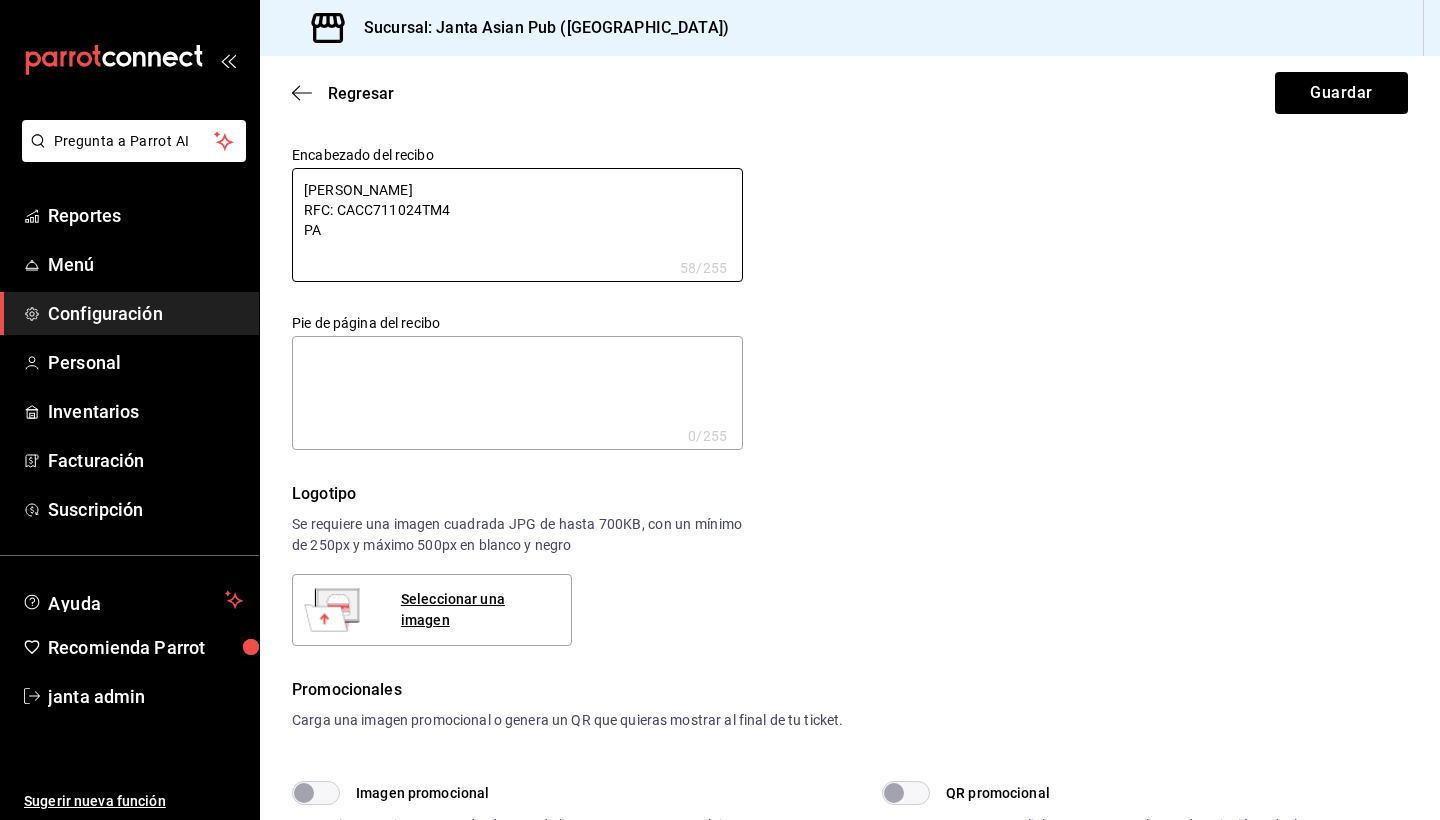 type on "[PERSON_NAME]
RFC: CACC711024TM4
PAS" 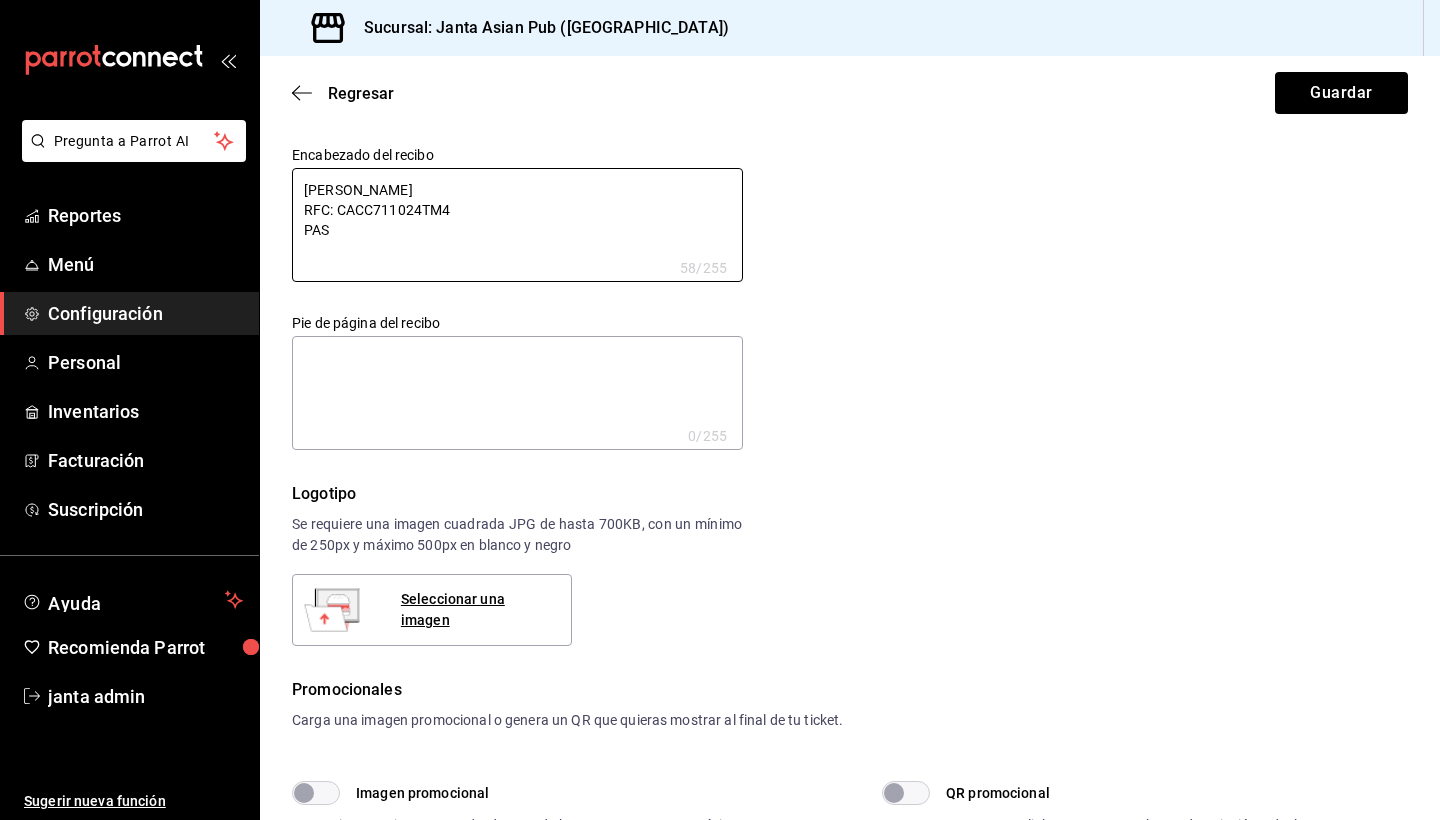 type on "[PERSON_NAME]
RFC: CACC711024TM4
PASE" 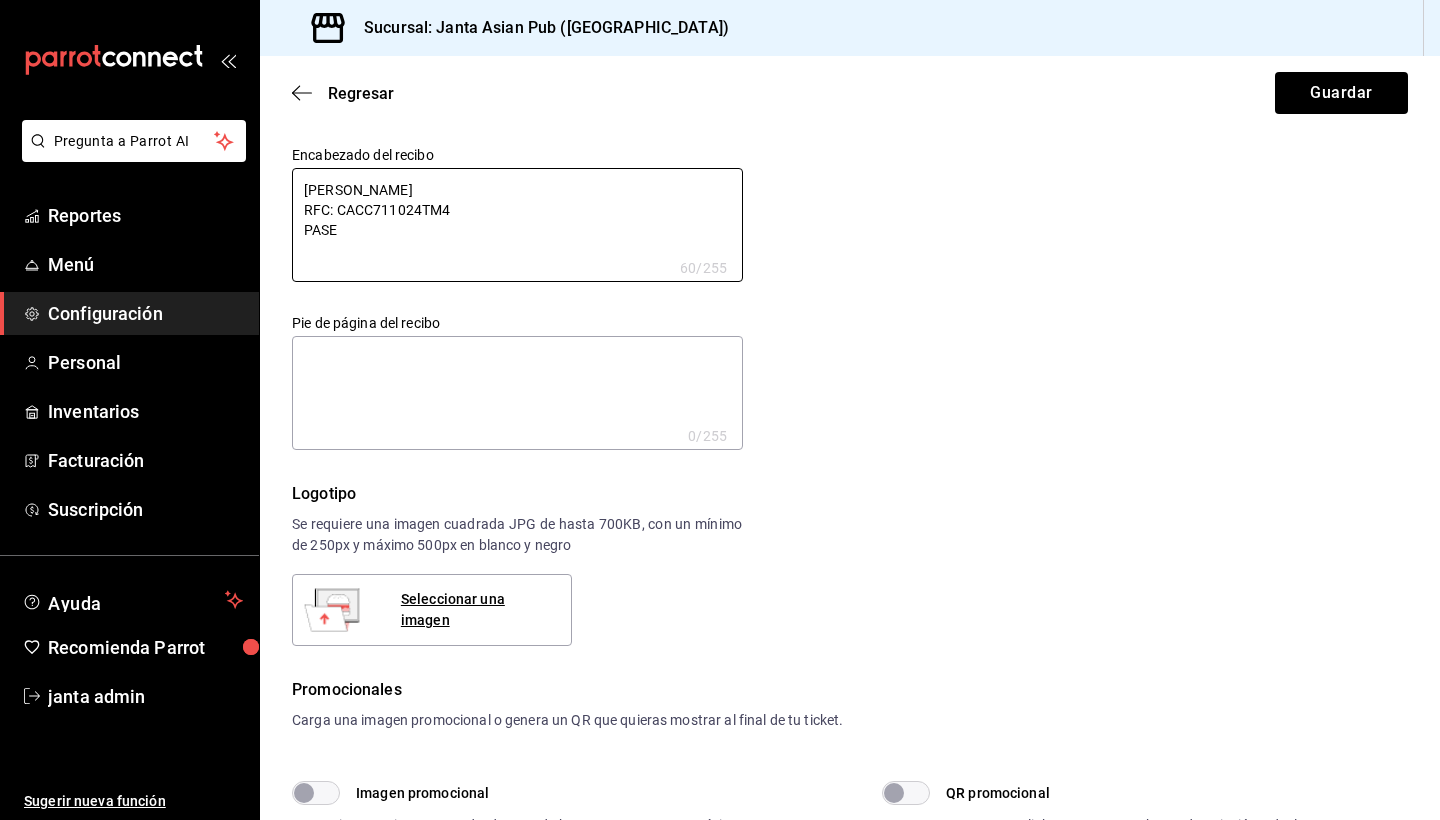 type on "[PERSON_NAME]
RFC: CACC711024TM4
PASEO" 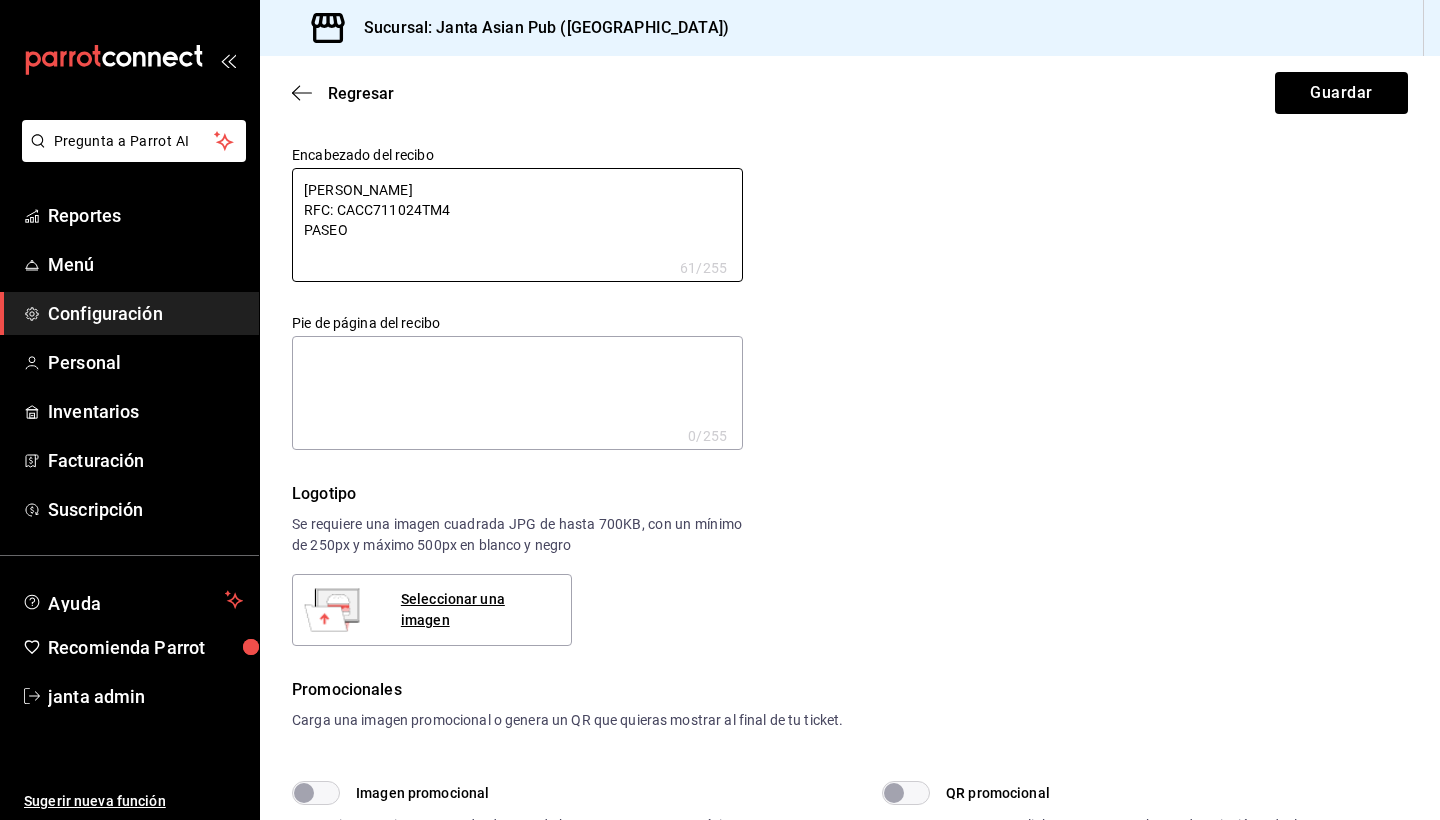 type on "[PERSON_NAME]
RFC: CACC711024TM4
PASEO" 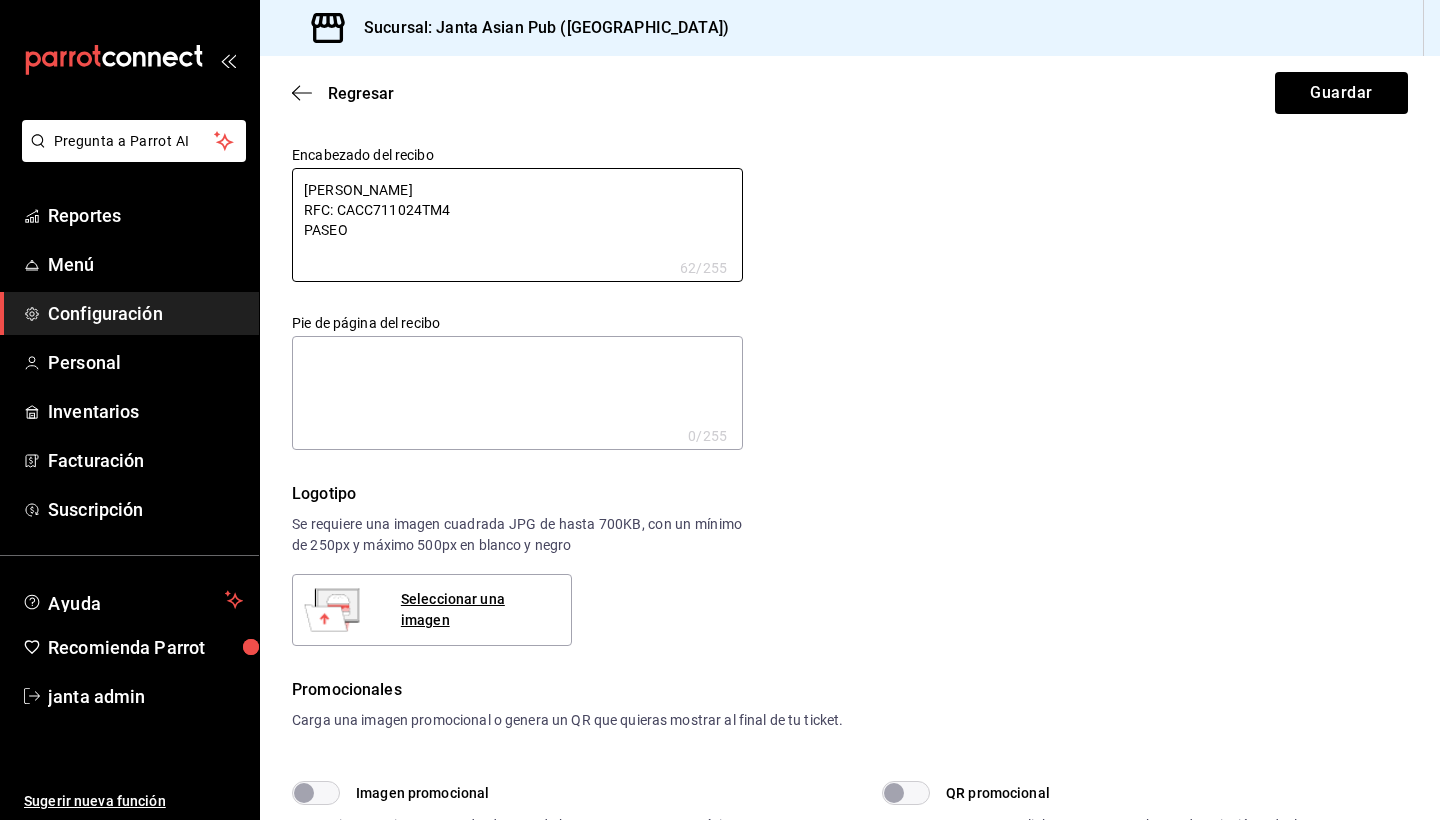 type on "[PERSON_NAME]
RFC: CACC711024TM4
PASEO A" 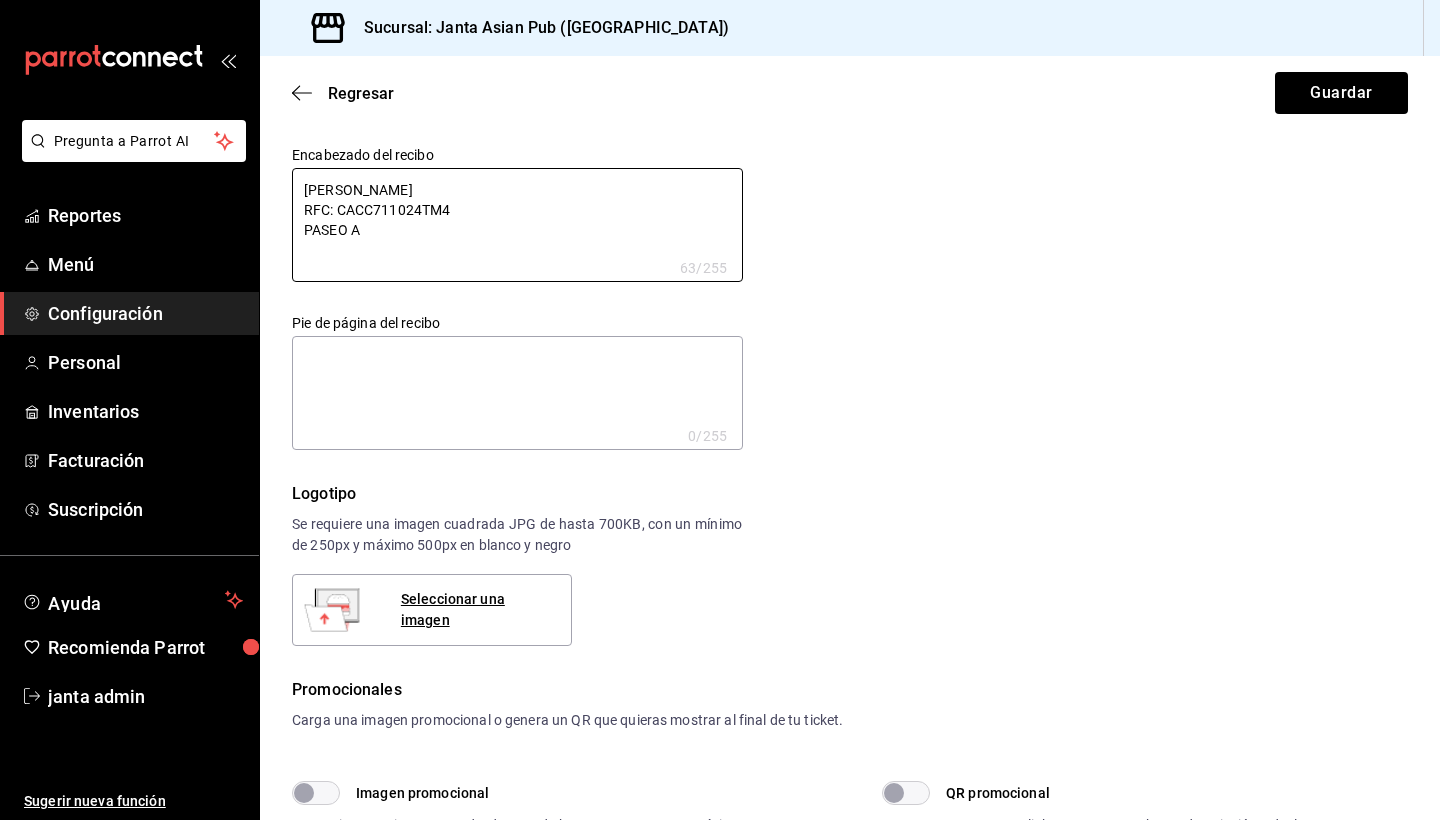 type on "[PERSON_NAME]
RFC: CACC711024TM4
PASEO AL" 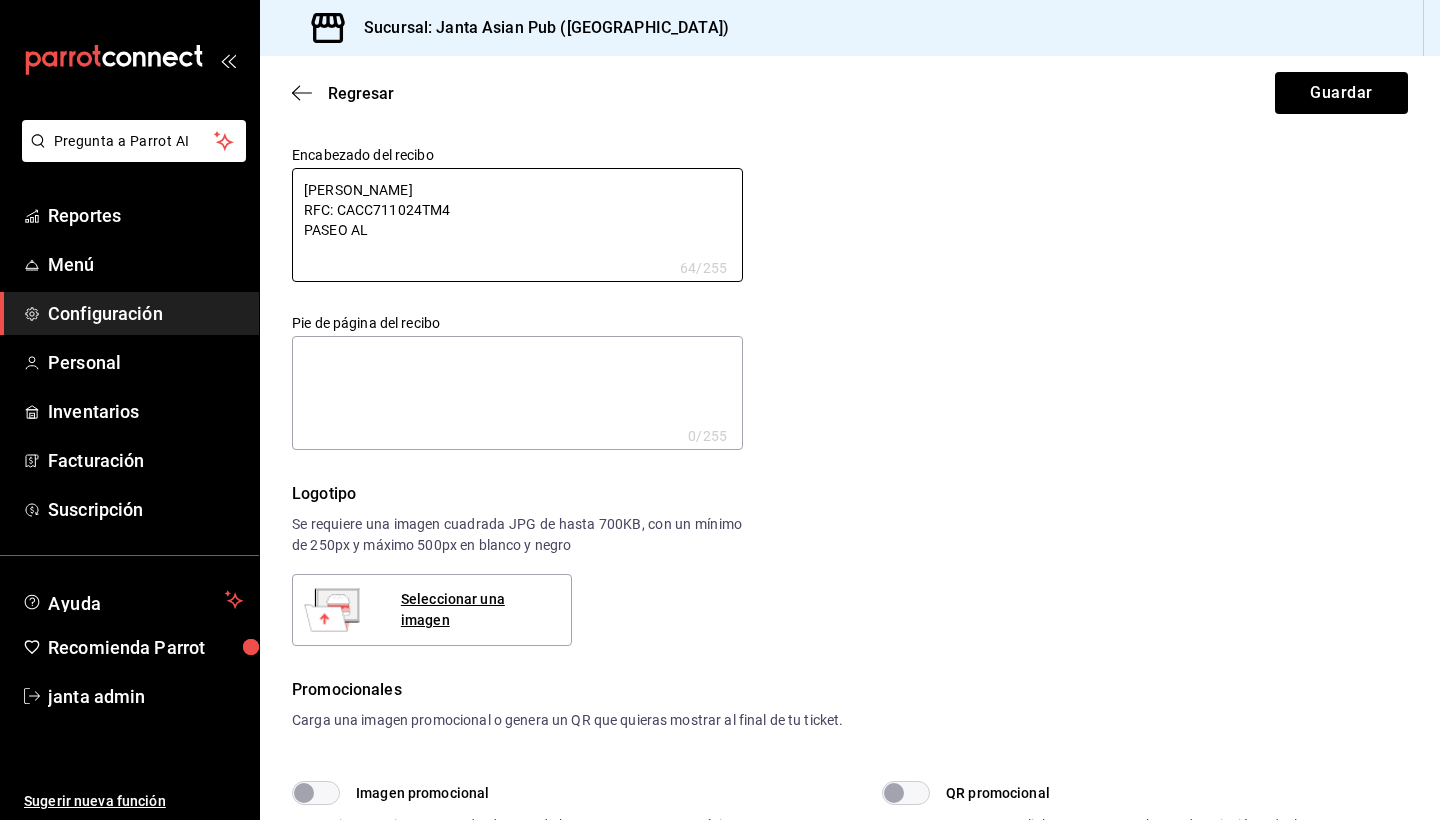 type on "[PERSON_NAME]
RFC: CACC711024TM4
PASEO ALV" 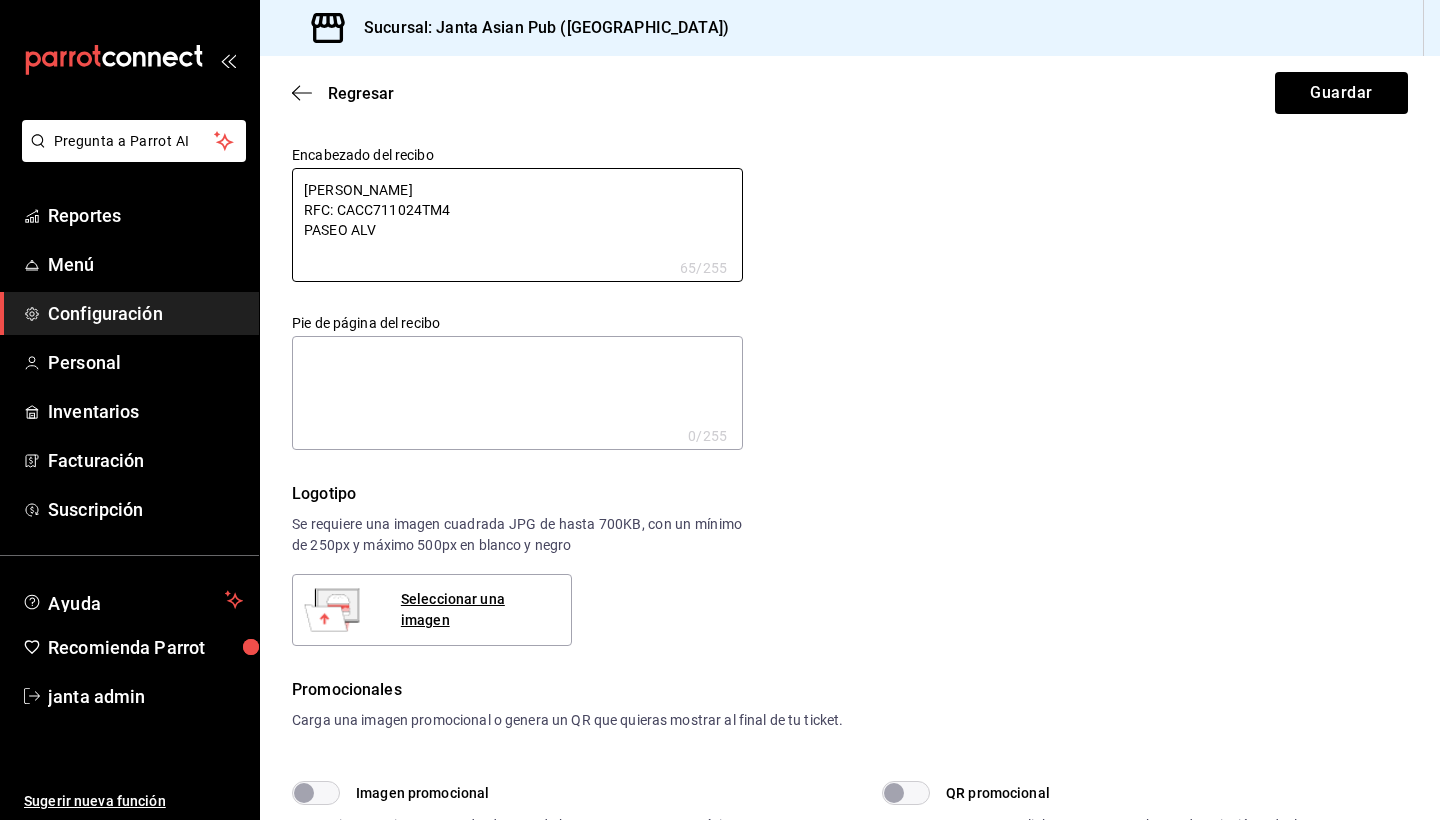 type on "[PERSON_NAME]
RFC: CACC711024TM4
PASEO [PERSON_NAME]" 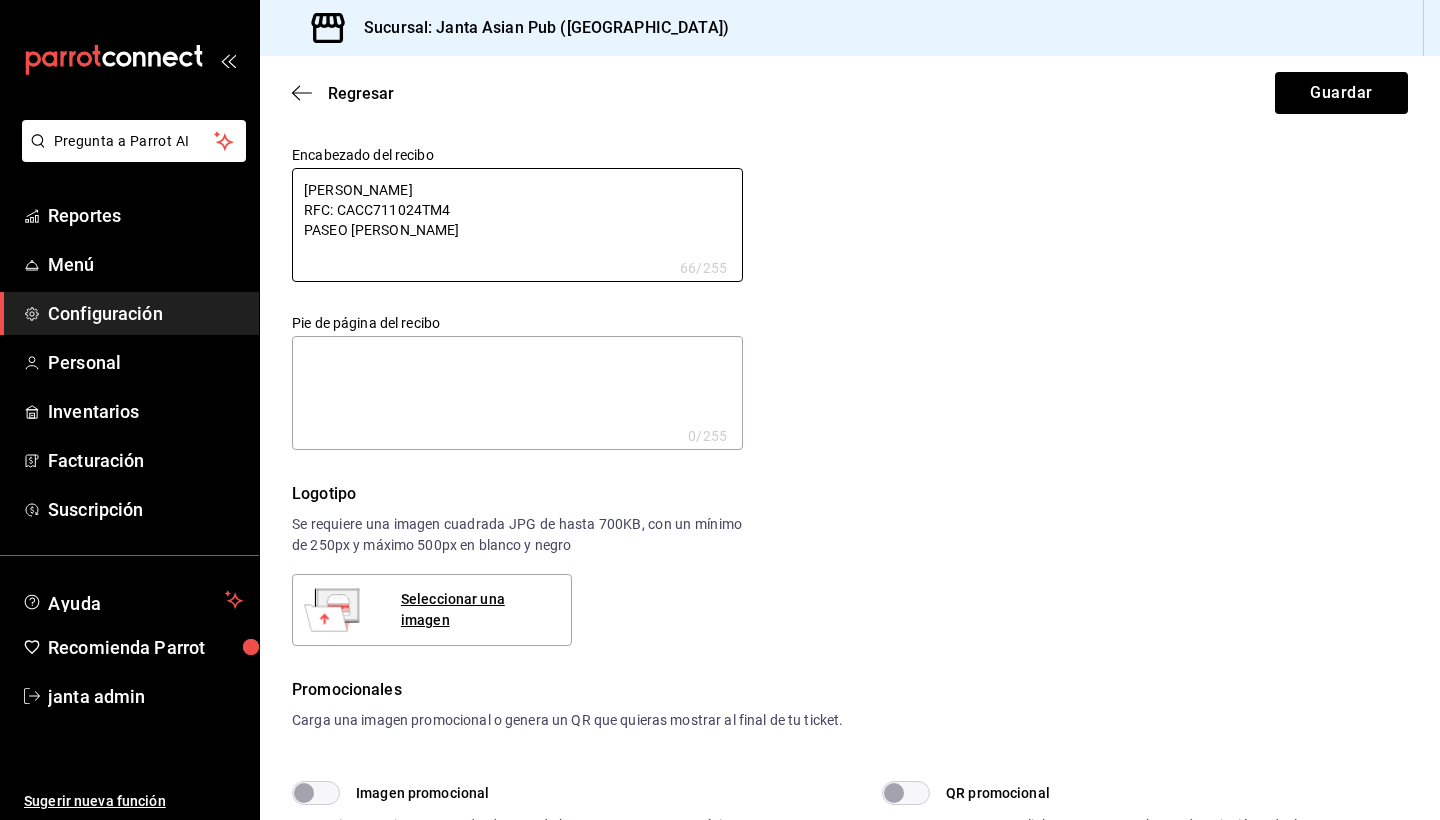 type on "[PERSON_NAME]
RFC: CACC711024TM4
PASEO [PERSON_NAME]" 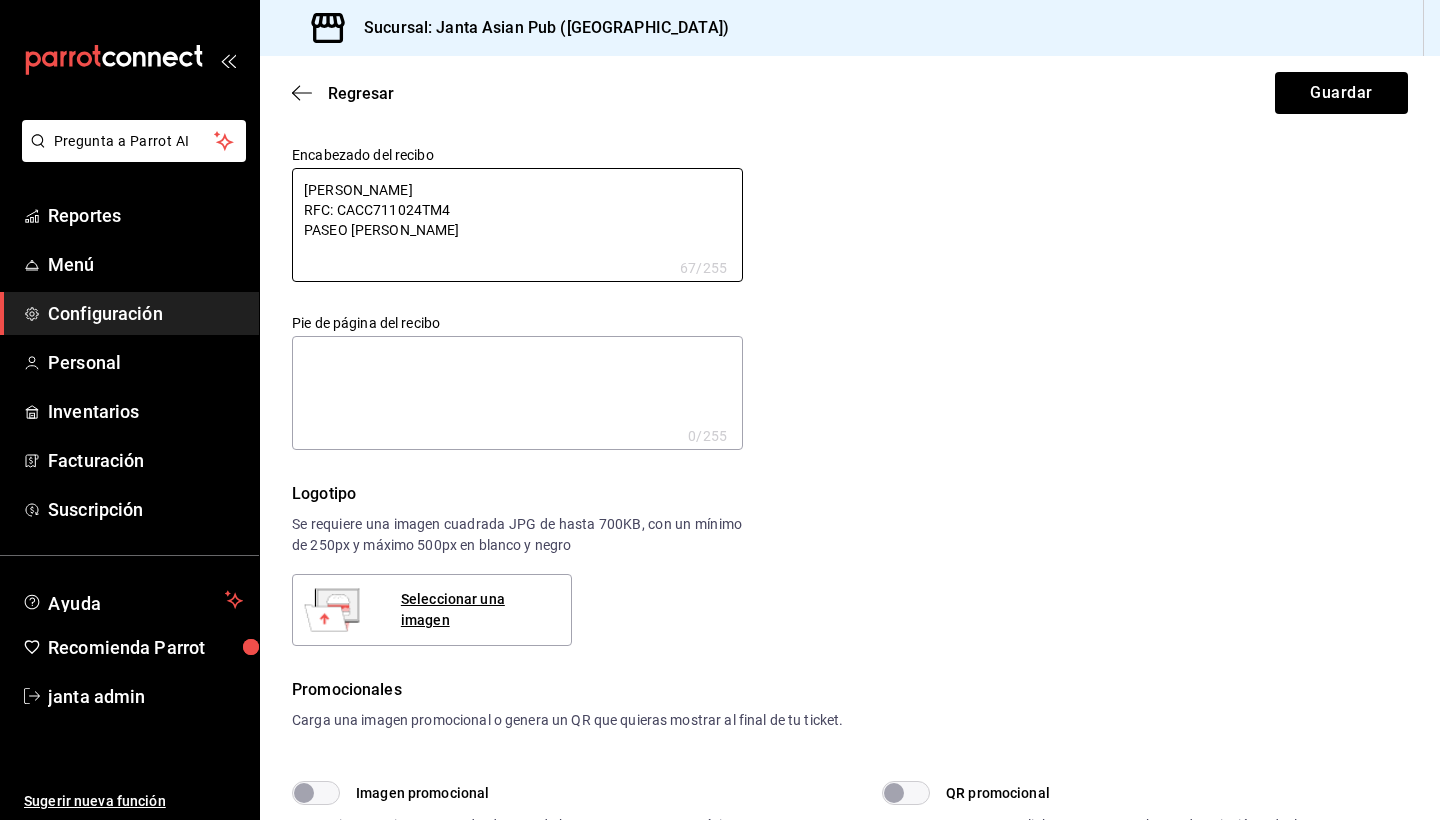 type on "[PERSON_NAME]
RFC: CACC711024TM4
PASEO [PERSON_NAME]" 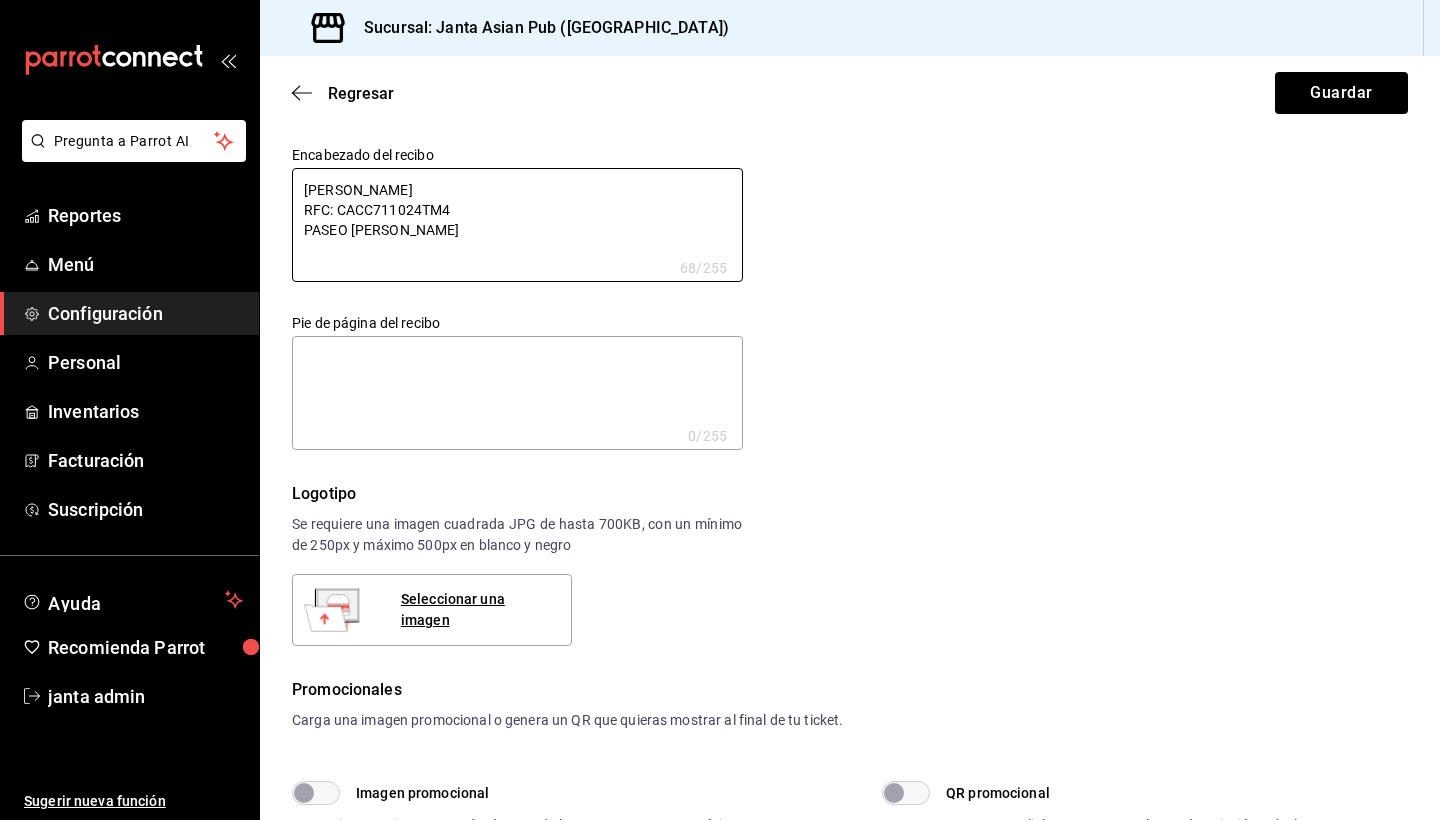 type on "[PERSON_NAME]
RFC: CACC711024TM4
PASEO [PERSON_NAME]" 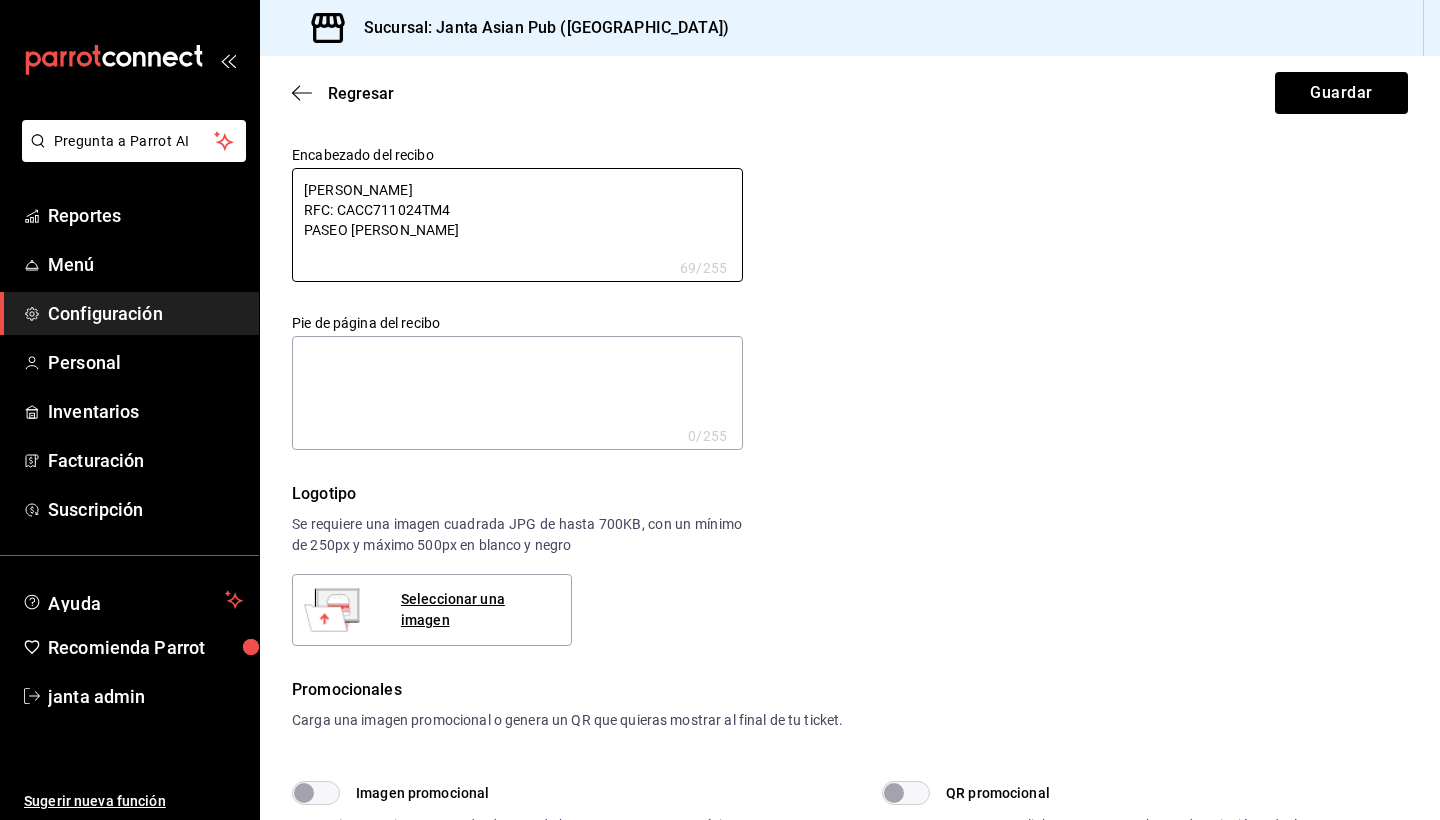 type on "[PERSON_NAME]
RFC: CACC711024TM4
PASEO [PERSON_NAME]" 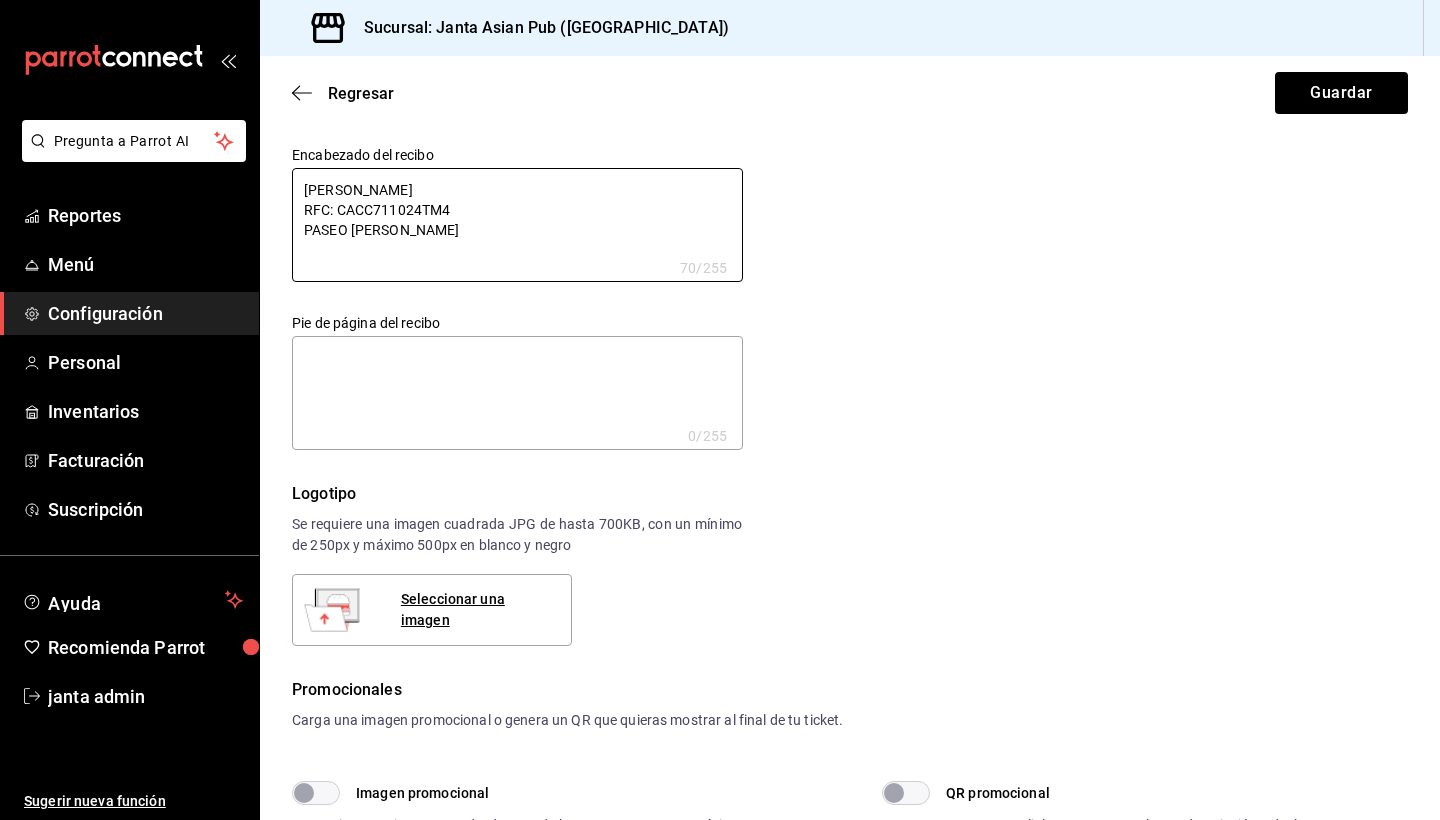 type on "[PERSON_NAME]
RFC: CACC711024TM4
PASEO [PERSON_NAME]" 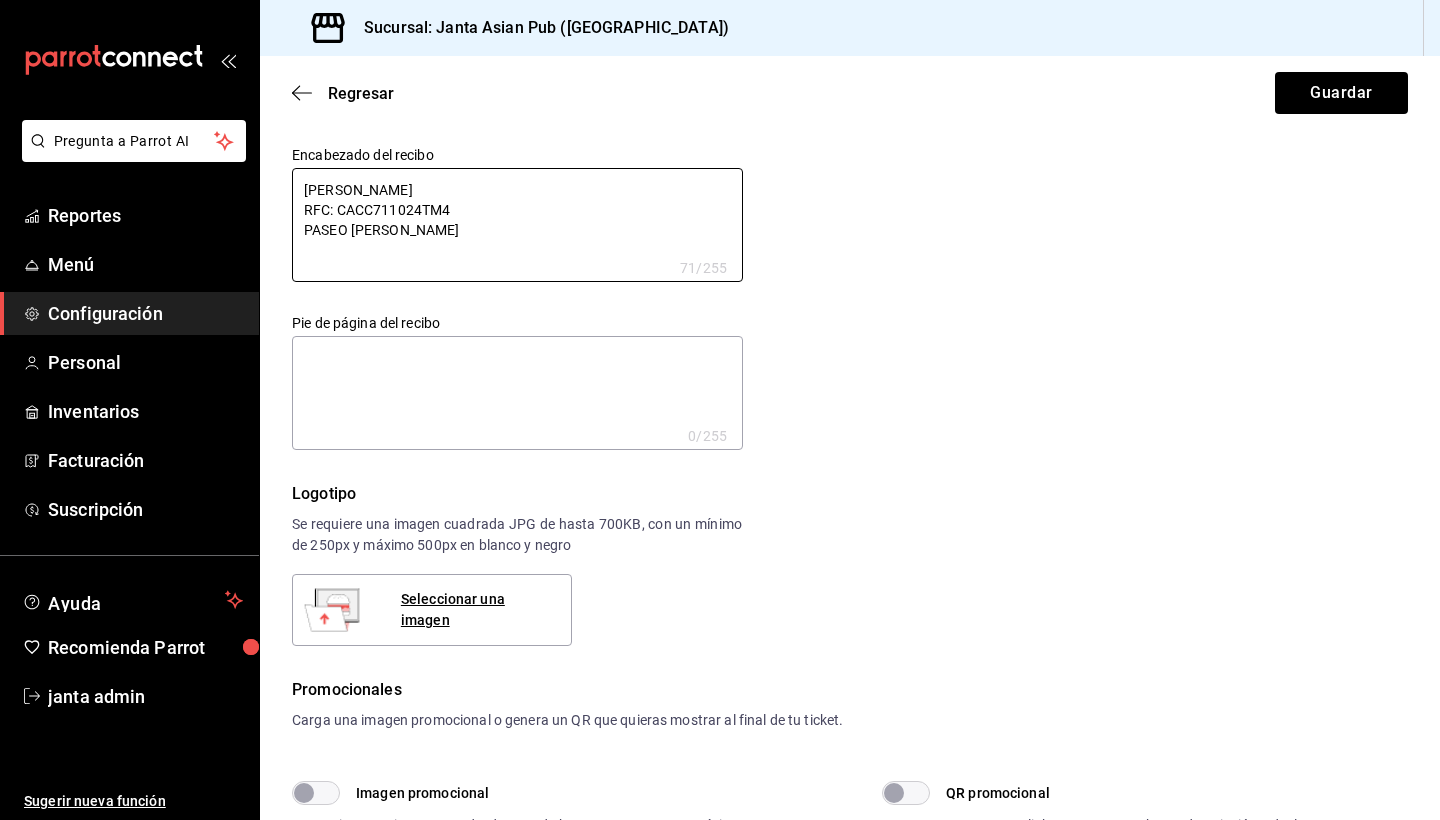 type on "[PERSON_NAME]
RFC: CACC711024TM4
PASEO [PERSON_NAME]" 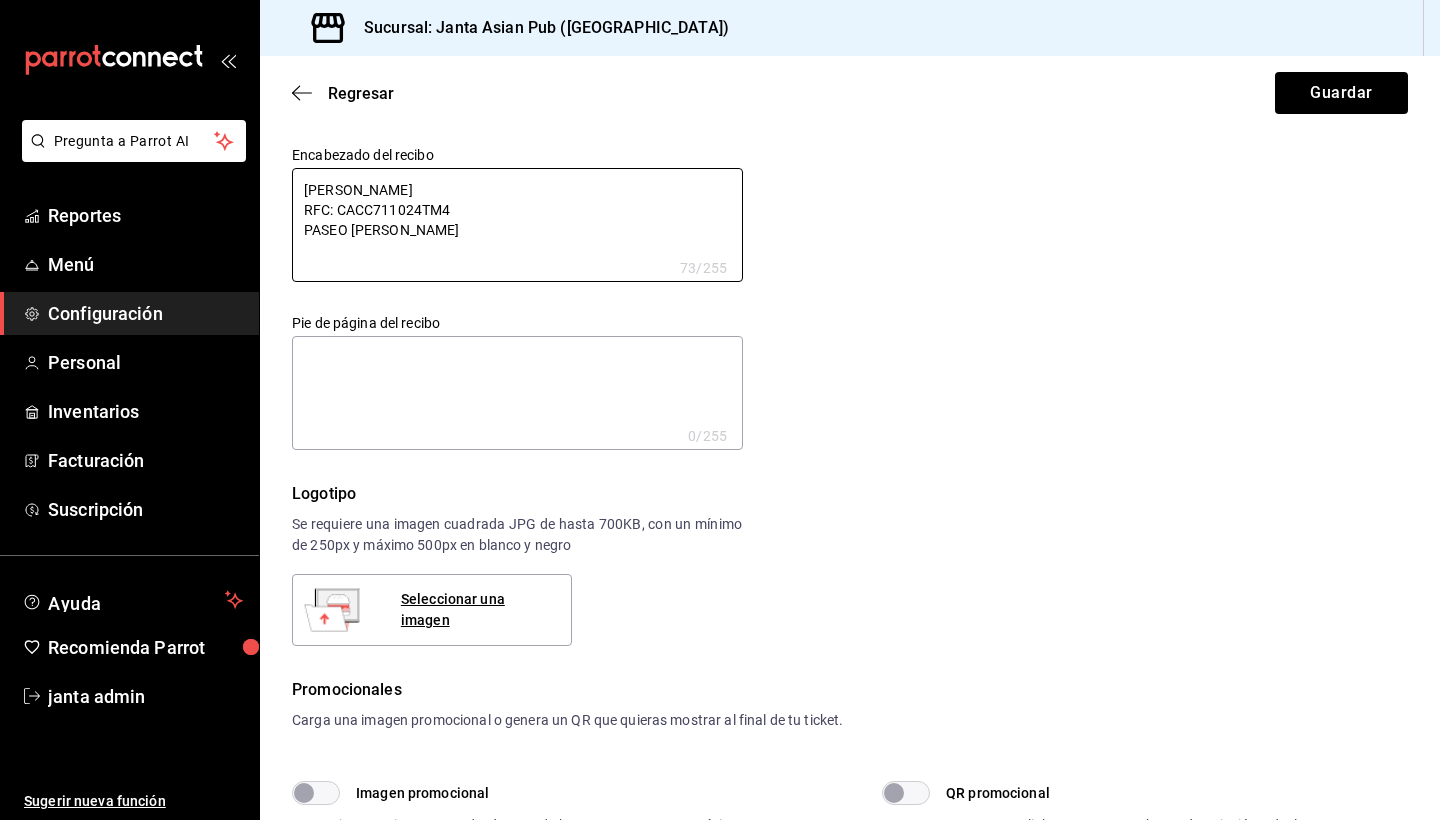 type on "[PERSON_NAME]
RFC: CACC711024TM4
PASEO [PERSON_NAME]" 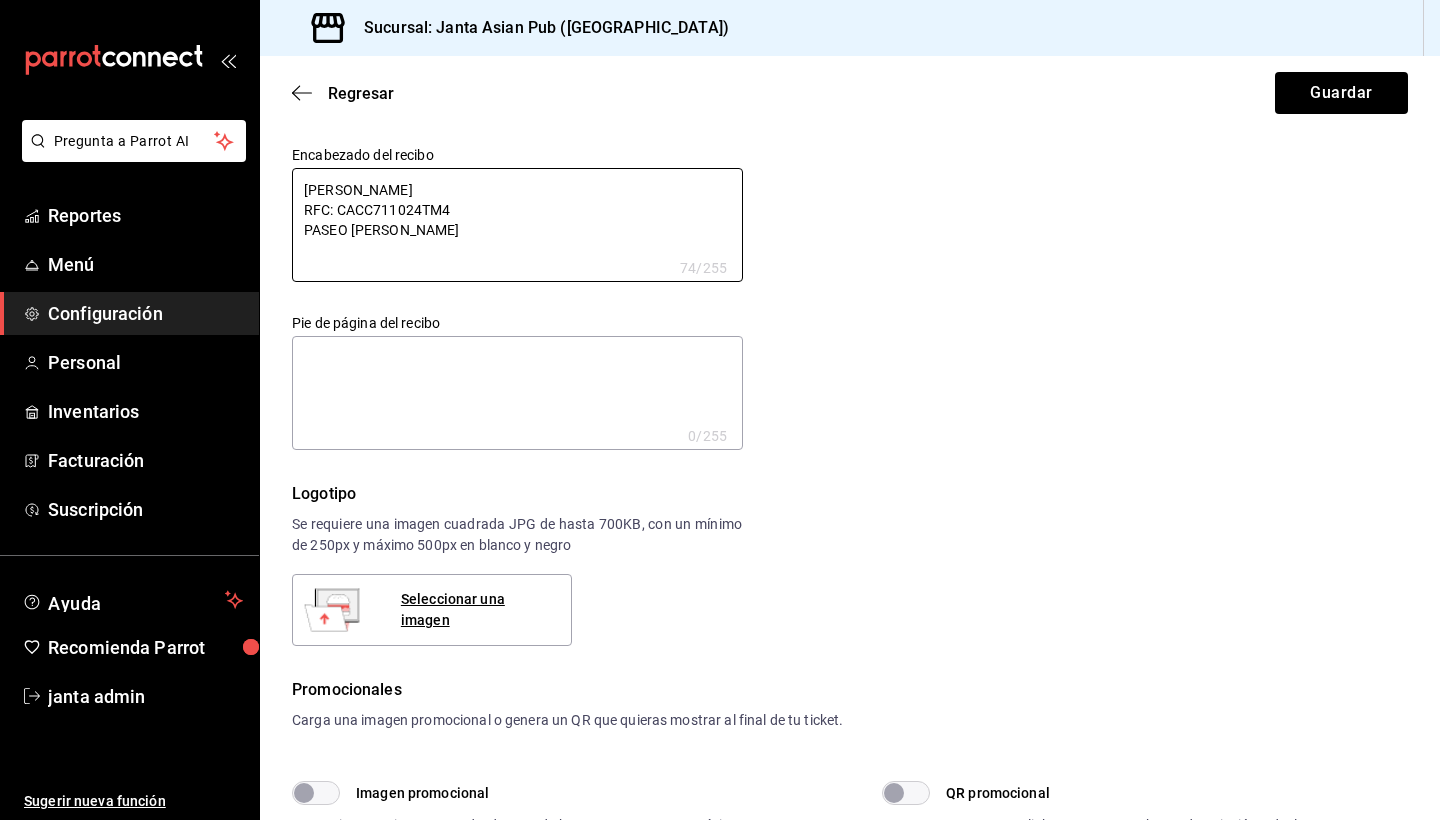type on "[PERSON_NAME]
RFC: CACC711024TM4
PASEO [PERSON_NAME]" 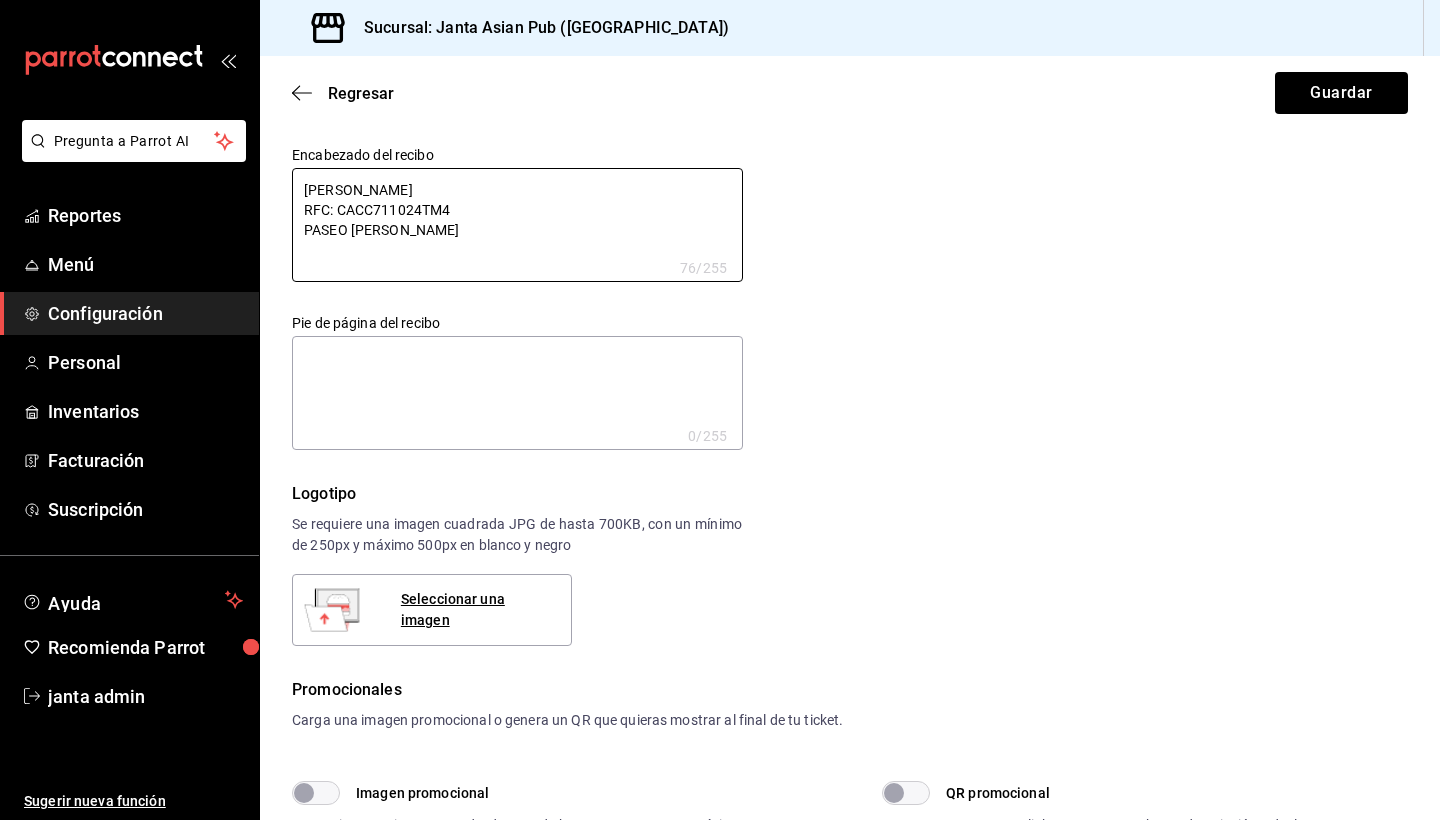 type on "[PERSON_NAME]
RFC: CACC711024TM4
PASEO [PERSON_NAME]" 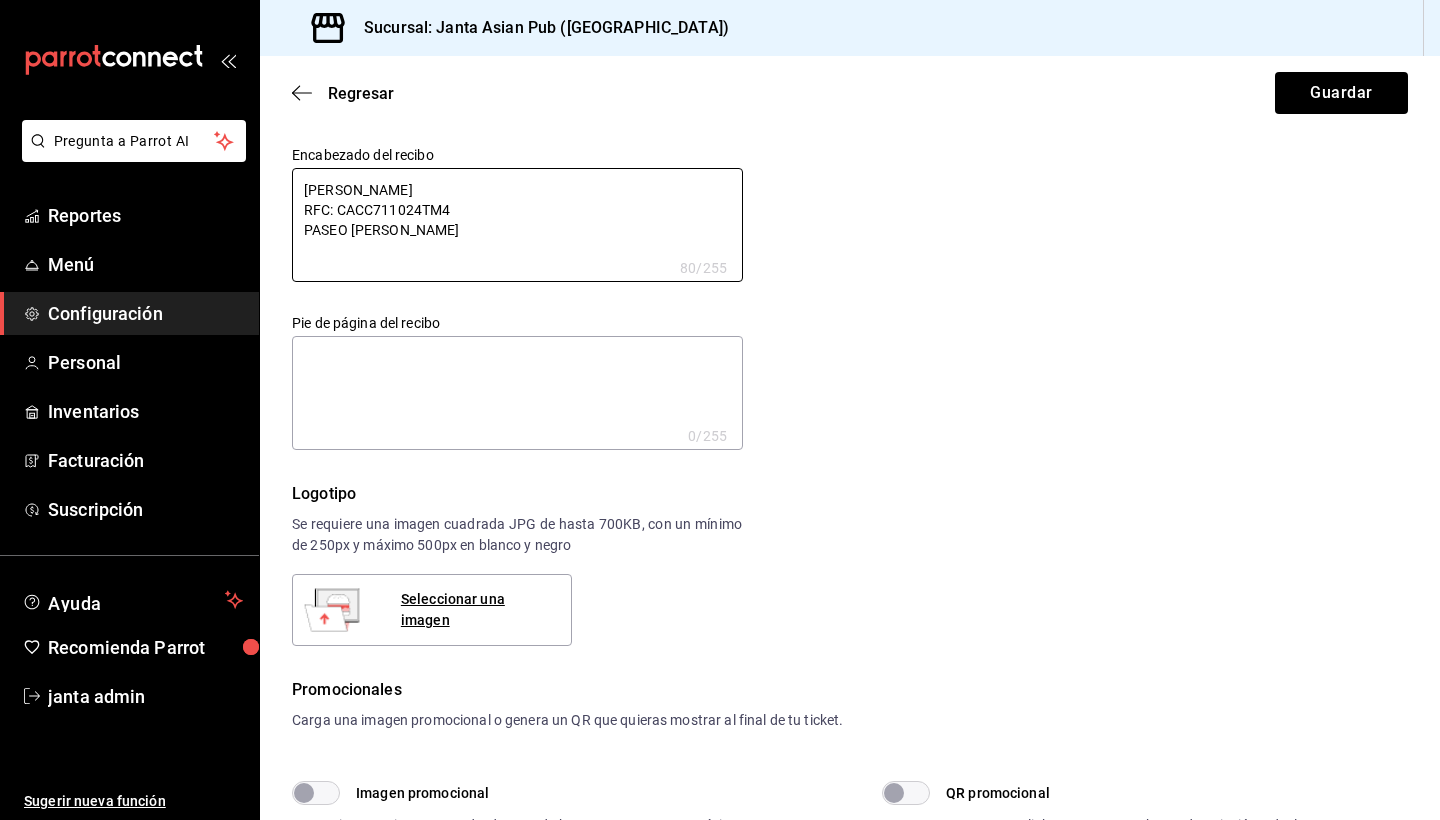 type on "[PERSON_NAME]
RFC: CACC711024TM4
PASEO [PERSON_NAME]
S" 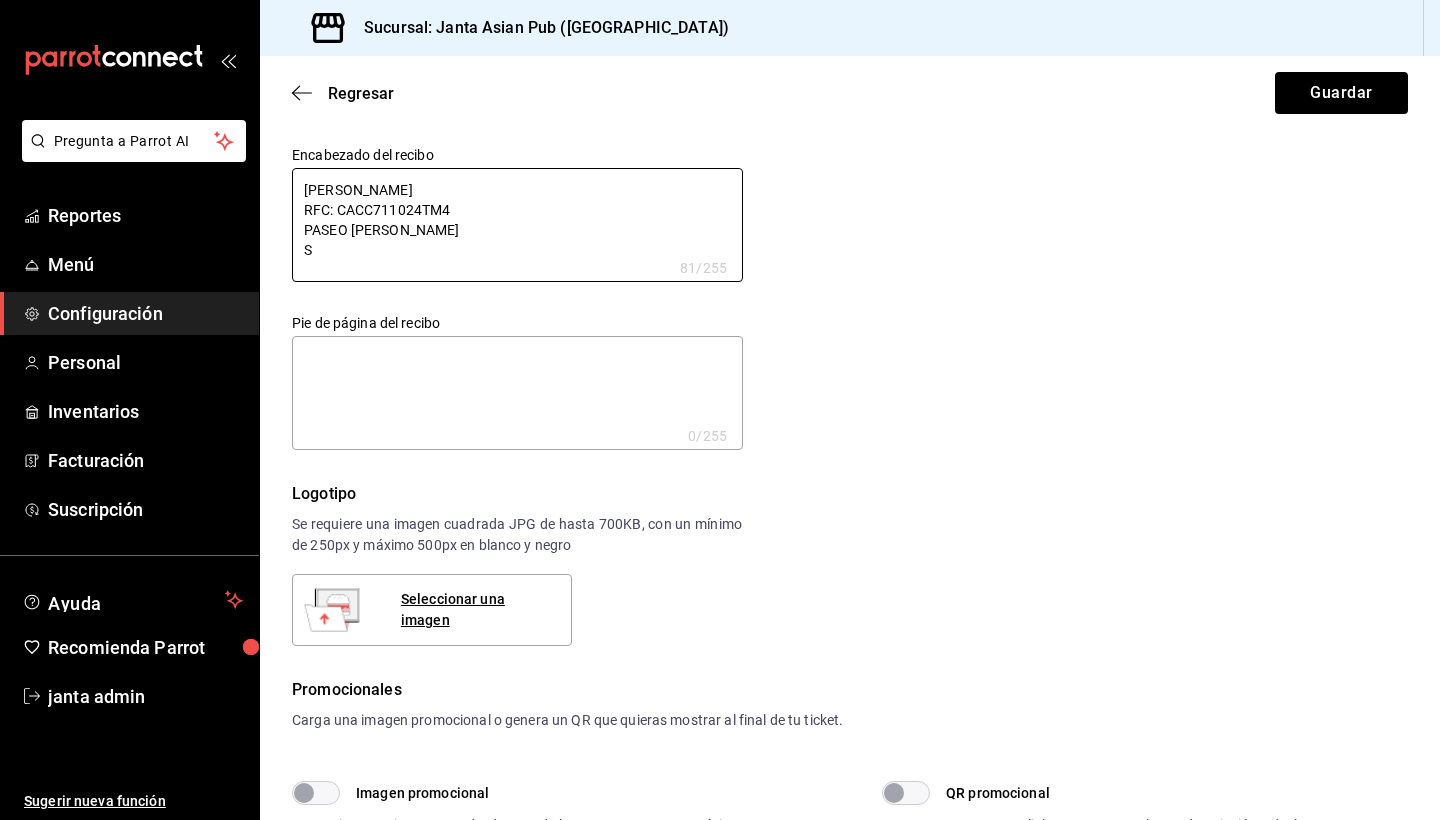 type on "[PERSON_NAME]
RFC: CACC711024TM4
PASEO [PERSON_NAME]
S/" 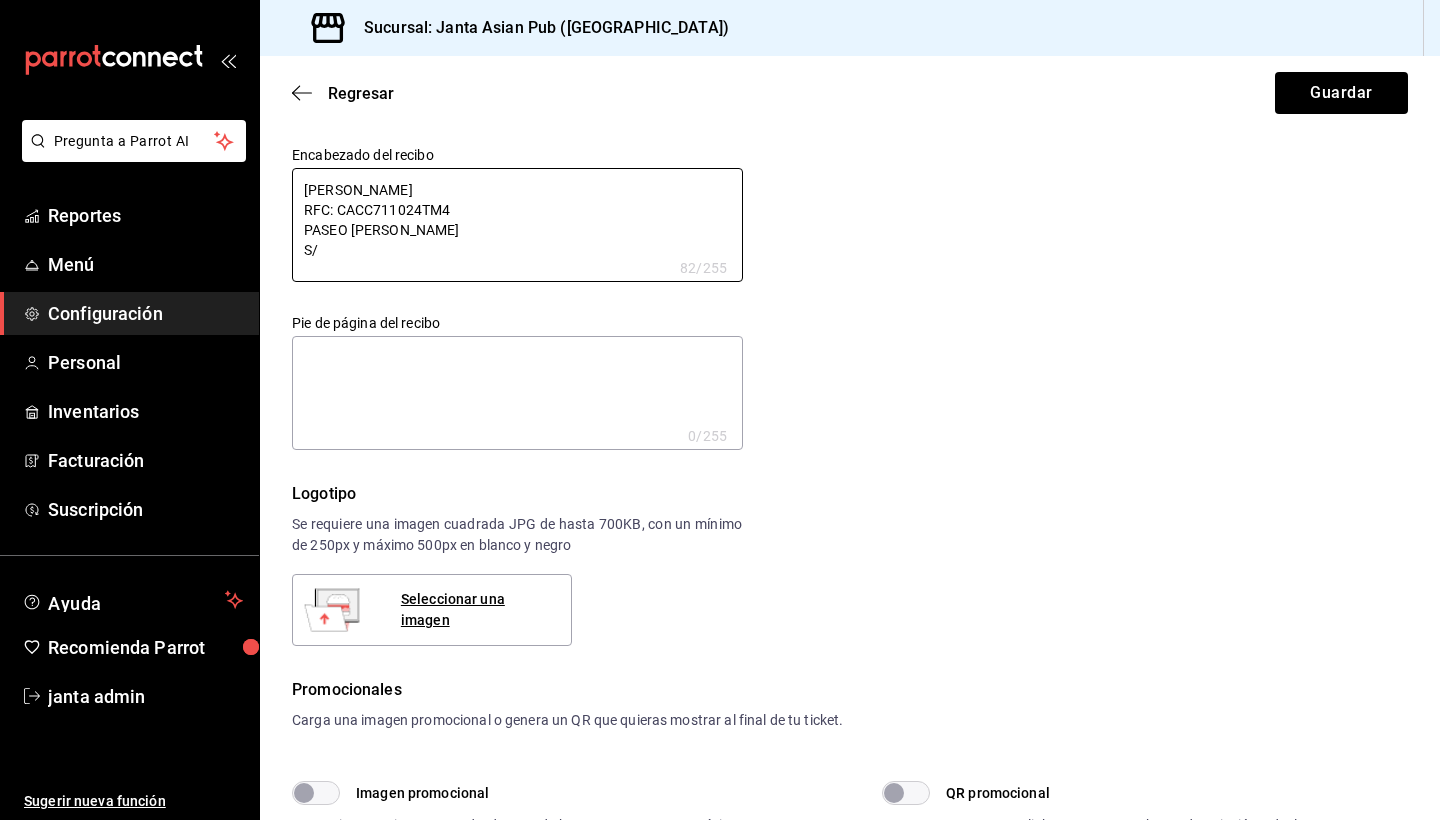 type on "[PERSON_NAME]
RFC: CACC711024TM4
PASEO [PERSON_NAME]
S/N" 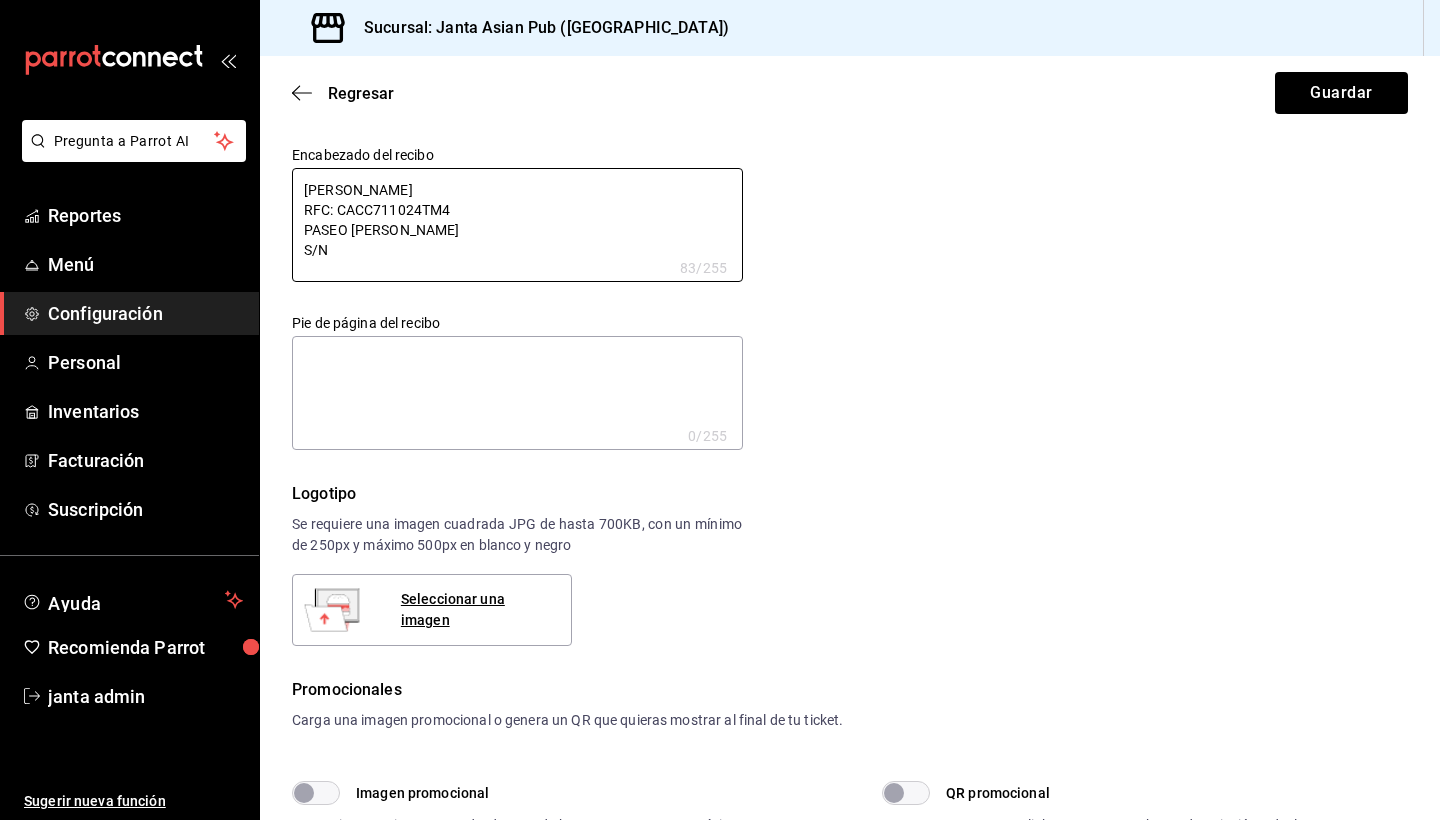 type on "[PERSON_NAME]
RFC: CACC711024TM4
PASEO [PERSON_NAME]
S/N" 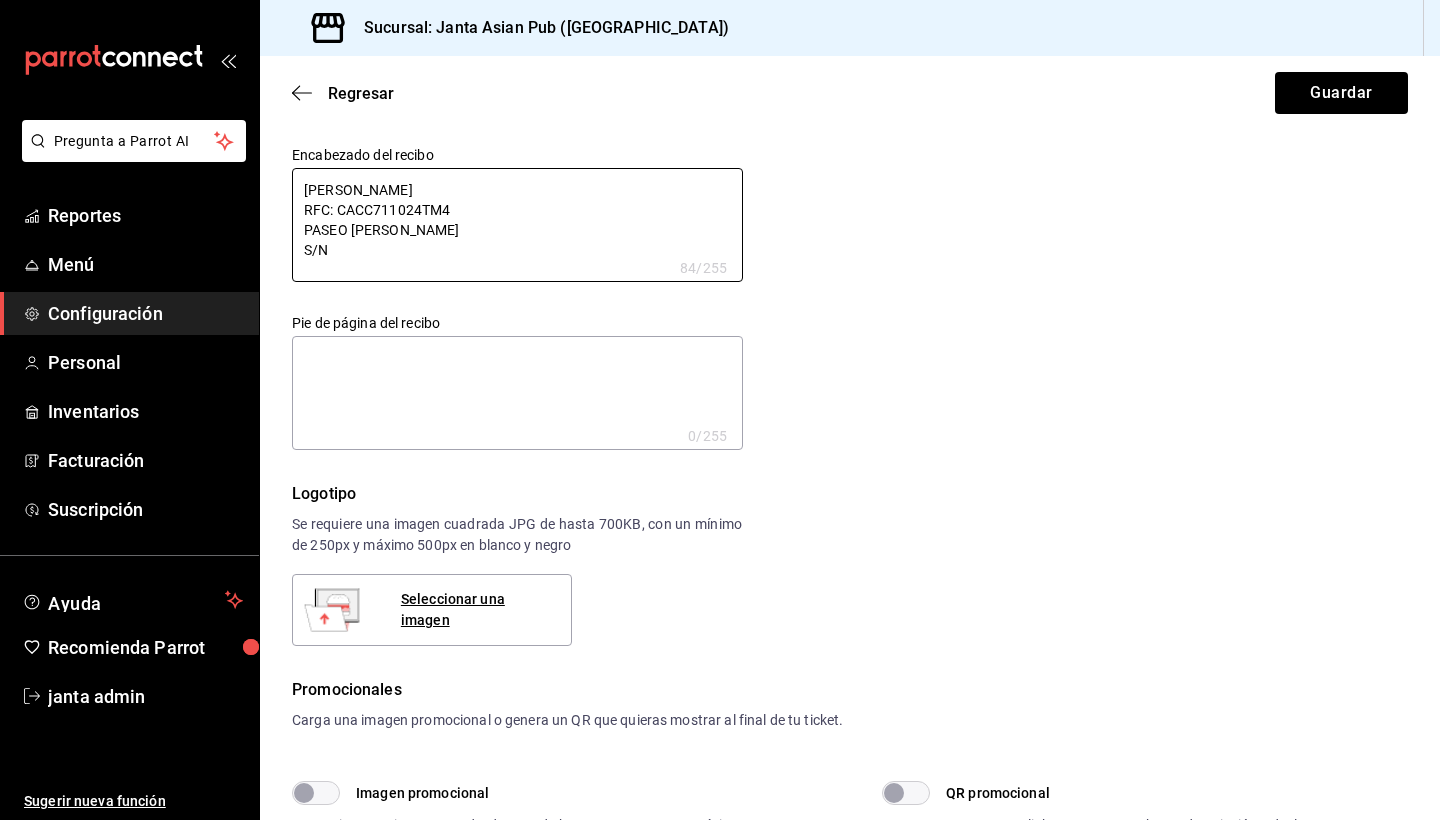 type on "[PERSON_NAME]
RFC: CACC711024TM4
PASEO [PERSON_NAME]
S/N L" 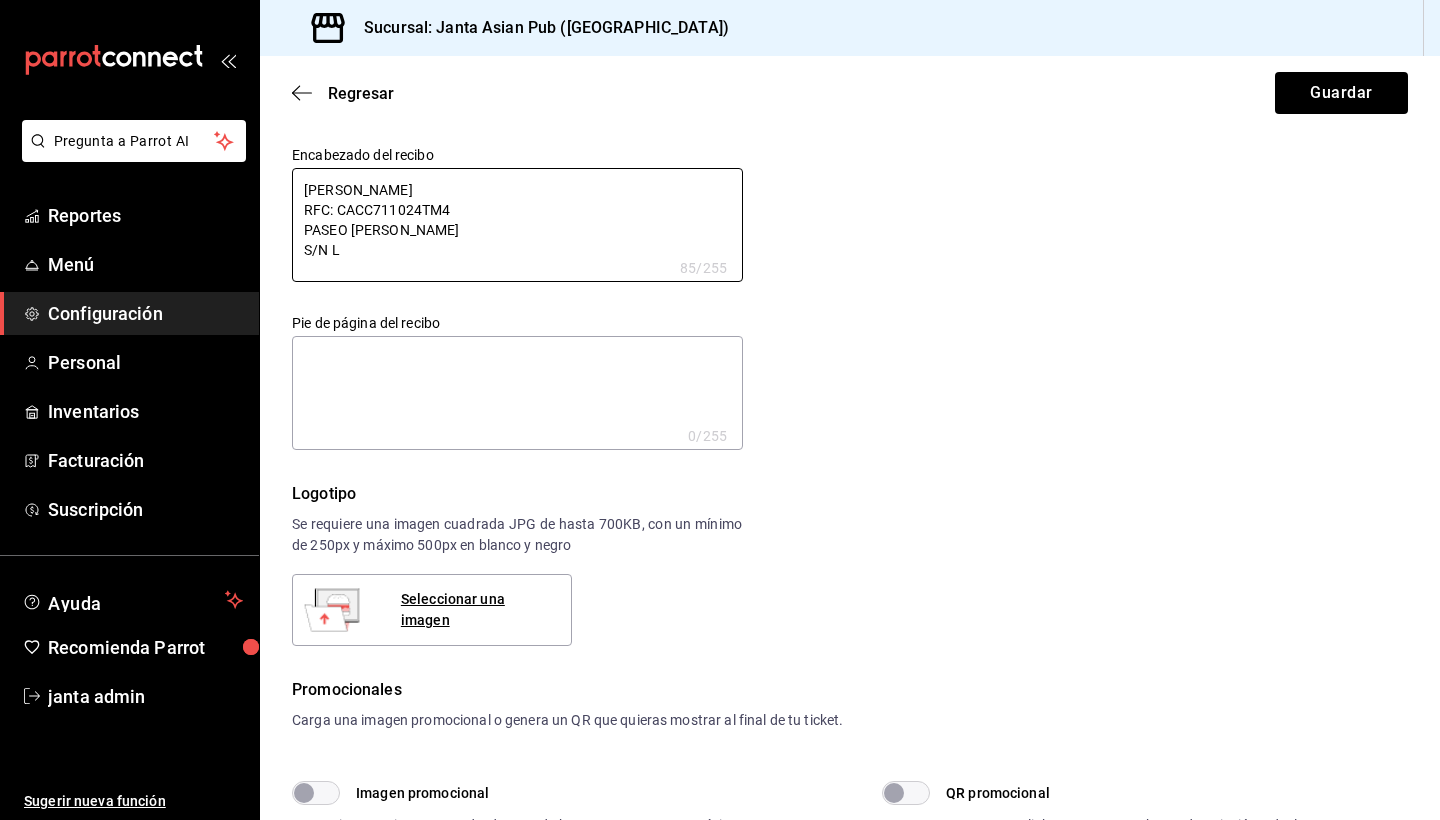 type on "[PERSON_NAME]
RFC: CACC711024TM4
PASEO [PERSON_NAME]
S/N LA" 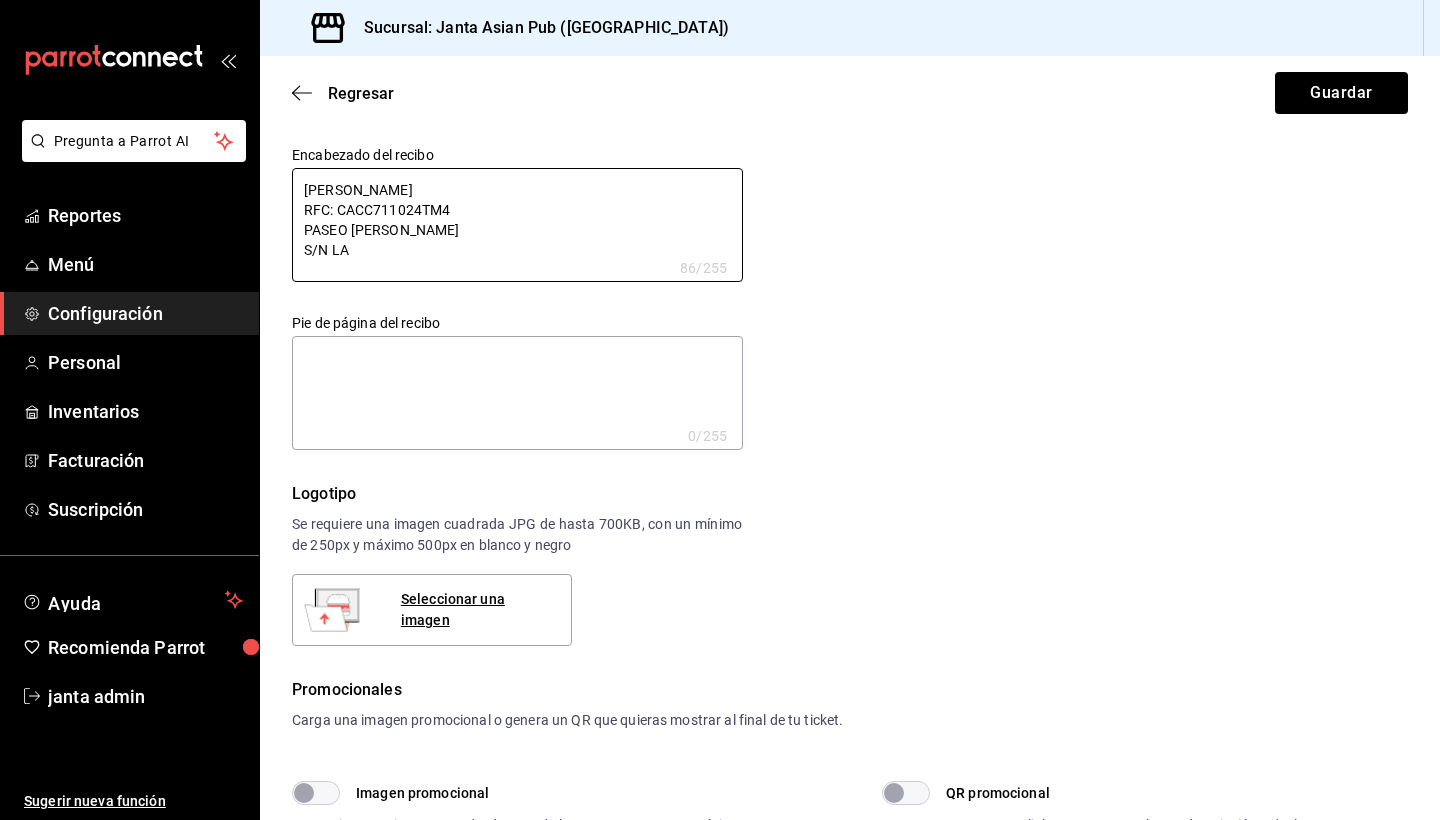type on "[PERSON_NAME]
RFC: CACC711024TM4
PASEO [PERSON_NAME]
S/N LA" 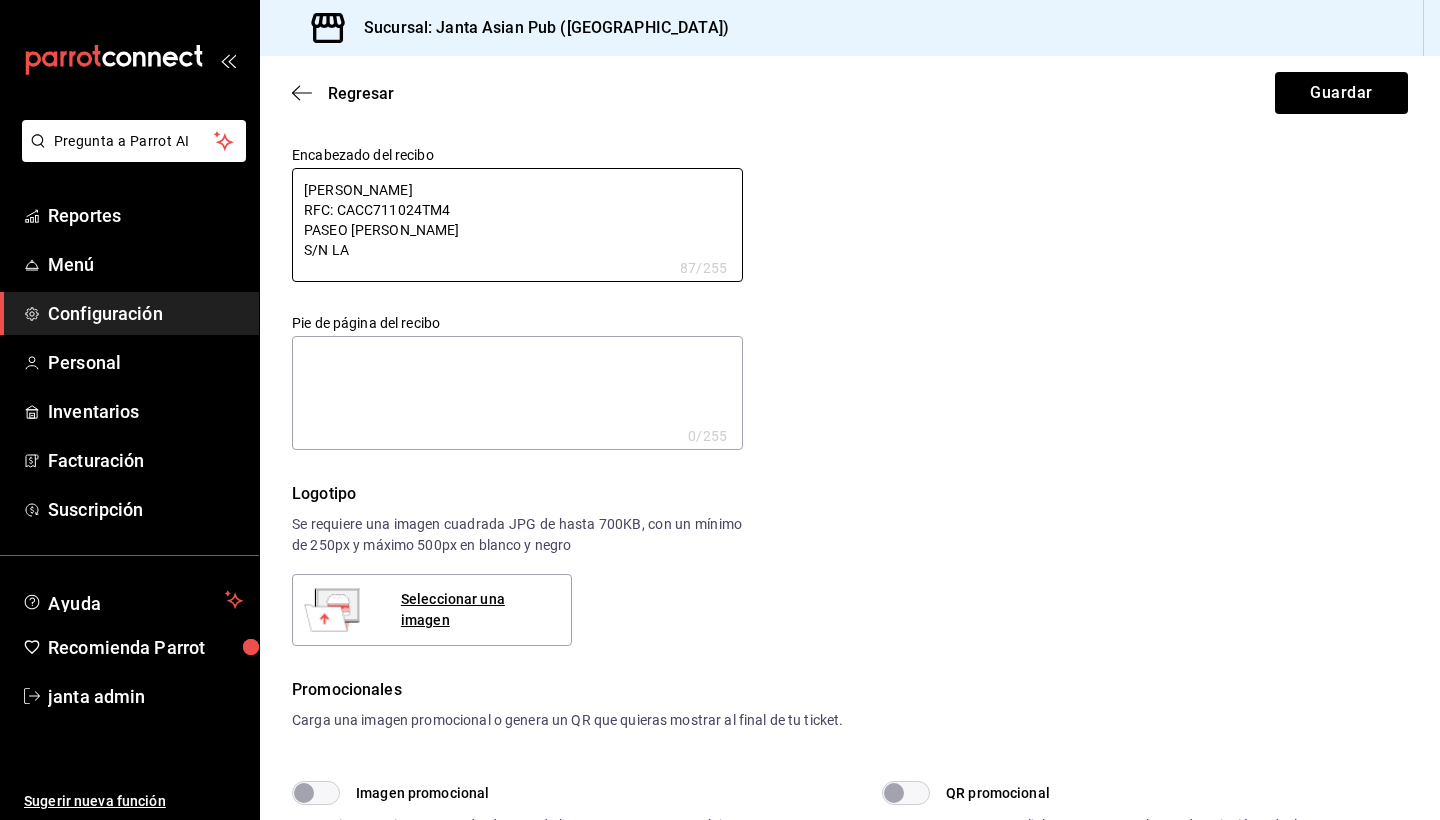 type on "[PERSON_NAME]
RFC: CACC711024TM4
PASEO [PERSON_NAME]
S/N LA P" 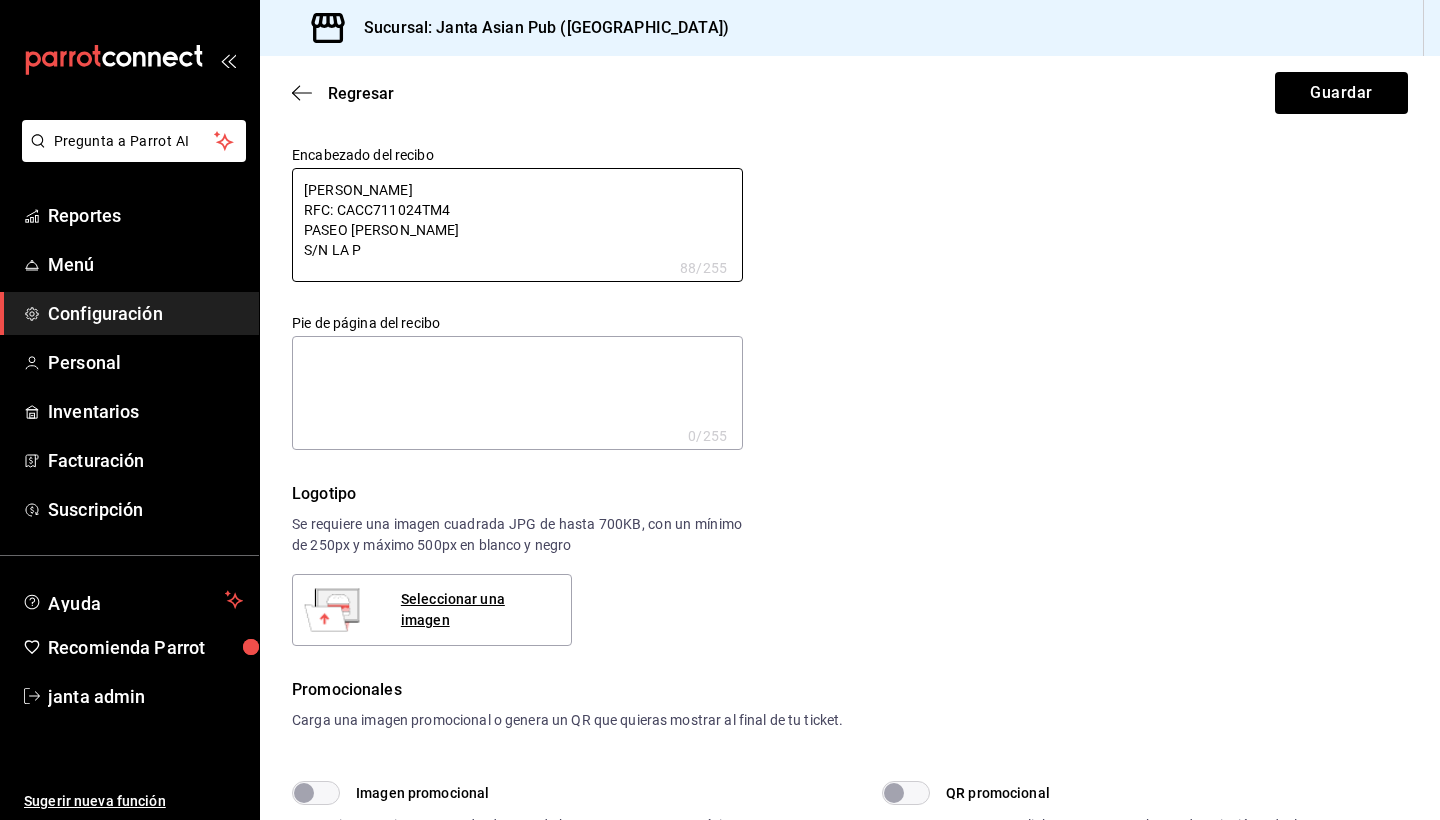 type on "[PERSON_NAME]
RFC: CACC711024TM4
PASEO [PERSON_NAME]
S/N LA PA" 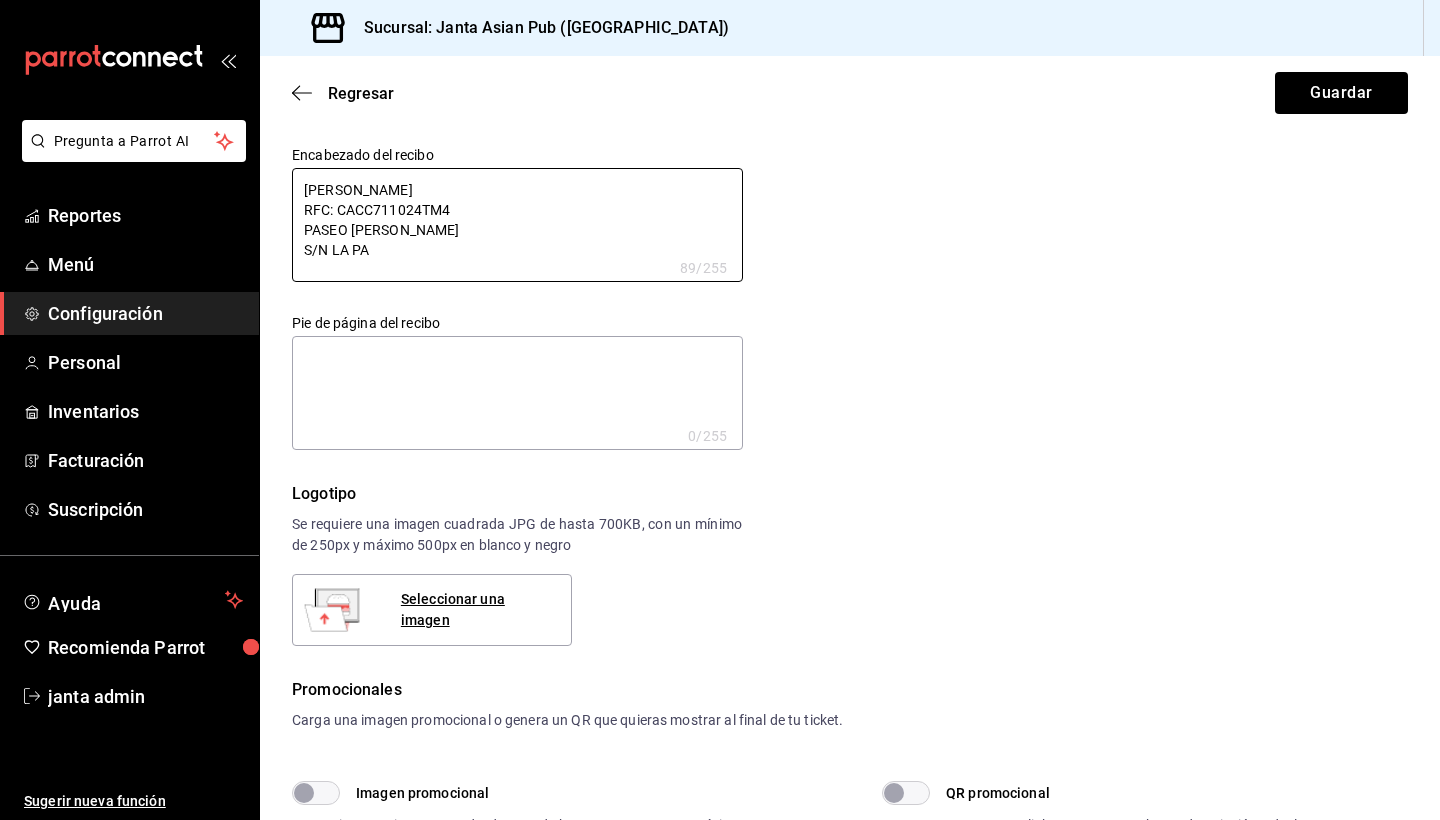 type on "[PERSON_NAME]
RFC: CACC711024TM4
PASEO [PERSON_NAME]
S/N LA PAZ" 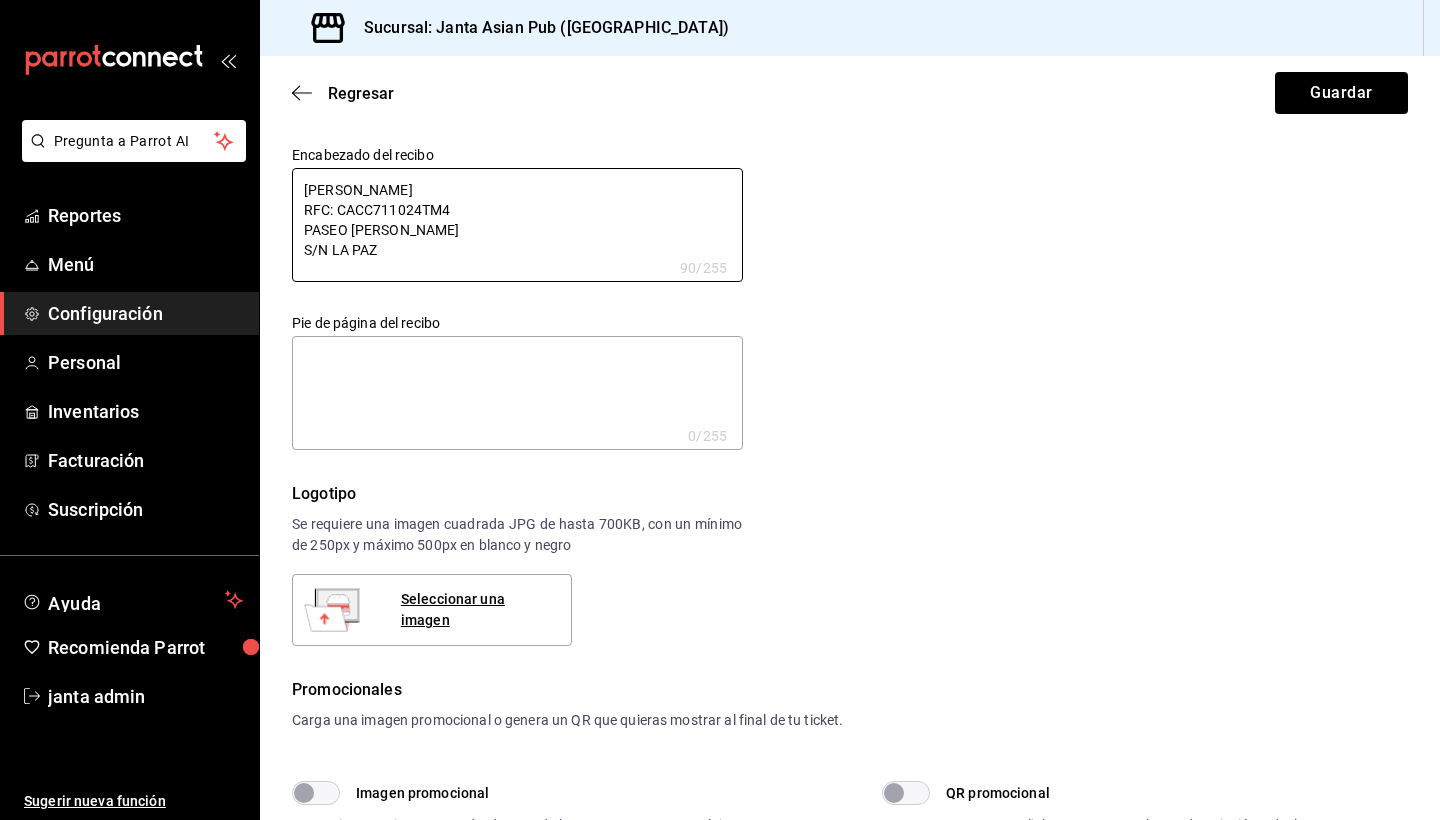 type on "[PERSON_NAME]
RFC: CACC711024TM4
PASEO [PERSON_NAME]
S/N LA PAZ" 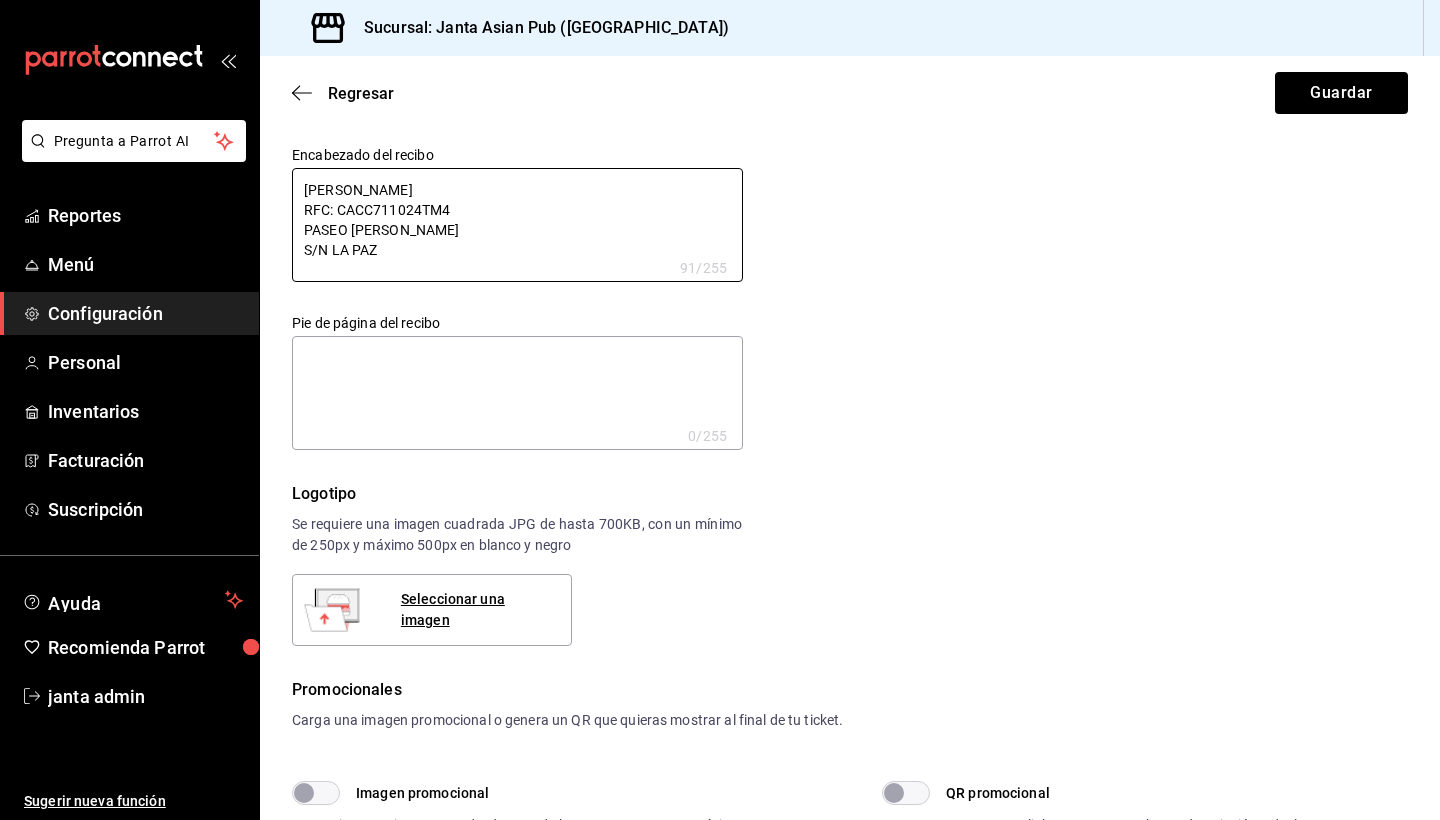 type on "[PERSON_NAME]
RFC: CACC711024TM4
PASEO [PERSON_NAME]
S/N LA PAZ B" 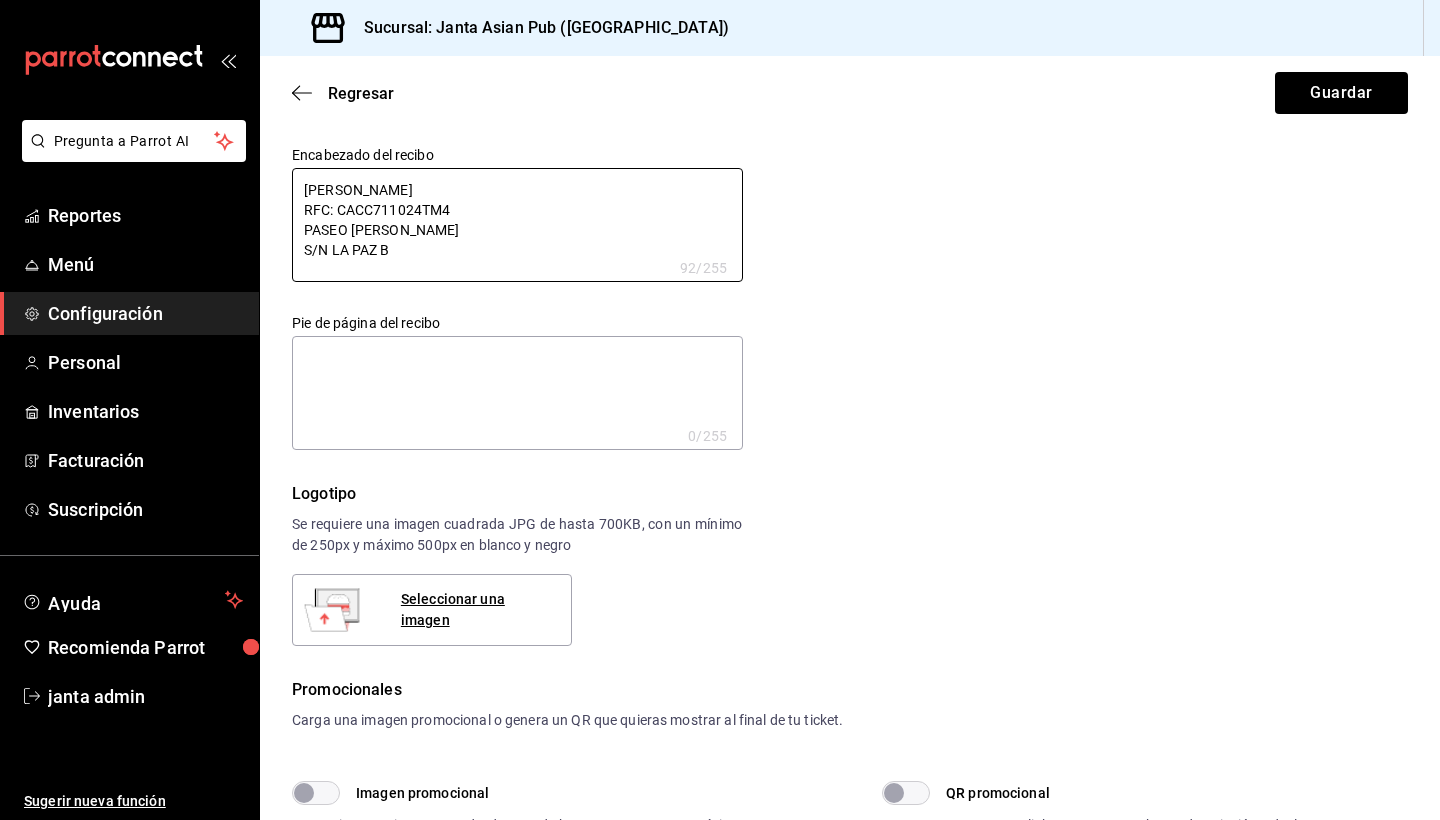 type on "[PERSON_NAME]
RFC: CACC711024TM4
PASEO [PERSON_NAME]
S/N LA PAZ BC" 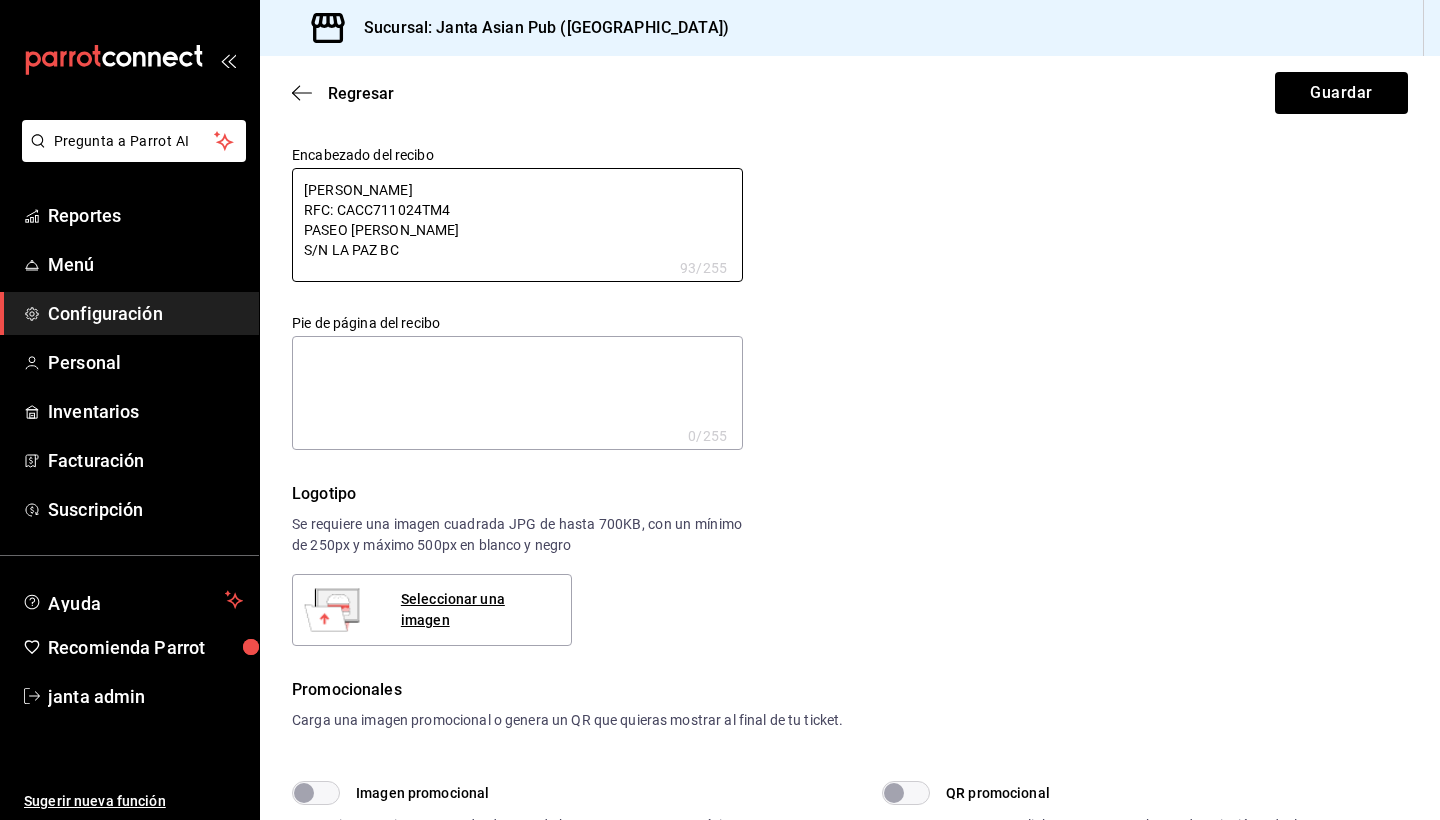 type on "[PERSON_NAME]
RFC: CACC711024TM4
PASEO [PERSON_NAME]
S/N LA PAZ BCS" 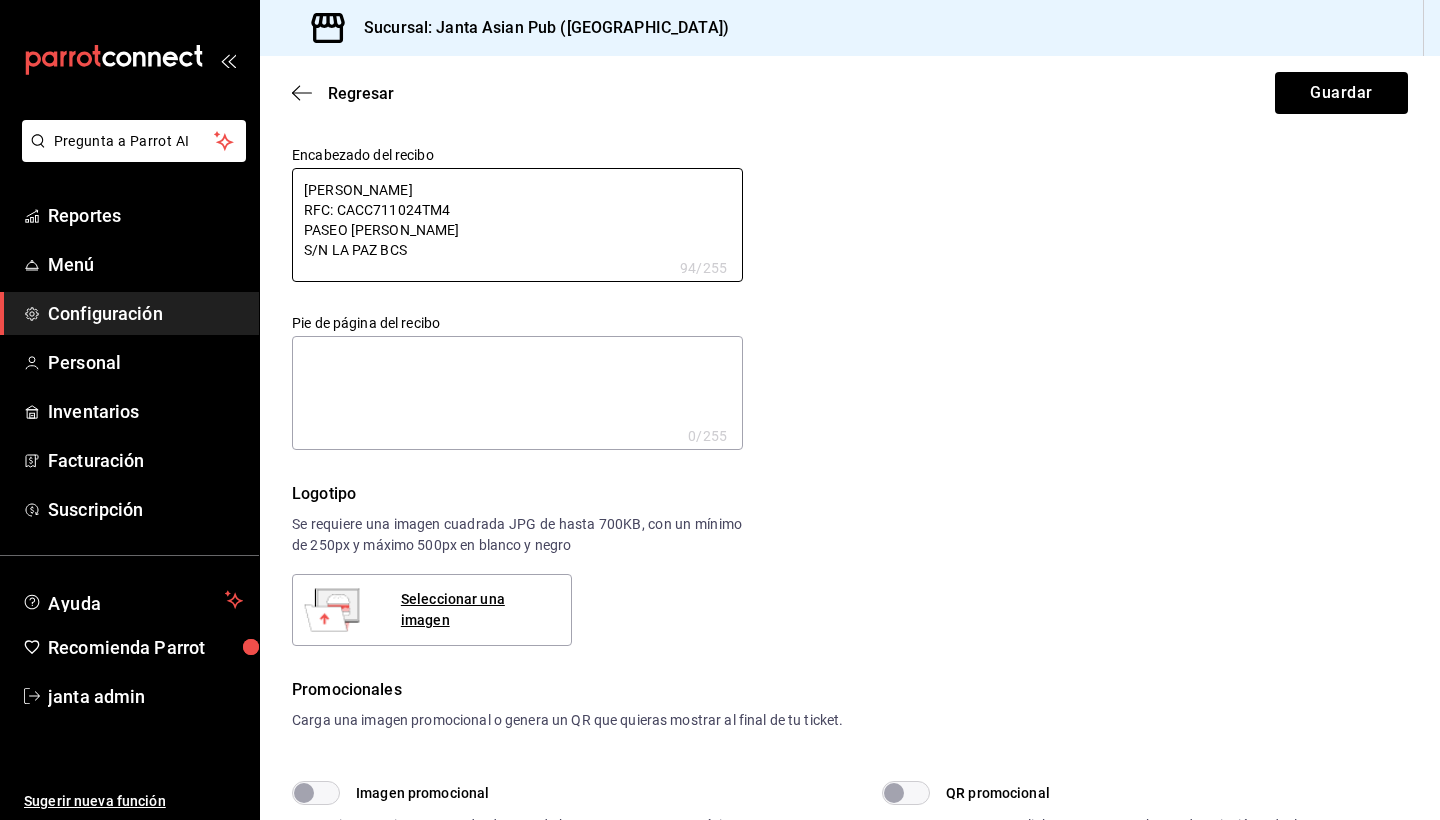 type on "[PERSON_NAME]
RFC: CACC711024TM4
PASEO [PERSON_NAME]
S/N LA PAZ BC" 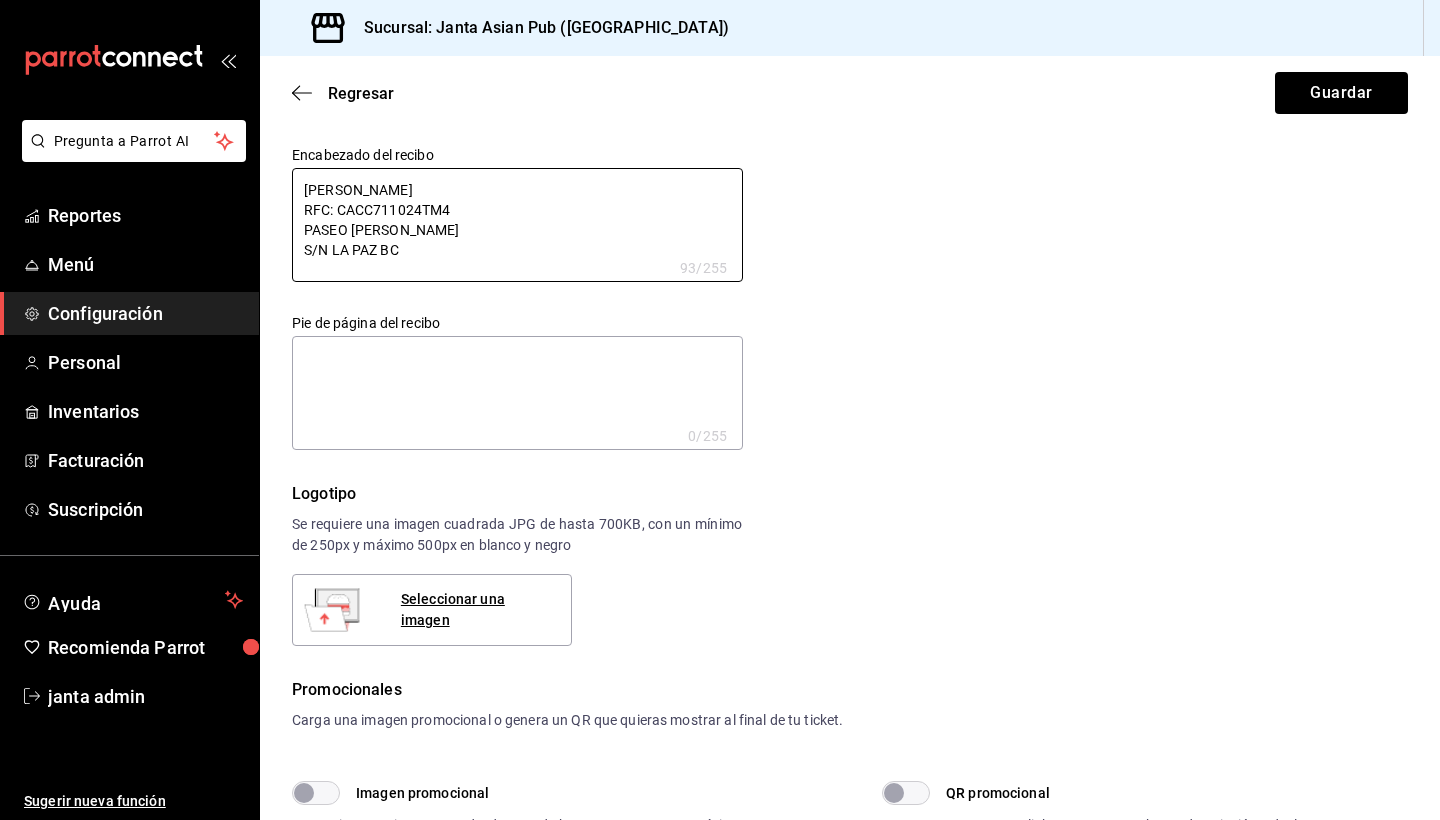 type on "[PERSON_NAME]
RFC: CACC711024TM4
PASEO [PERSON_NAME]
S/N LA PAZ B" 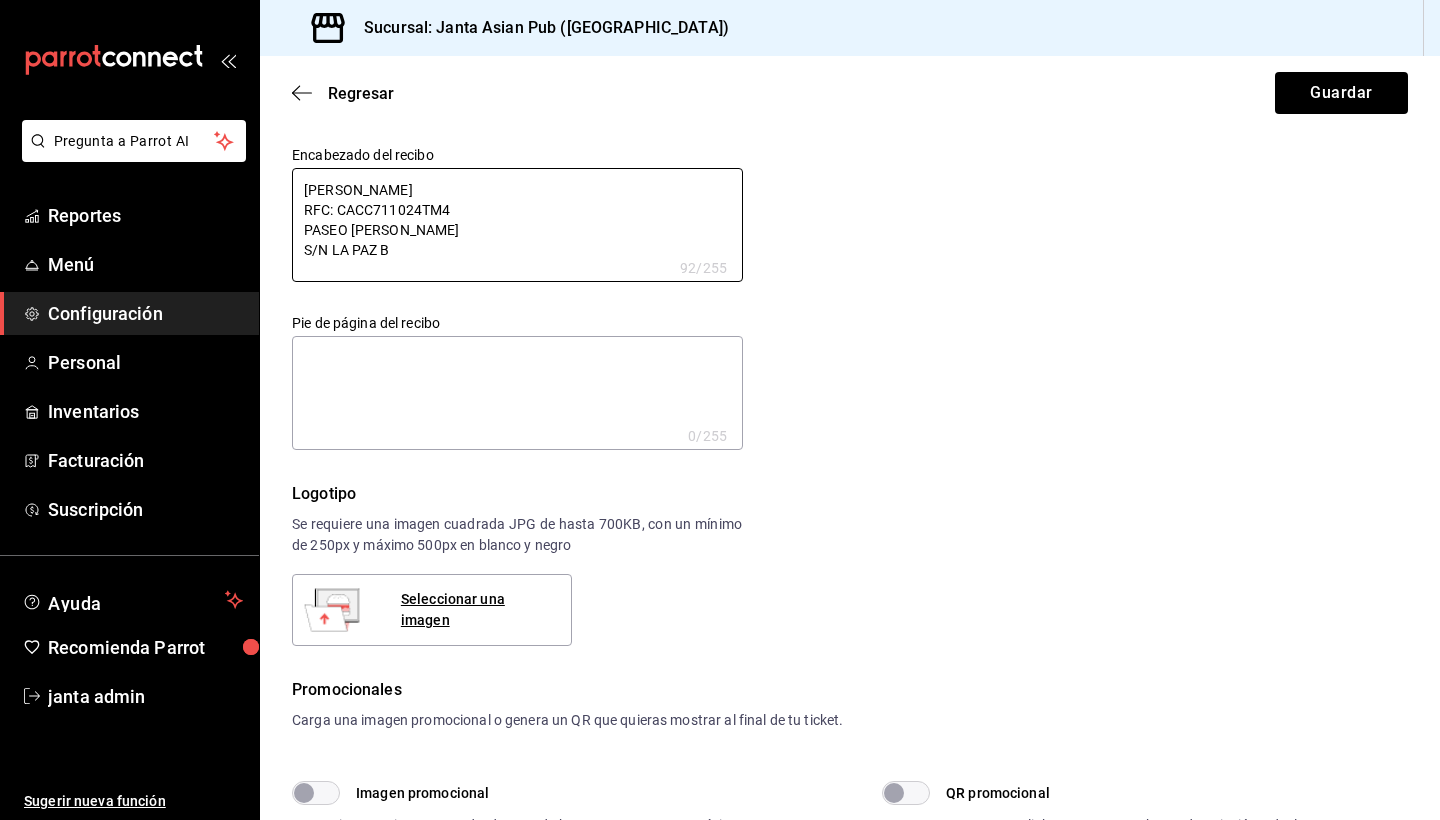 type on "[PERSON_NAME]
RFC: CACC711024TM4
PASEO [PERSON_NAME]
S/N LA PAZ" 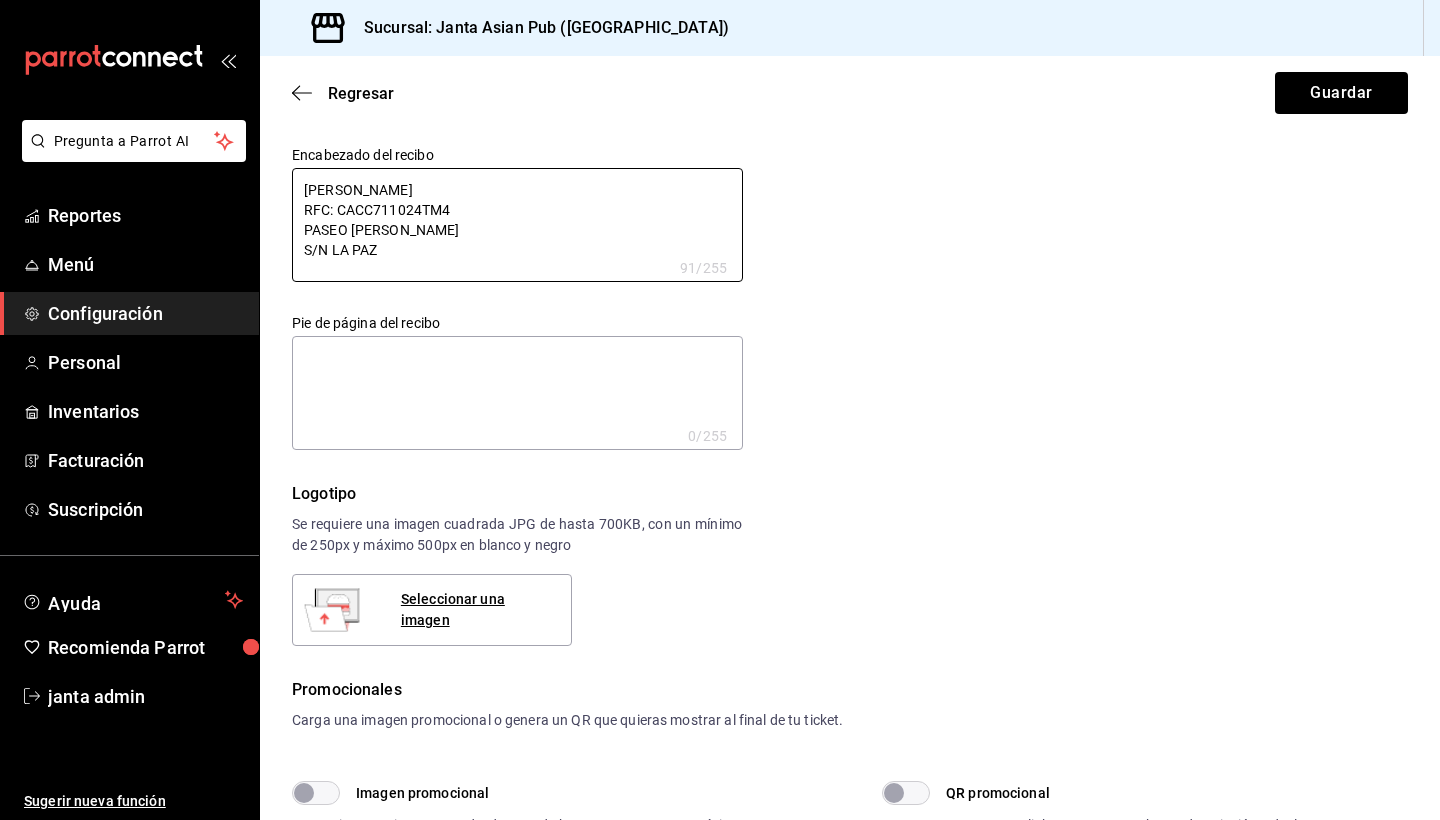 type on "[PERSON_NAME]
RFC: CACC711024TM4
PASEO [PERSON_NAME]
S/N LA PAZ B" 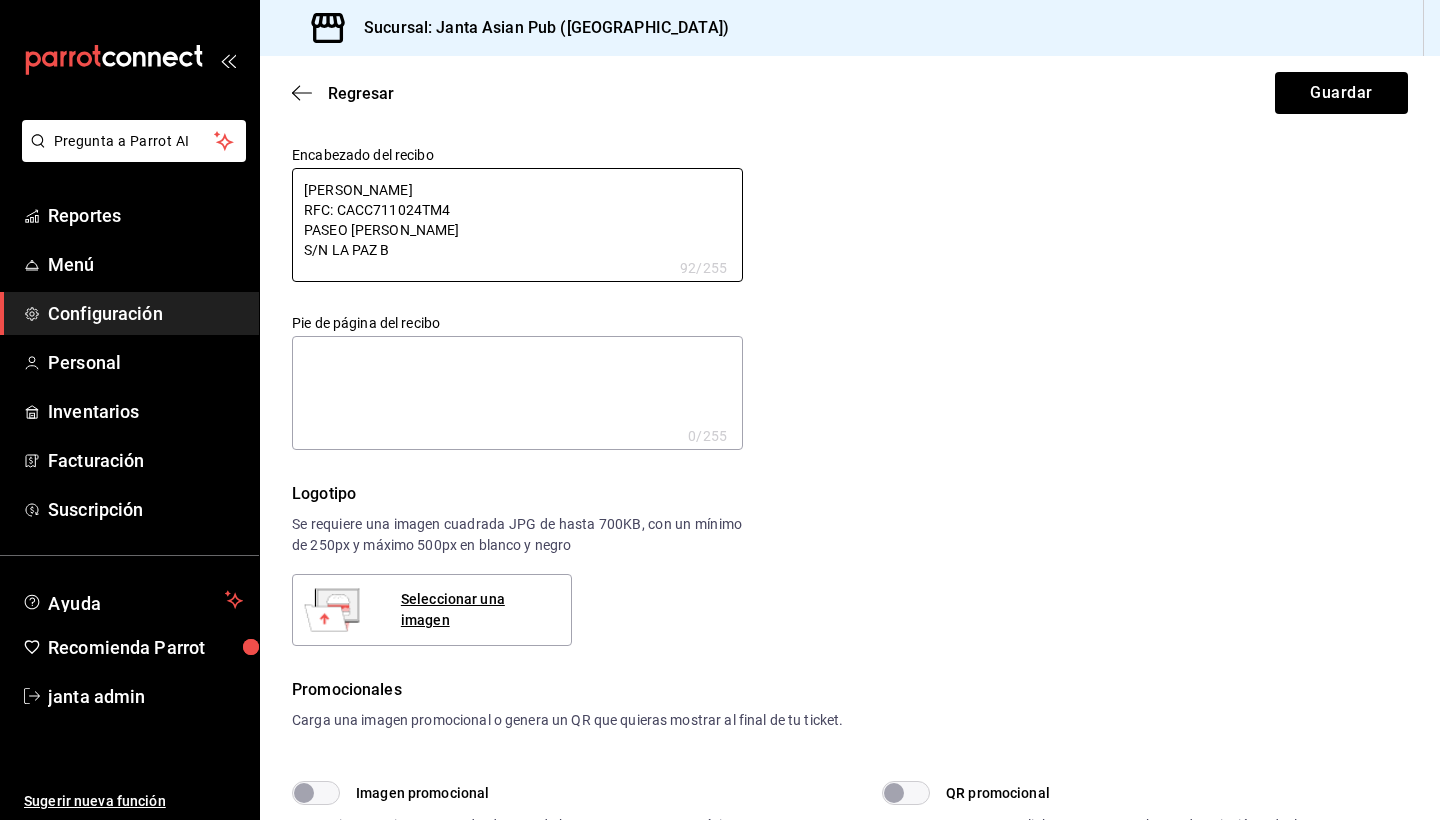 type on "[PERSON_NAME]
RFC: CACC711024TM4
PASEO [PERSON_NAME]
S/N LA PAZ BA" 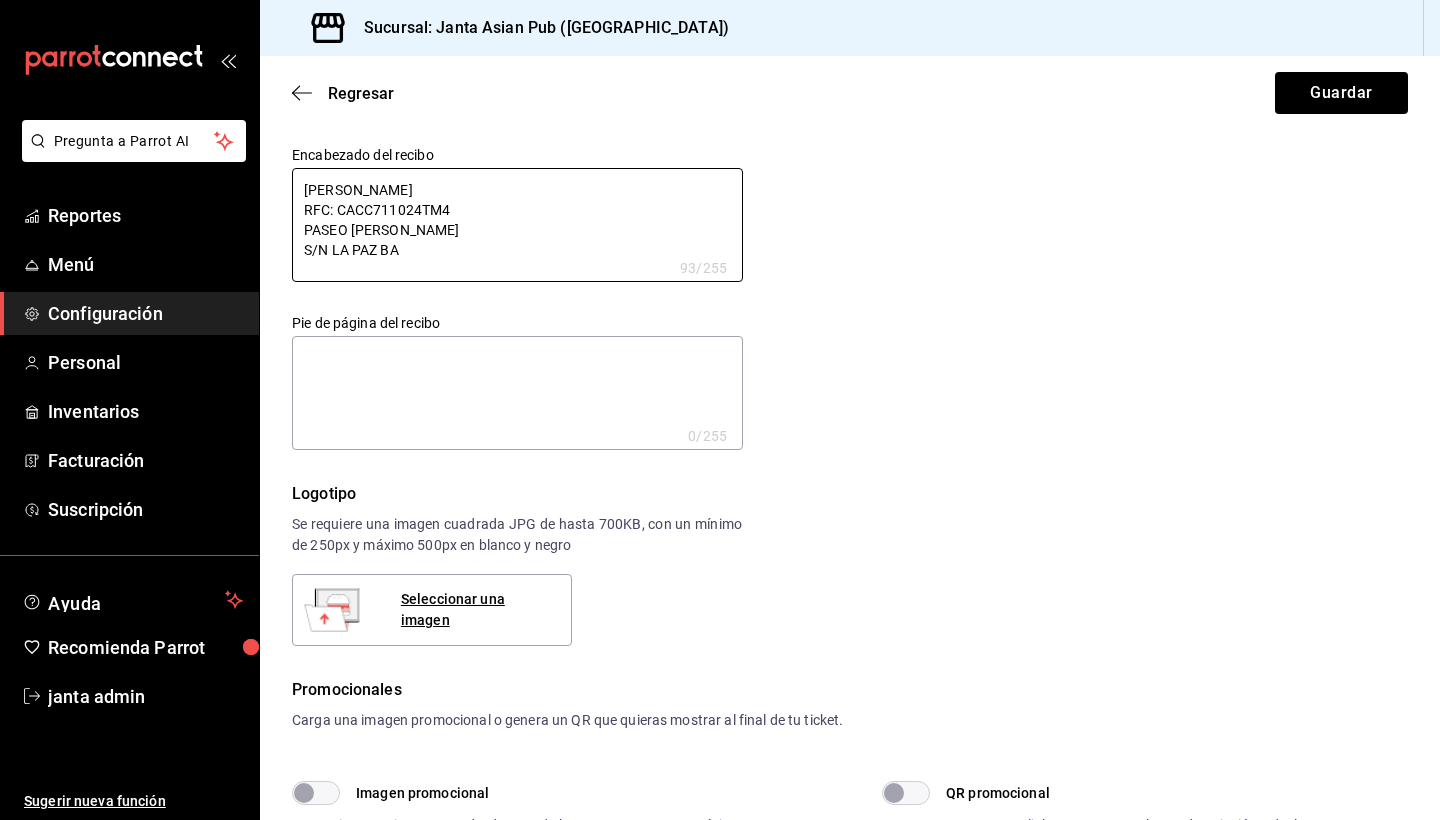 type on "[PERSON_NAME]
RFC: CACC711024TM4
PASEO [PERSON_NAME]
S/N LA [PERSON_NAME]" 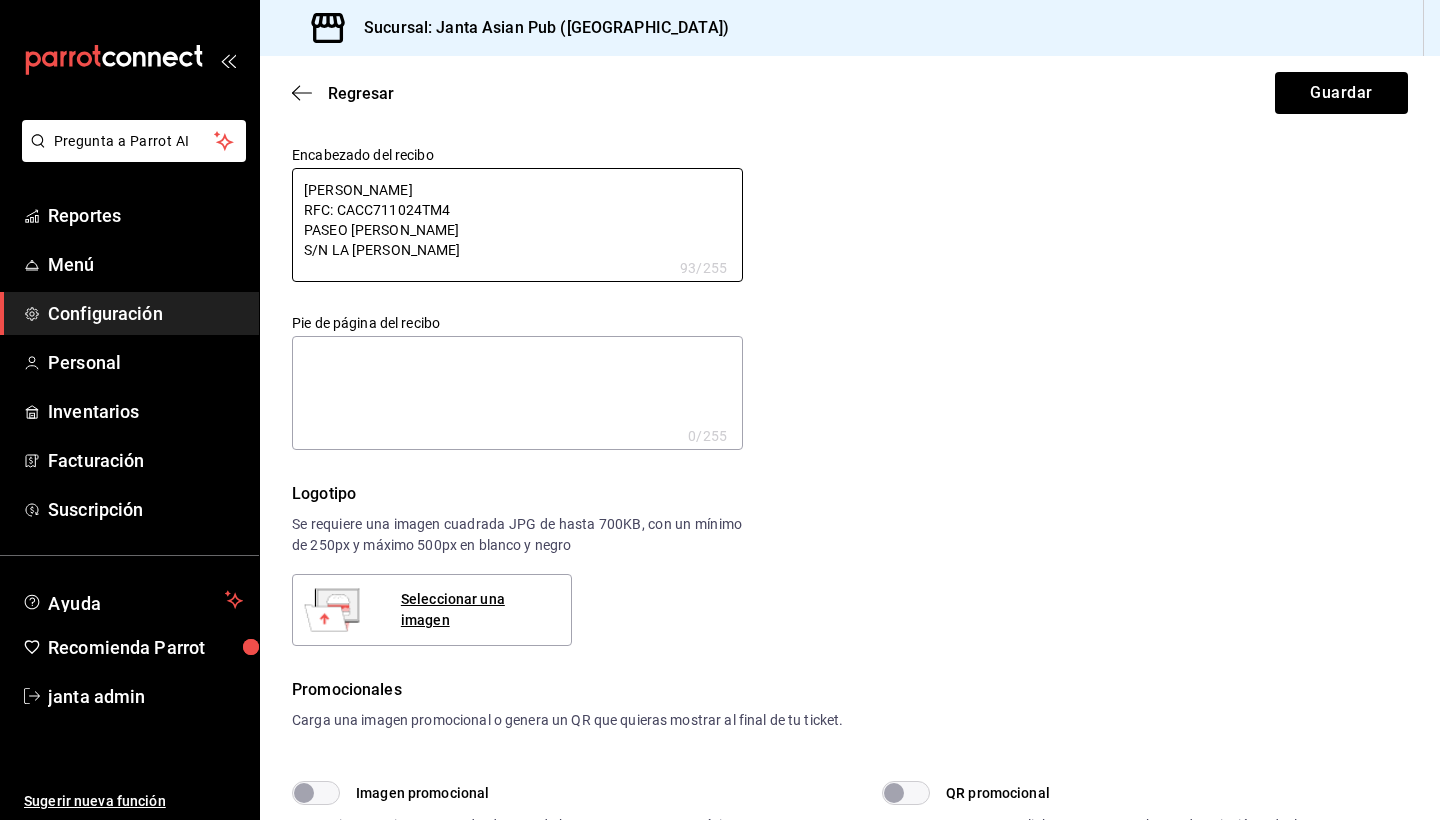 type on "[PERSON_NAME]
RFC: CACC711024TM4
PASEO [PERSON_NAME]
S/N LA PAZ BAJA" 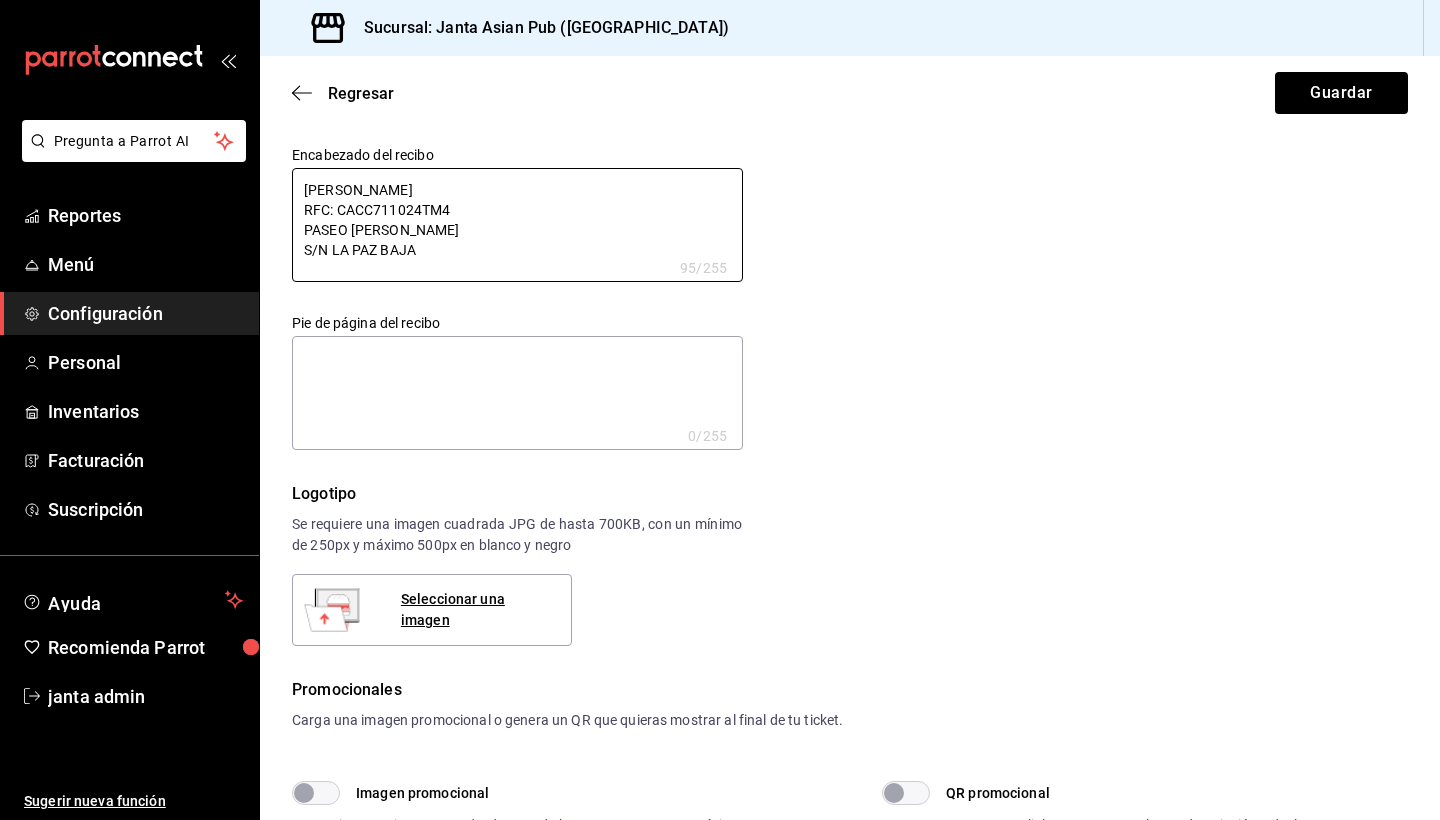 type on "[PERSON_NAME]
RFC: CACC711024TM4
PASEO [PERSON_NAME]
S/N LA PAZ BAJA" 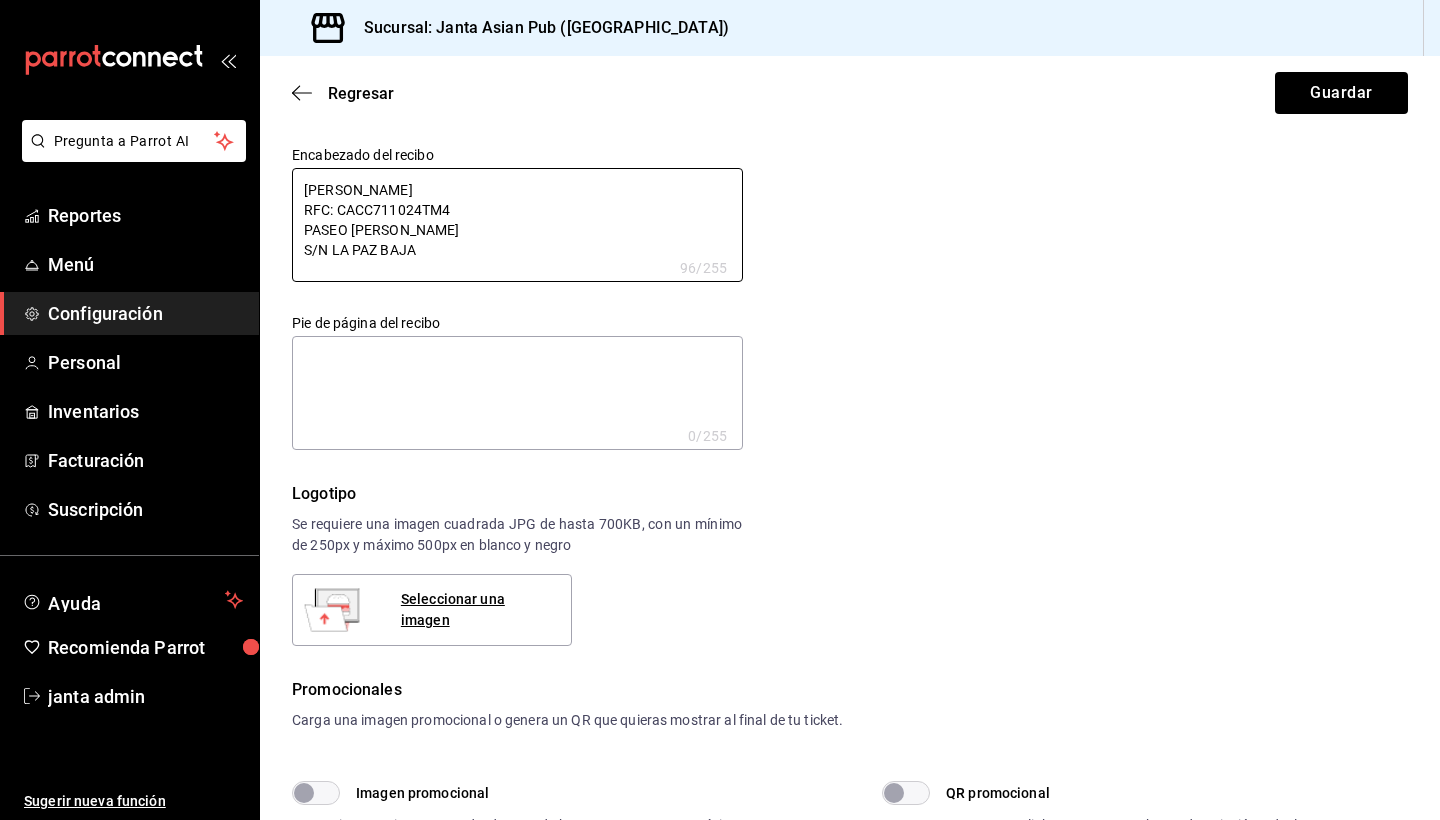type on "[PERSON_NAME]
RFC: CACC711024TM4
PASEO [PERSON_NAME]
S/N LA PAZ BAJA C" 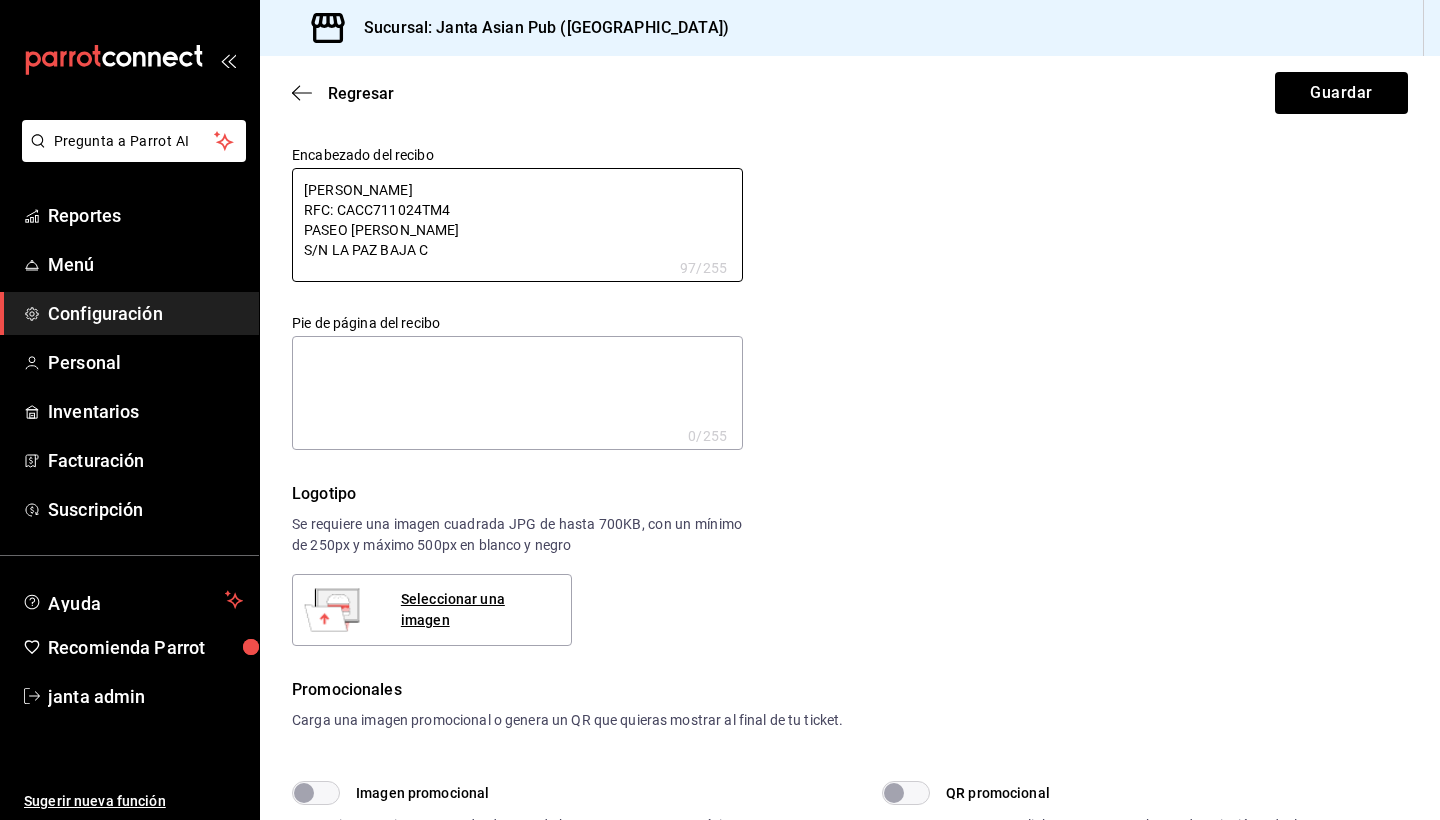 type on "[PERSON_NAME]
RFC: CACC711024TM4
PASEO [PERSON_NAME]
S/N [GEOGRAPHIC_DATA]" 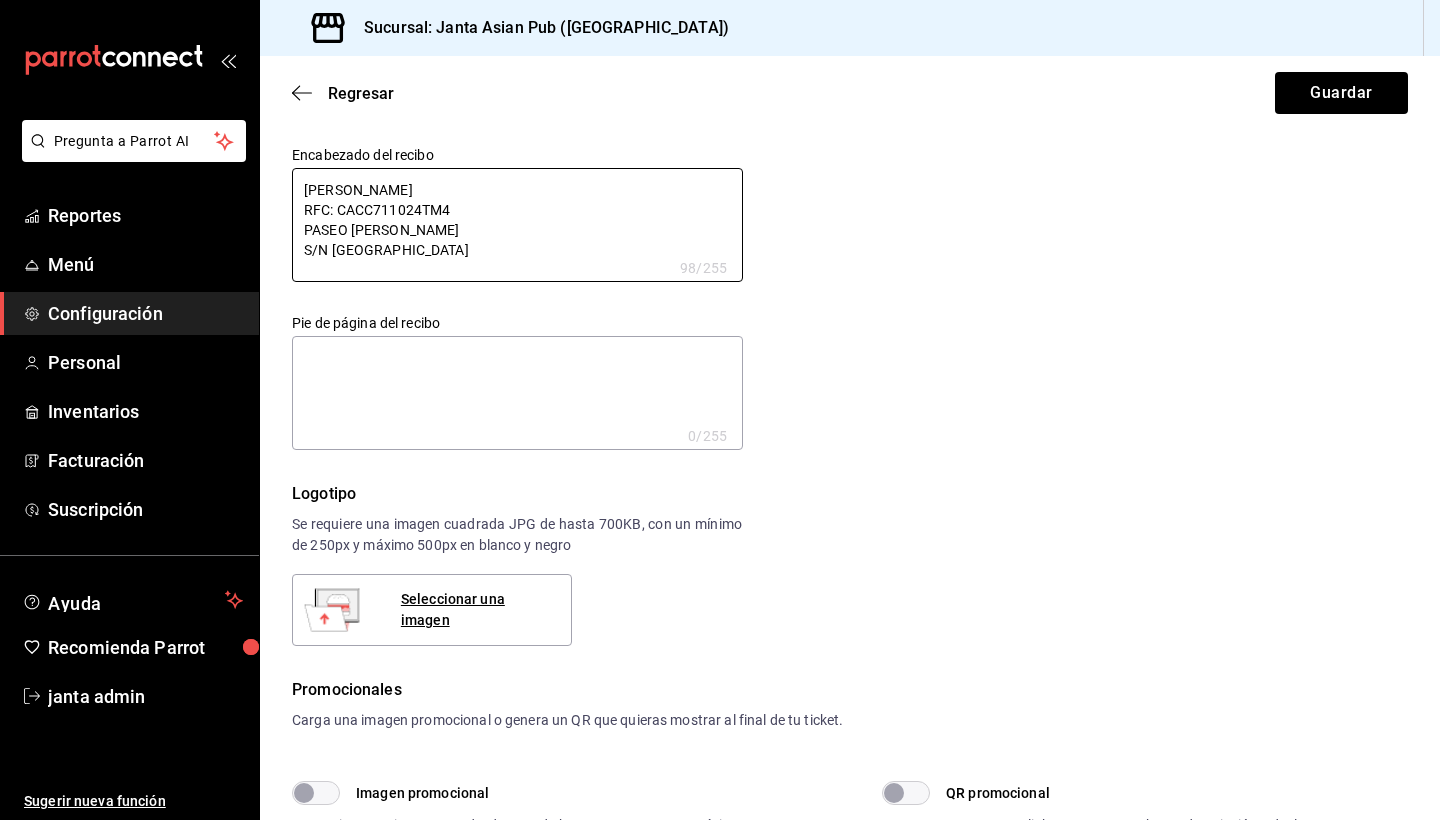 type on "[PERSON_NAME]
RFC: CACC711024TM4
PASEO [PERSON_NAME]
S/N LA PAZ [GEOGRAPHIC_DATA]" 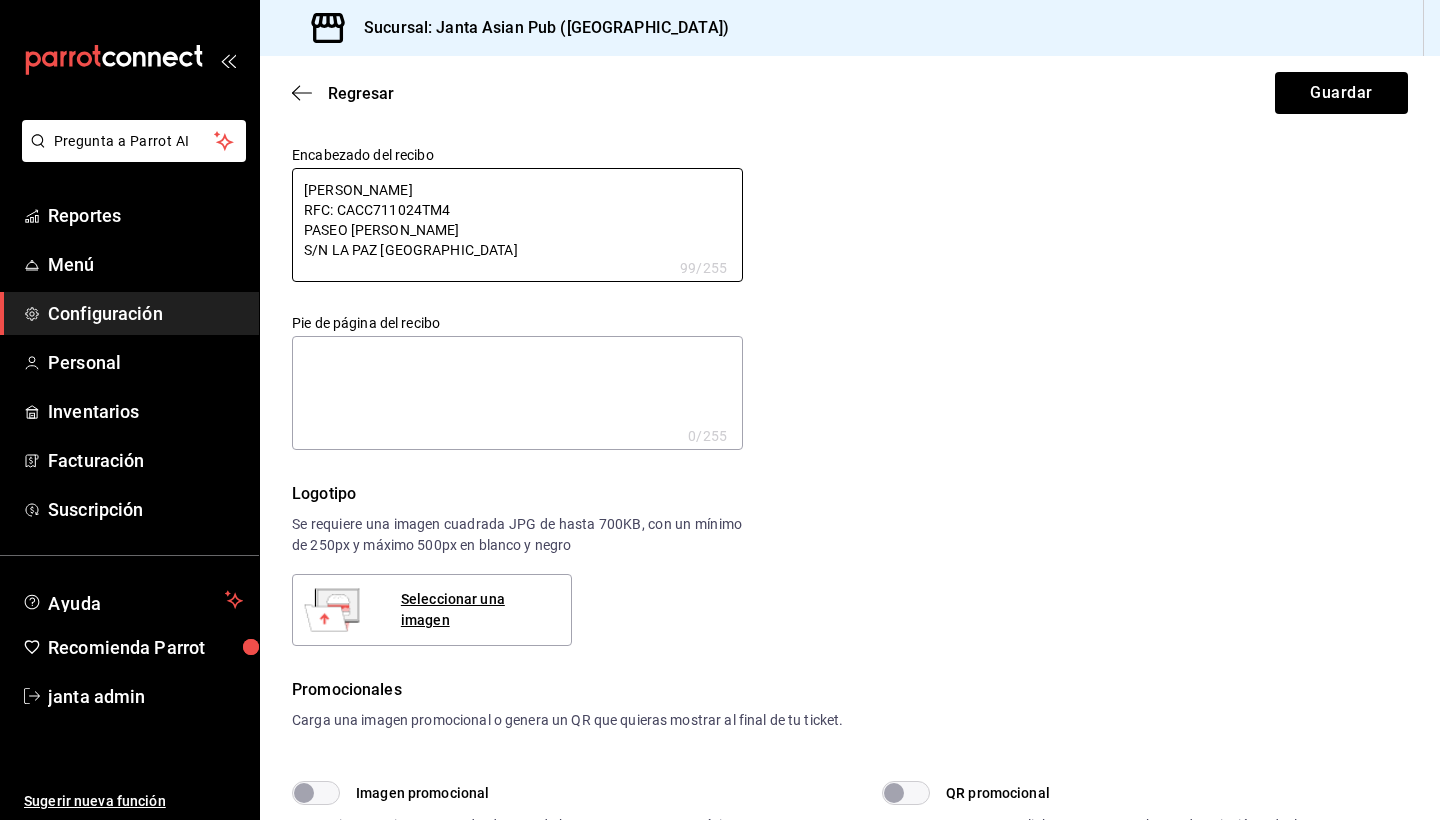 type on "[PERSON_NAME]
RFC: CACC711024TM4
PASEO [PERSON_NAME]
S/N LA PAZ BAJA CALI" 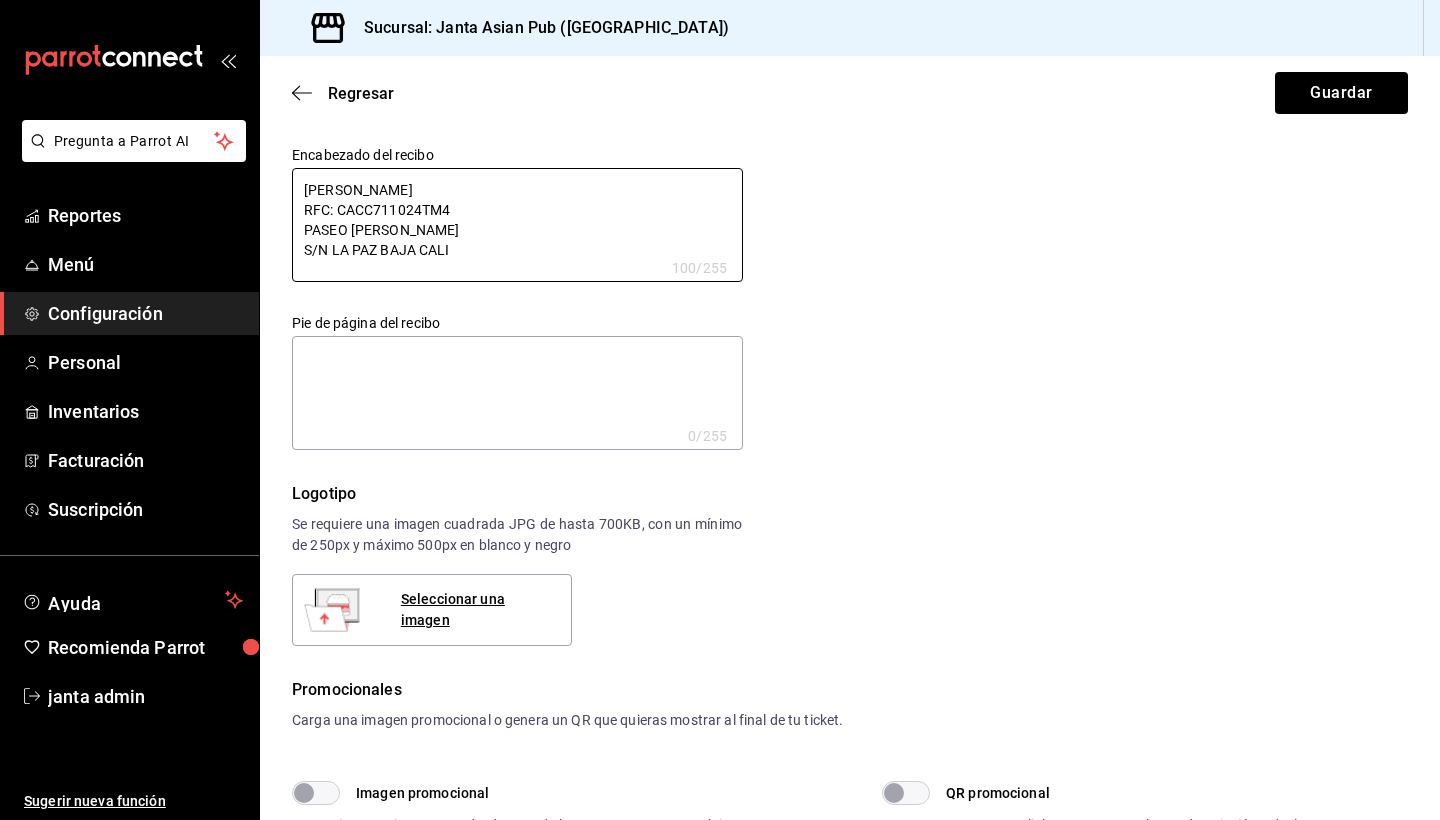 type on "[PERSON_NAME]
RFC: CACC711024TM4
PASEO [PERSON_NAME]
S/N LA PAZ BAJA CALIF" 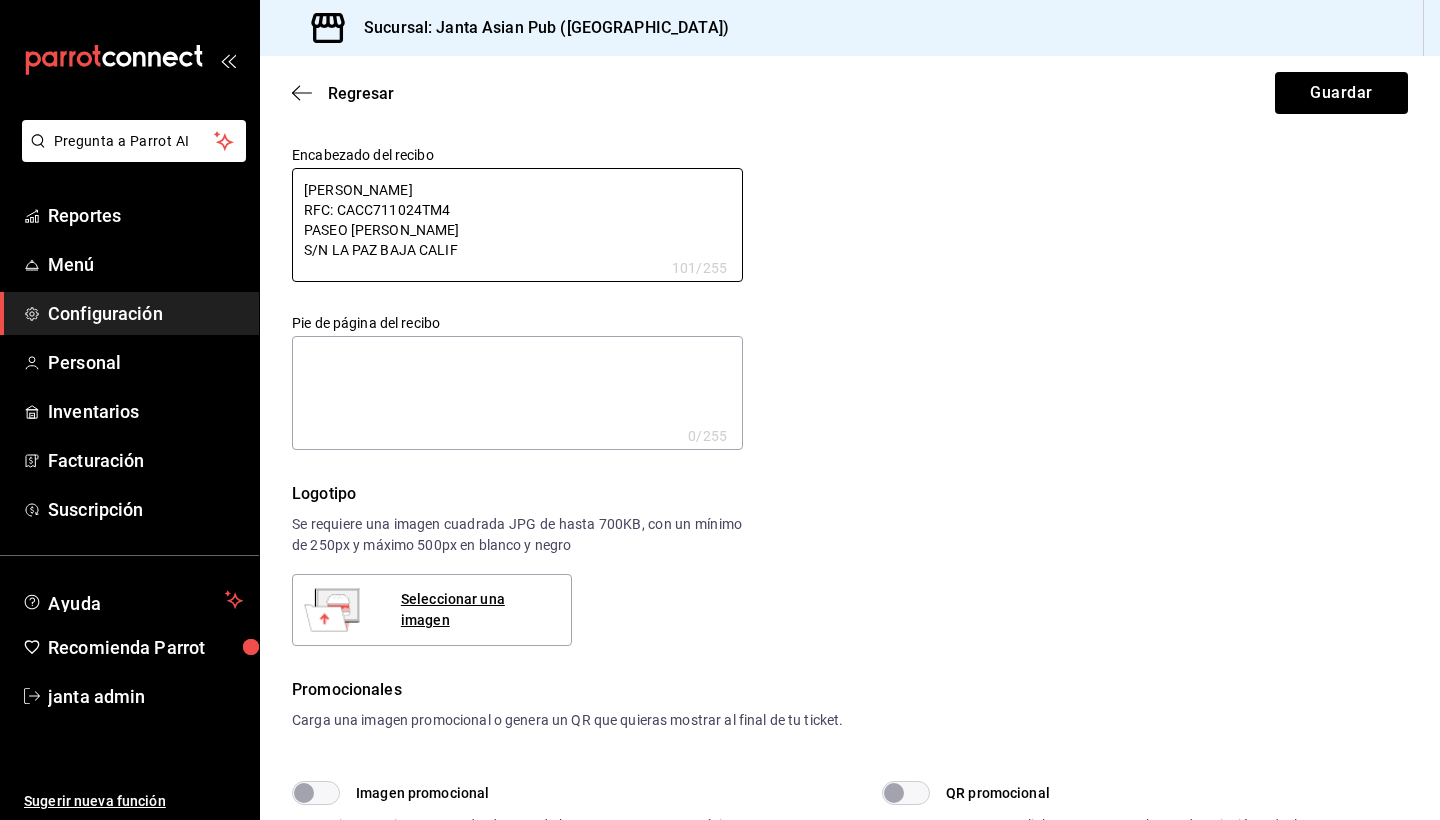 type on "[PERSON_NAME]
RFC: CACC711024TM4
PASEO [PERSON_NAME]
S/N LA PAZ BAJA CALIFO" 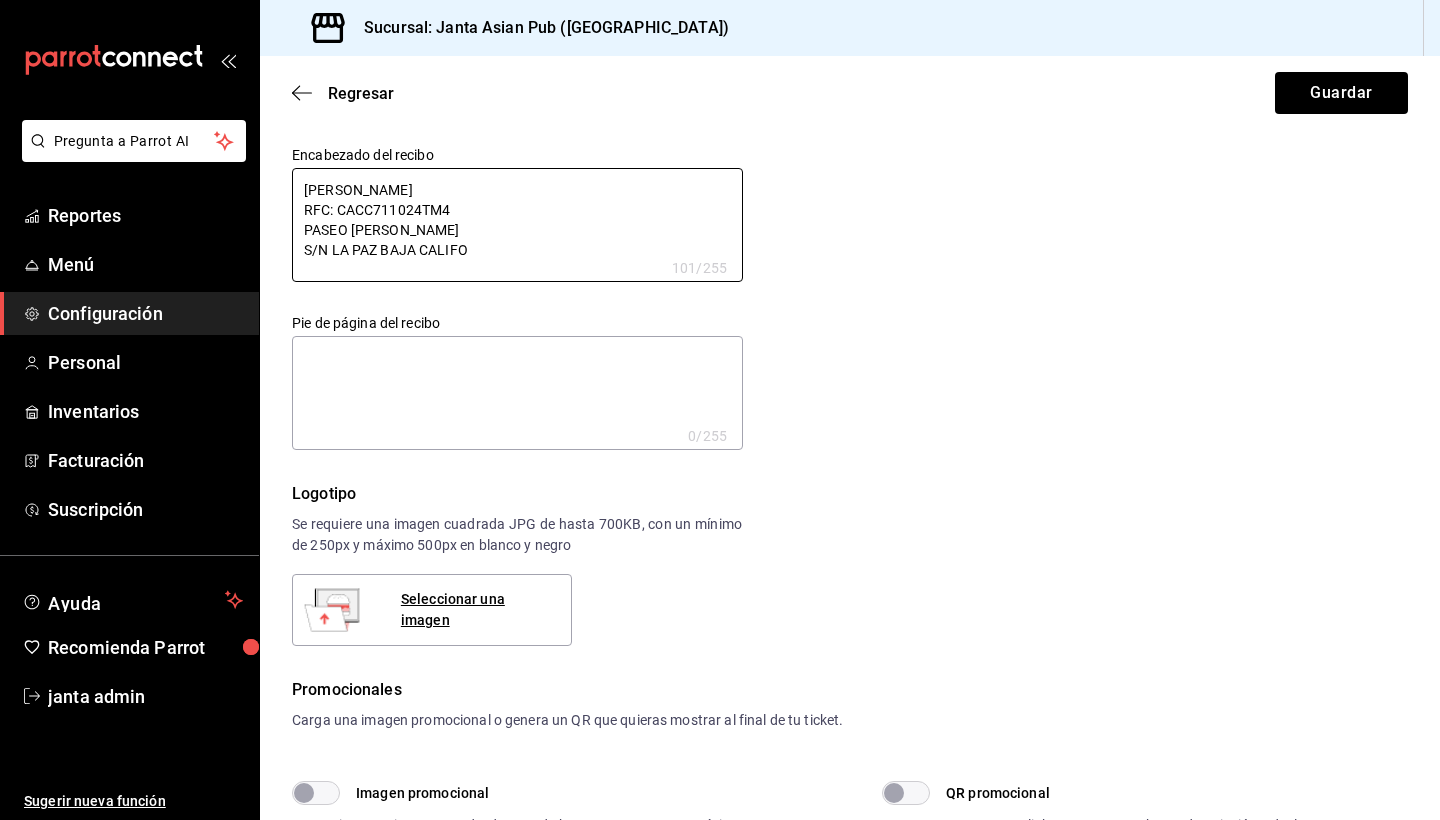 type on "[PERSON_NAME]
RFC: CACC711024TM4
PASEO [PERSON_NAME]
S/N LA PAZ BAJA CALIFOR" 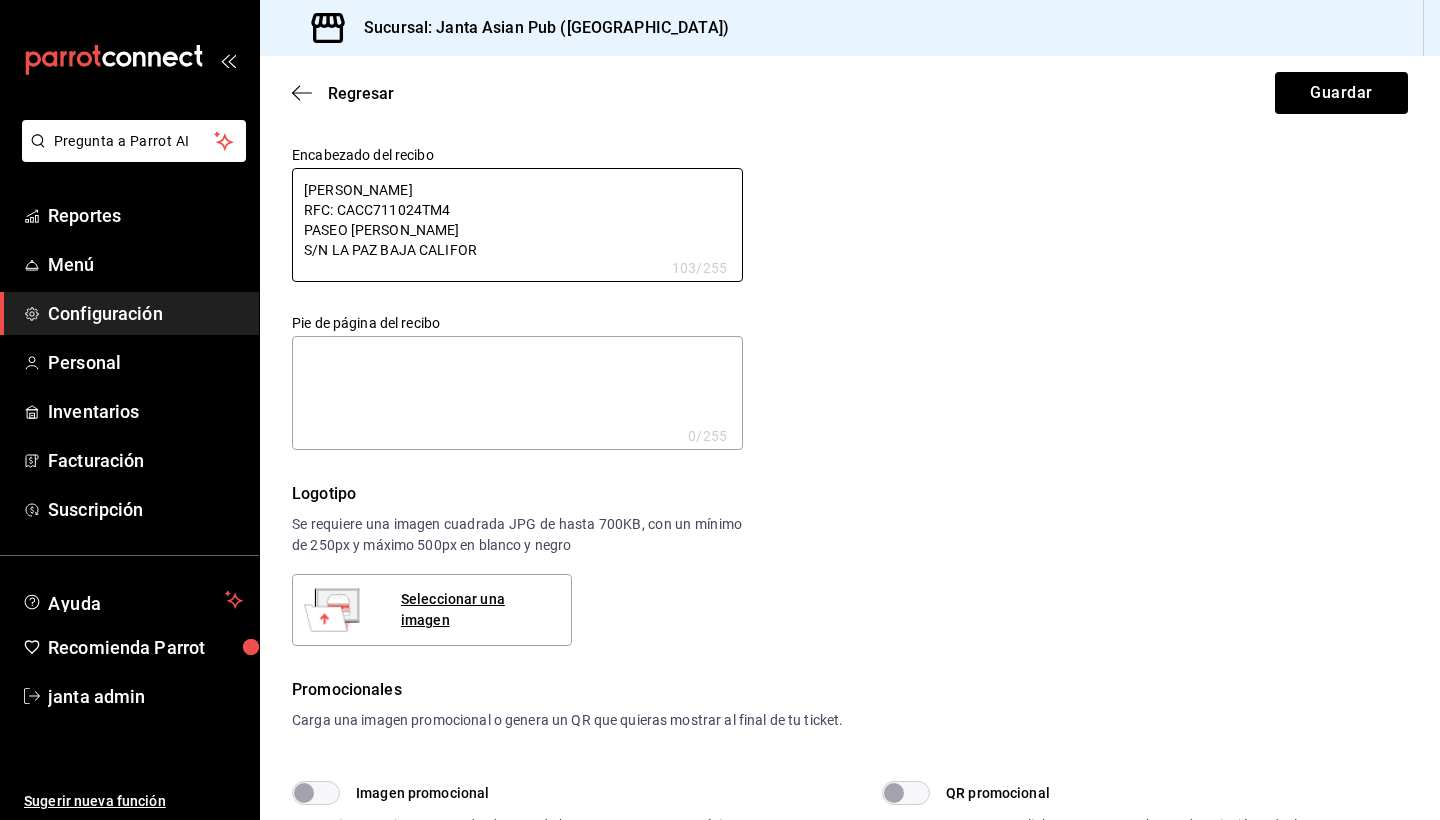 type 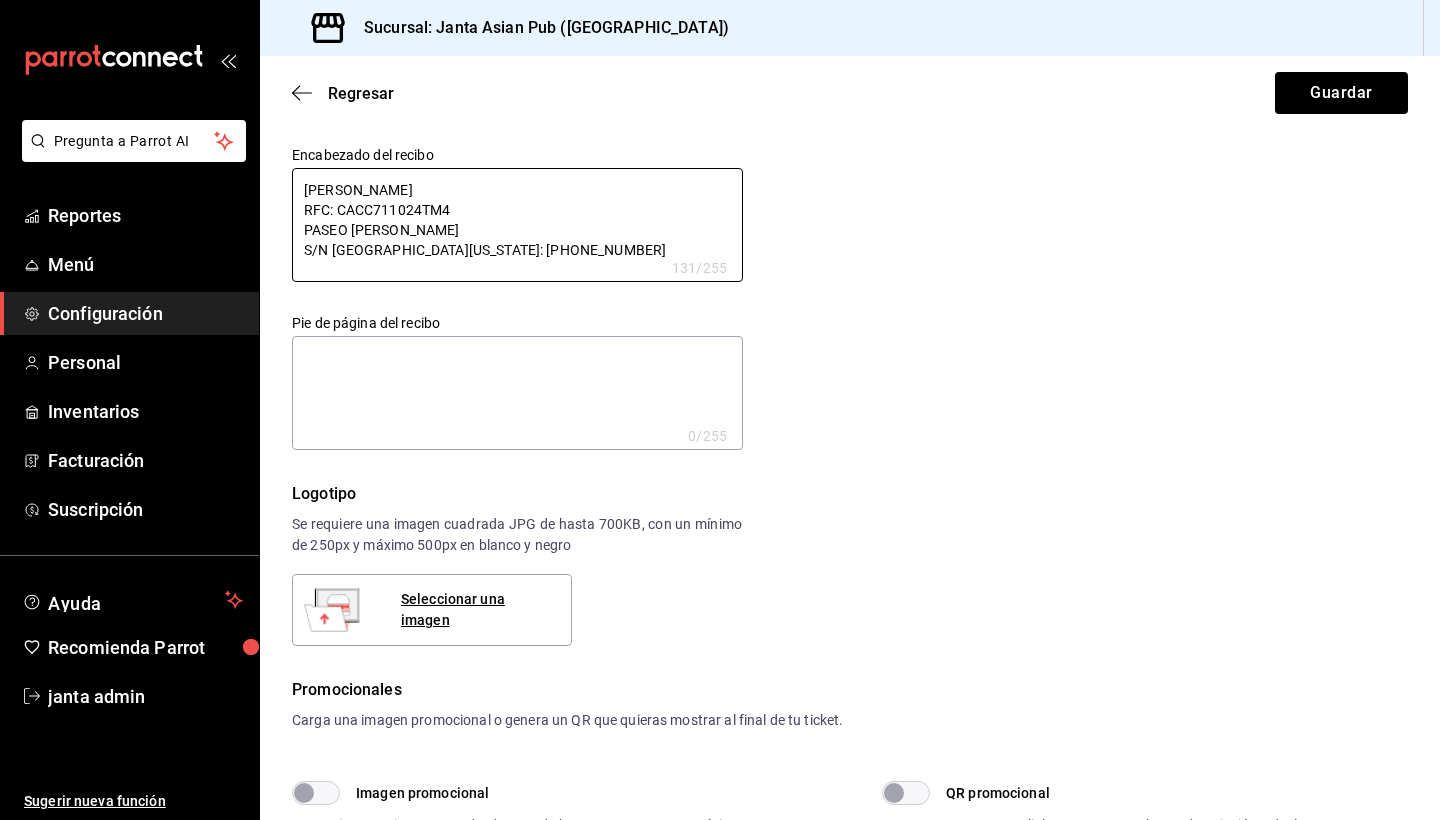 click on "Logotipo Se requiere una imagen cuadrada JPG de hasta 700KB, con un mínimo de 250px y máximo 500px en blanco y negro Seleccionar una imagen" at bounding box center (850, 564) 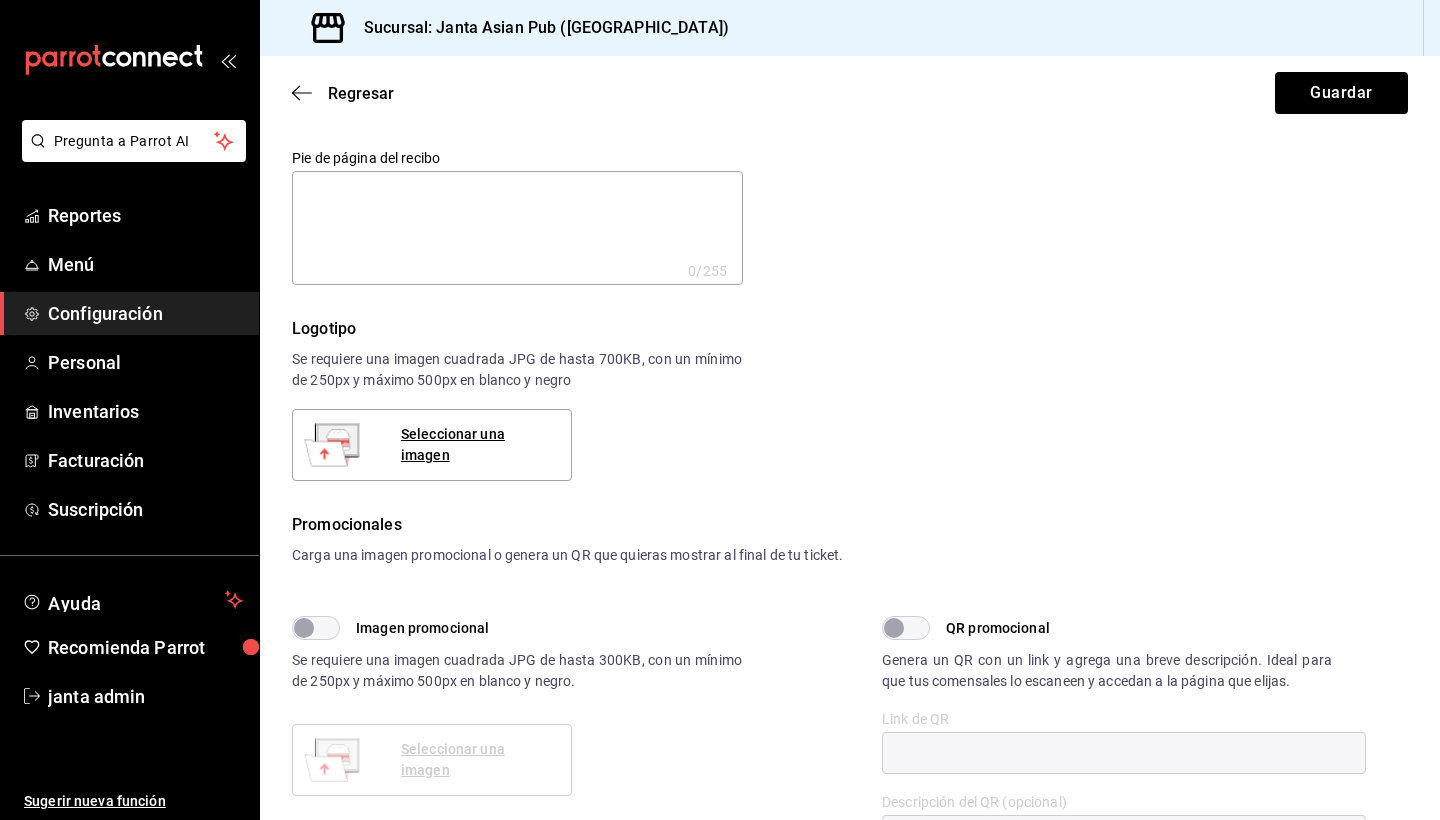 scroll, scrollTop: 169, scrollLeft: 0, axis: vertical 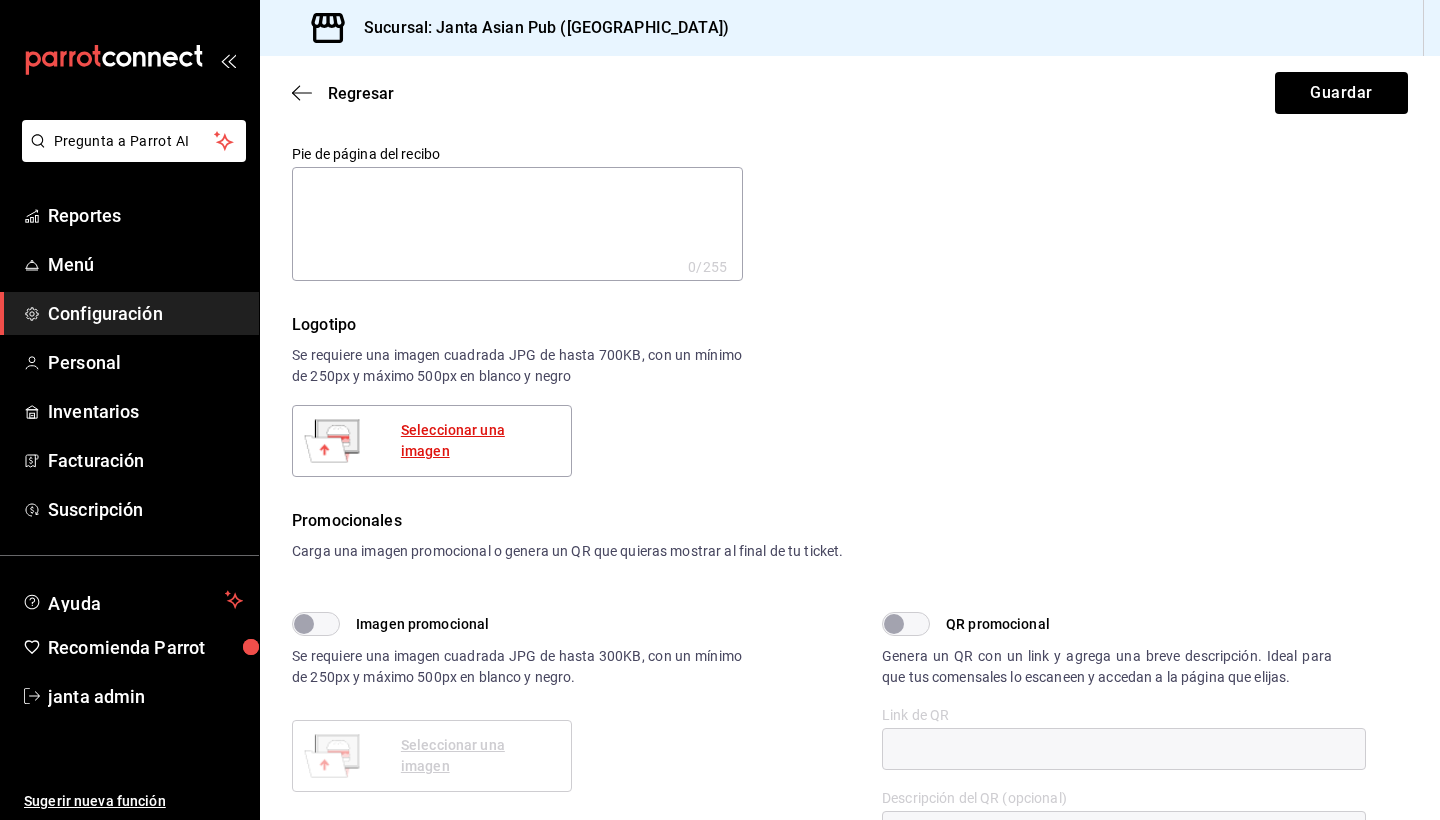 click on "Seleccionar una imagen" at bounding box center (478, 441) 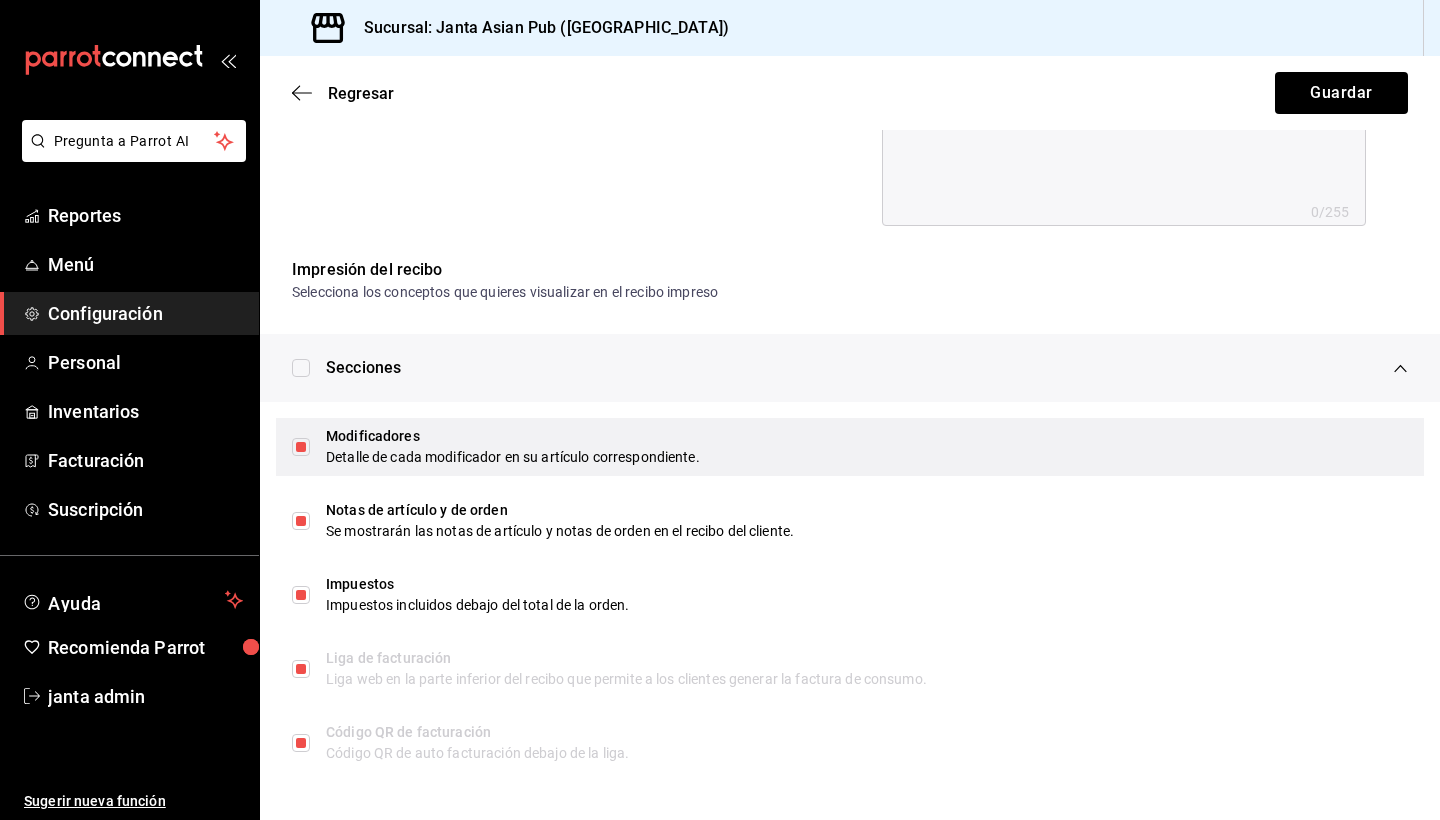 scroll, scrollTop: 868, scrollLeft: 0, axis: vertical 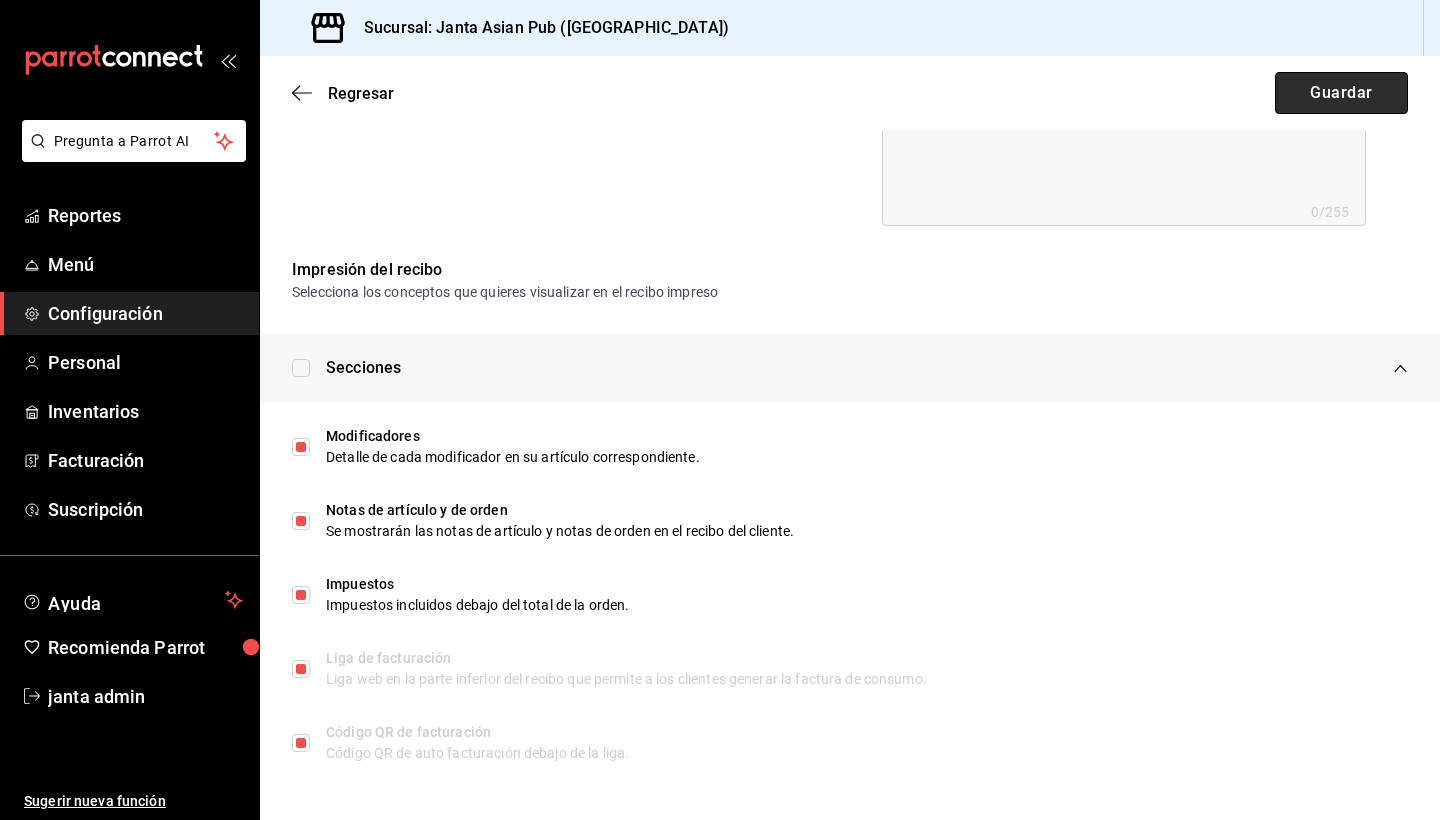 click on "Guardar" at bounding box center (1341, 93) 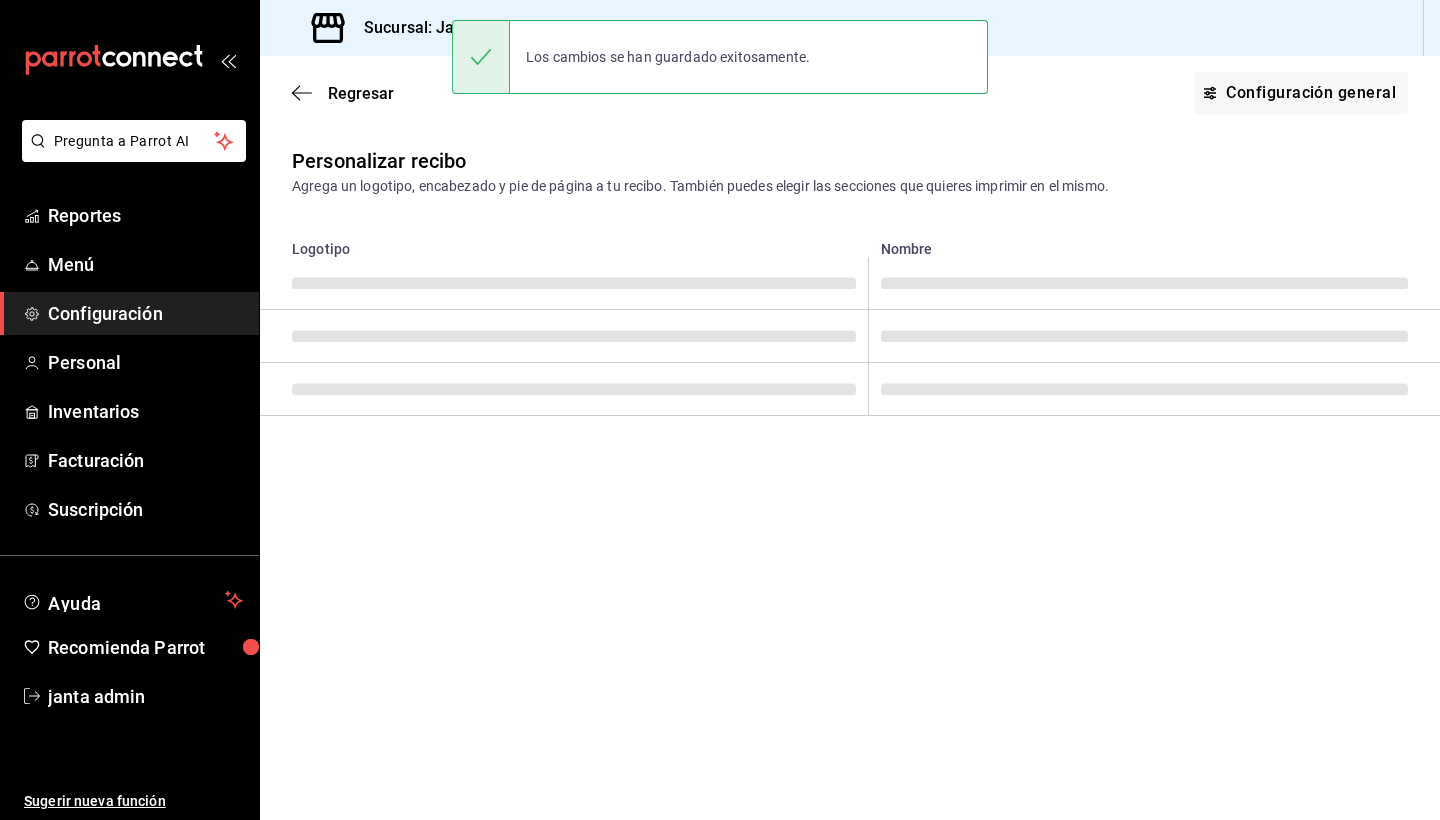 scroll, scrollTop: 0, scrollLeft: 0, axis: both 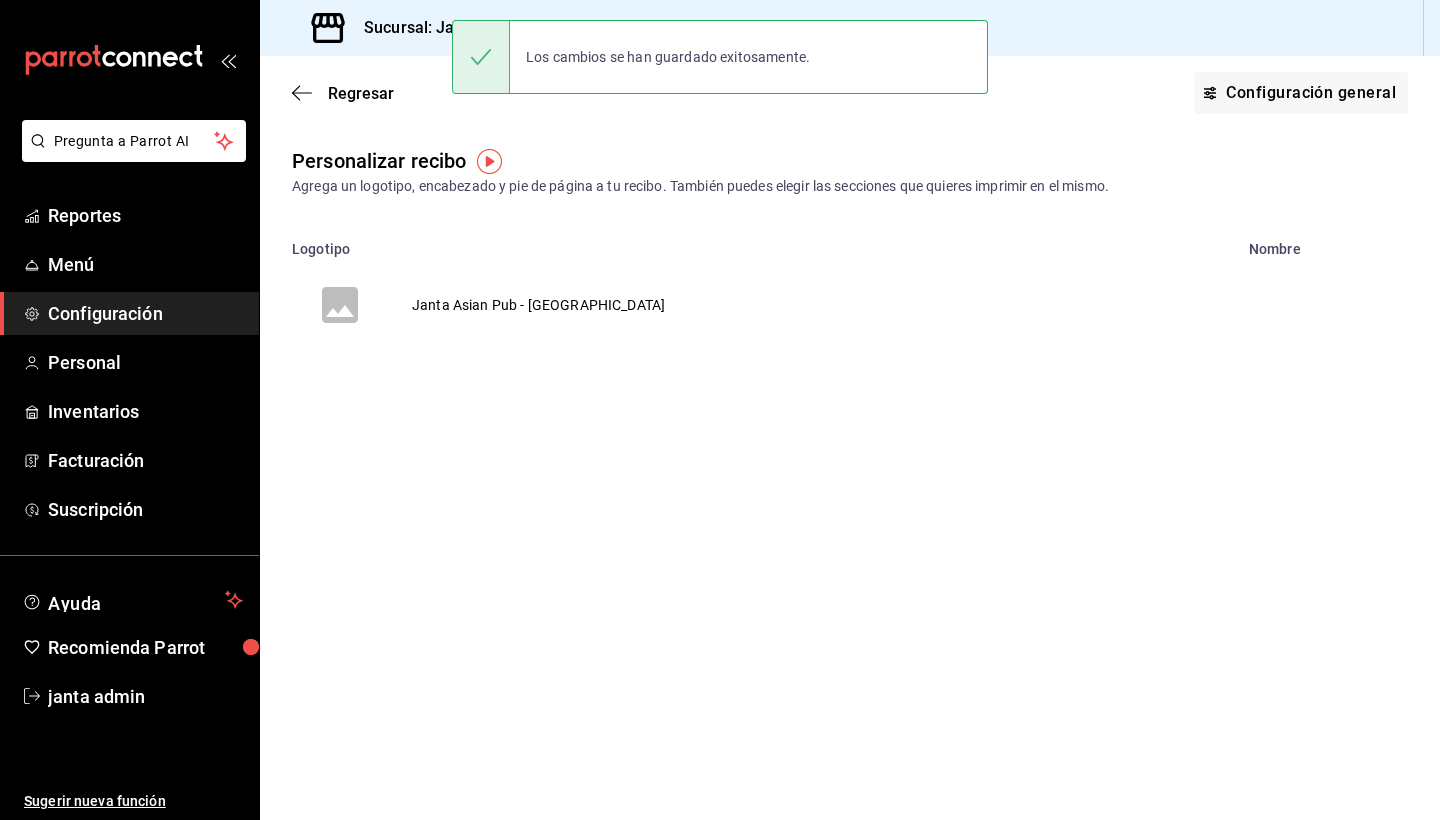 click on "Janta Asian Pub - [GEOGRAPHIC_DATA]" at bounding box center (538, 305) 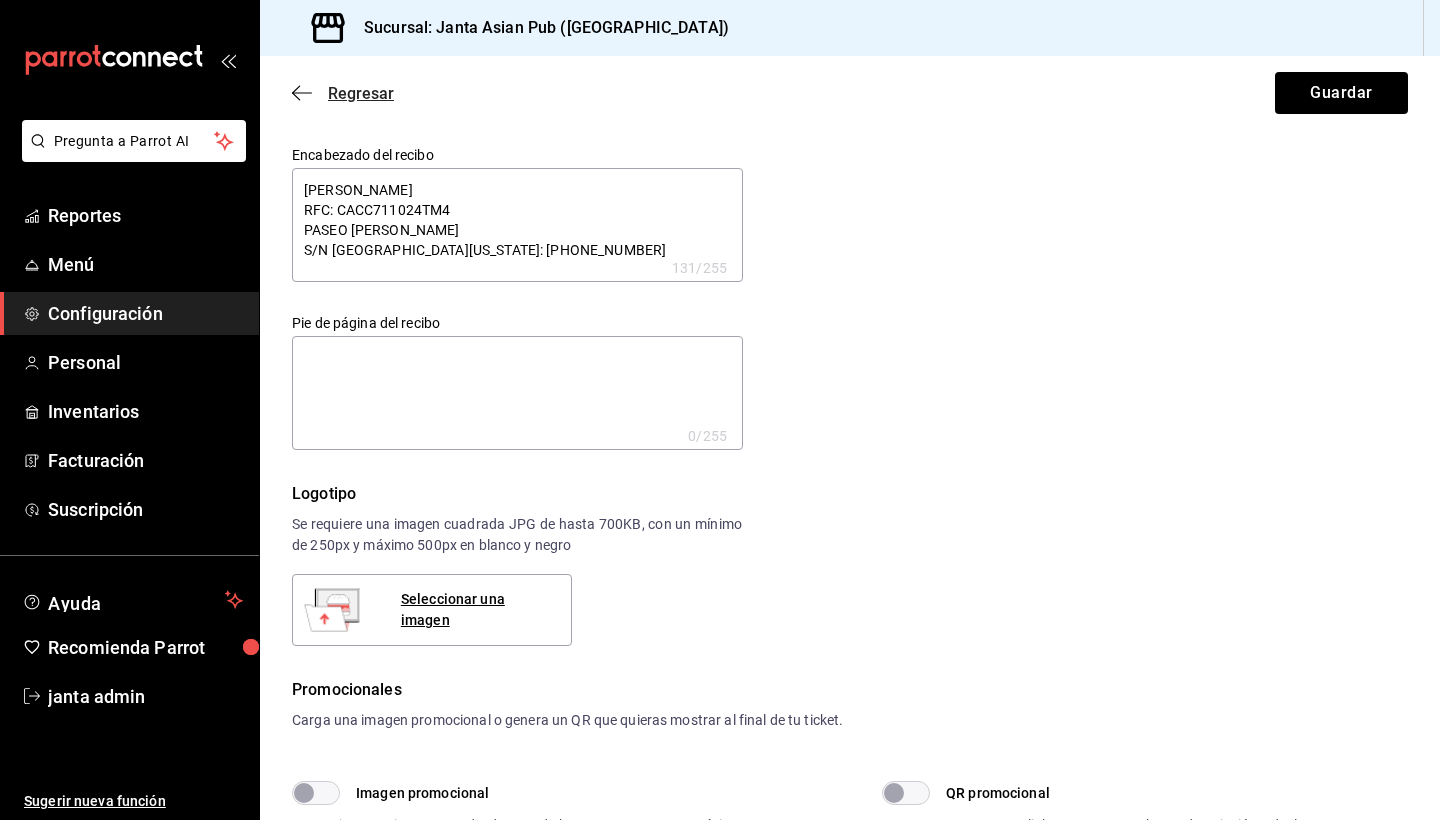 click 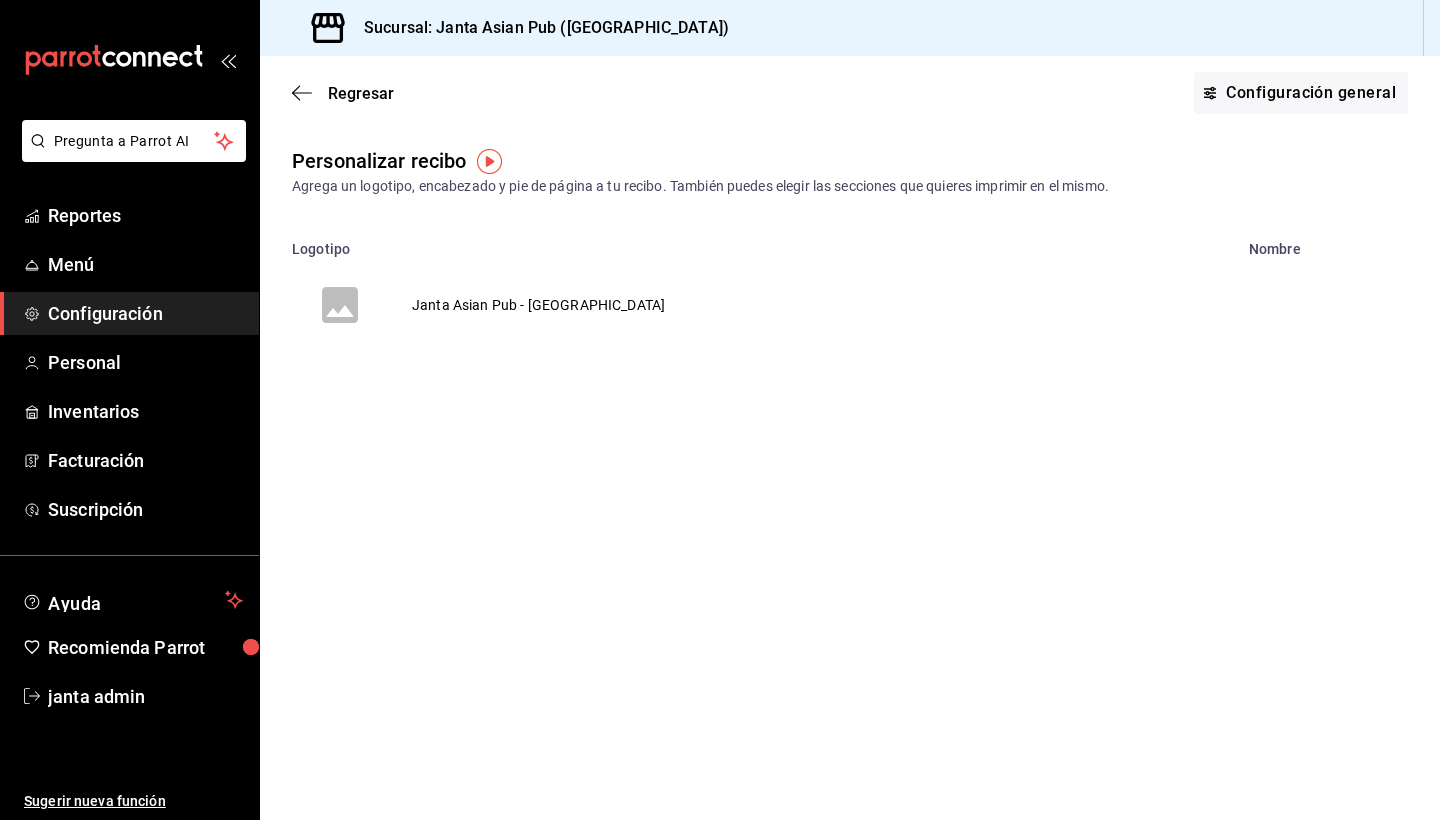 click 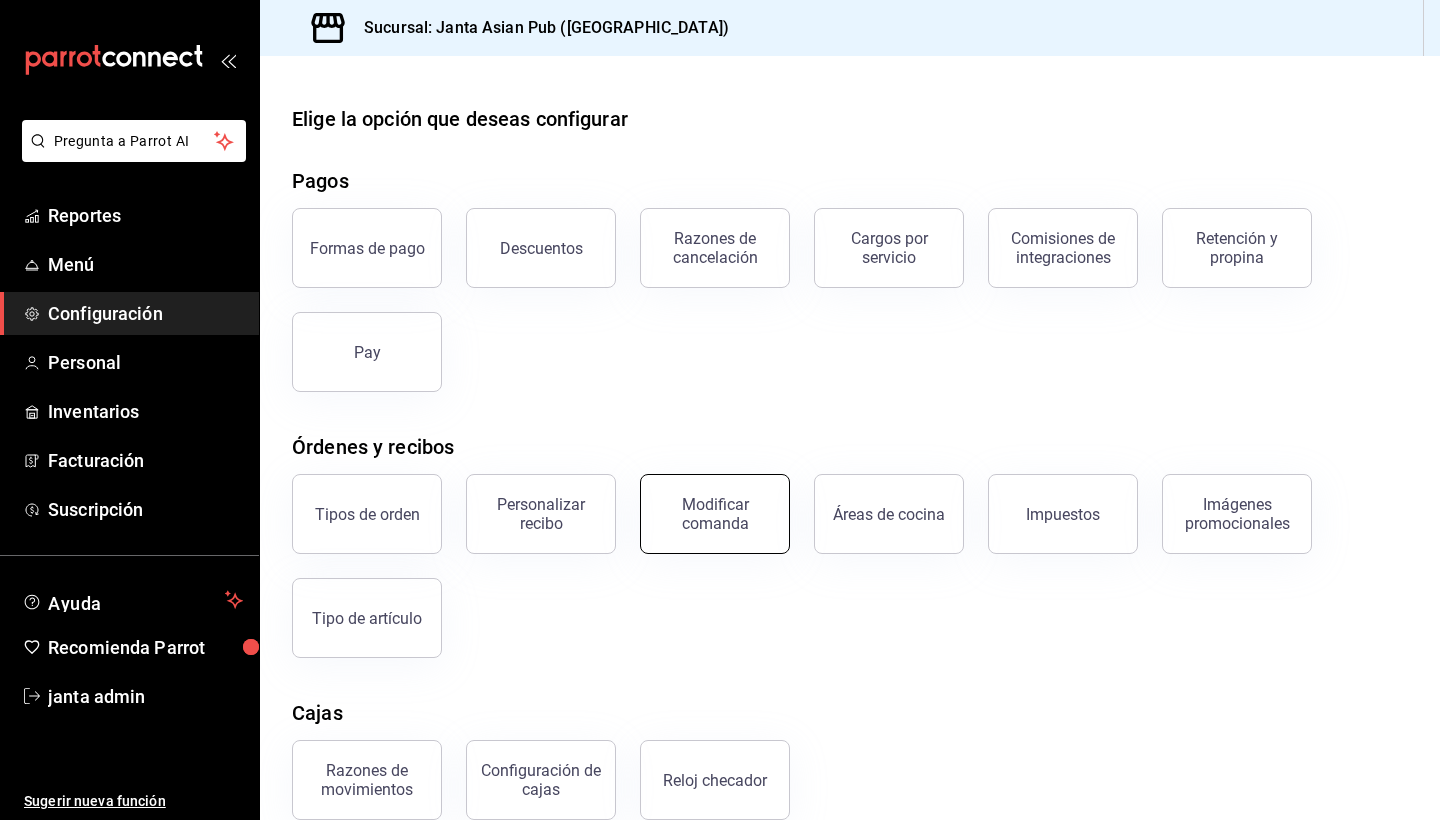 click on "Modificar comanda" at bounding box center (715, 514) 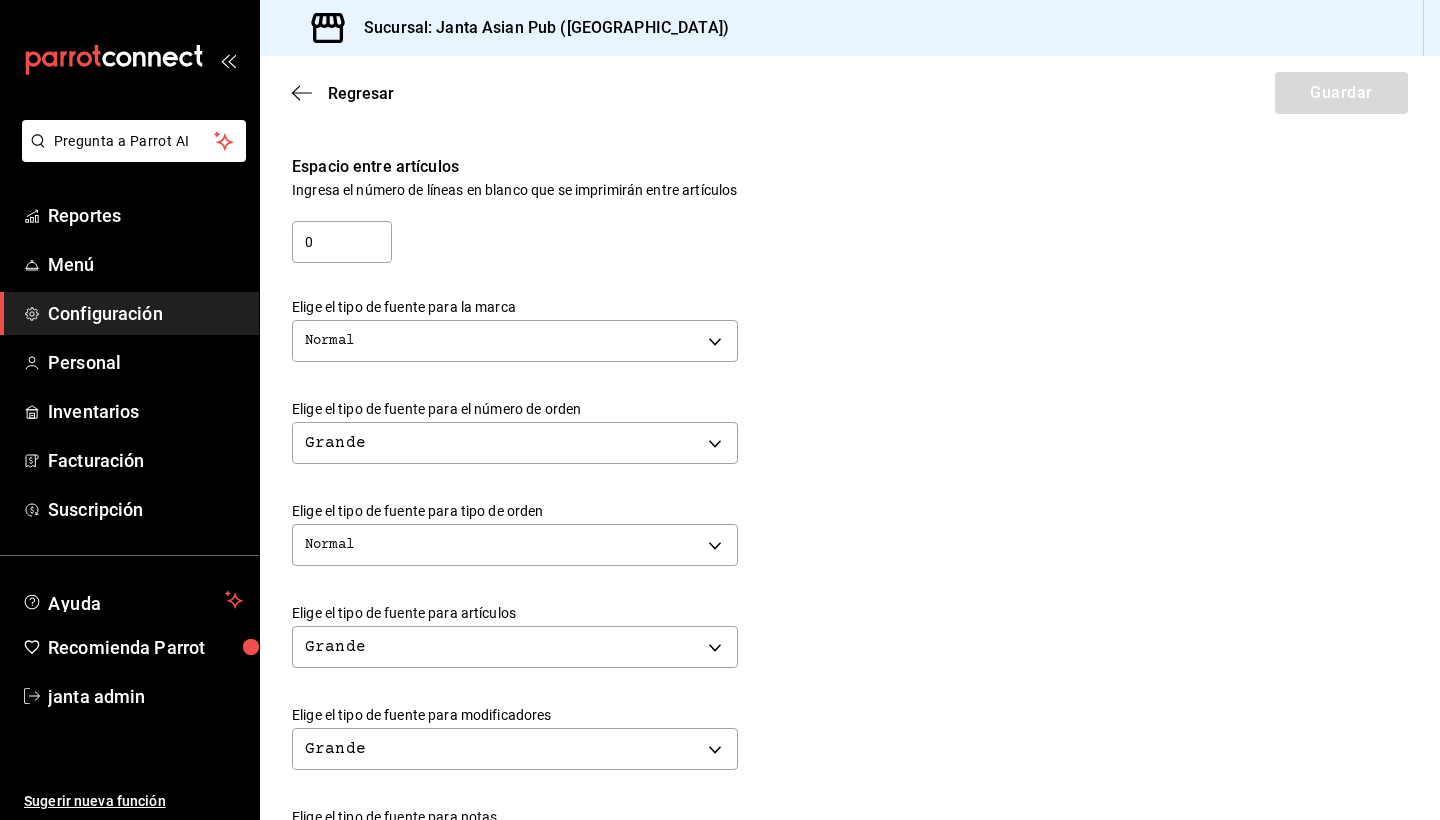 scroll, scrollTop: 364, scrollLeft: 0, axis: vertical 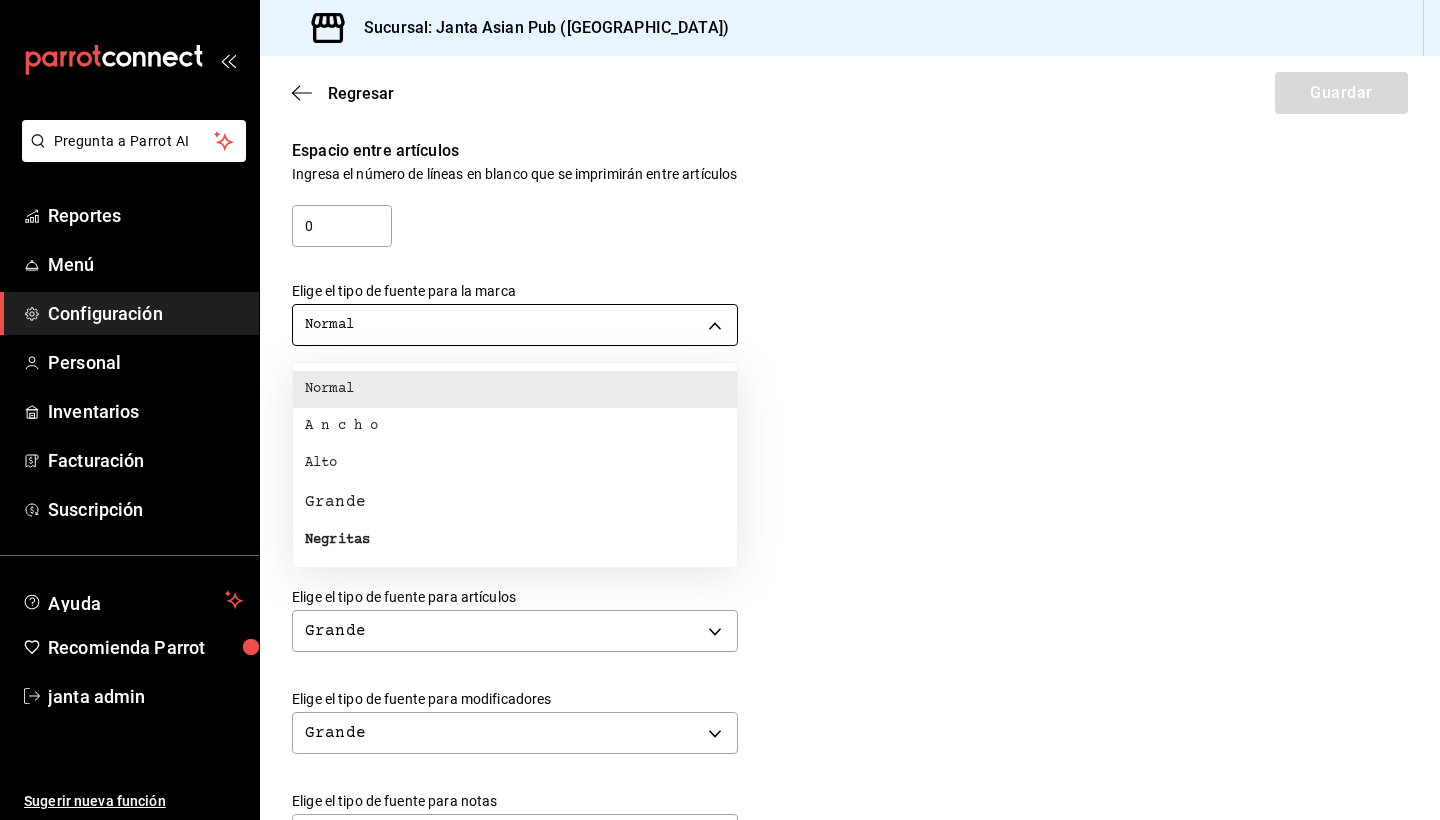 click on "Pregunta a Parrot AI Reportes   Menú   Configuración   Personal   Inventarios   Facturación   Suscripción   Ayuda Recomienda Parrot   janta admin   Sugerir nueva función   Sucursal: Janta Asian Pub ([GEOGRAPHIC_DATA]) Regresar Guardar Modificar comanda Personaliza las comandas de tu cocina. Margen Superior Ingresa el número de líneas en blanco que se imprimirán antes de comenzar con el contenido 1 Margen Inferior Ingresa el número de líneas en blanco que se imprimirán después de terminar con el contenido 1 Espacio entre artículos Ingresa el número de líneas en blanco que se imprimirán entre artículos 0 Elige el tipo de fuente para la marca Normal NORMAL Elige el tipo de fuente para el número de orden Grande   BIG Elige el tipo de fuente para tipo de orden Normal   NORMAL Elige el tipo de fuente para artículos Grande BIG Elige el tipo de fuente para modificadores Grande BIG Elige el tipo de fuente para notas Grande BIG ¿Mostrar títulos de grupos modificadores? Si No Si No Pregunta a Parrot AI   Menú" at bounding box center [720, 410] 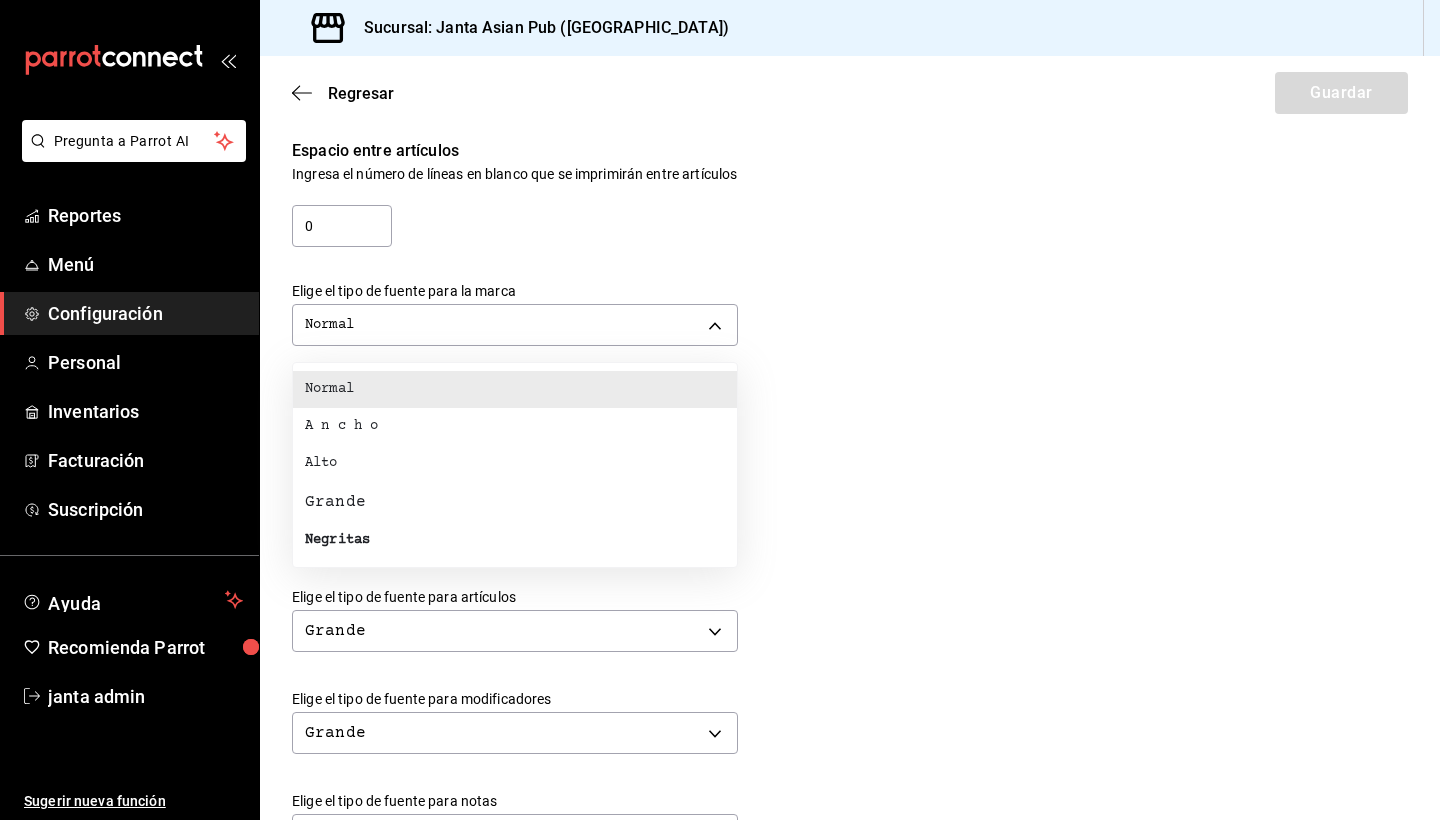 click at bounding box center [720, 410] 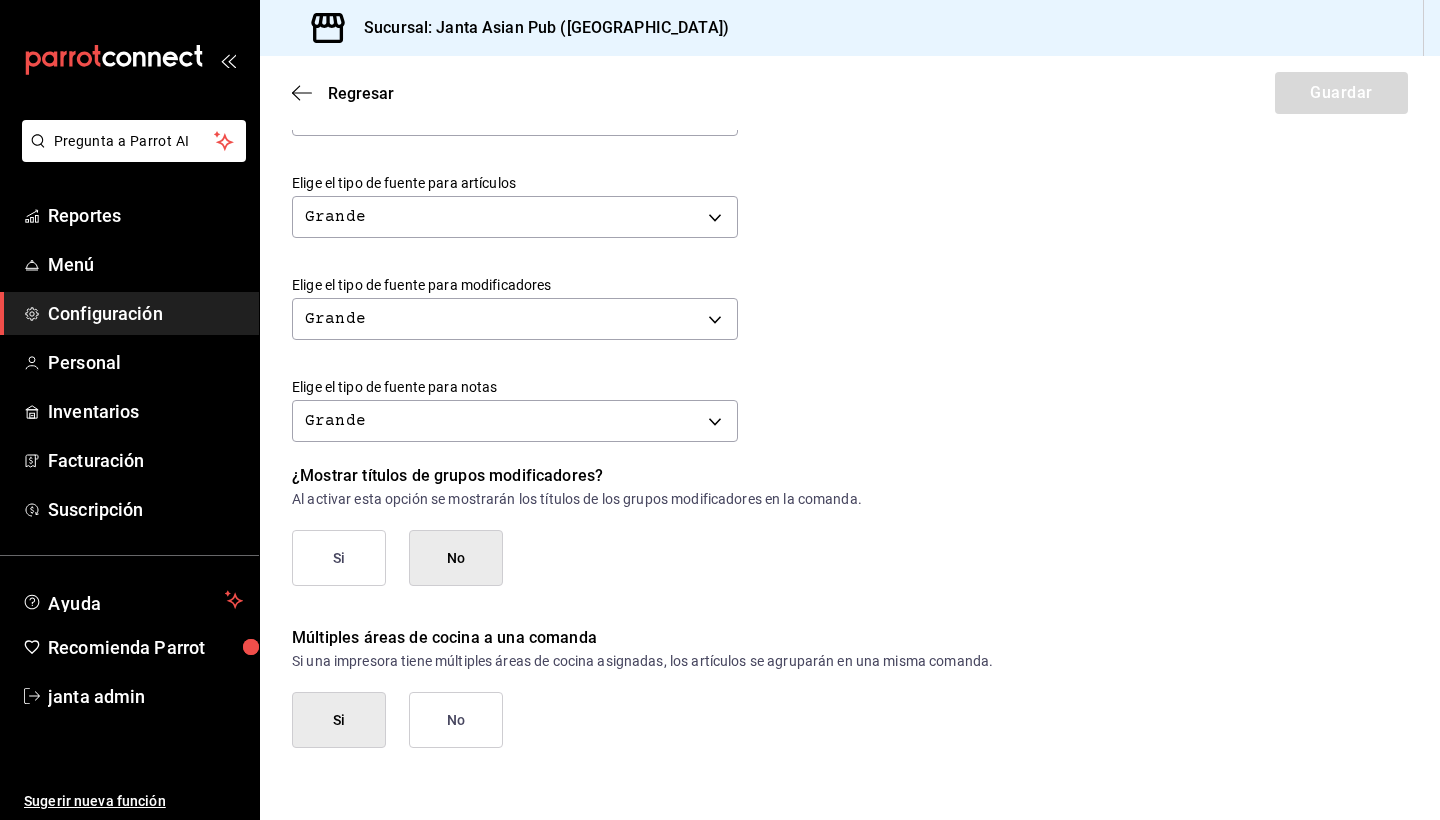 scroll, scrollTop: 778, scrollLeft: 0, axis: vertical 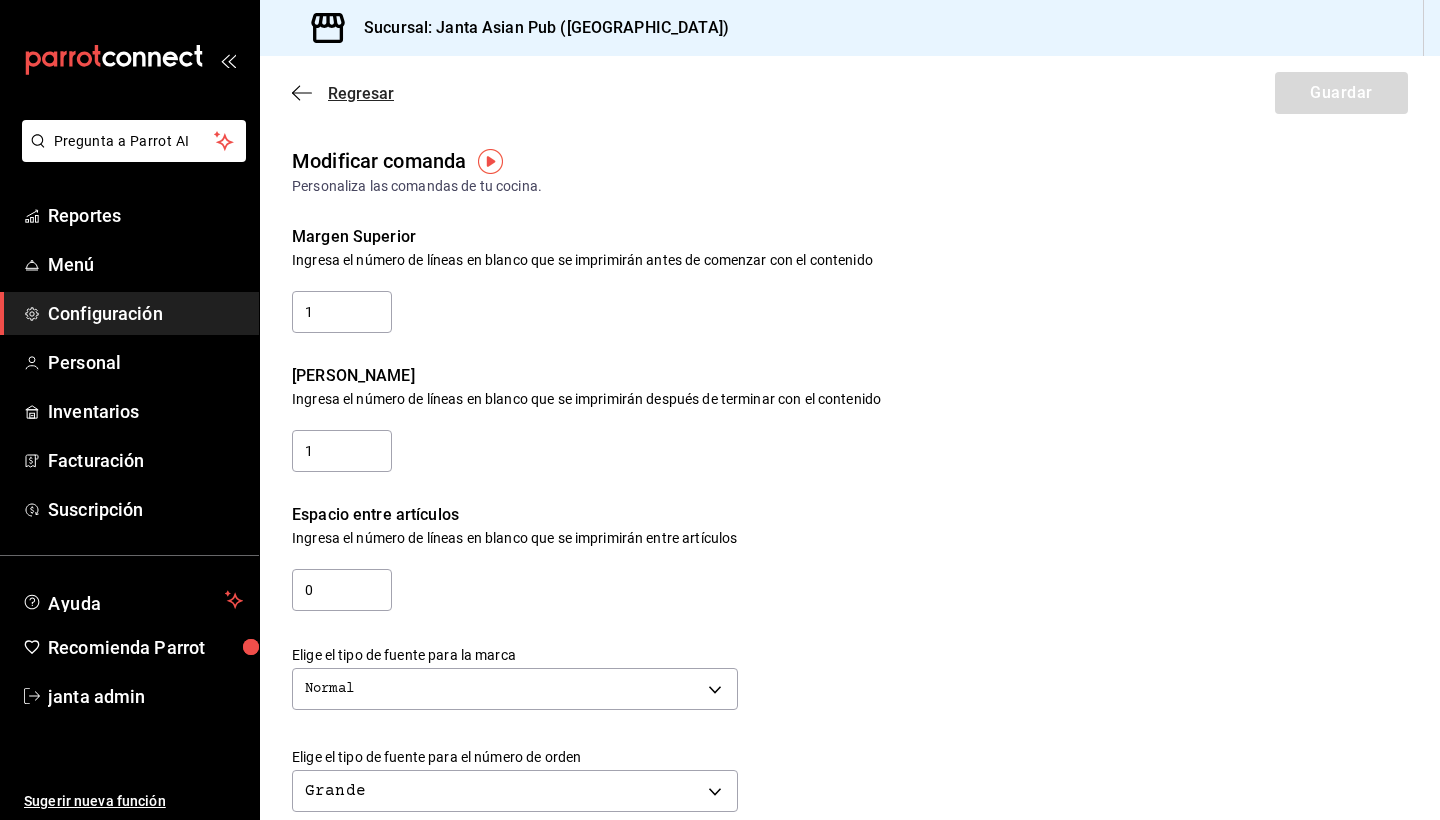 click 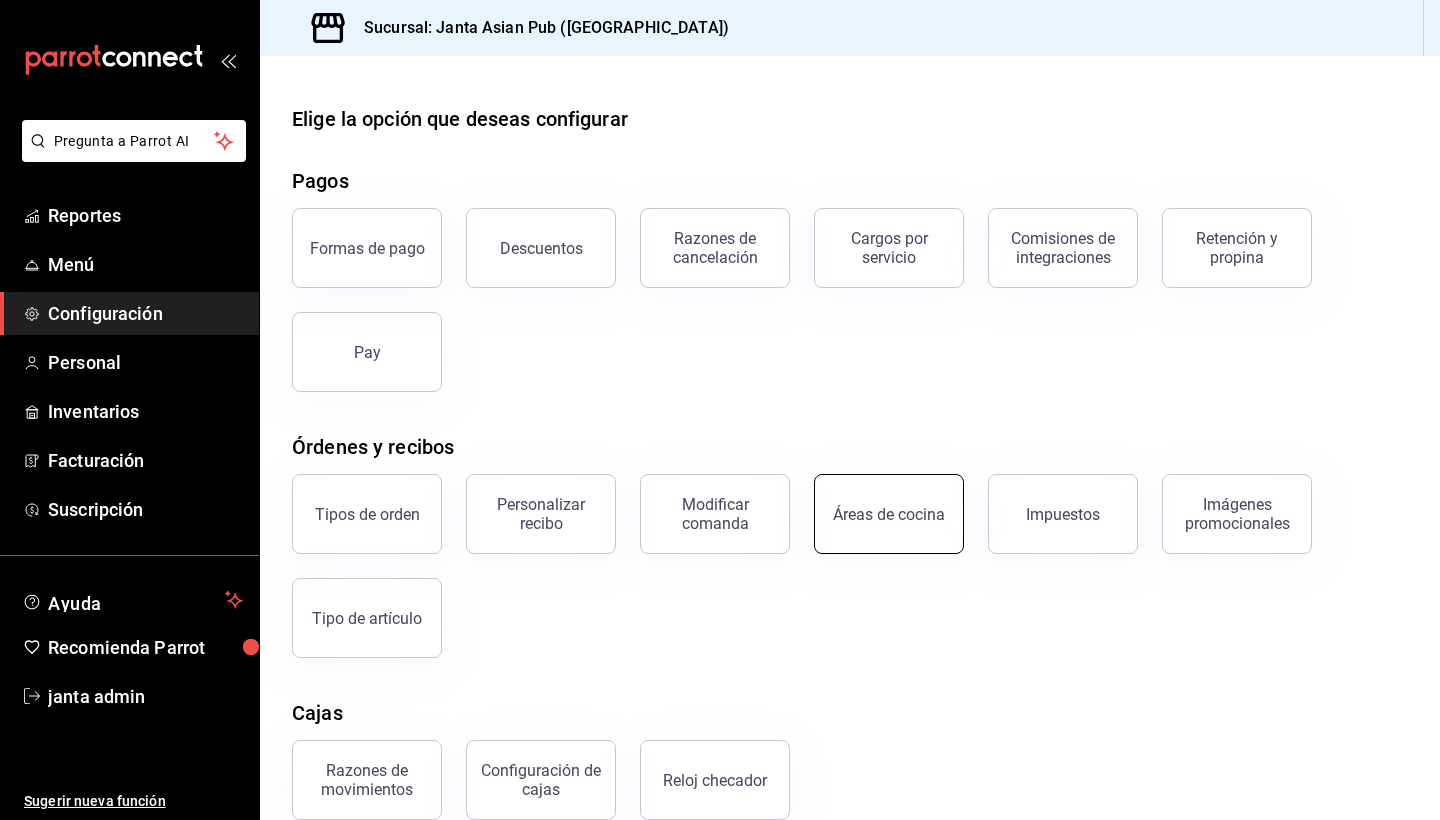 click on "Áreas de cocina" at bounding box center [889, 514] 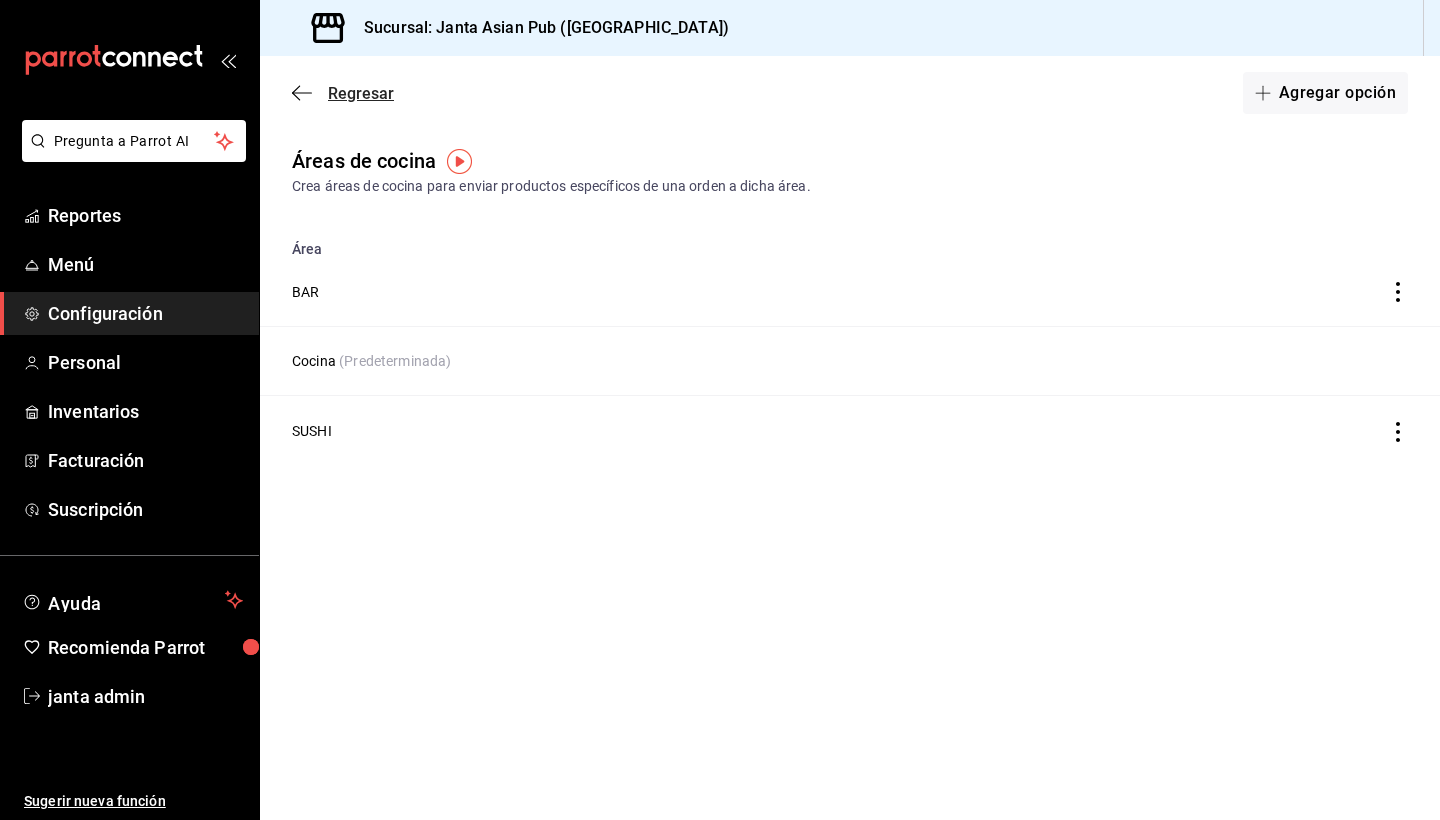 click 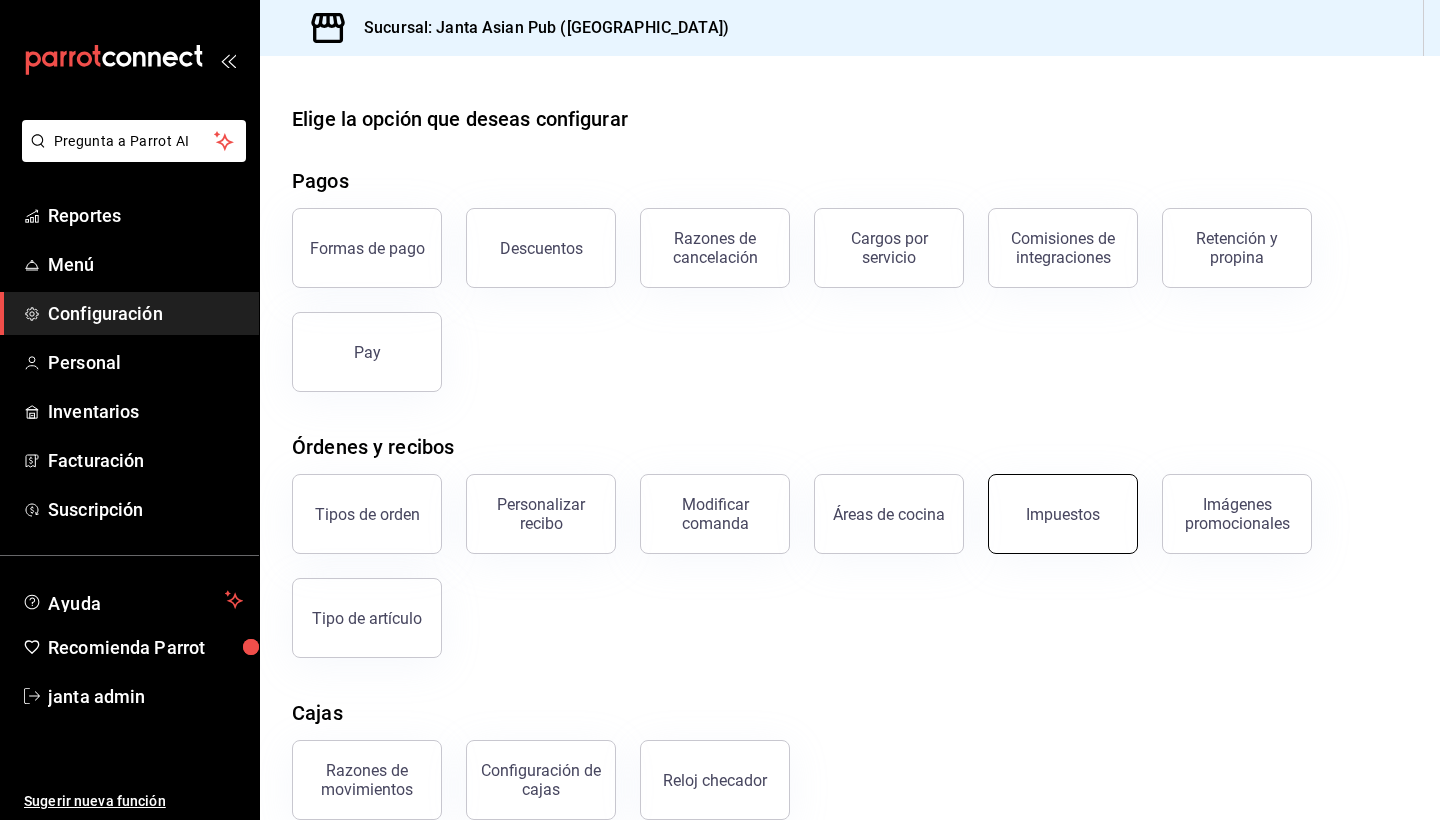 click on "Impuestos" at bounding box center (1063, 514) 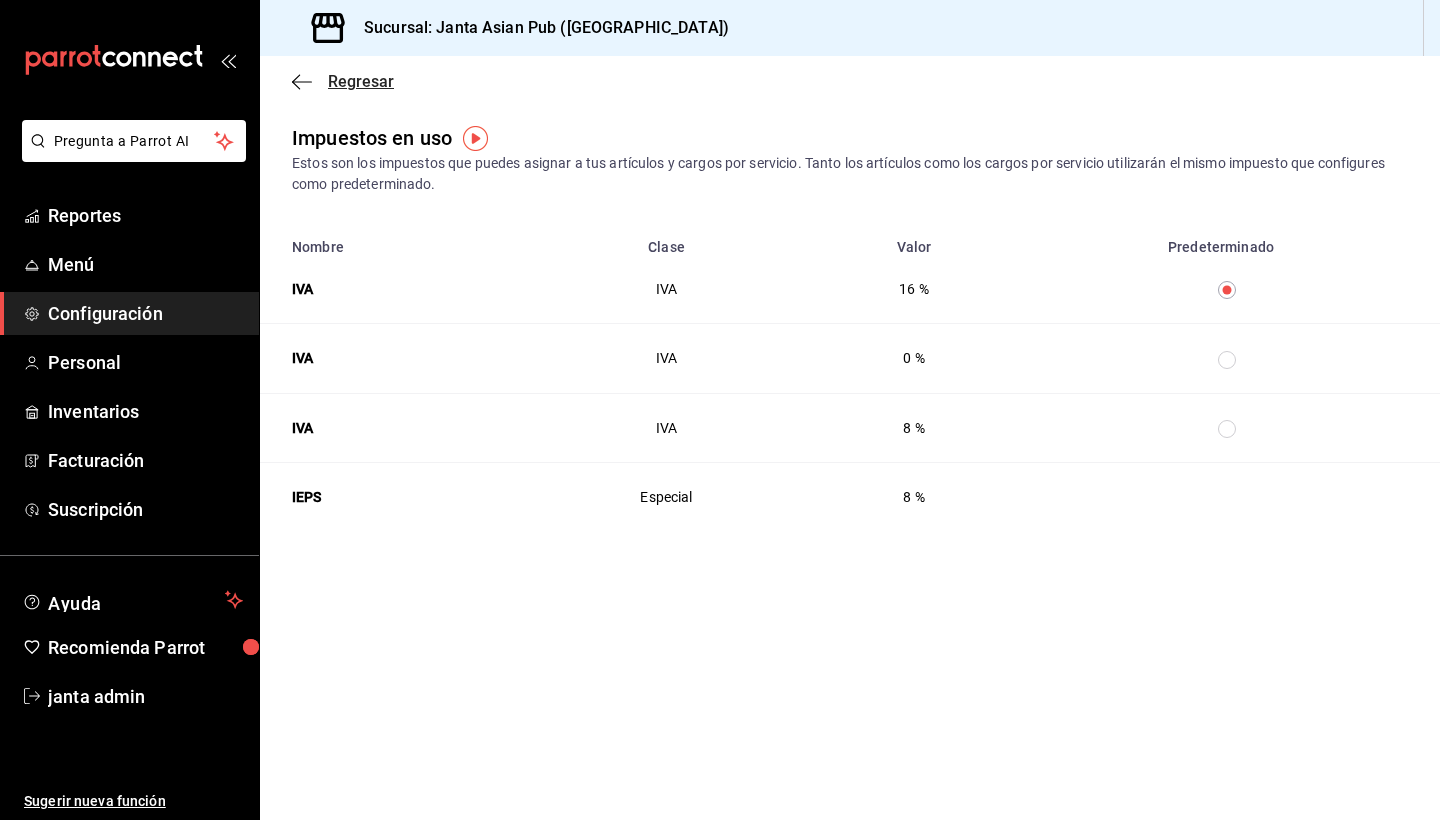click 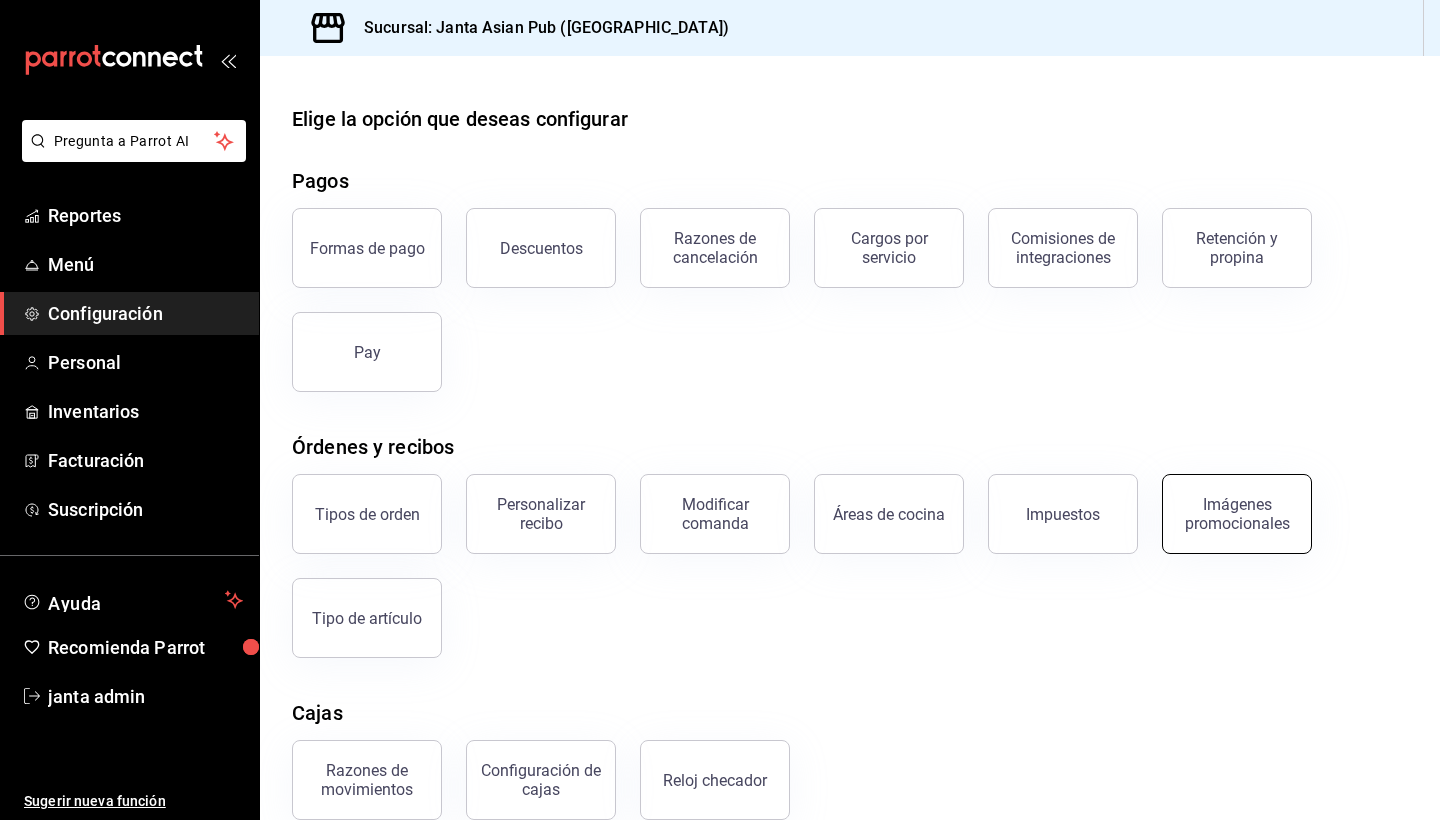 click on "Imágenes promocionales" at bounding box center (1237, 514) 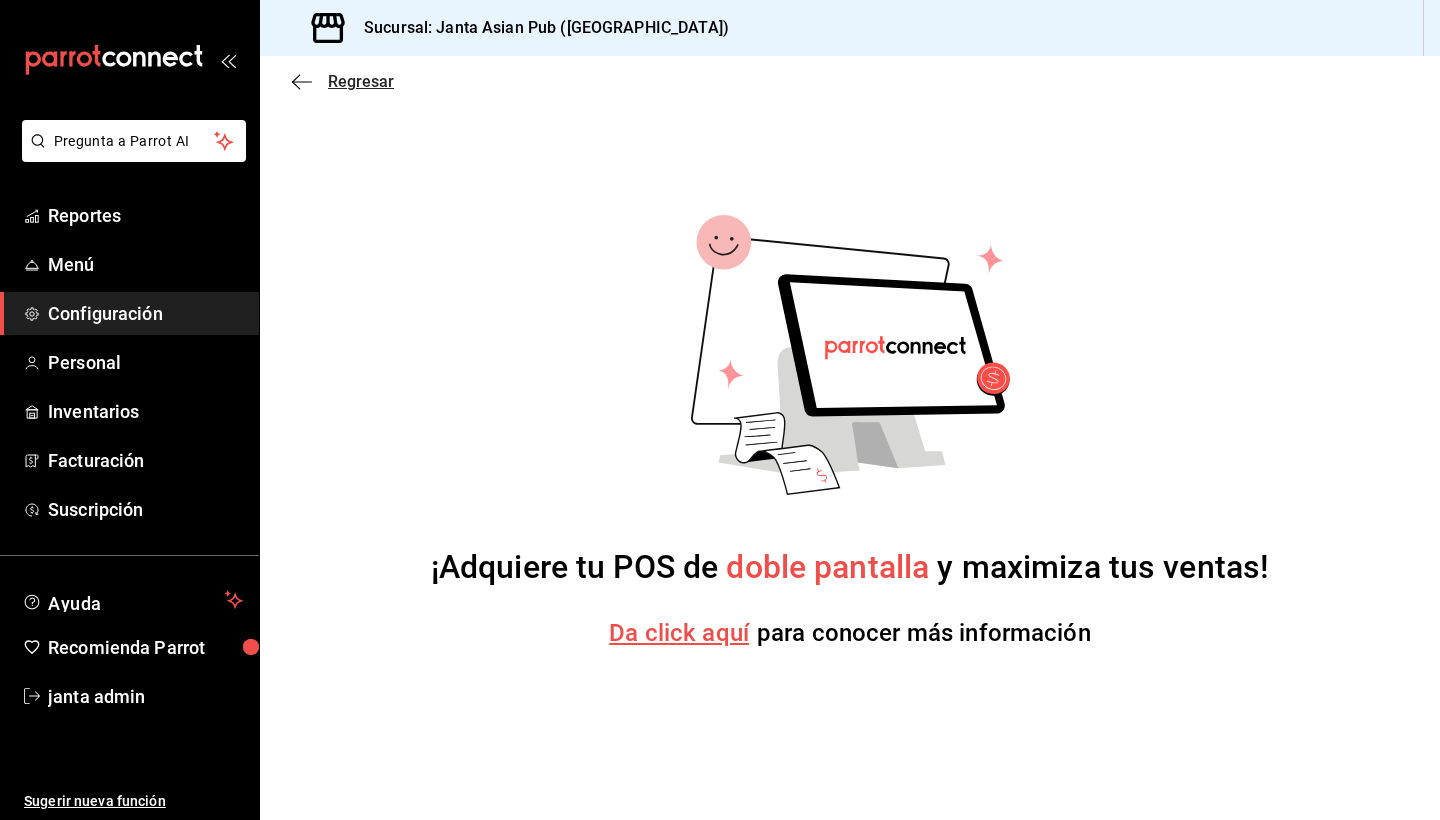 click 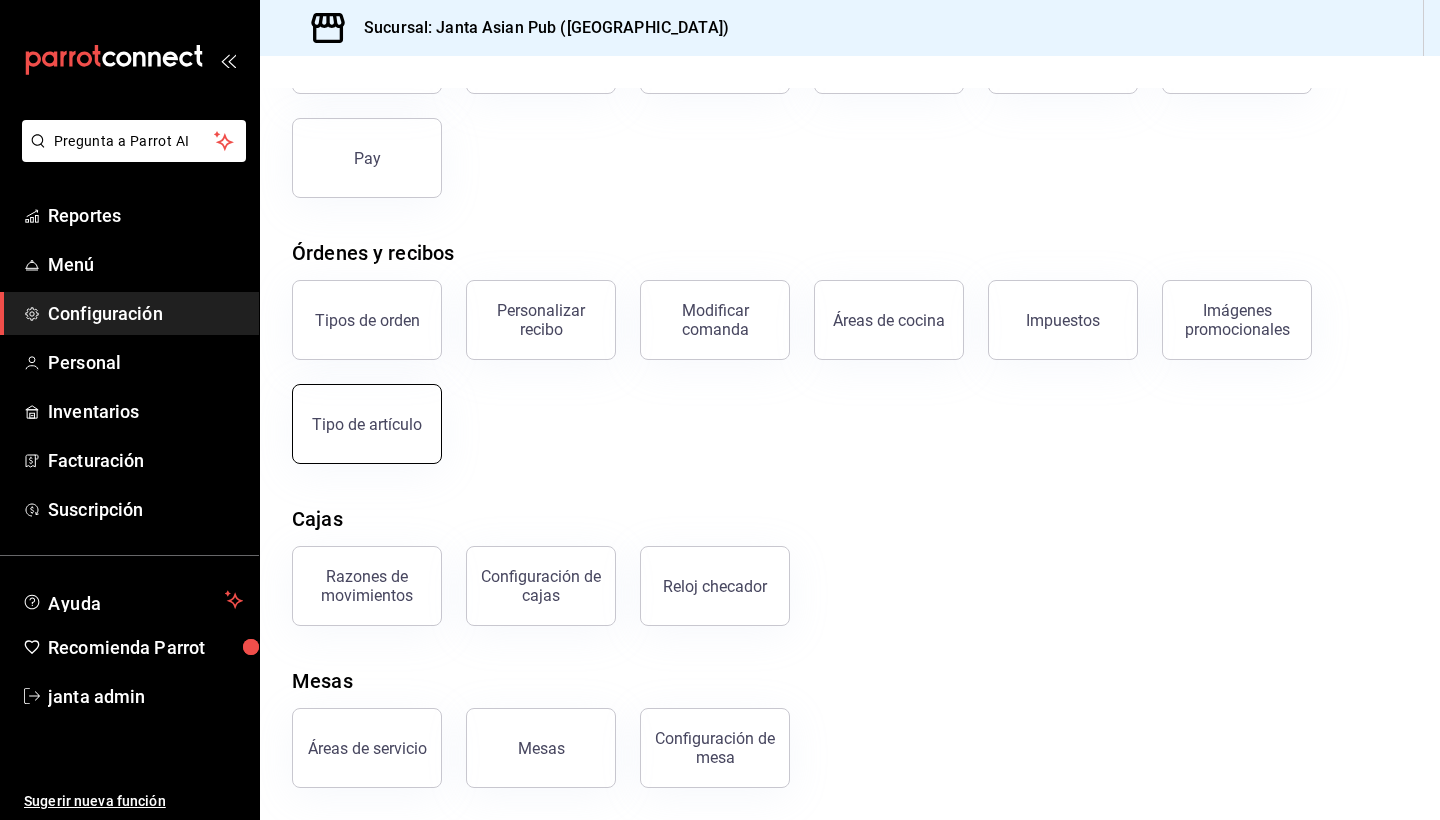 scroll, scrollTop: 194, scrollLeft: 0, axis: vertical 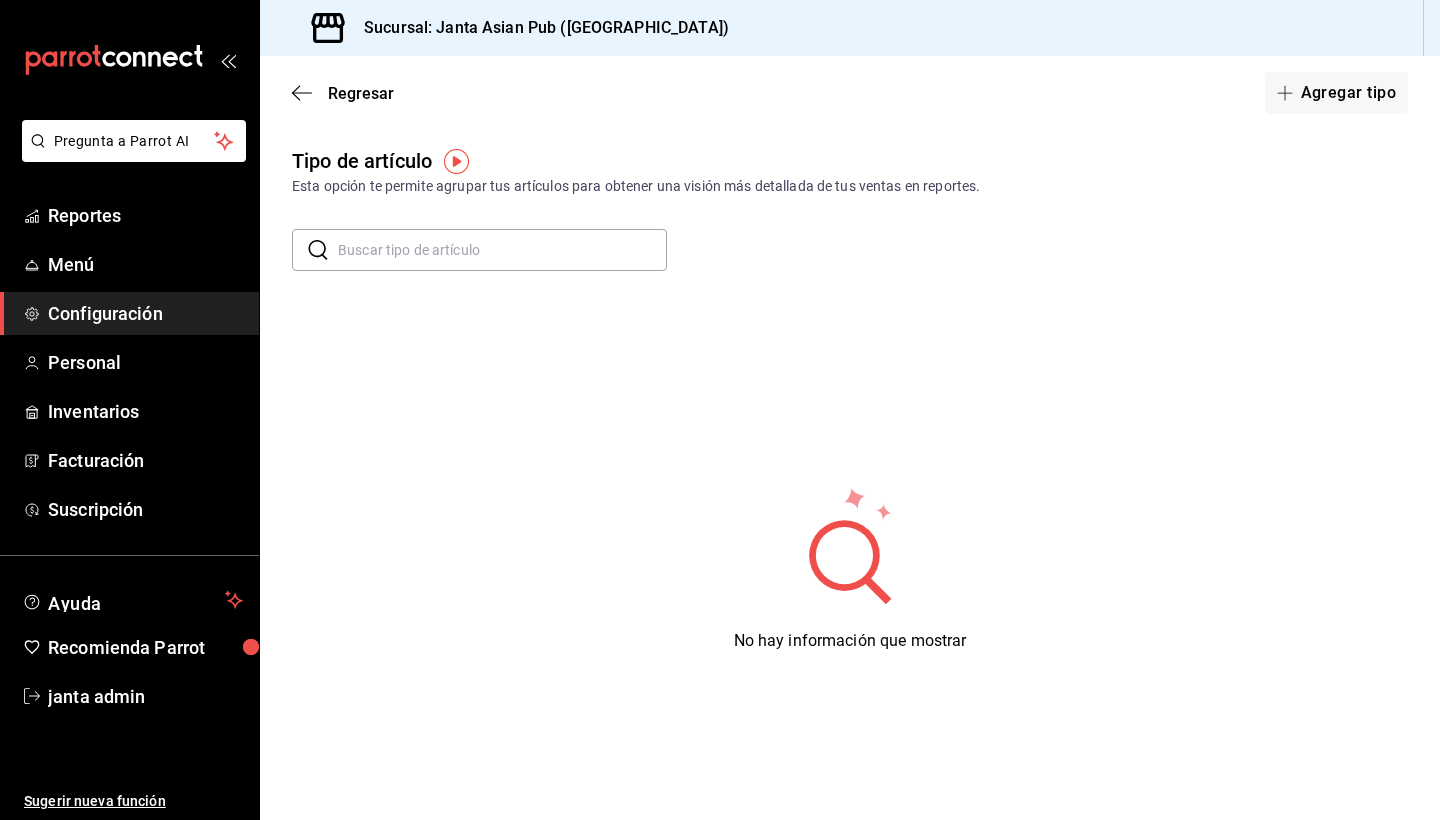 click at bounding box center (456, 161) 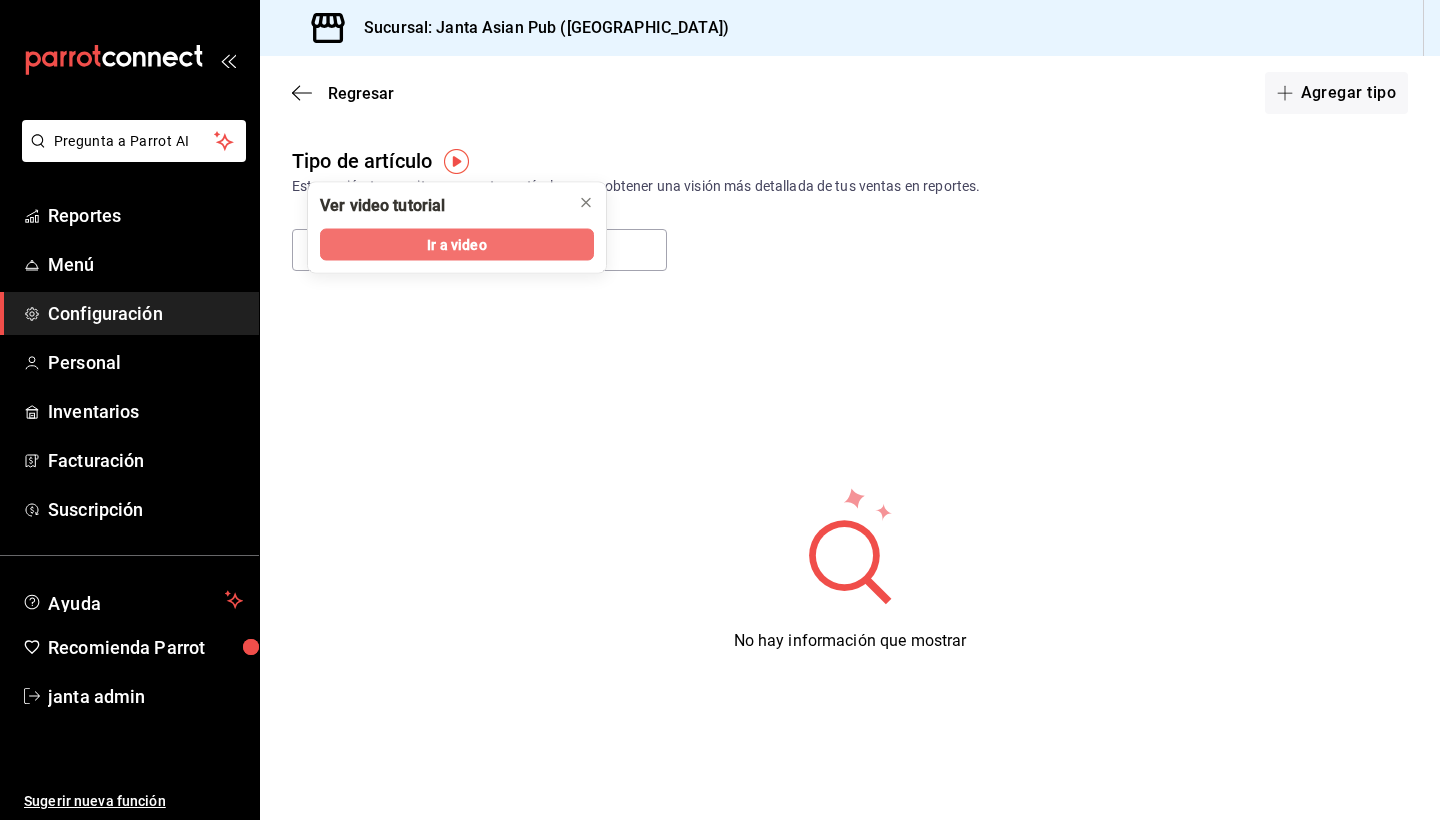 click on "Ir a video" at bounding box center (456, 244) 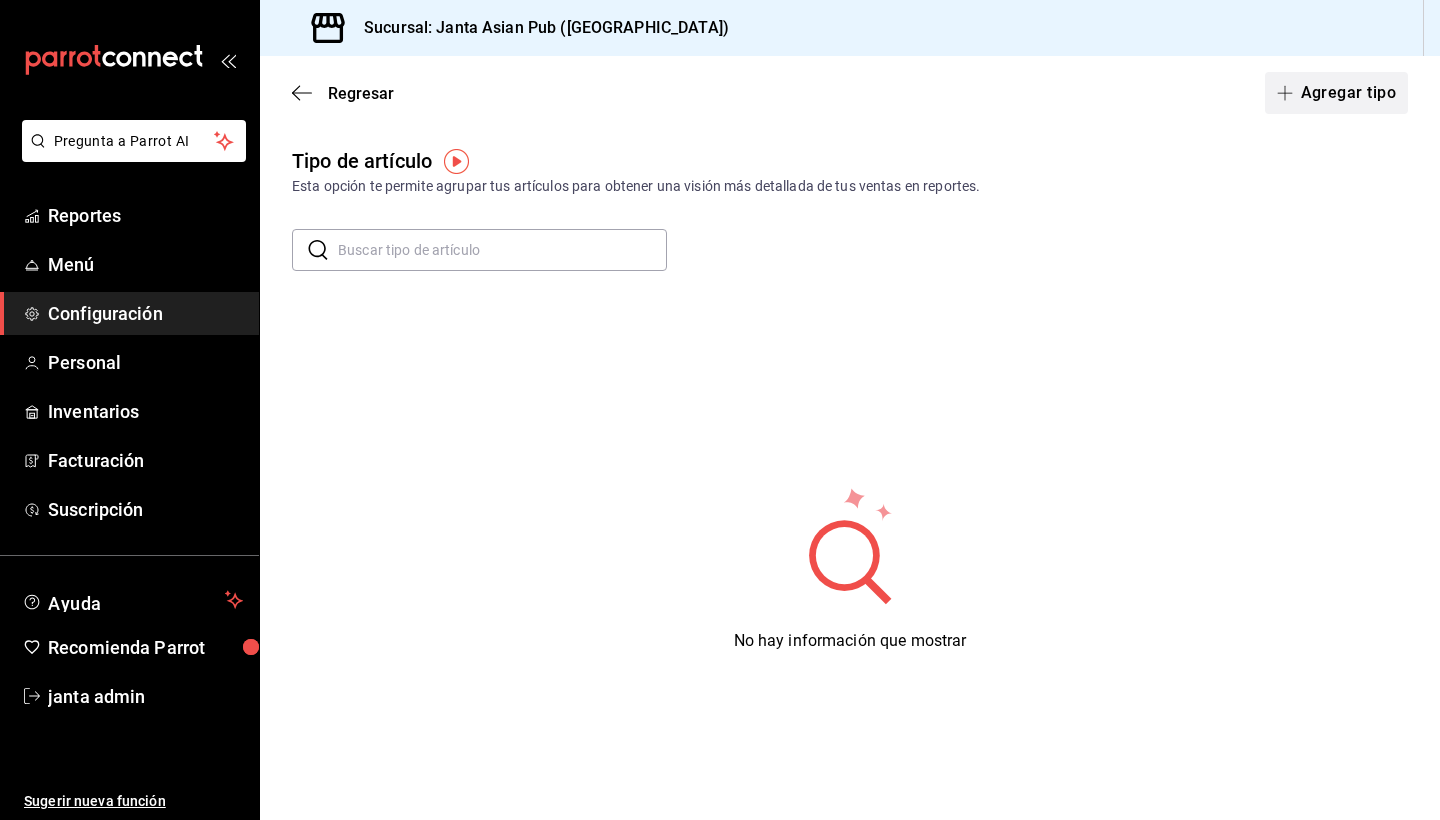 click on "Agregar tipo" at bounding box center (1337, 93) 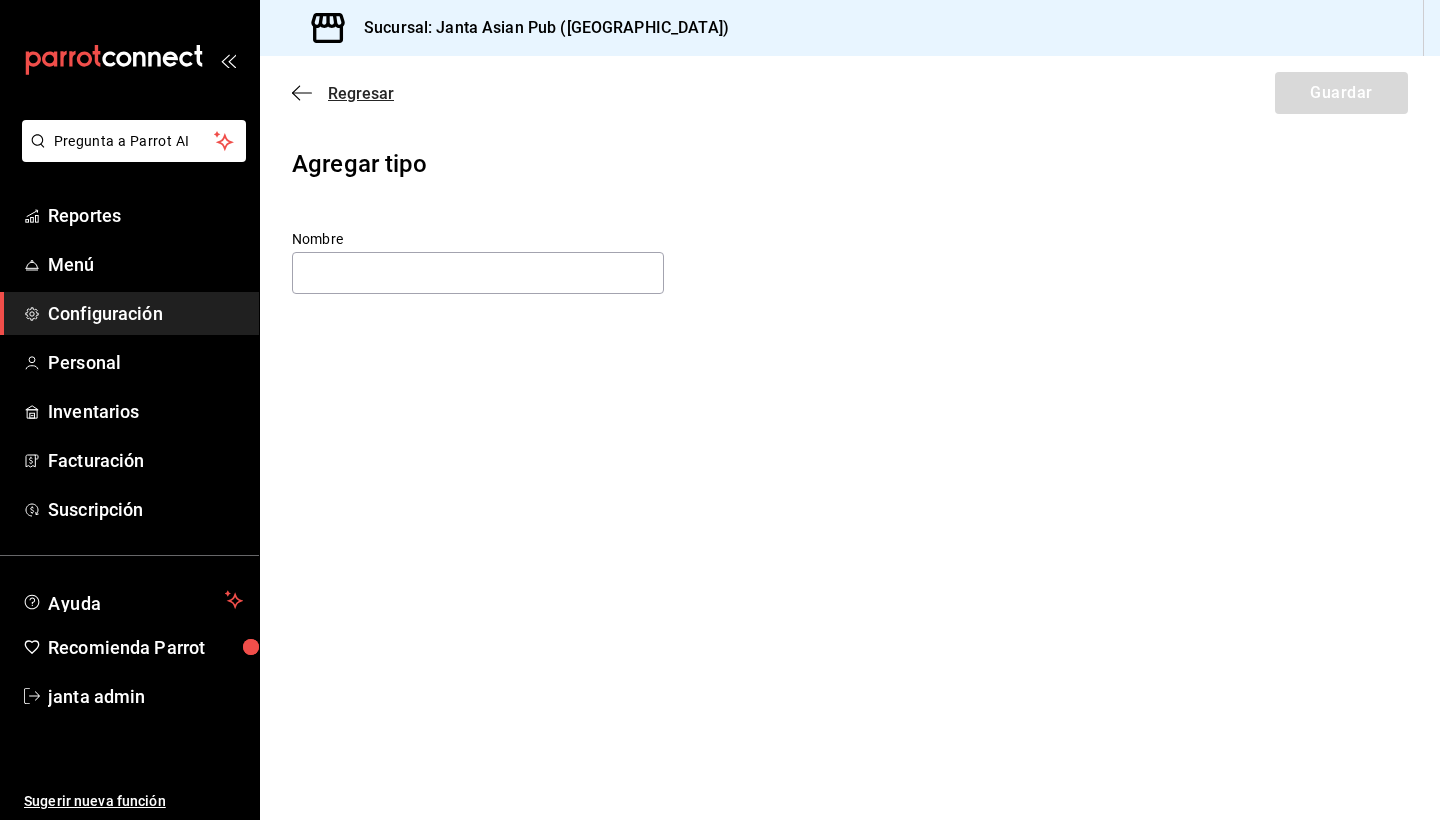 click 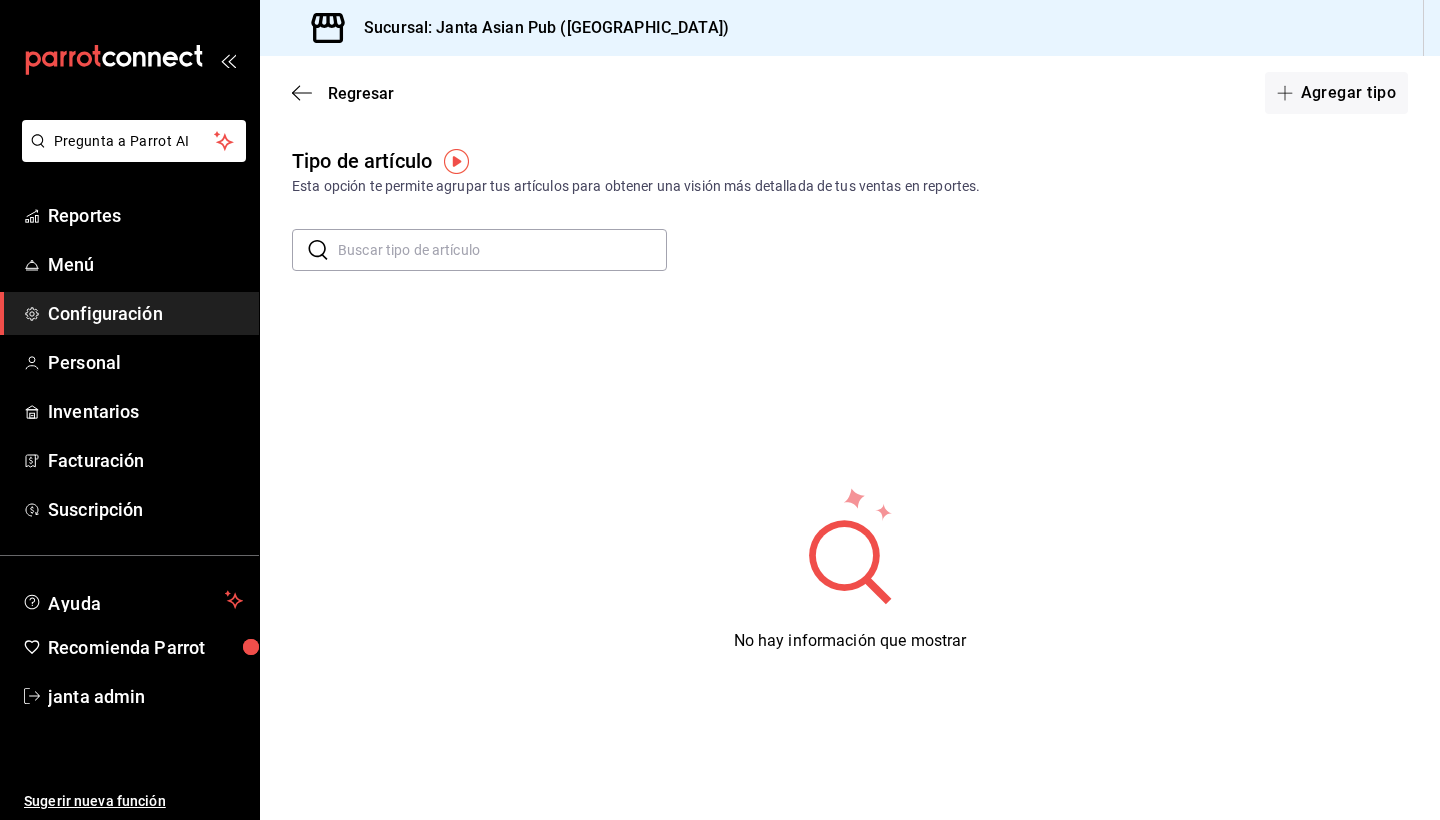 click 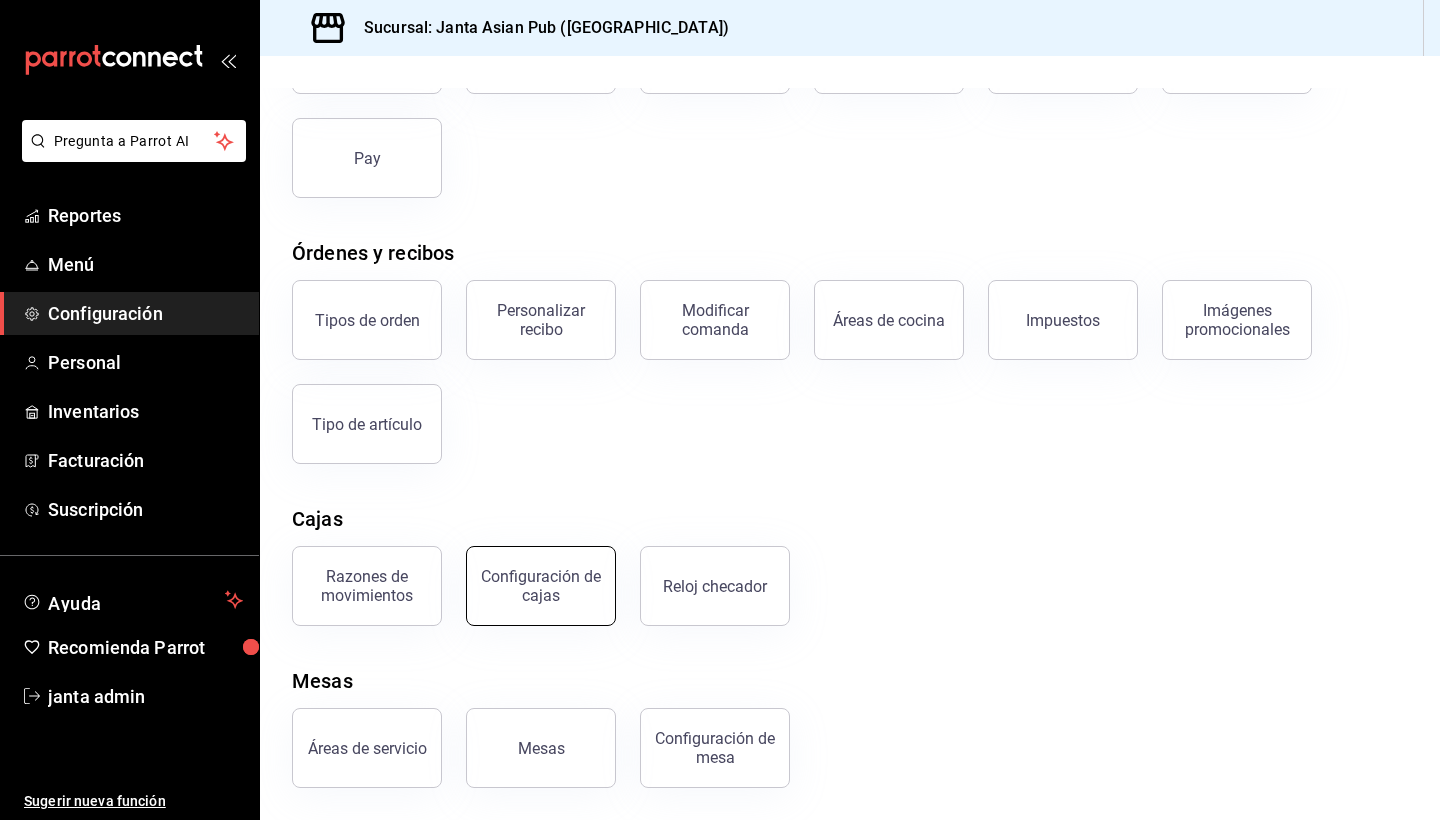 scroll, scrollTop: 194, scrollLeft: 0, axis: vertical 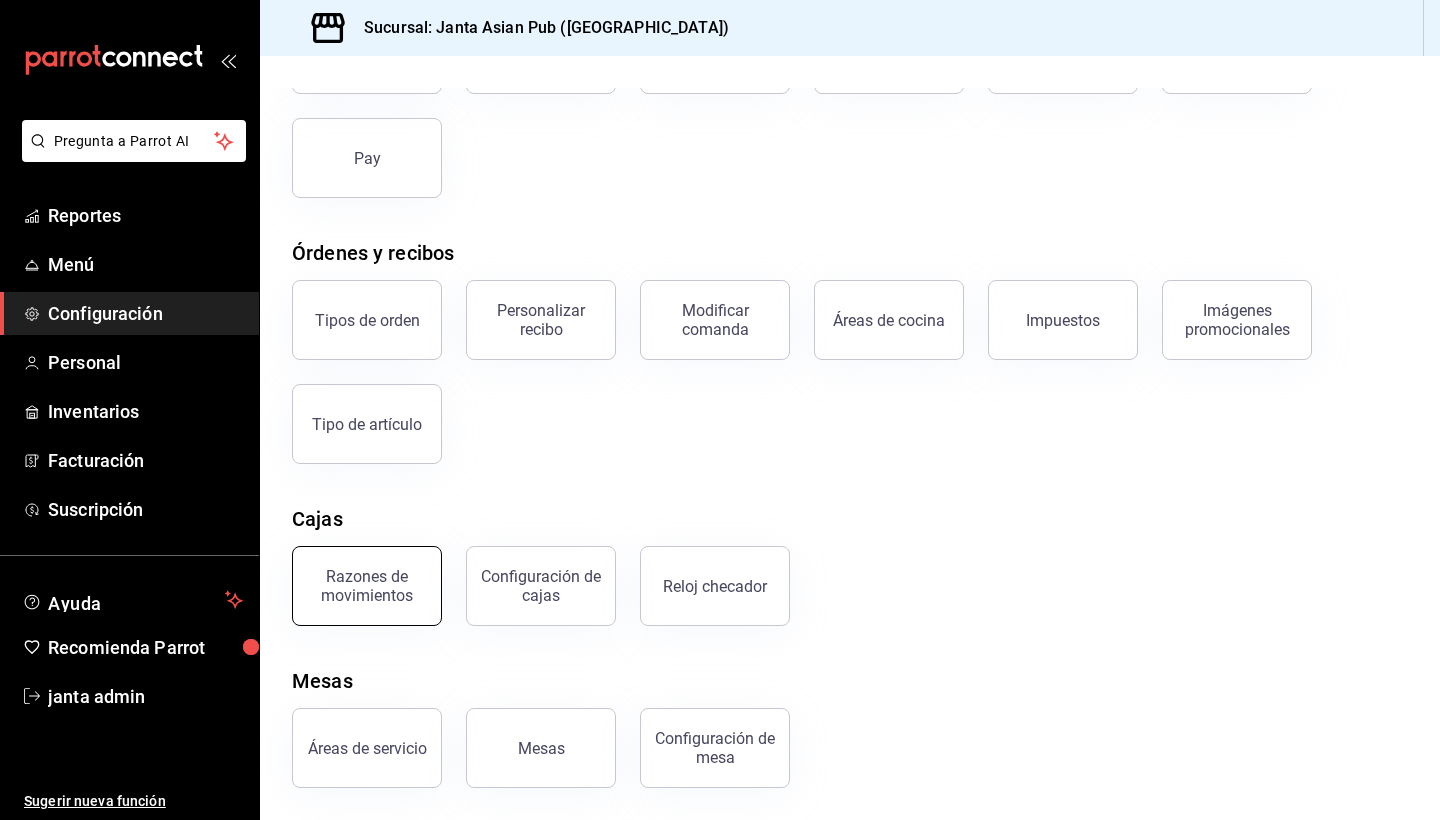 click on "Razones de movimientos" at bounding box center [367, 586] 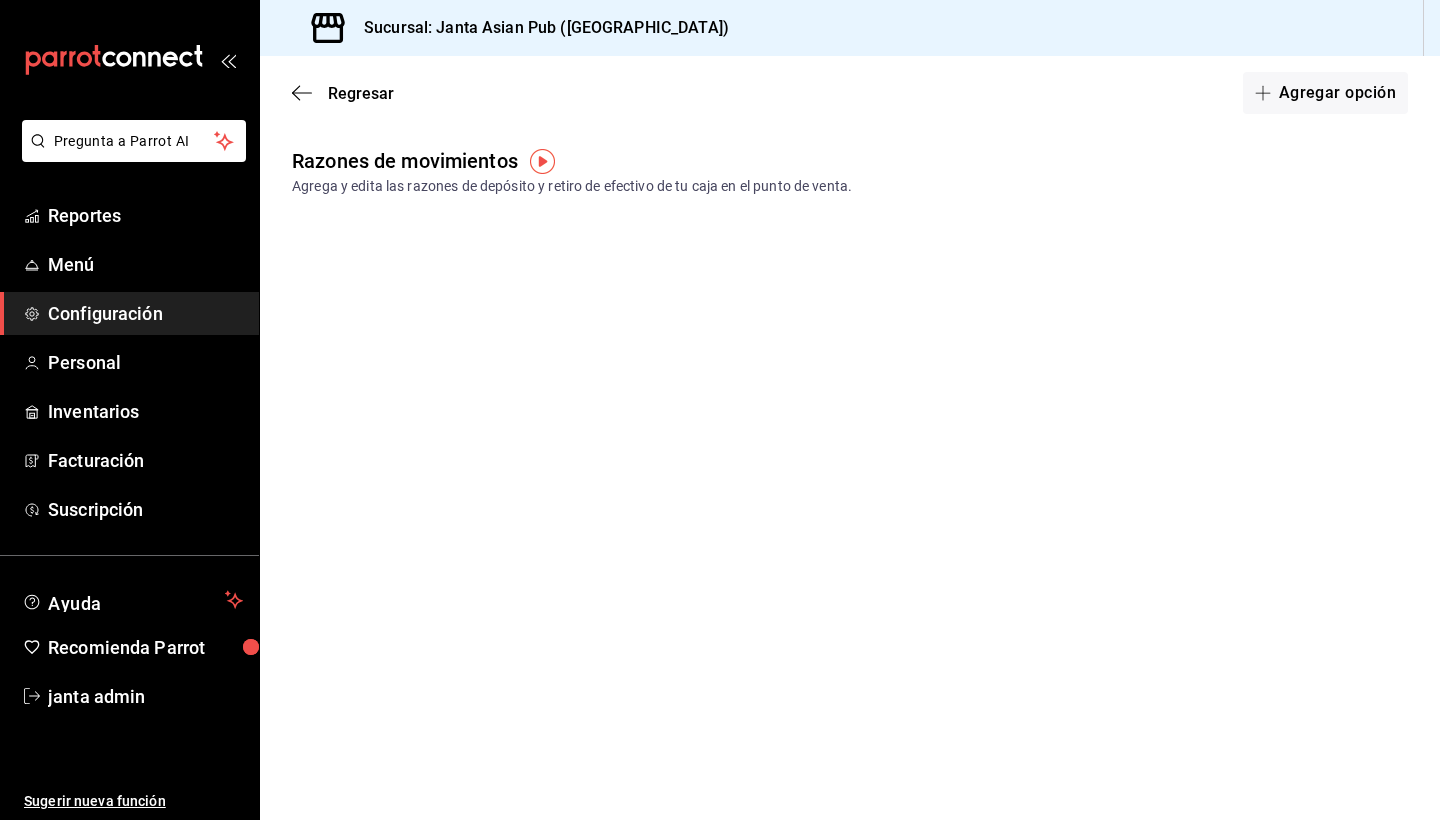 click at bounding box center [542, 161] 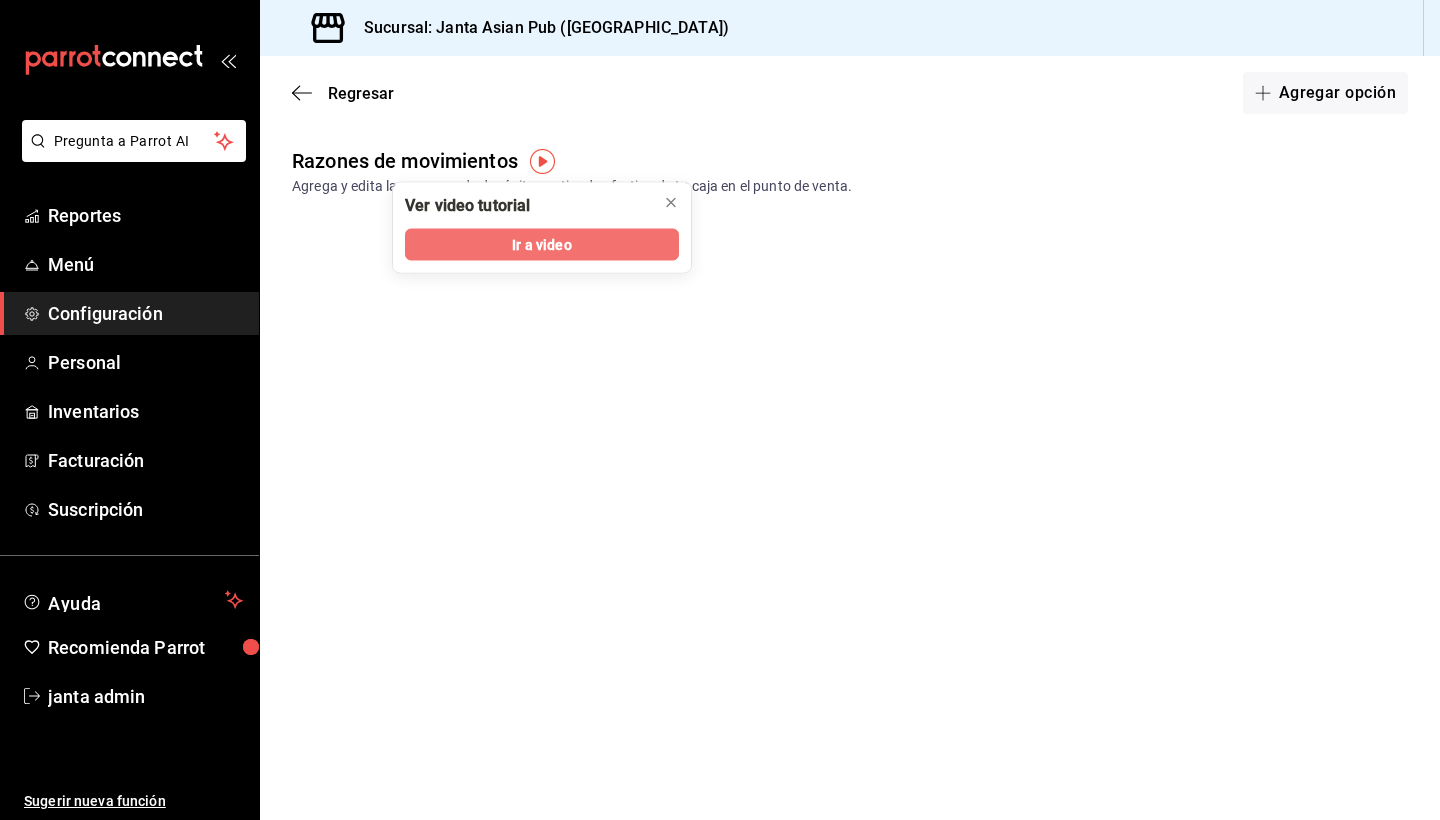 click on "Ir a video" at bounding box center (541, 244) 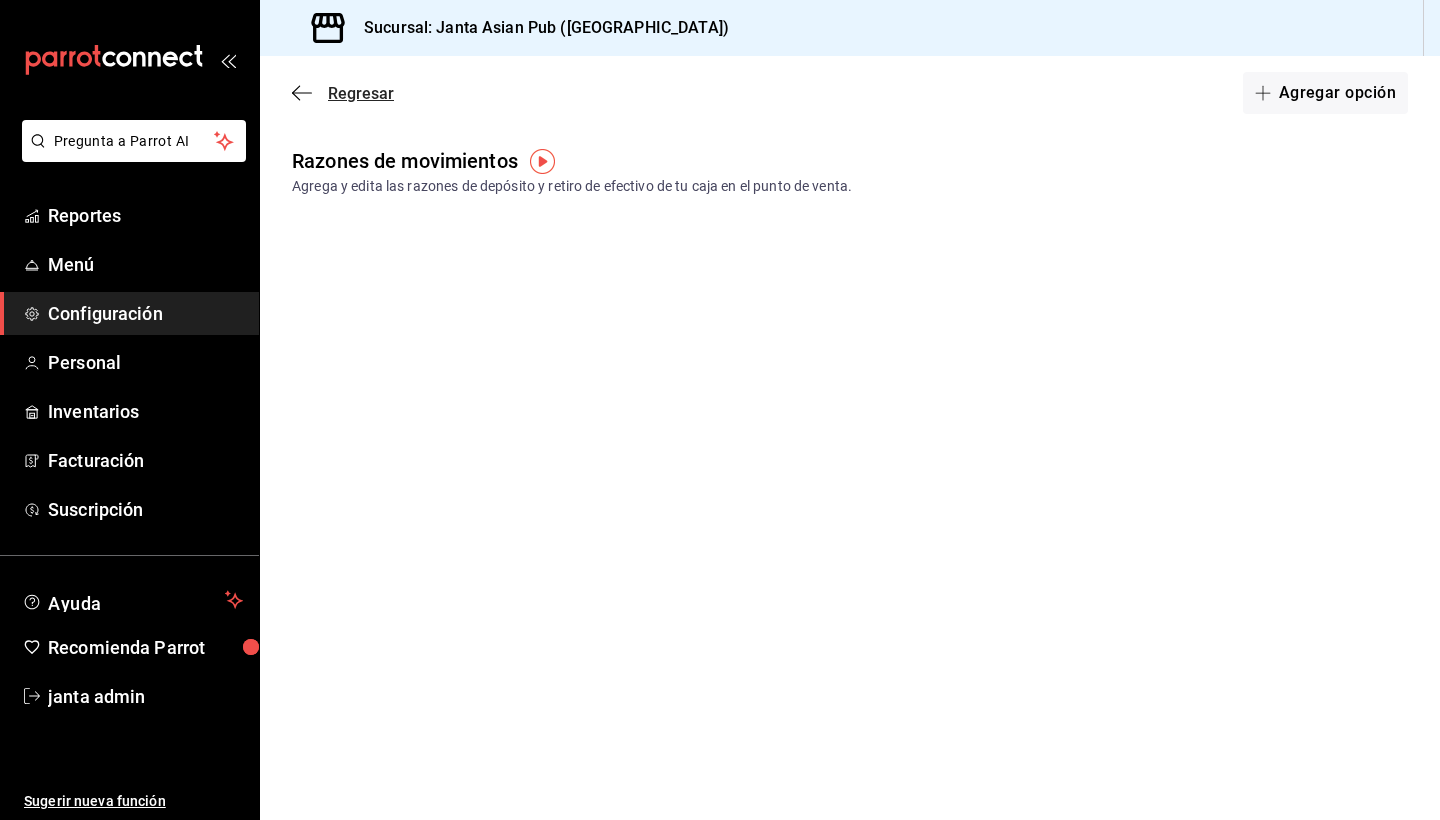 click on "Regresar" at bounding box center (343, 93) 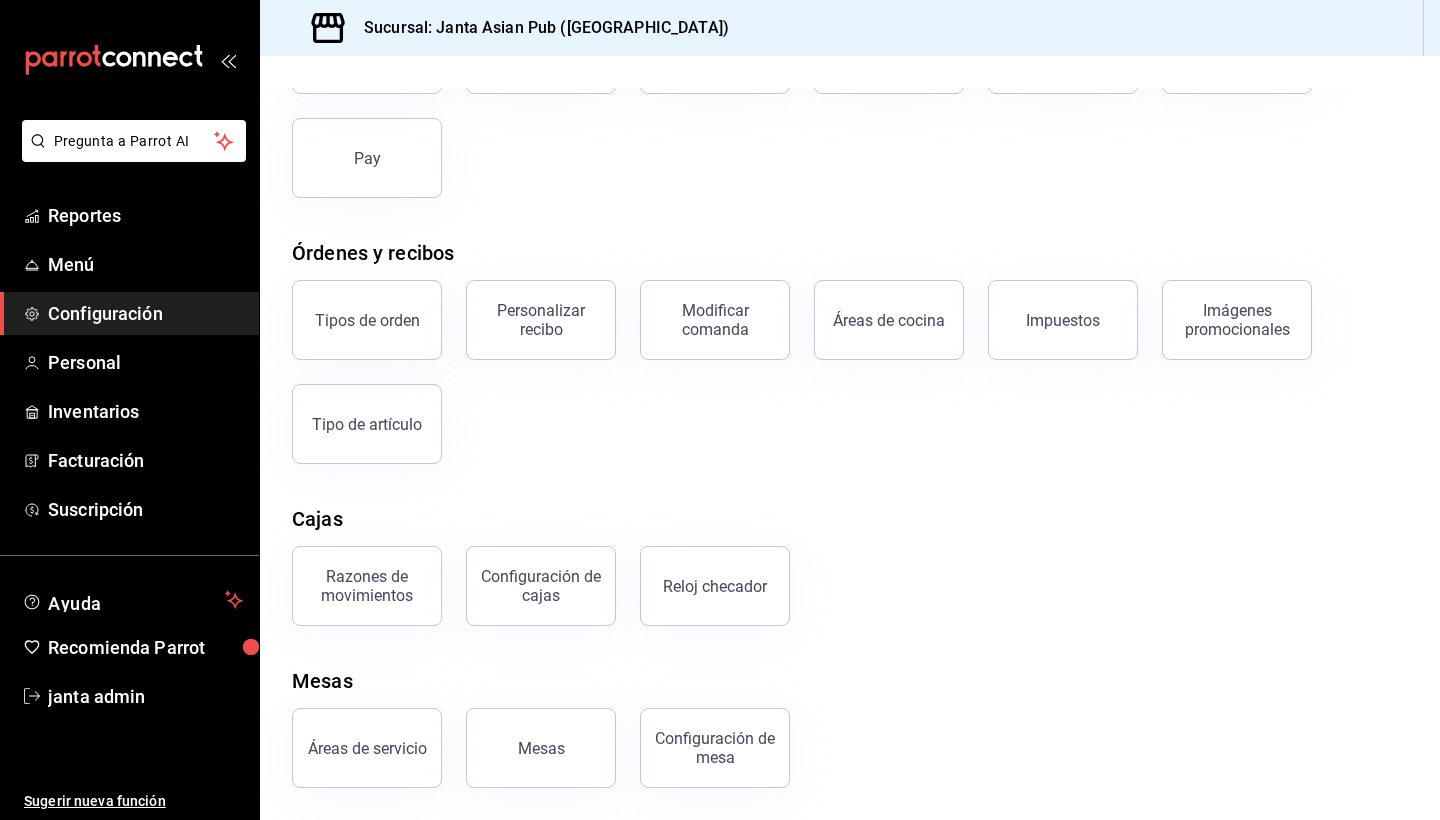 scroll, scrollTop: 194, scrollLeft: 0, axis: vertical 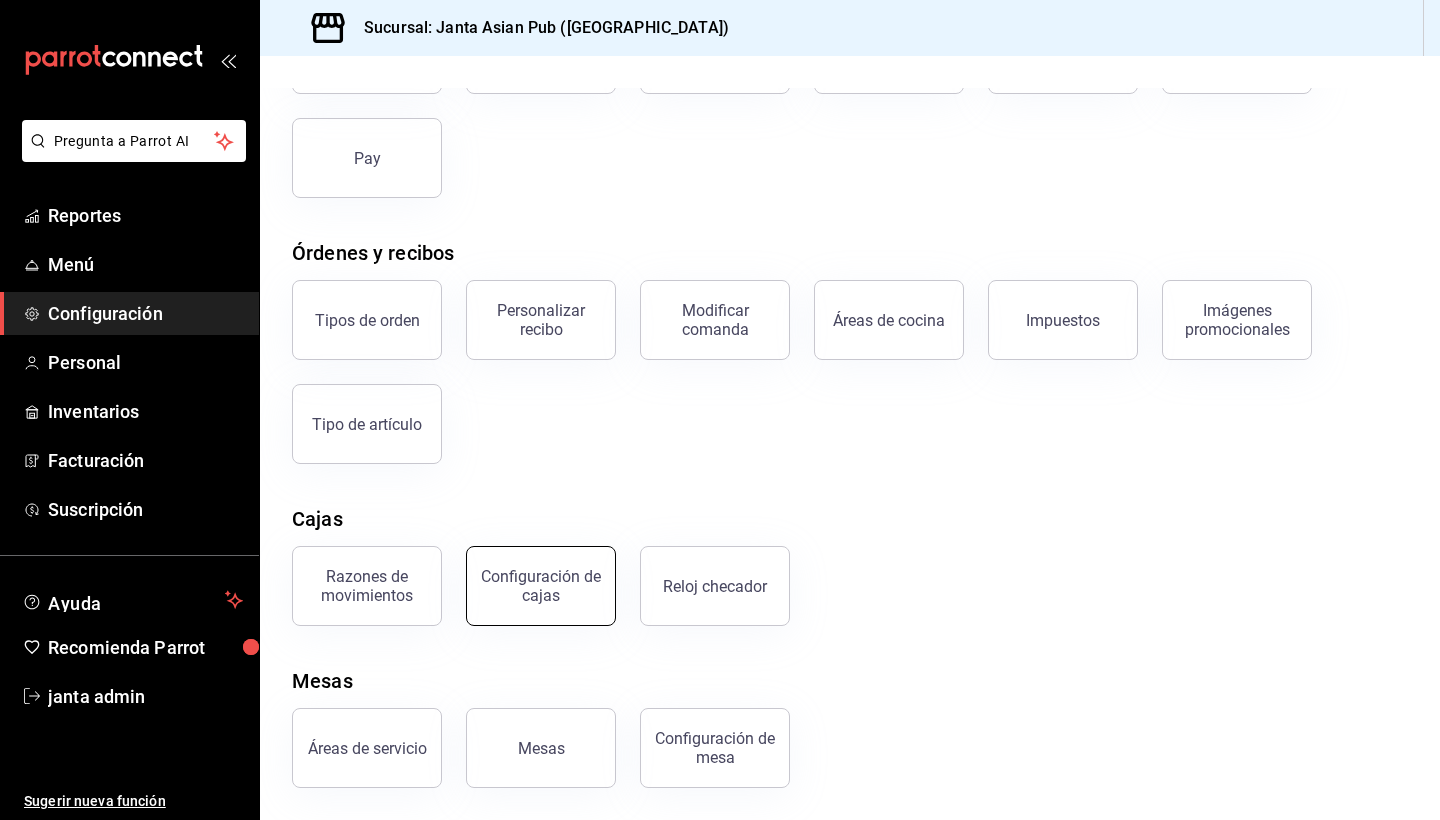 click on "Configuración de cajas" at bounding box center (541, 586) 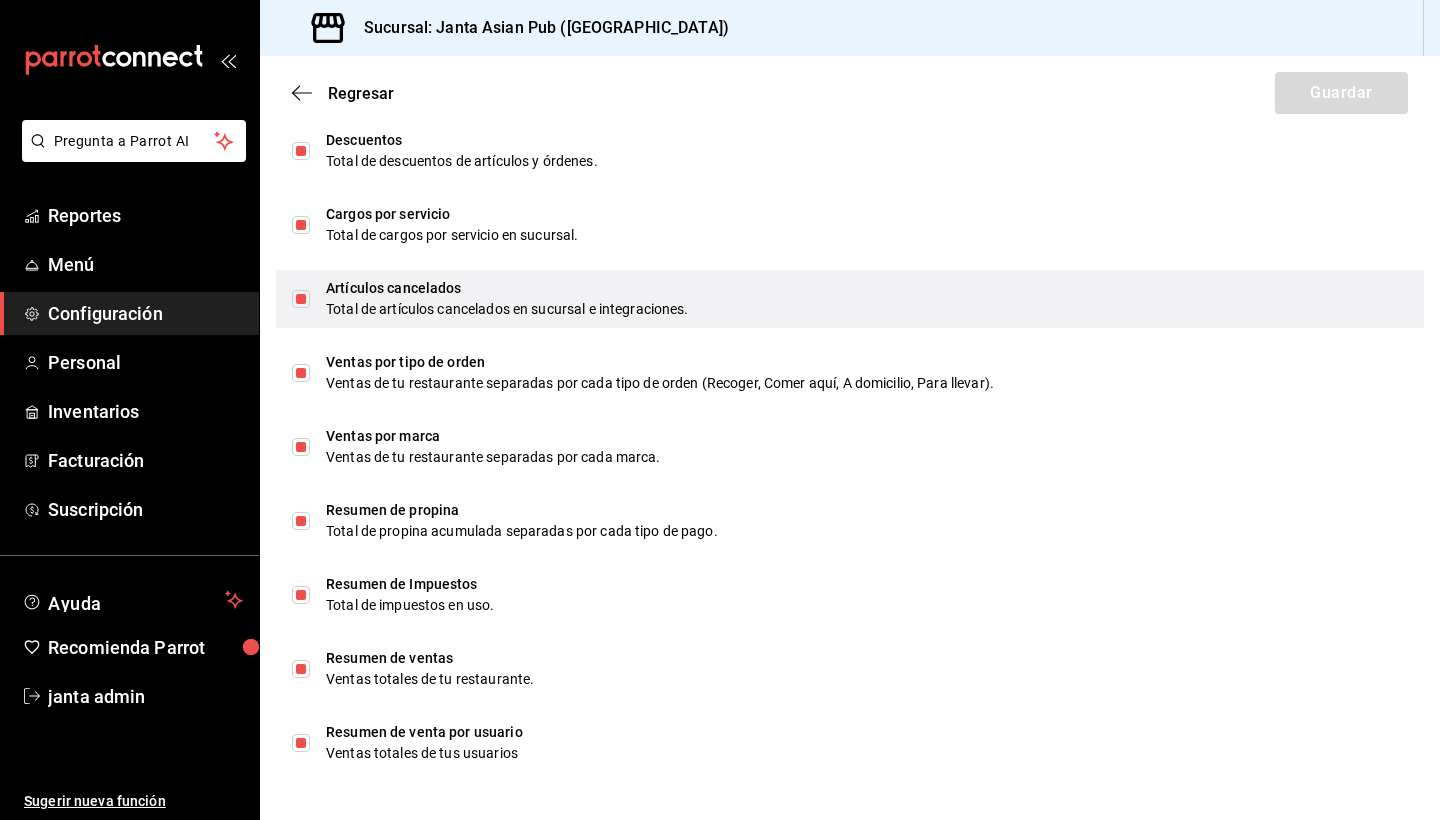scroll, scrollTop: 1155, scrollLeft: 0, axis: vertical 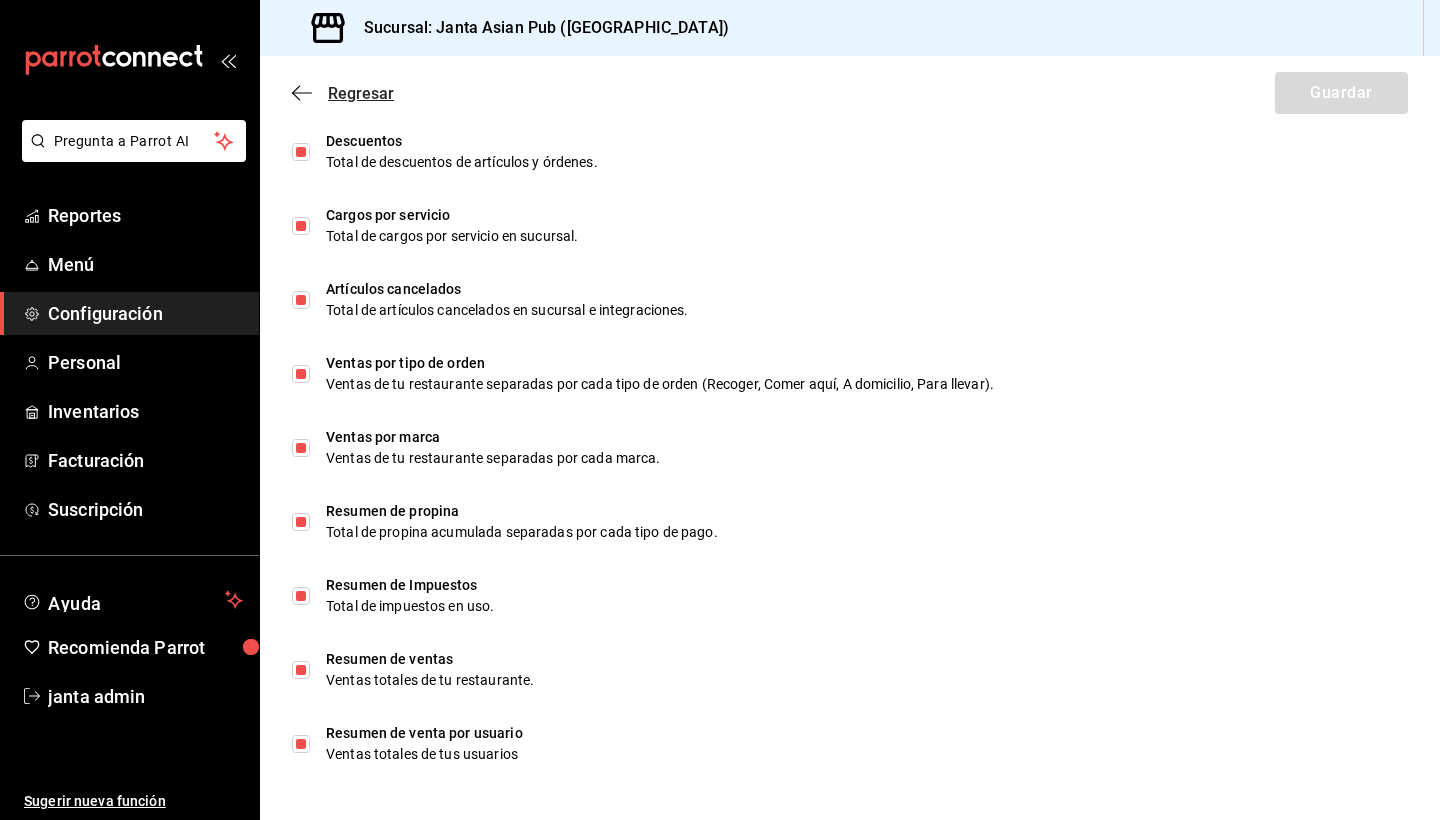 click 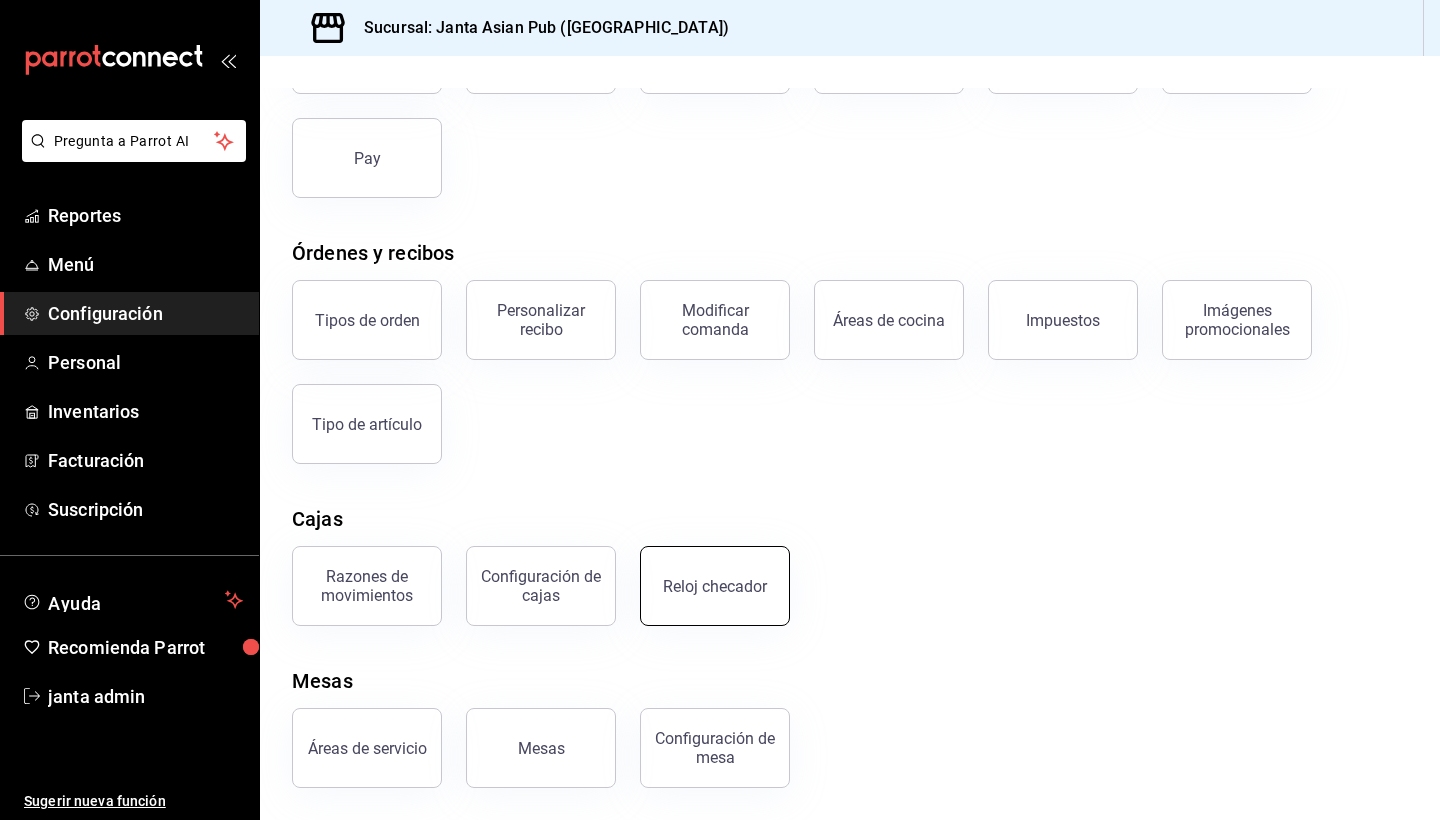 scroll, scrollTop: 194, scrollLeft: 0, axis: vertical 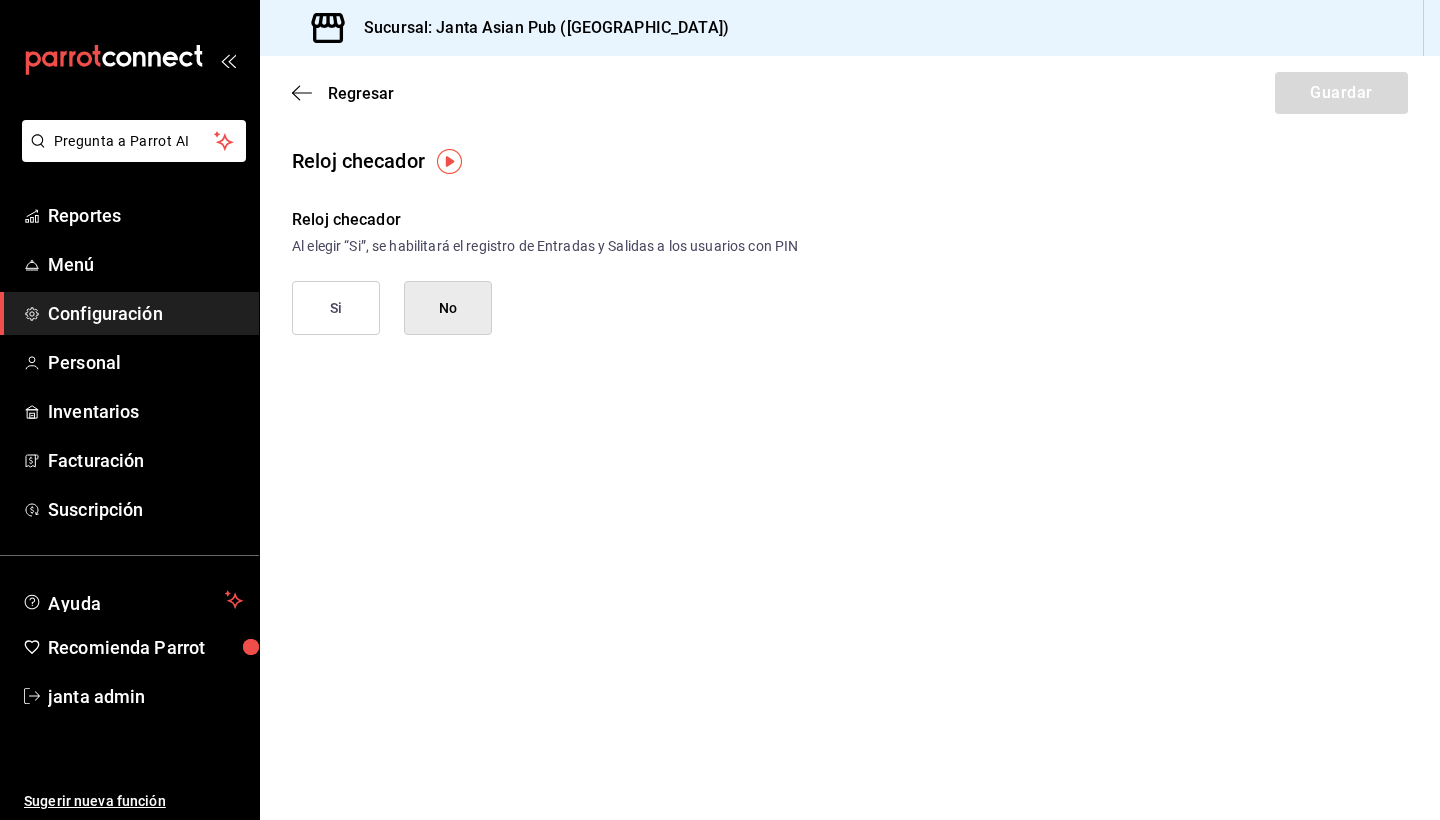 click on "Si" at bounding box center [336, 308] 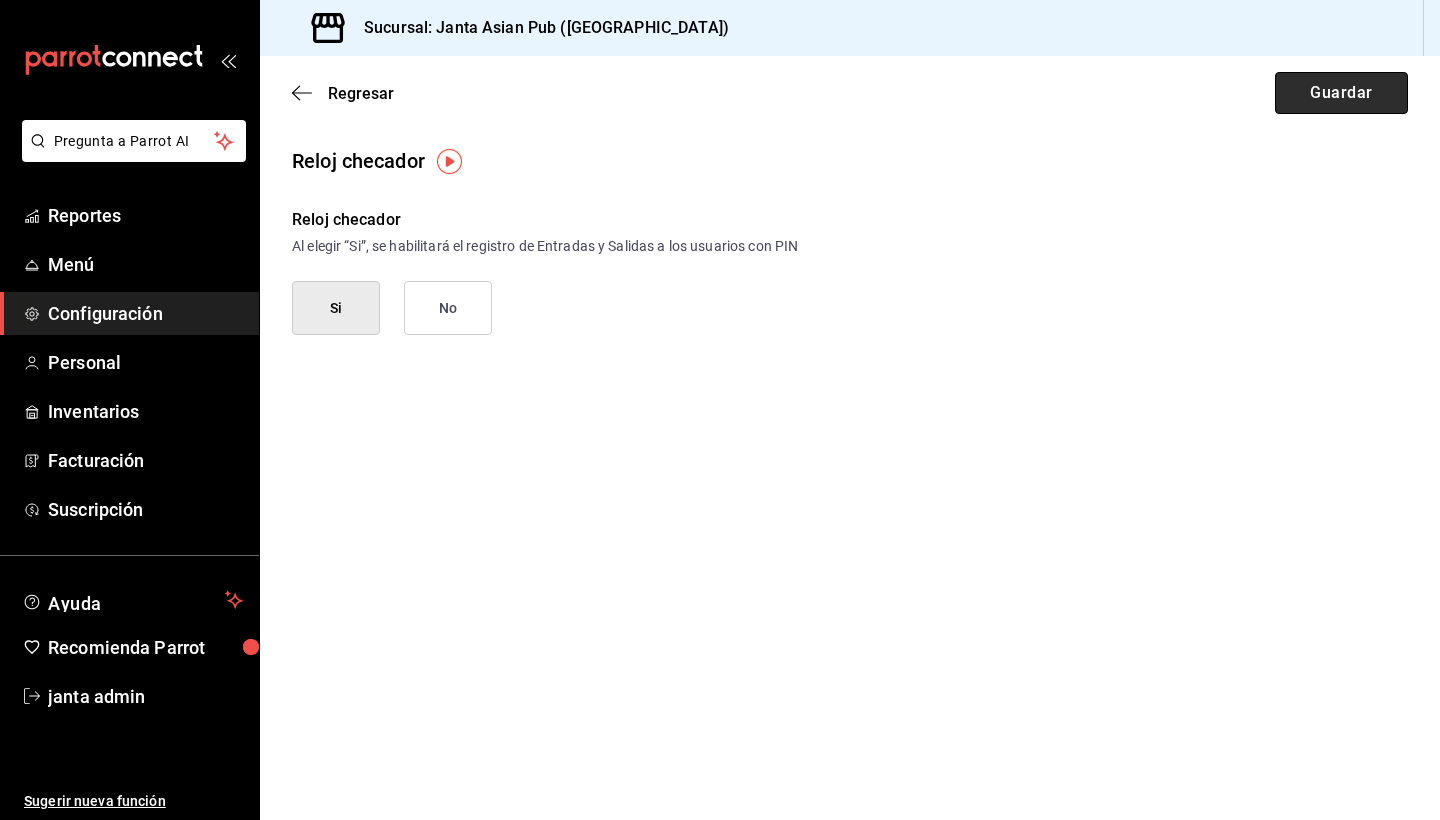click on "Guardar" at bounding box center (1341, 93) 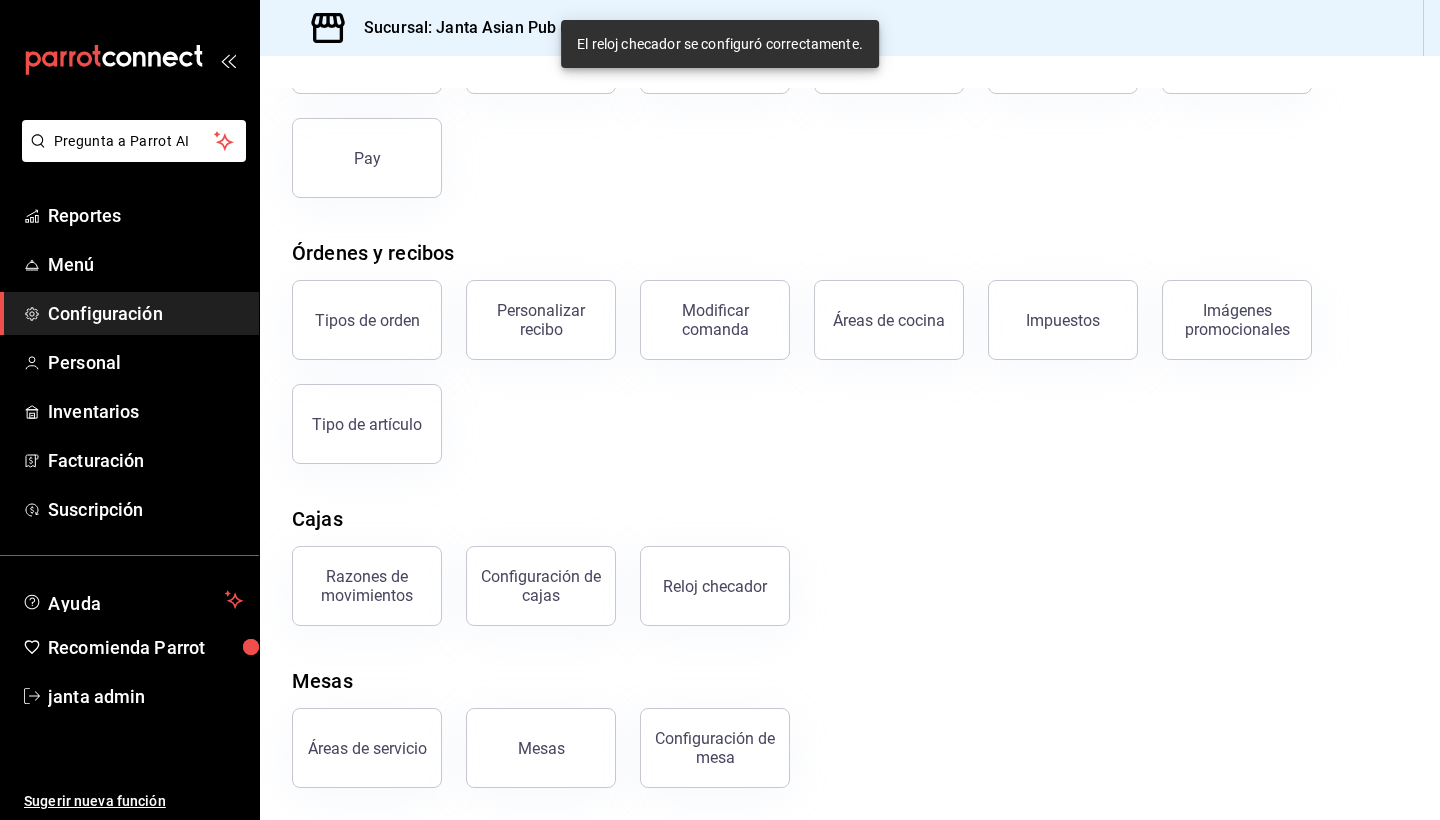 scroll, scrollTop: 194, scrollLeft: 0, axis: vertical 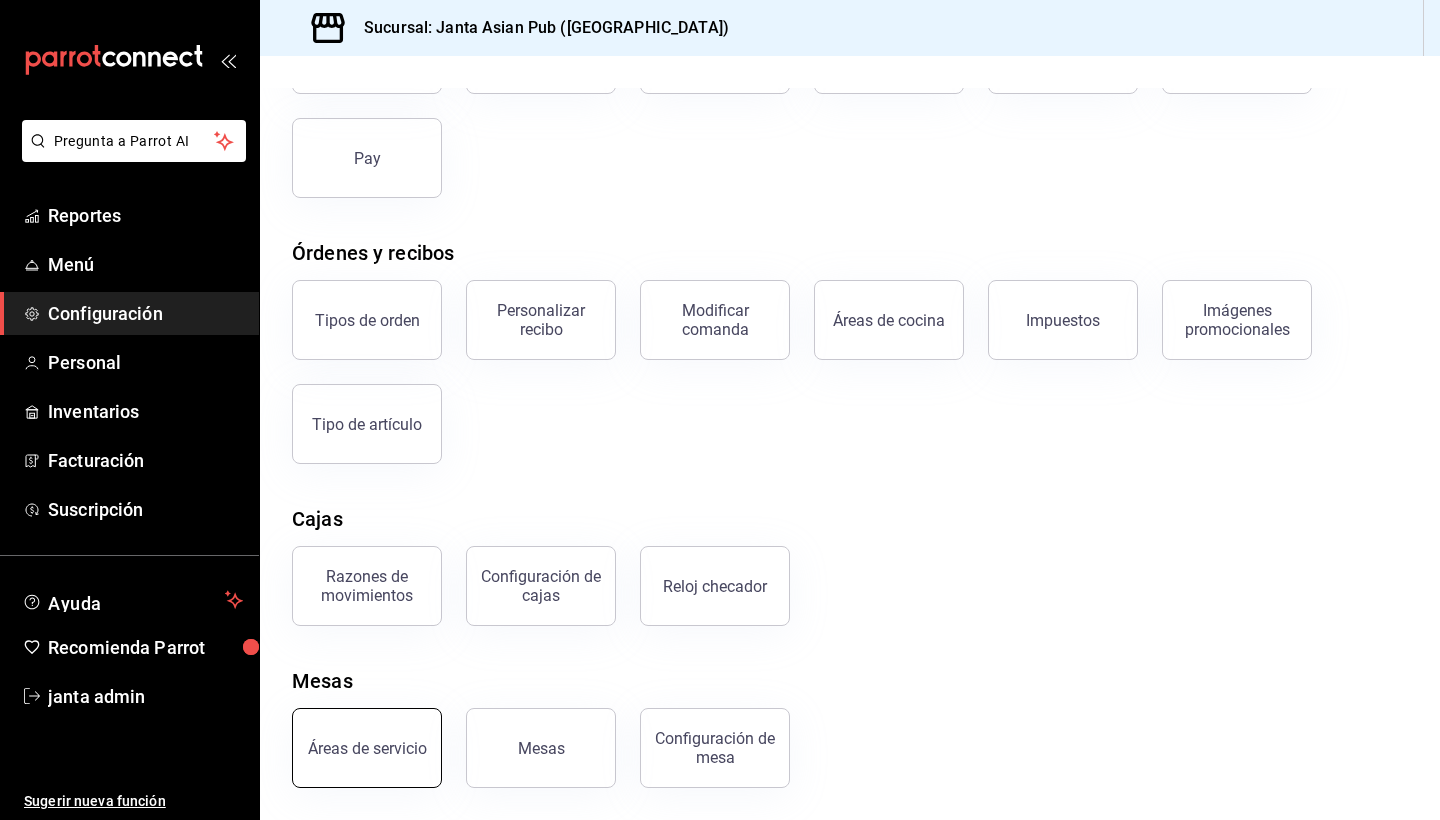 click on "Áreas de servicio" at bounding box center [367, 748] 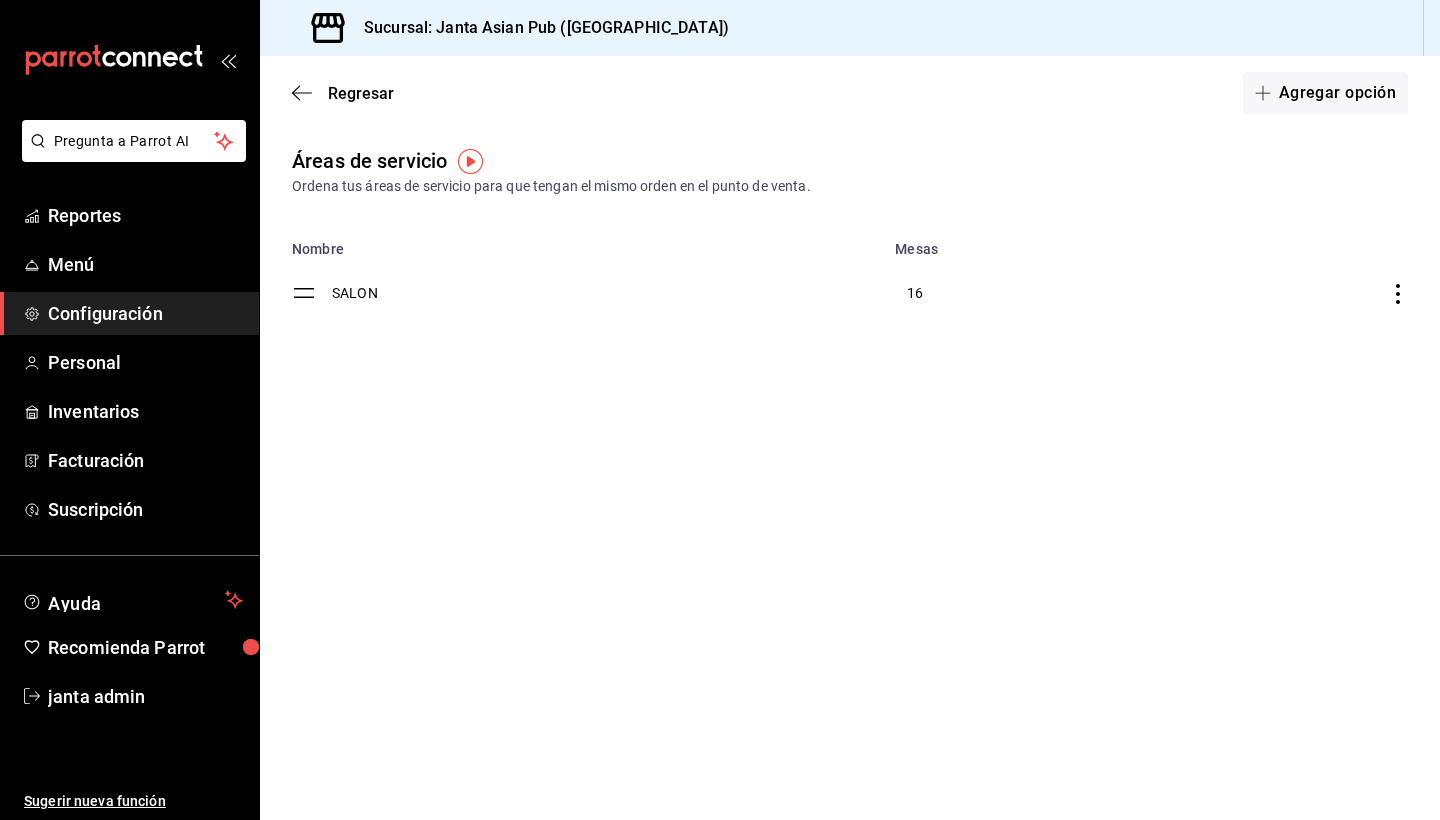 click on "SALON" at bounding box center [607, 293] 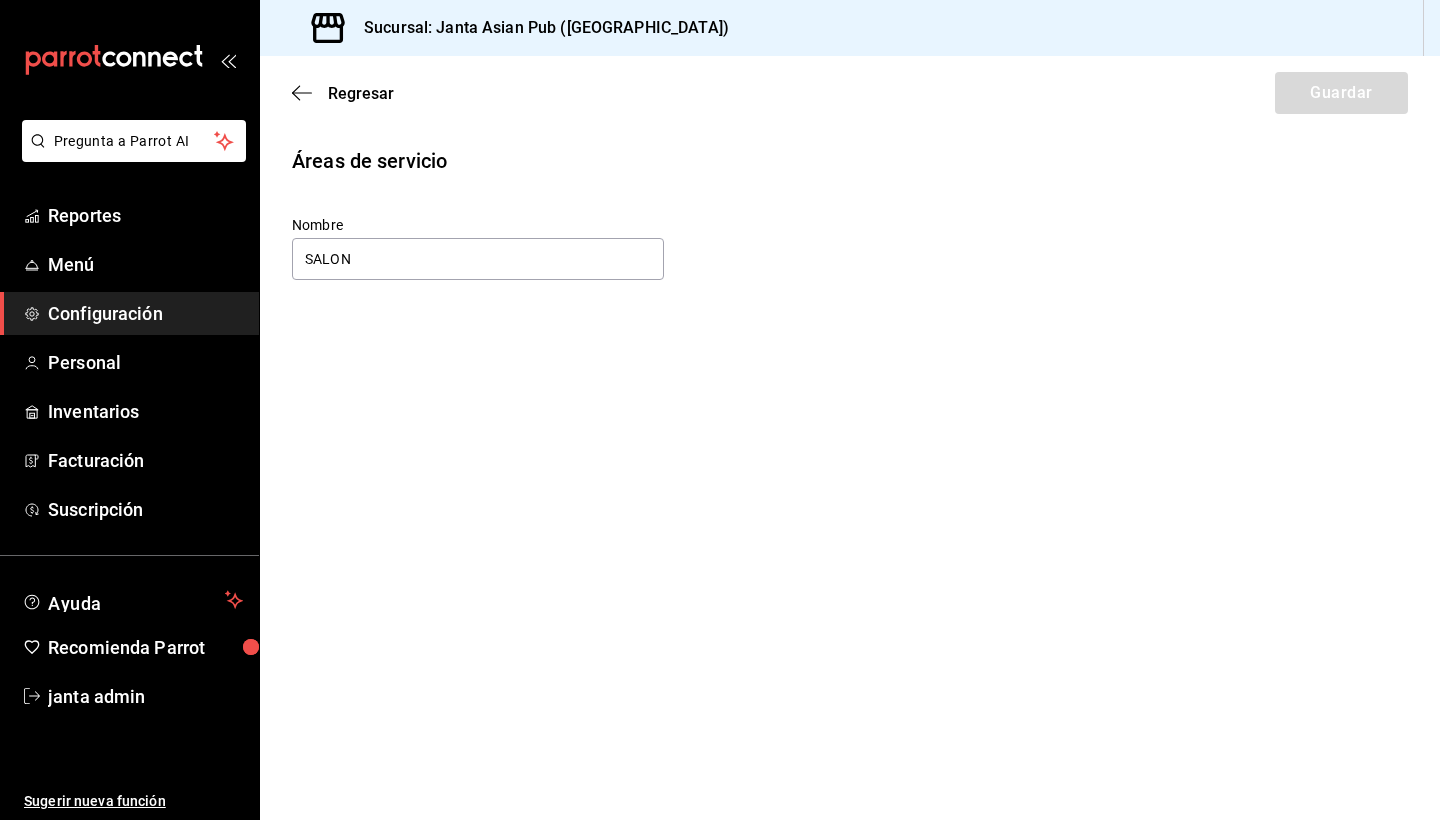 click on "Regresar Guardar Áreas de servicio Nombre SALON" at bounding box center (850, 438) 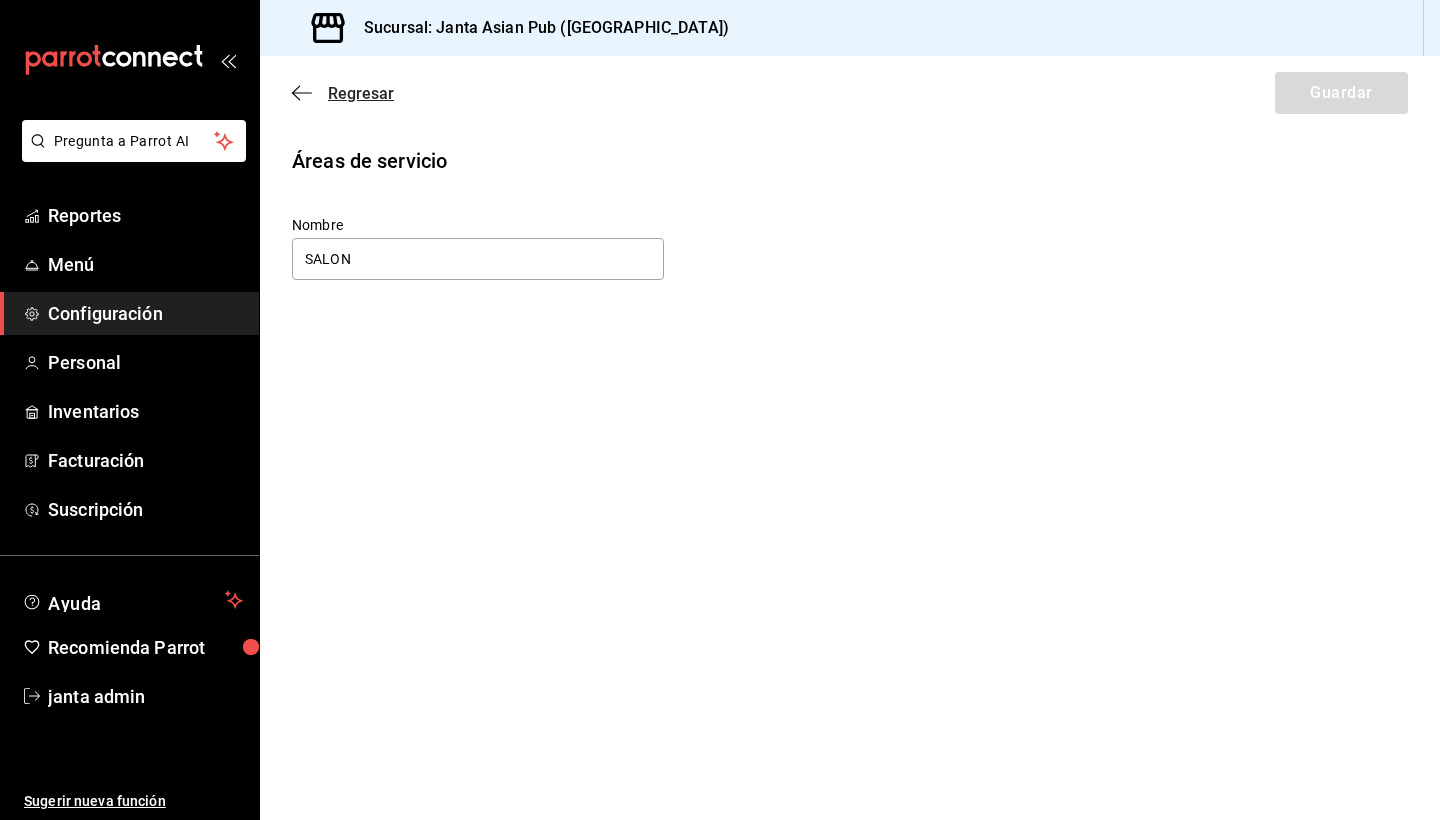 click 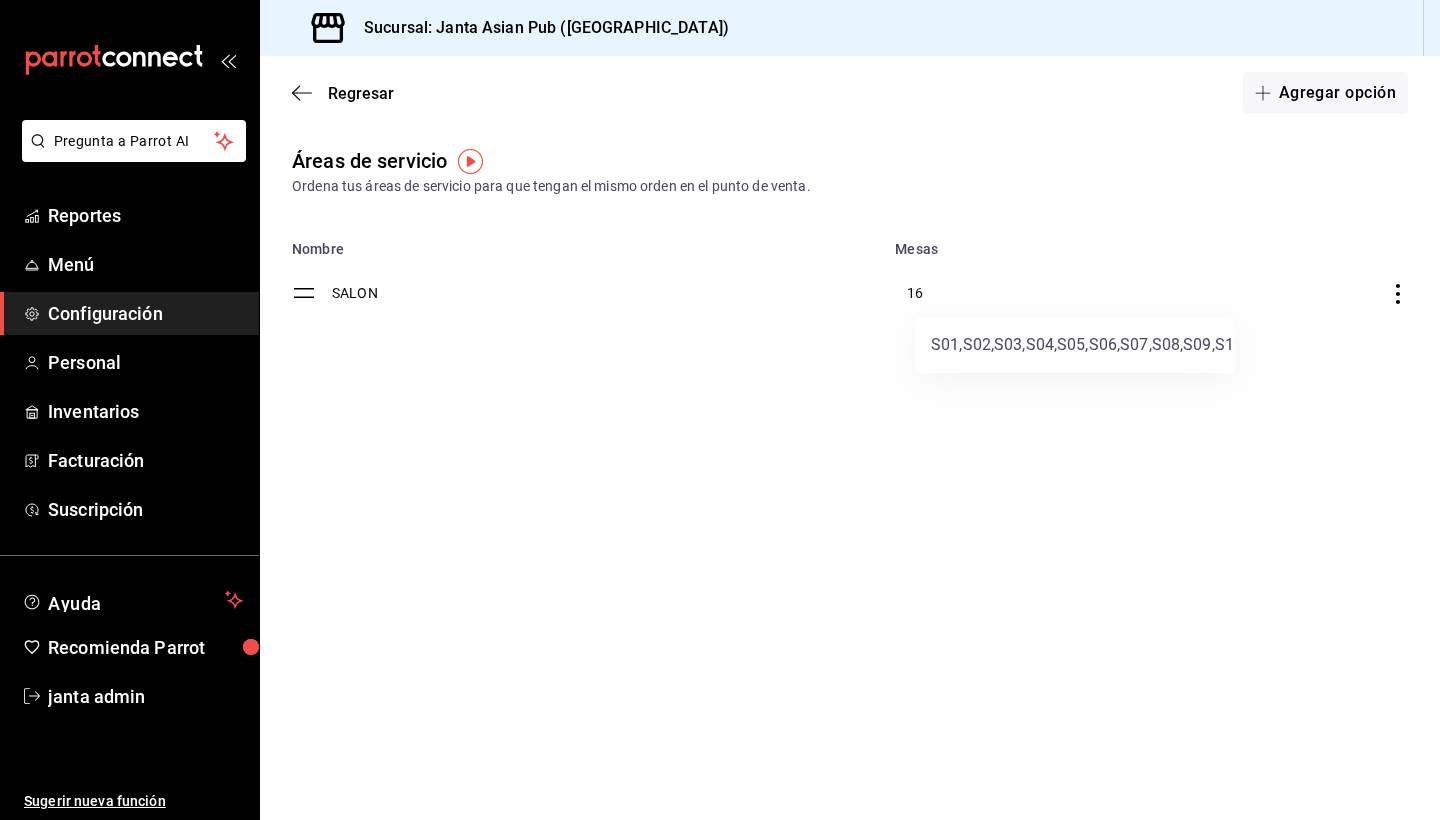 click at bounding box center (720, 410) 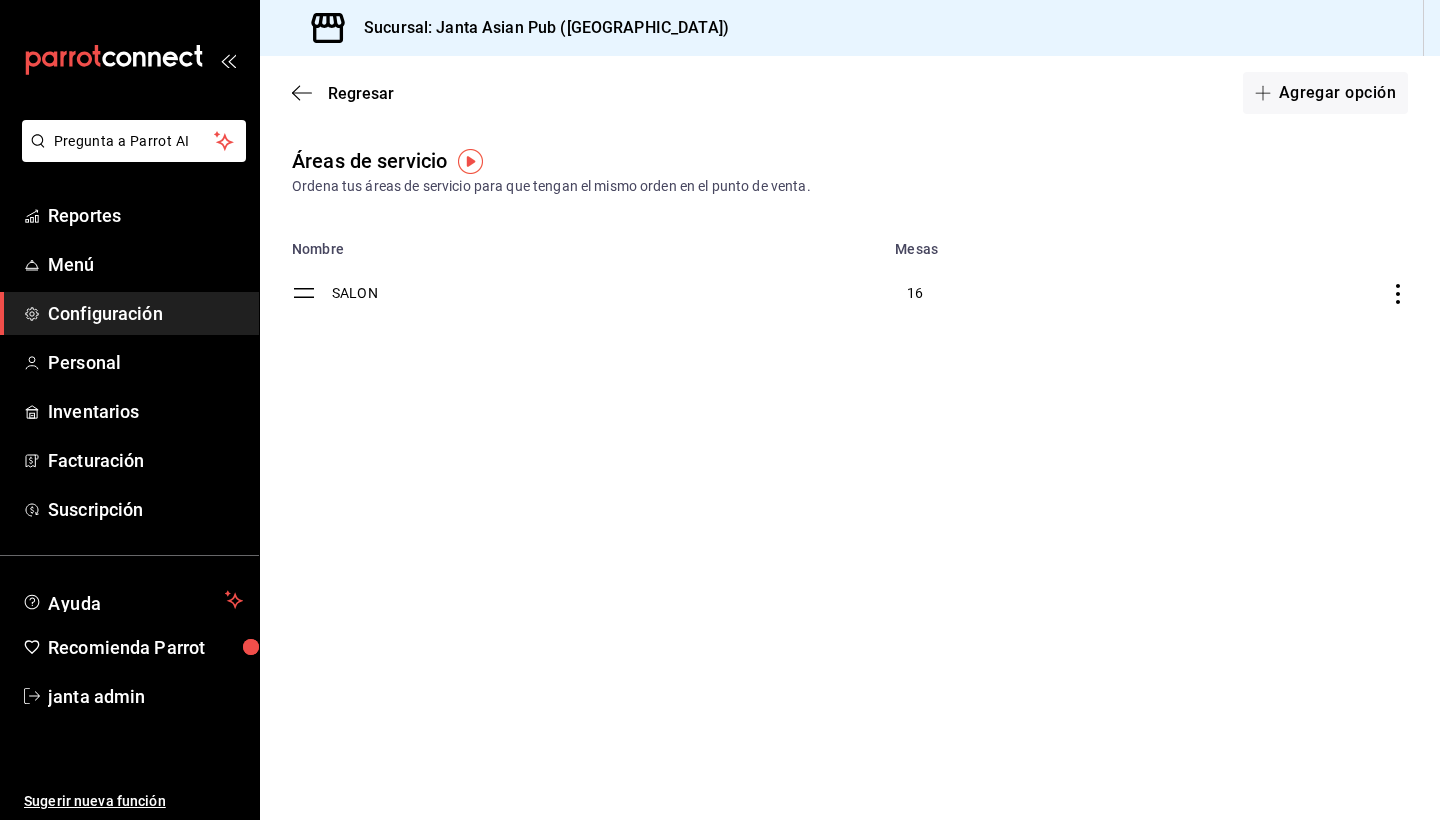 click on "Mesas" at bounding box center (1022, 243) 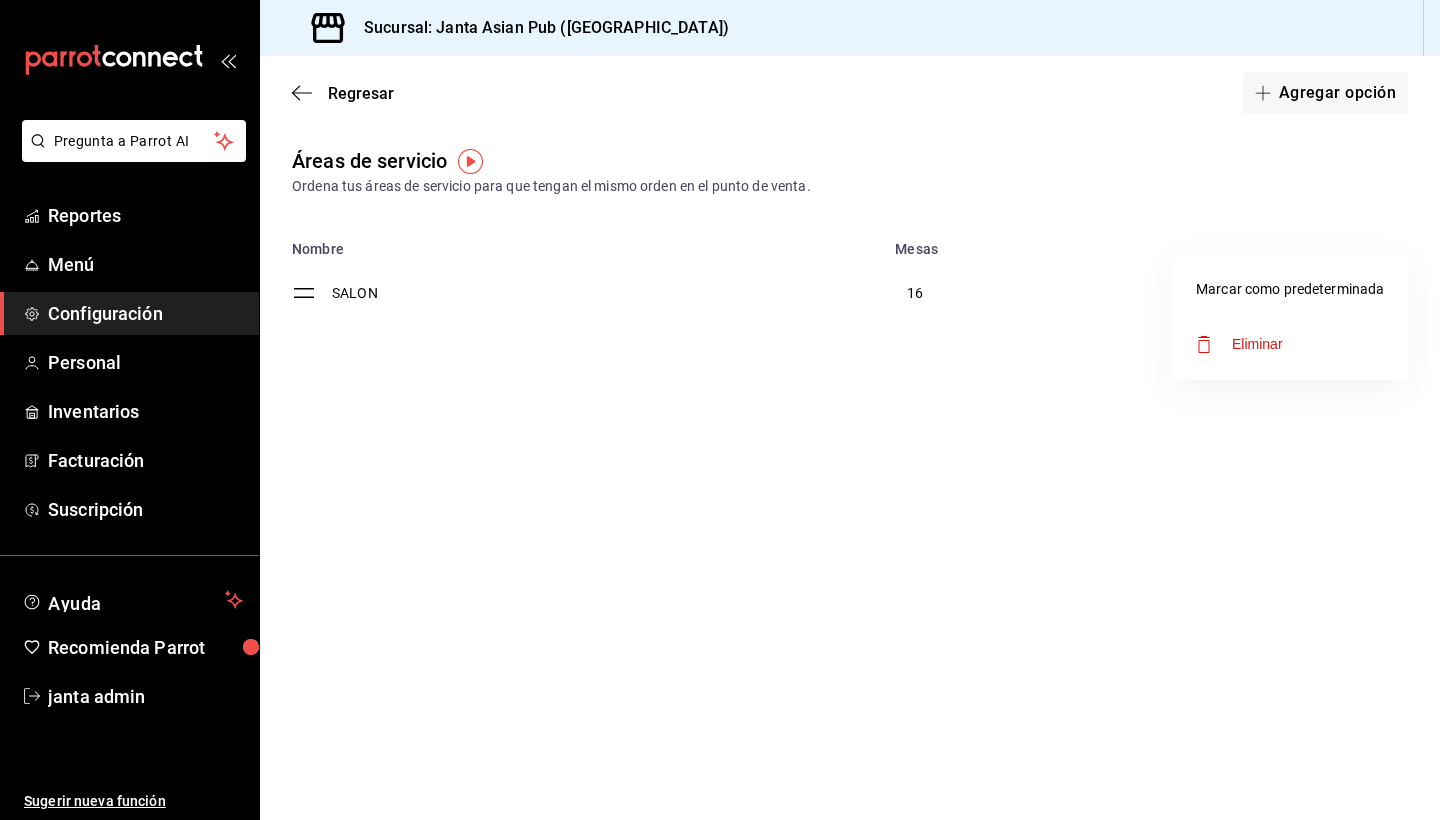 click at bounding box center (720, 410) 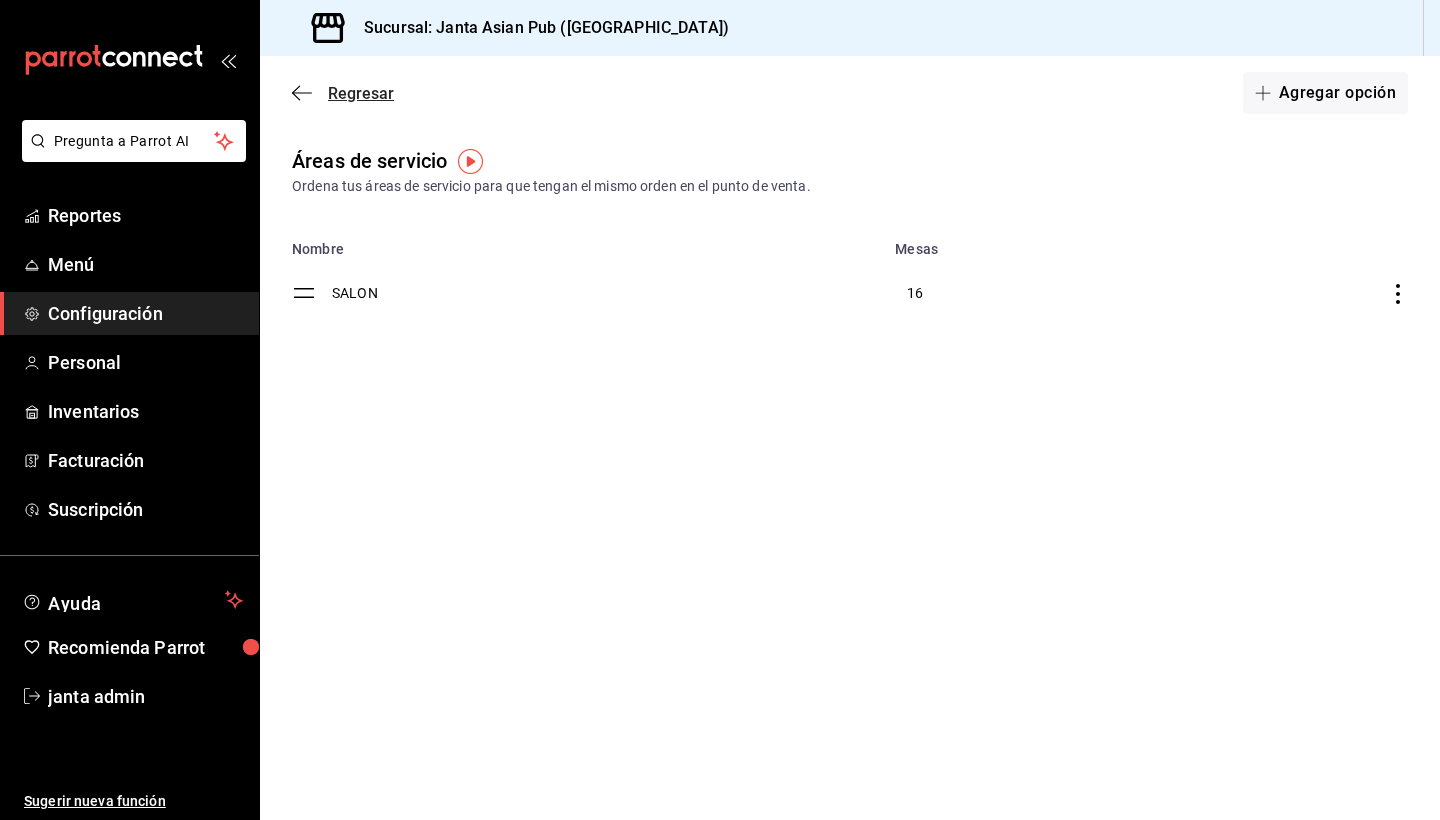 click 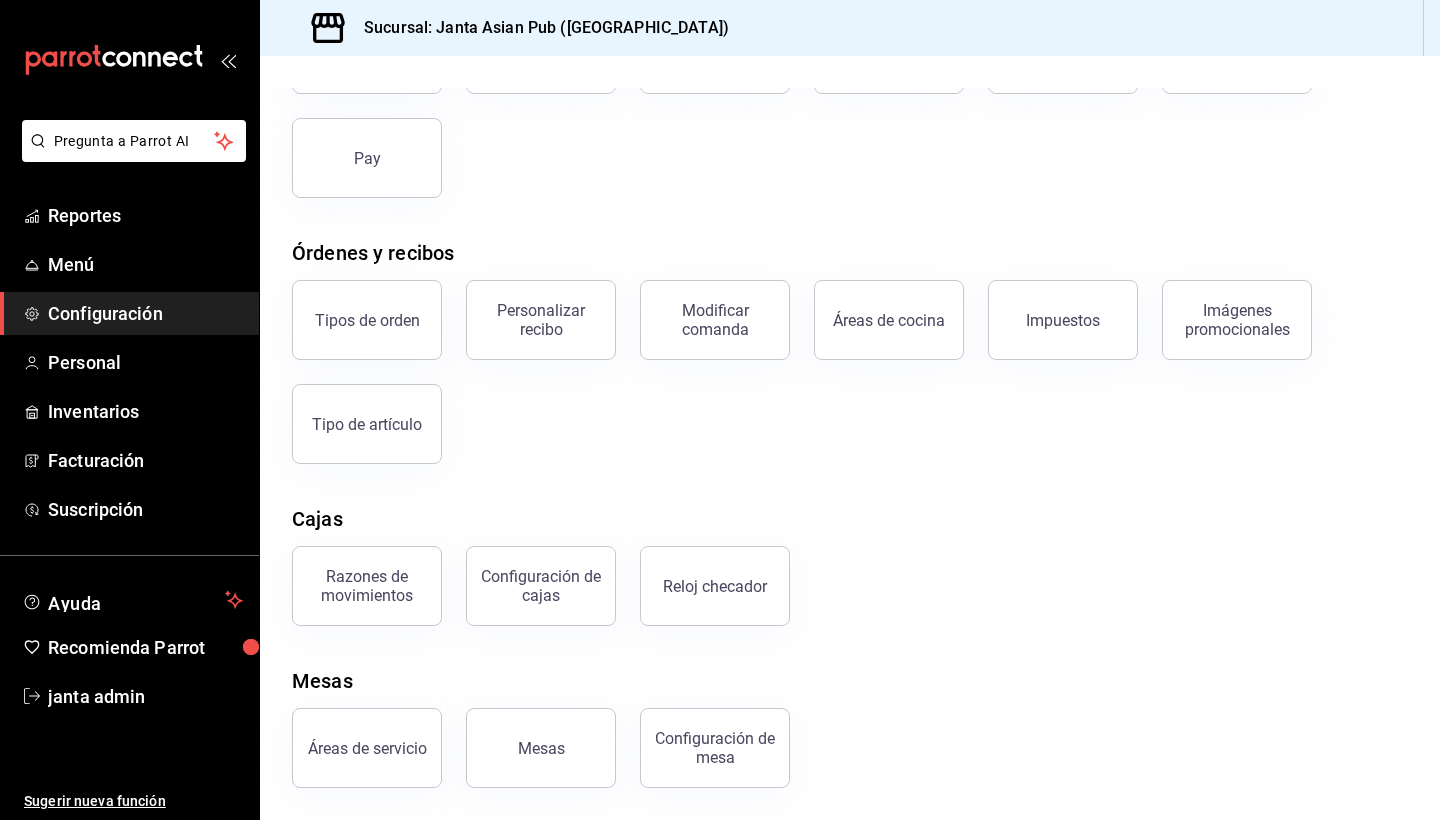 scroll, scrollTop: 194, scrollLeft: 0, axis: vertical 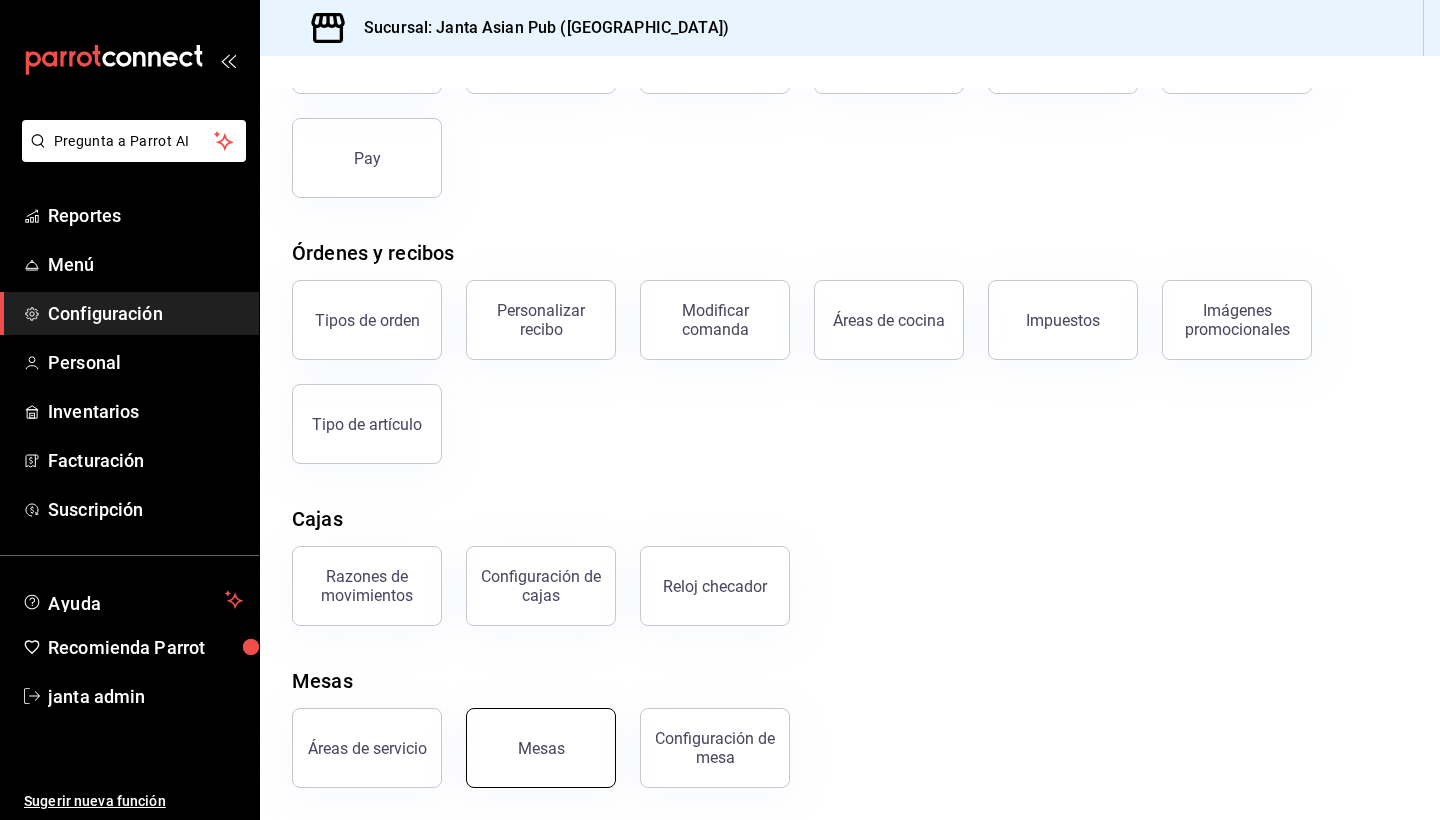 click on "Mesas" at bounding box center [541, 748] 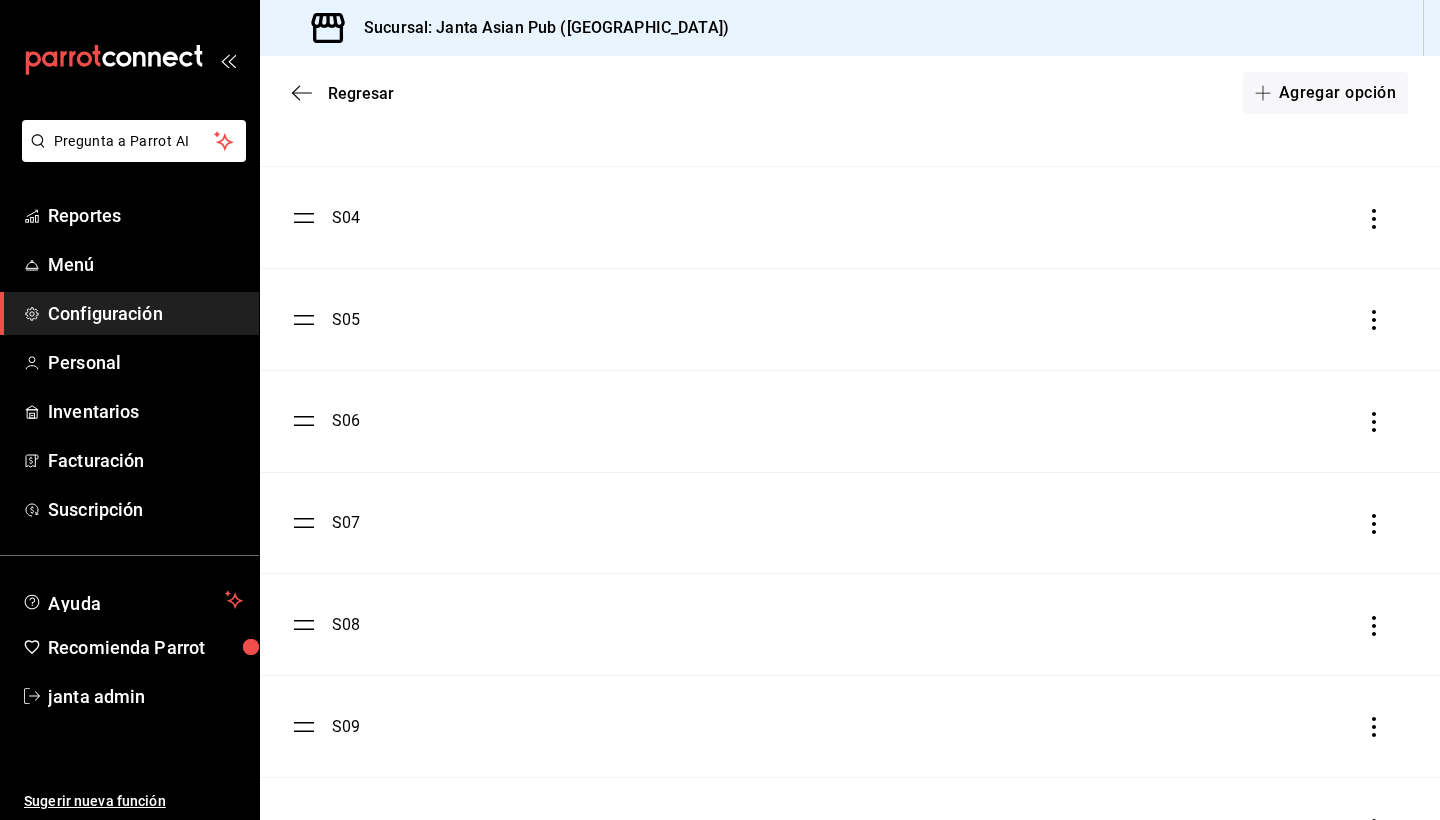 scroll, scrollTop: 486, scrollLeft: 0, axis: vertical 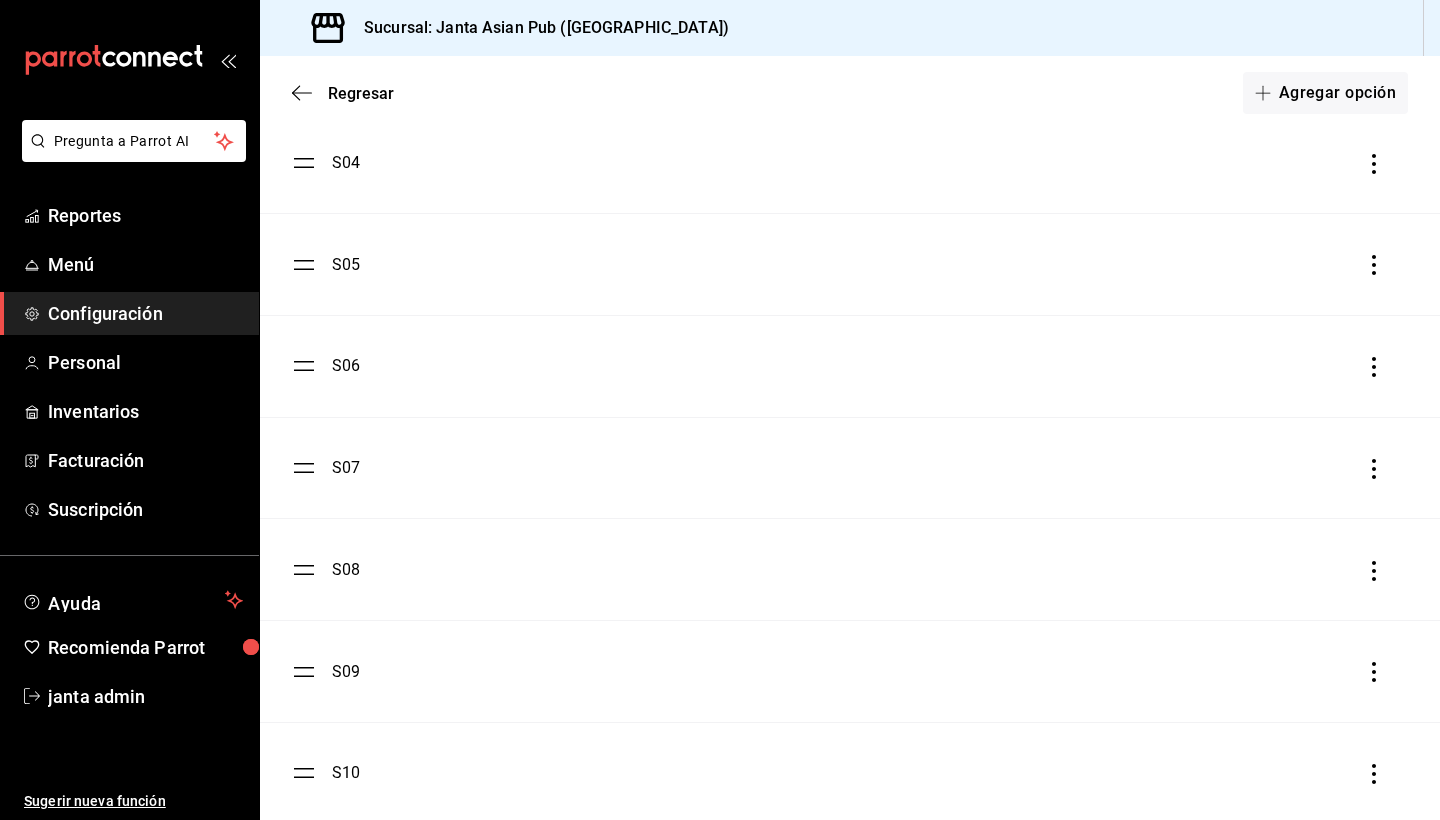 click on "S05" at bounding box center [346, 265] 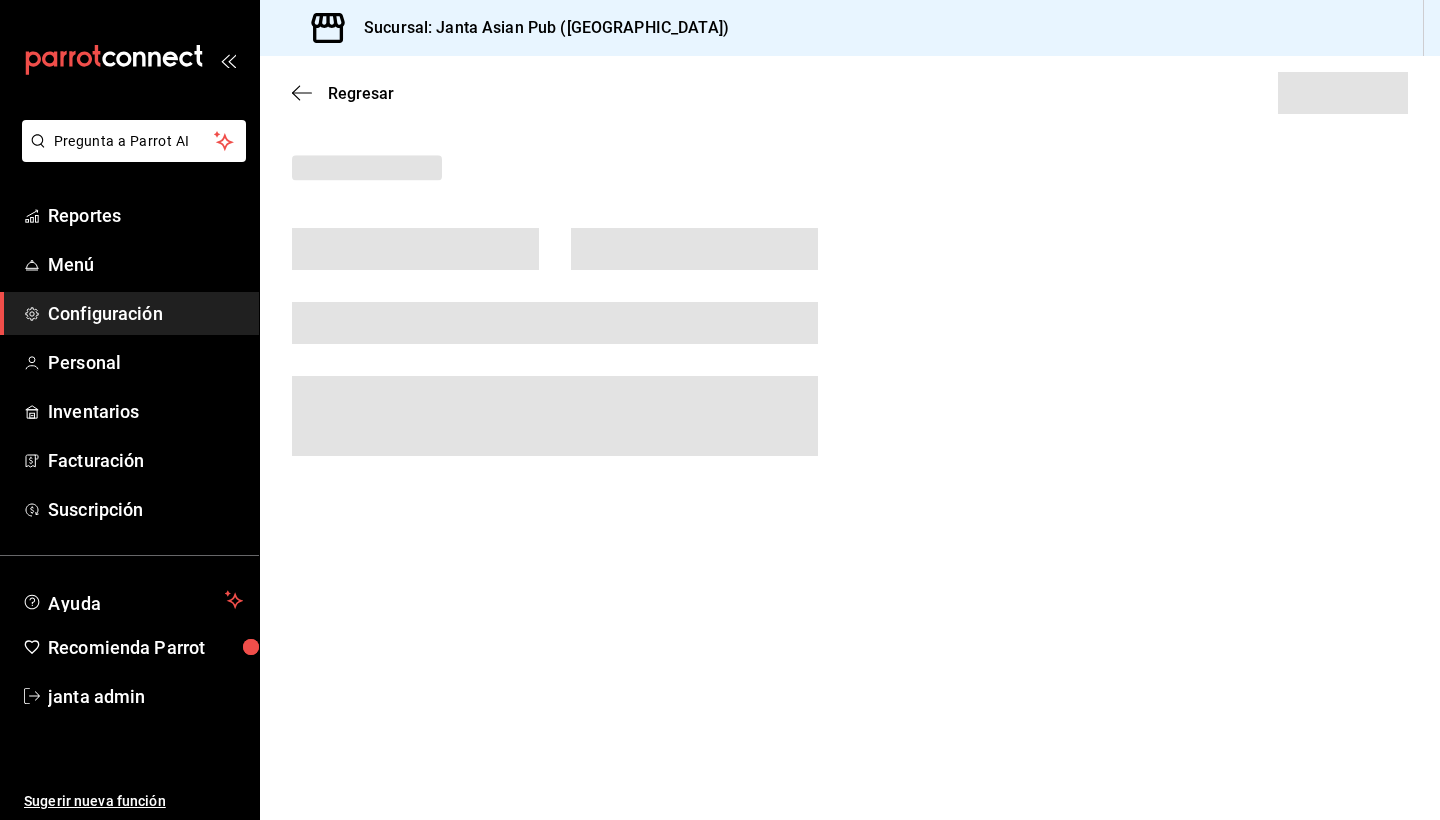 scroll, scrollTop: 0, scrollLeft: 0, axis: both 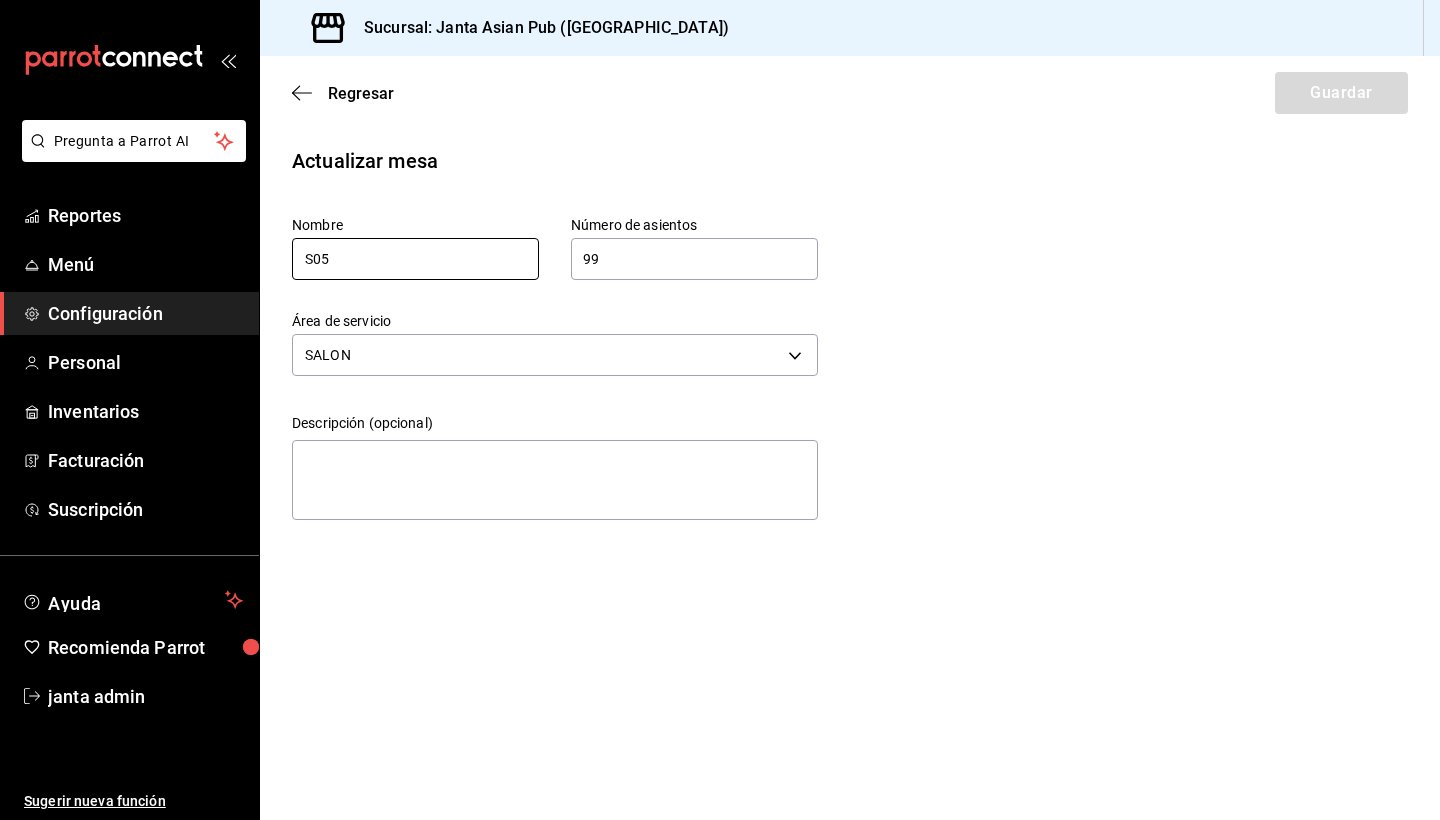 click on "S05" at bounding box center [415, 259] 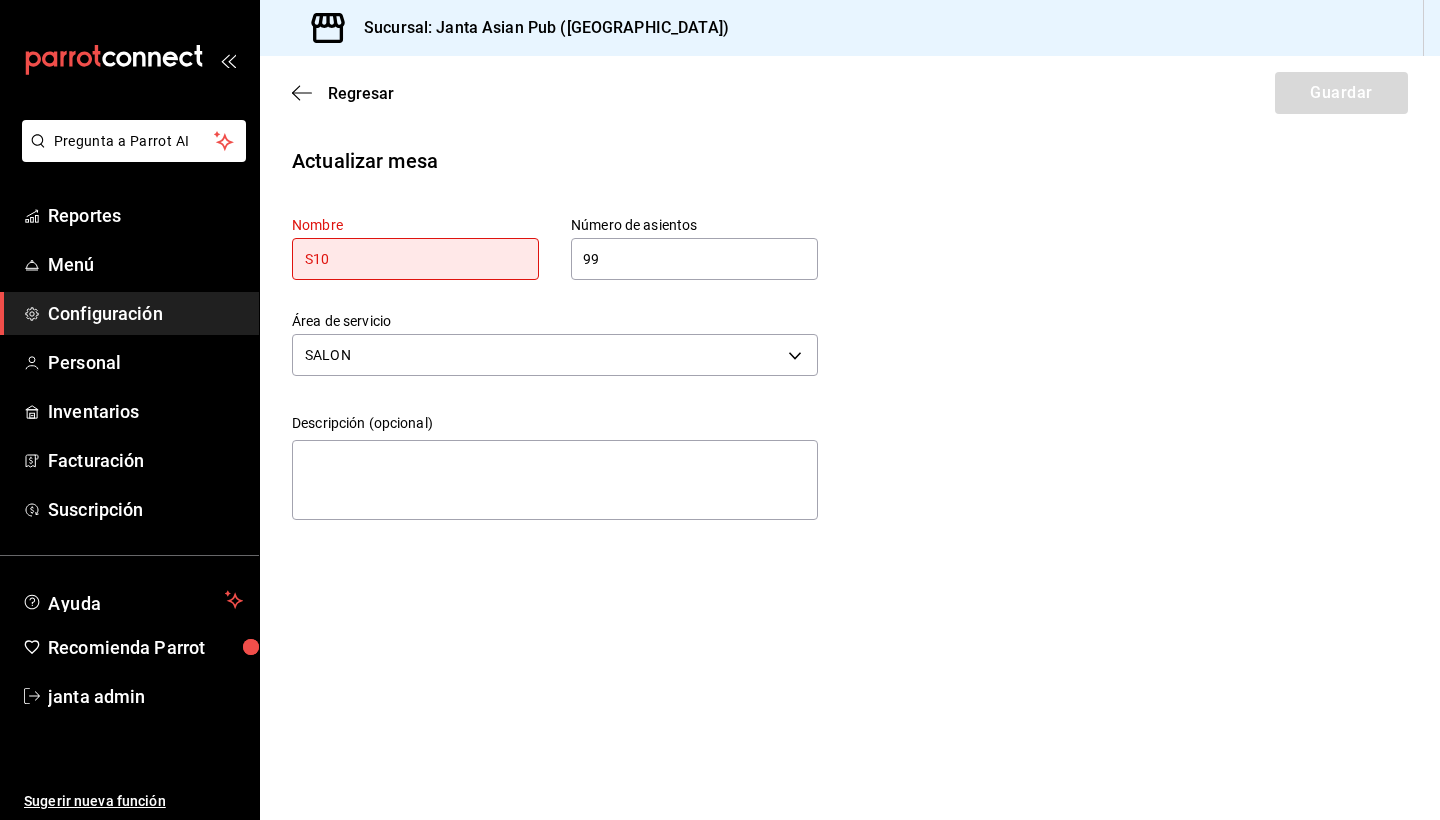 click on "99" at bounding box center [694, 259] 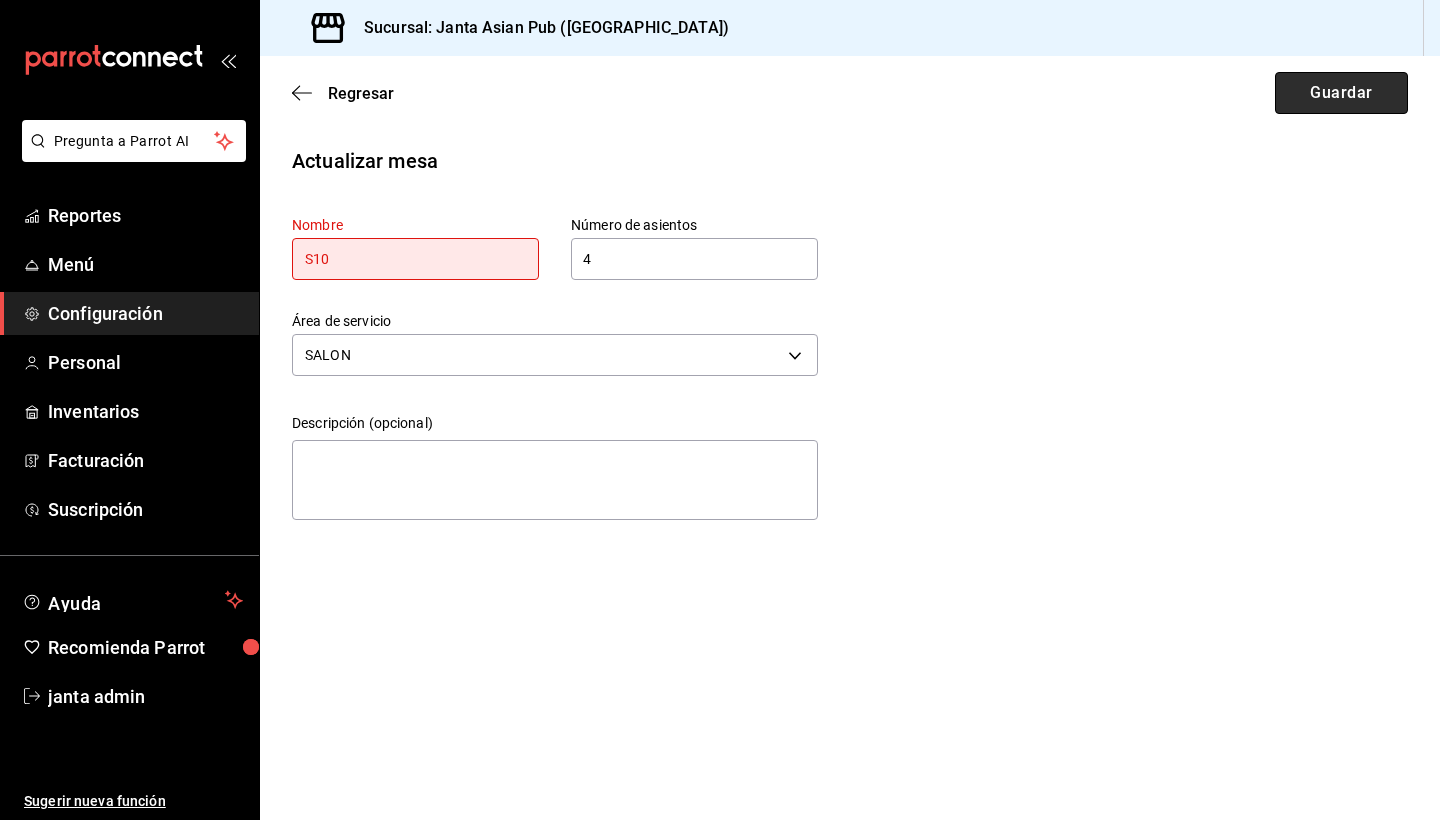 click on "Guardar" at bounding box center [1341, 93] 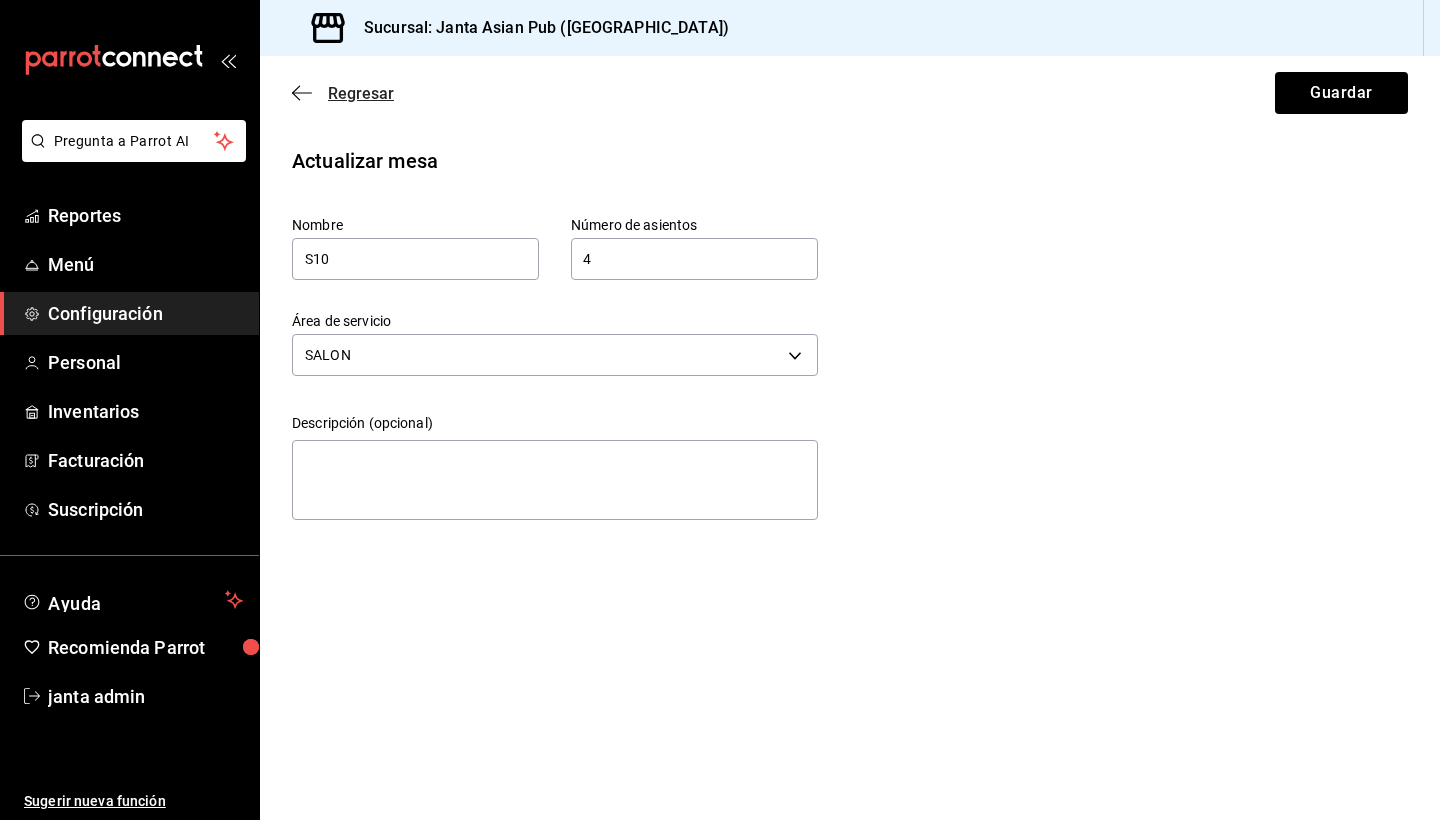 click 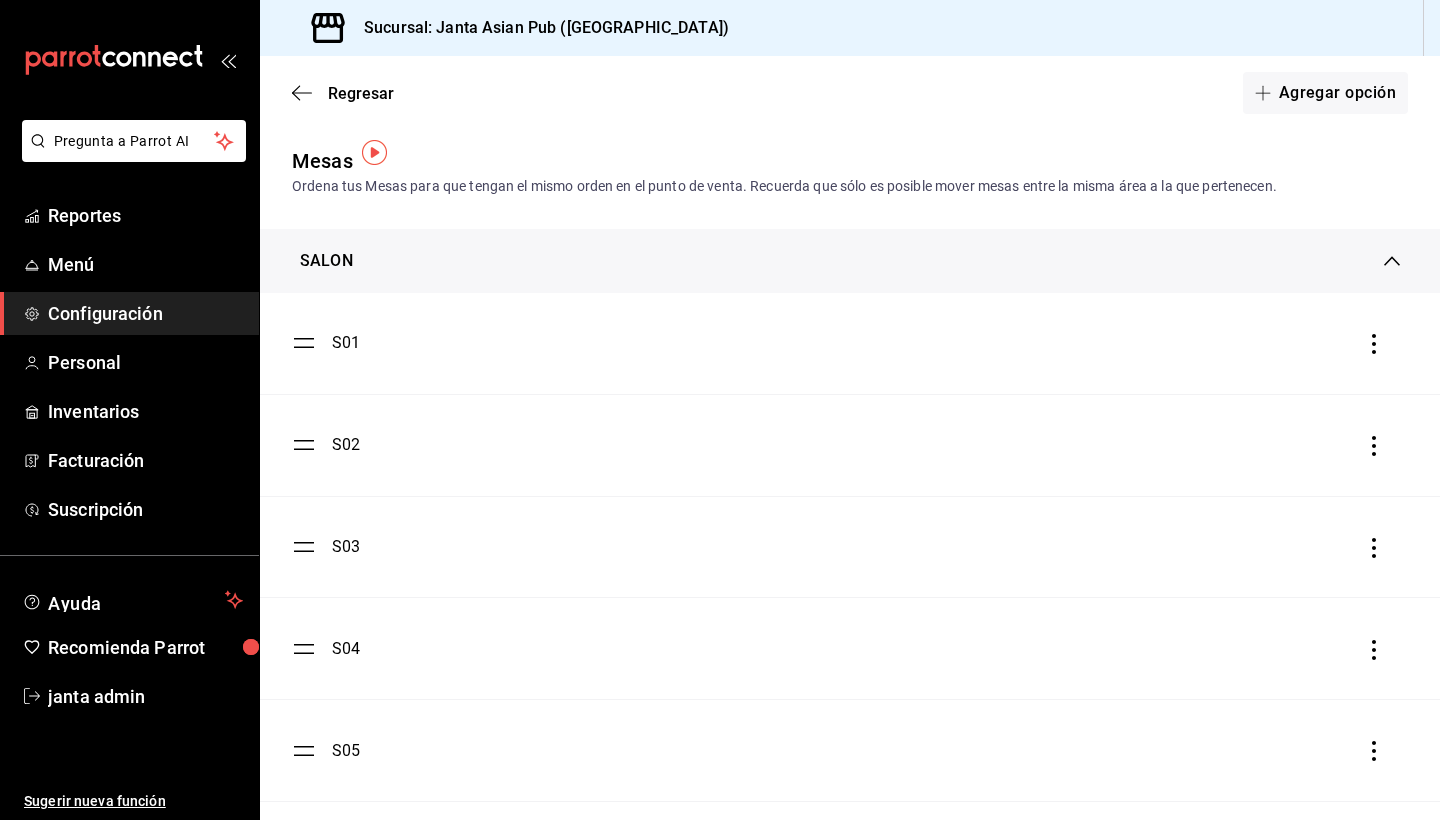 scroll, scrollTop: 15, scrollLeft: 0, axis: vertical 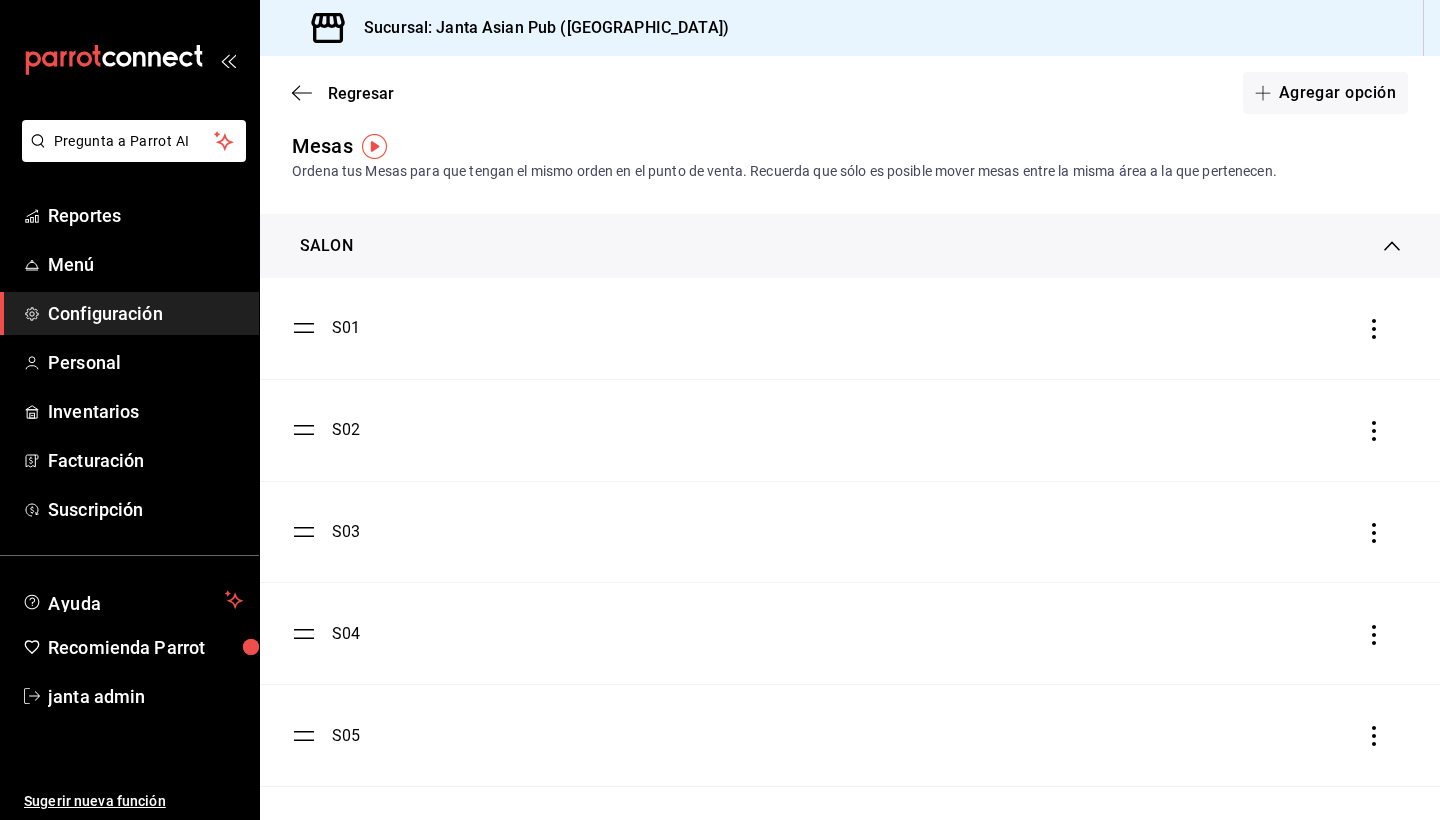 click on "S01 S02 S03 S04 S05 S06 S07 S08 S09 S10 S11 S12 S13 S14 S15 S16" at bounding box center (850, 1092) 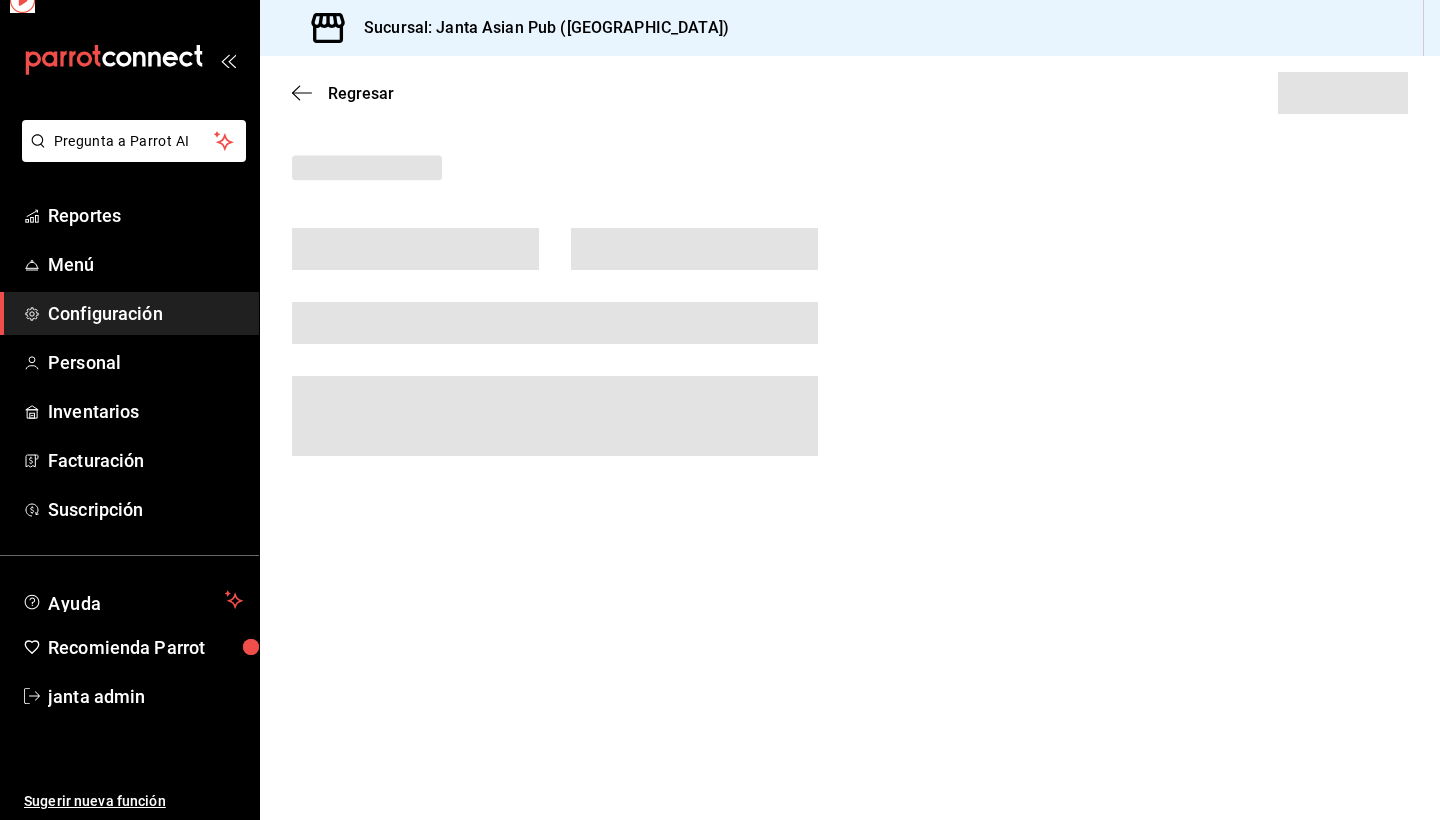scroll, scrollTop: 0, scrollLeft: 0, axis: both 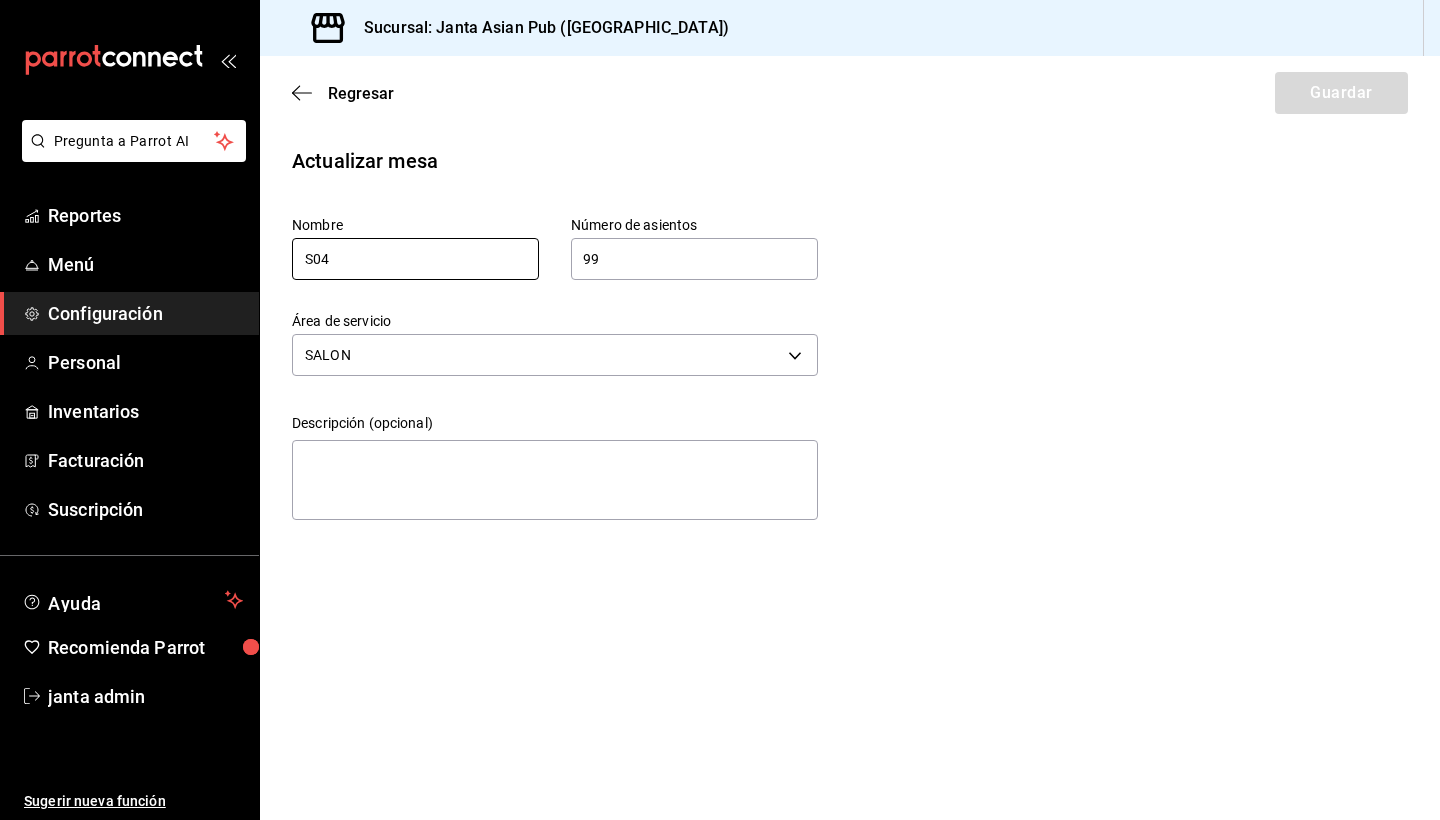 click on "S04" at bounding box center (415, 259) 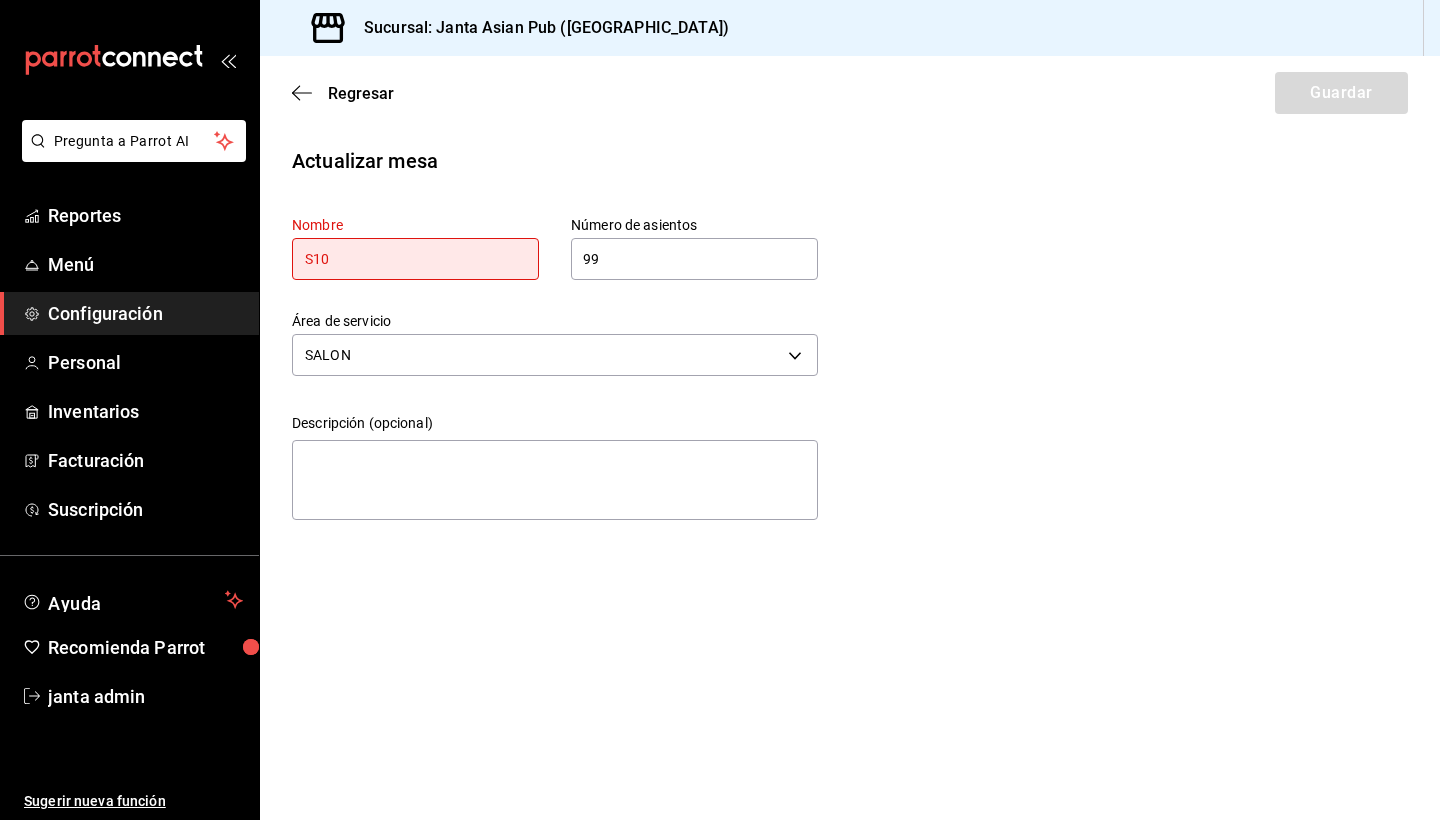 click on "Regresar Guardar" at bounding box center (850, 93) 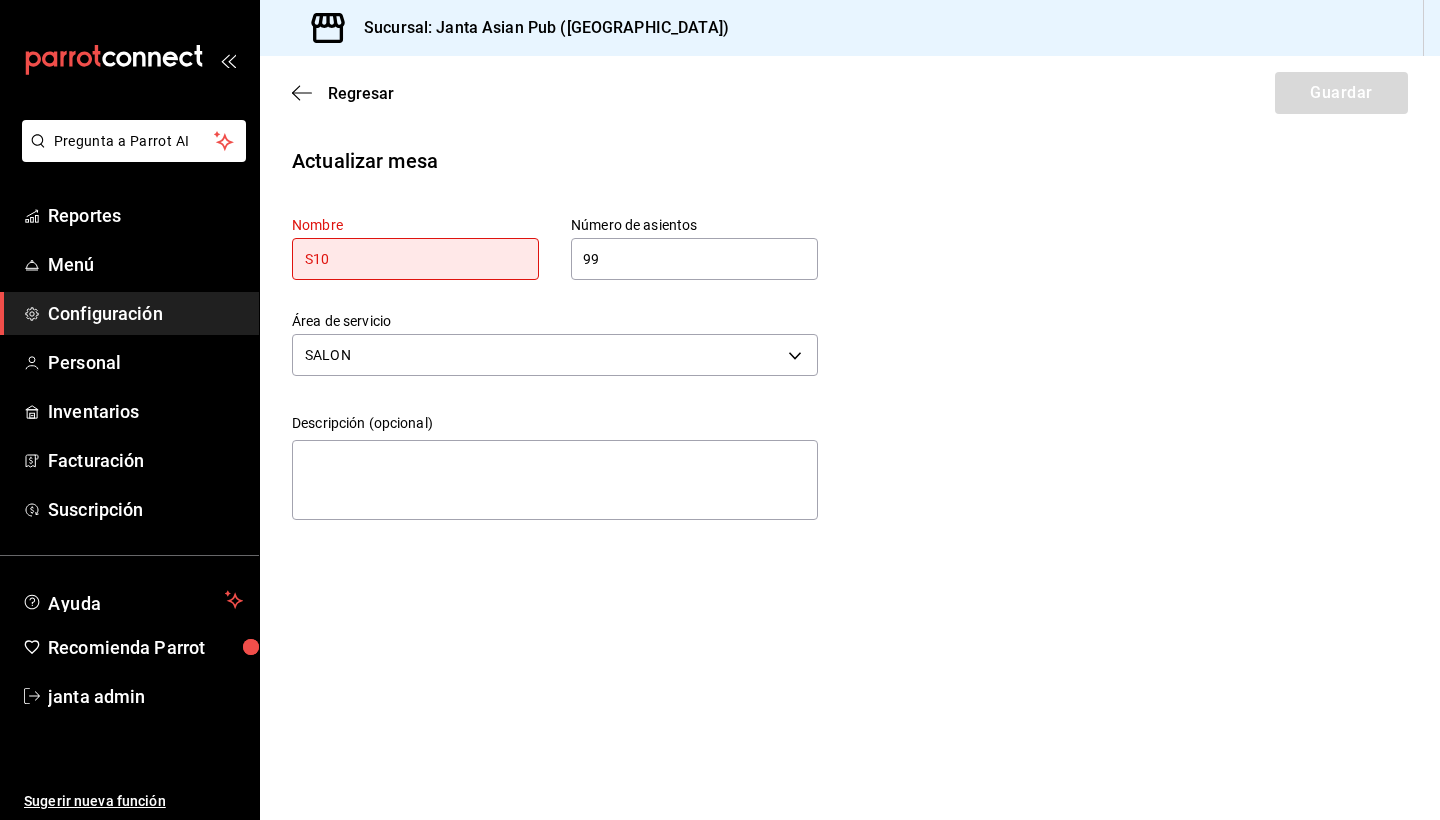 click on "S10" at bounding box center [415, 259] 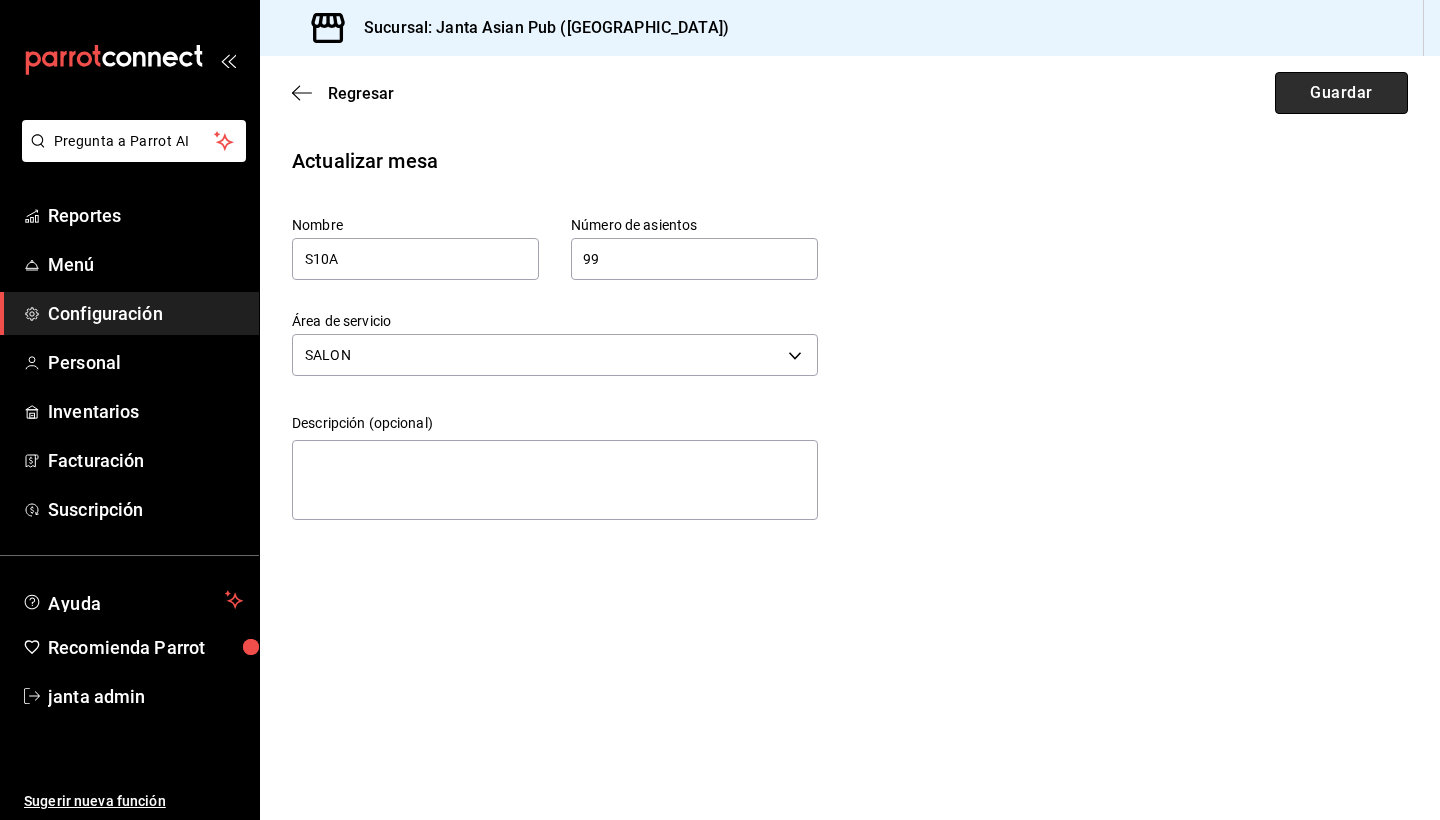 click on "Guardar" at bounding box center (1341, 93) 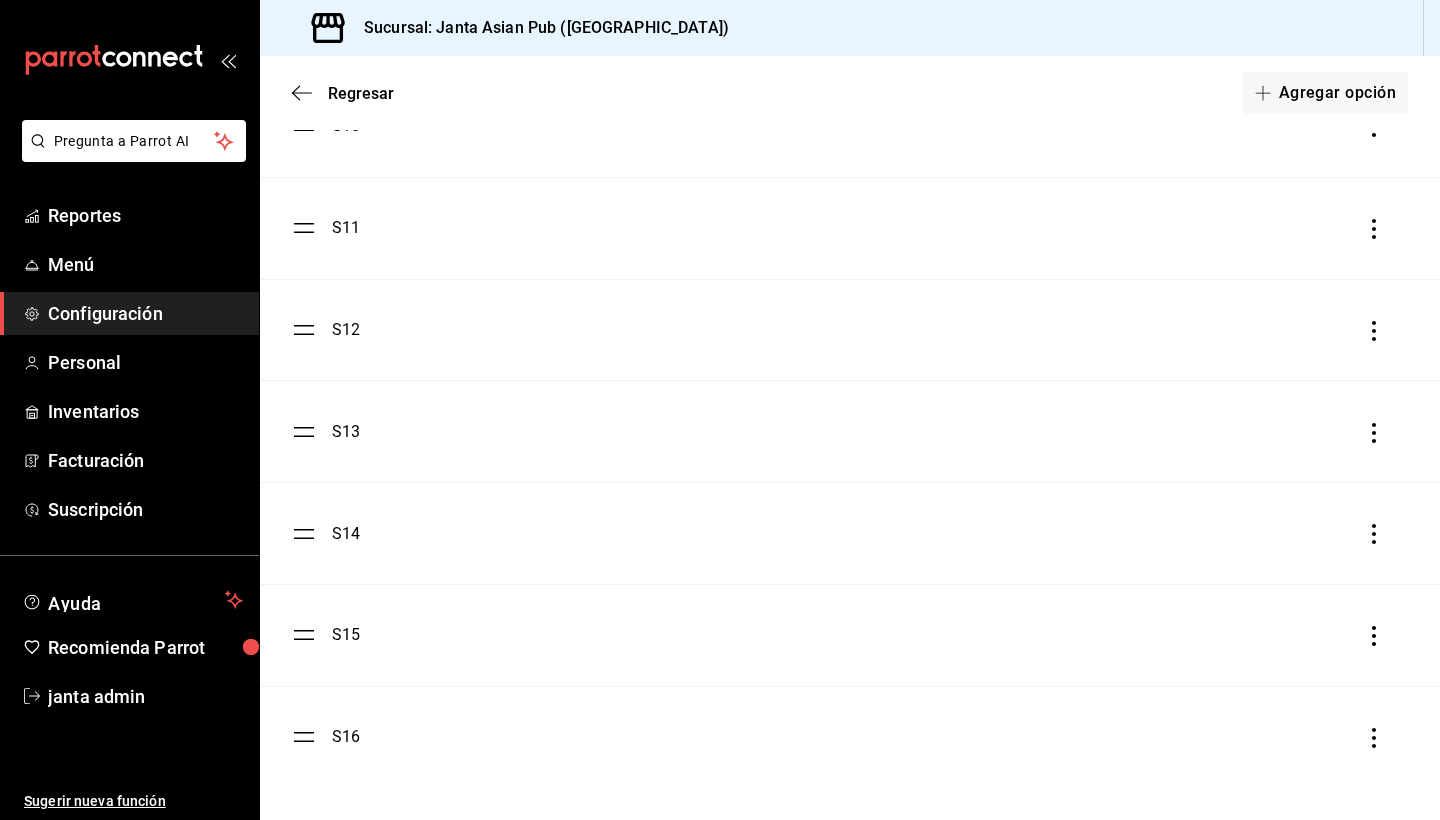 scroll, scrollTop: 1133, scrollLeft: 0, axis: vertical 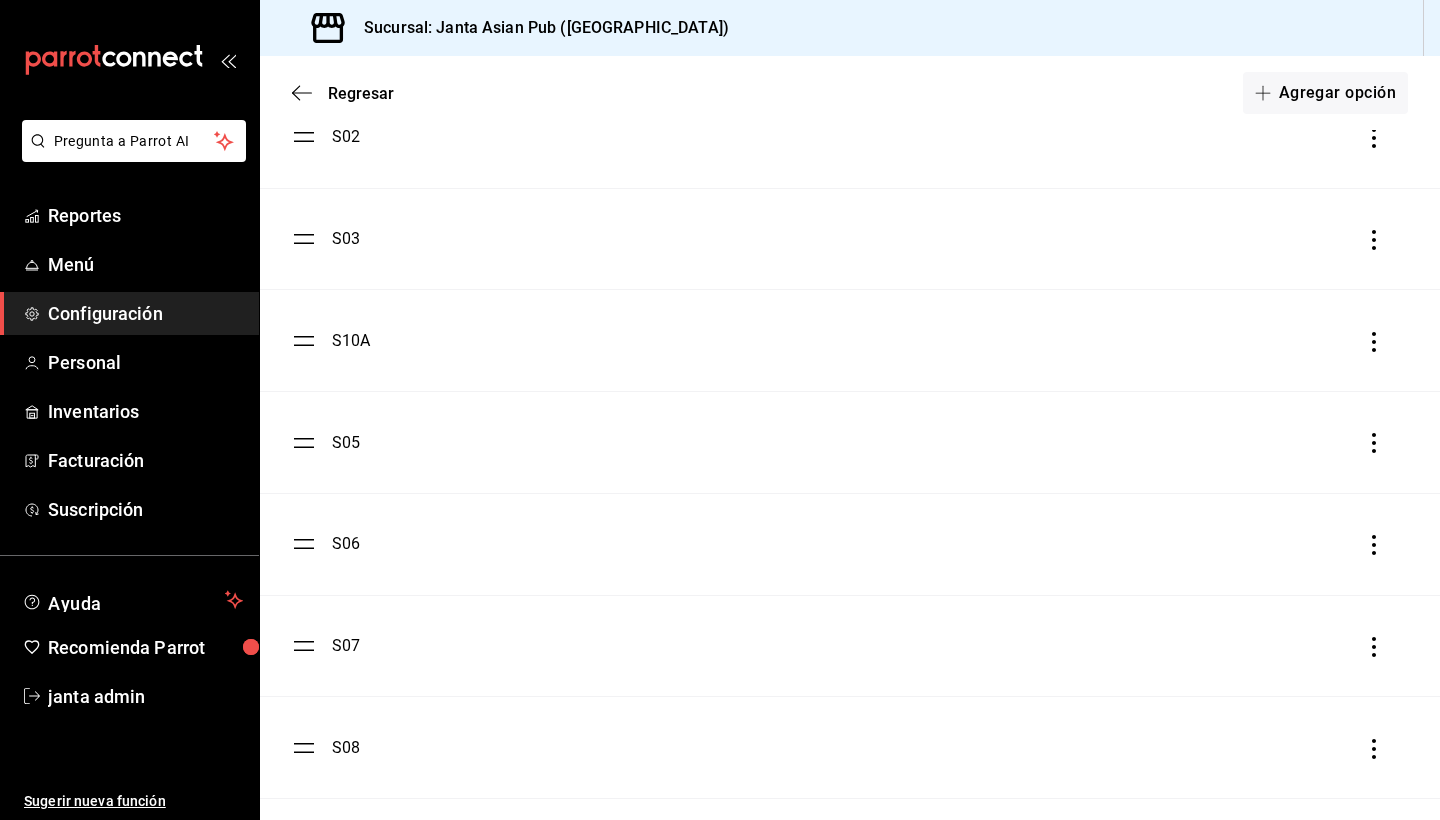 click 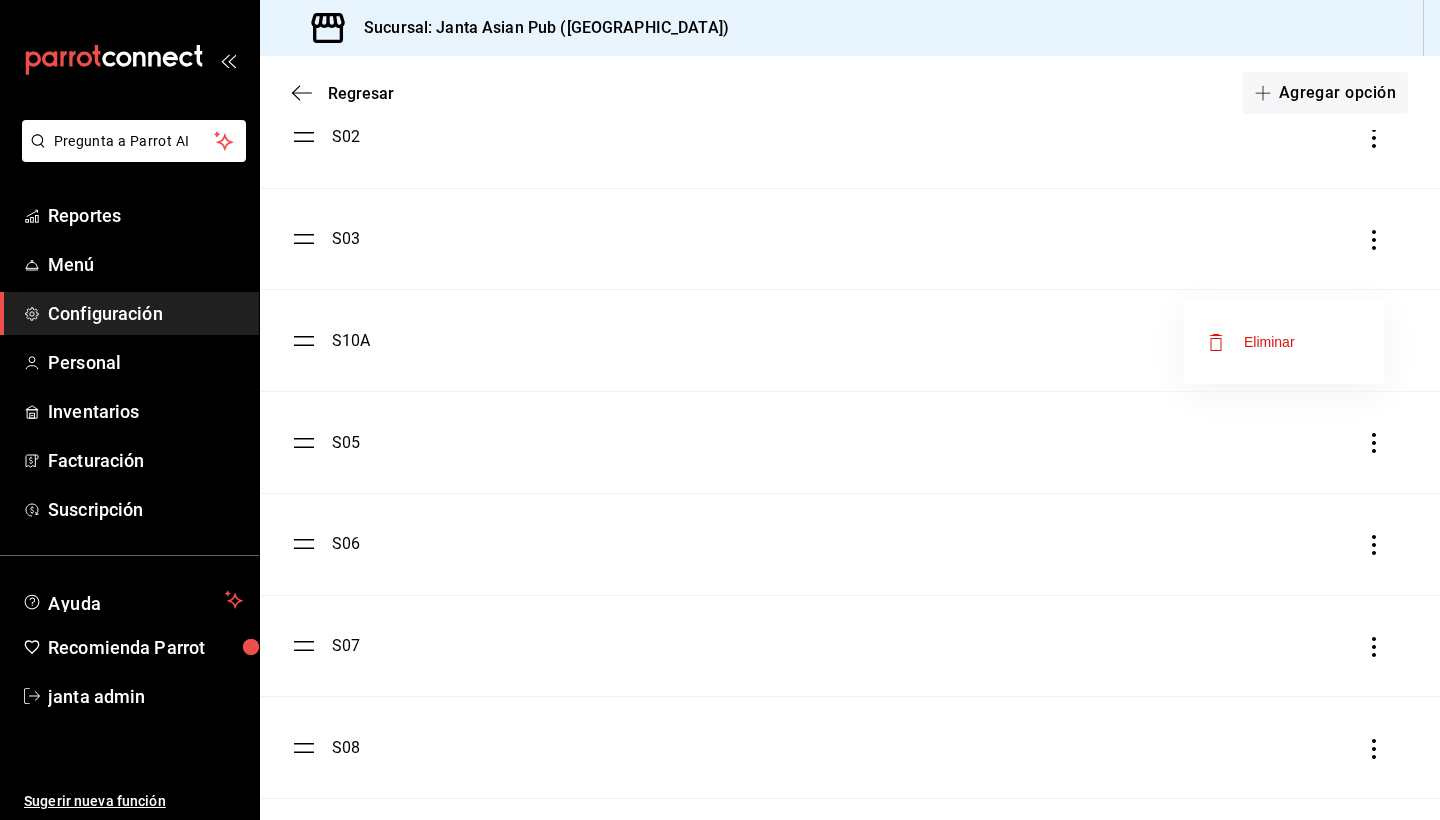 click on "Eliminar" at bounding box center [1269, 342] 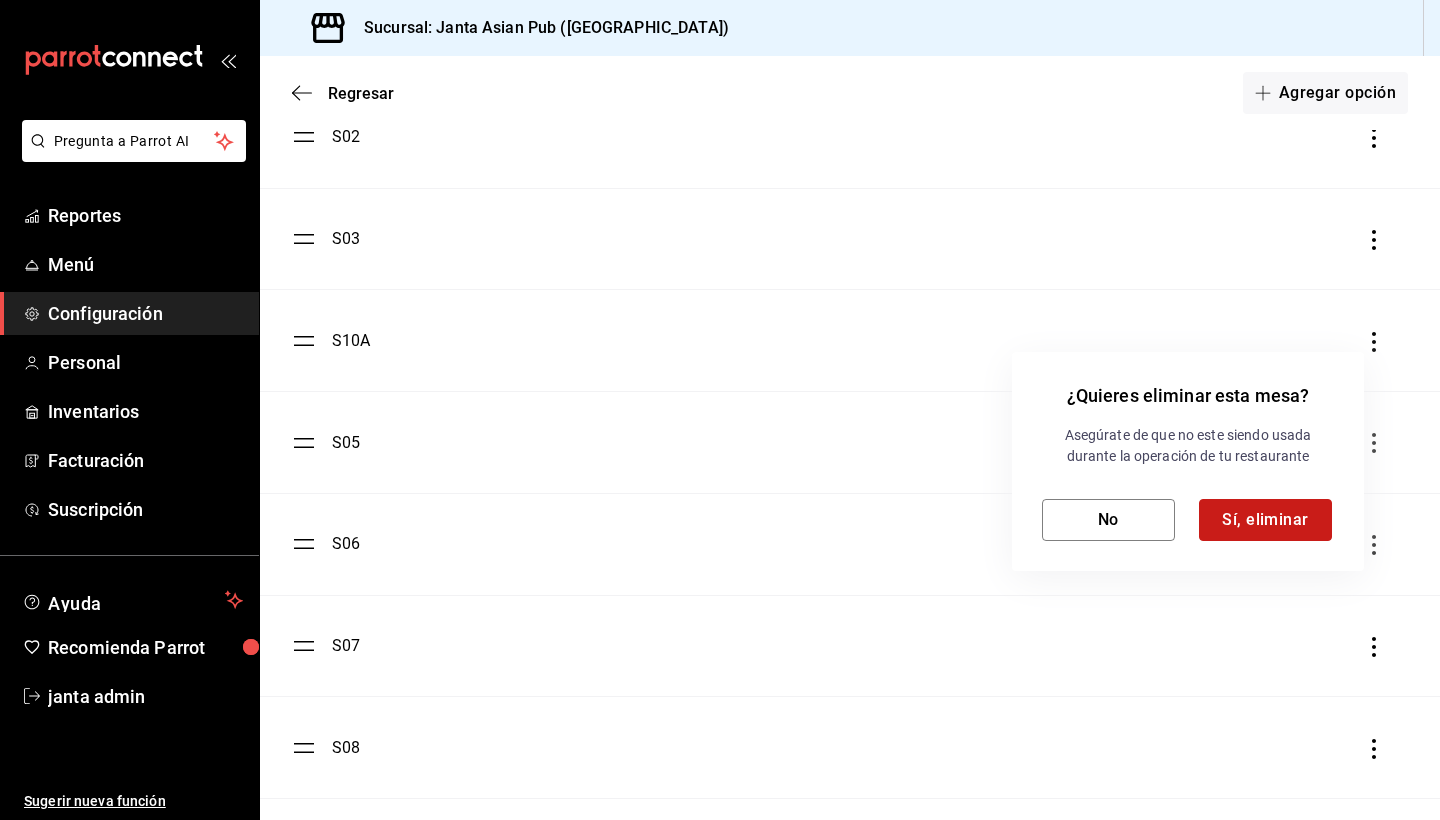 click on "Sí, eliminar" at bounding box center [1265, 520] 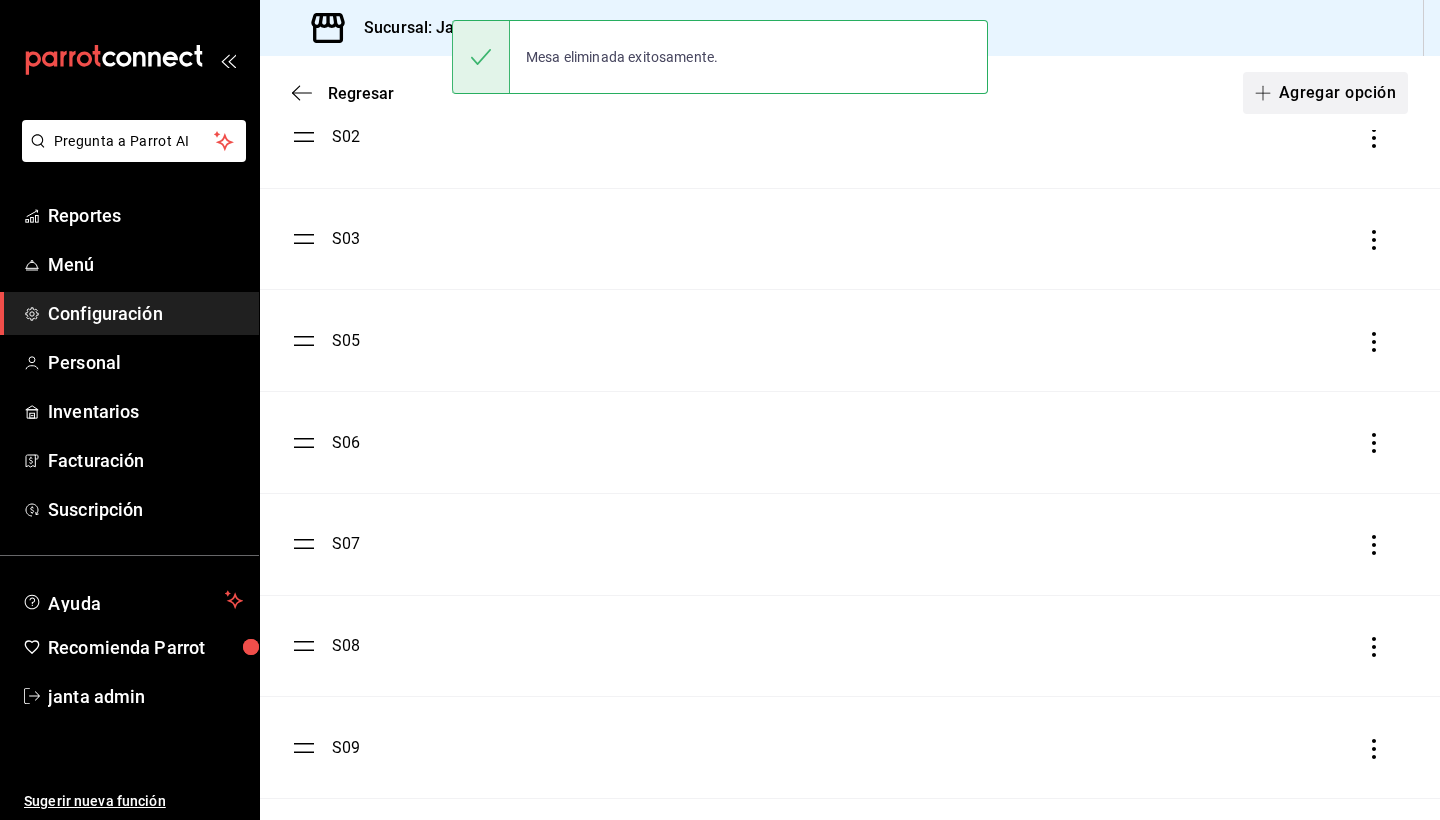 click on "Agregar opción" at bounding box center (1325, 93) 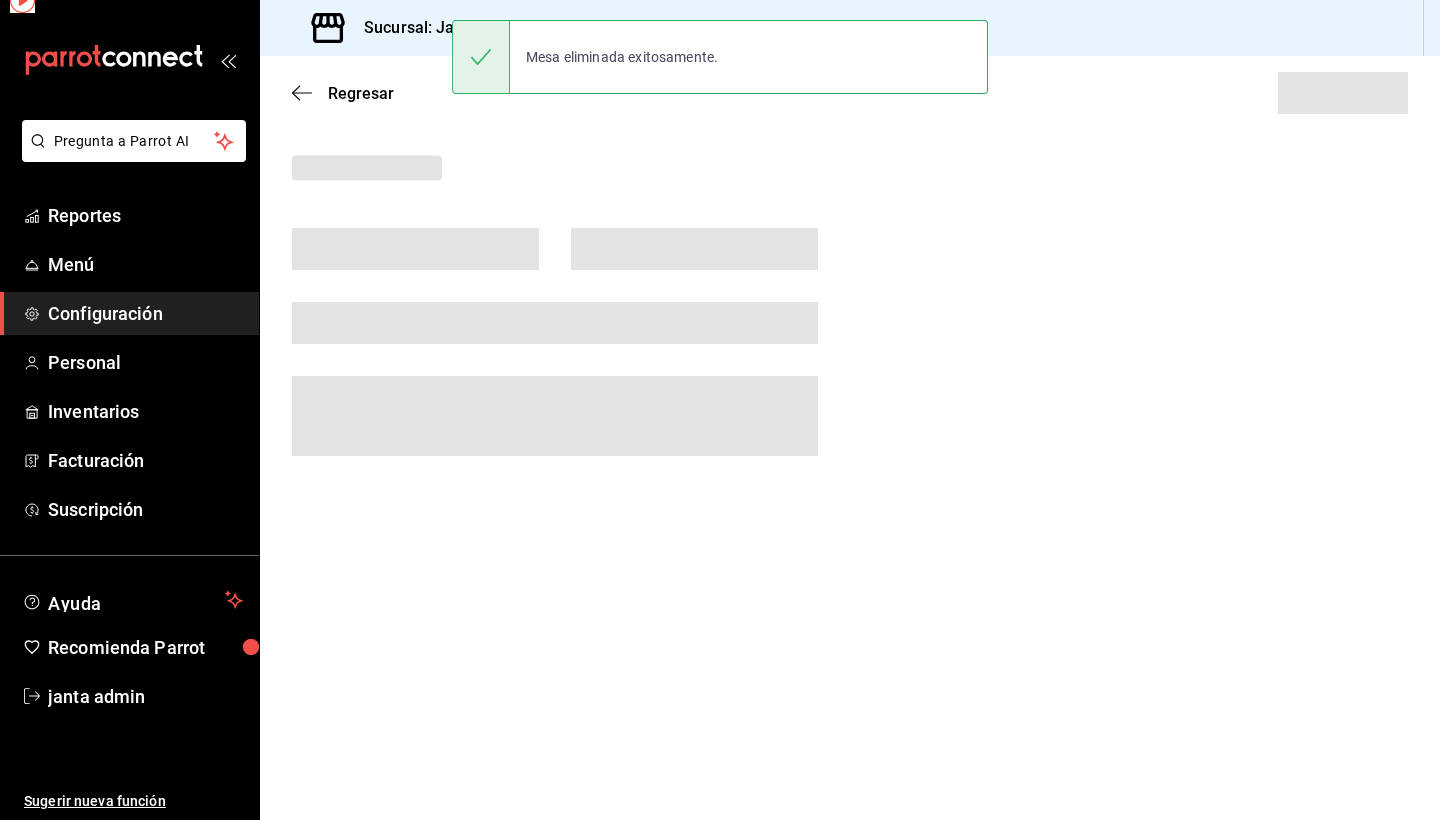 scroll, scrollTop: 0, scrollLeft: 0, axis: both 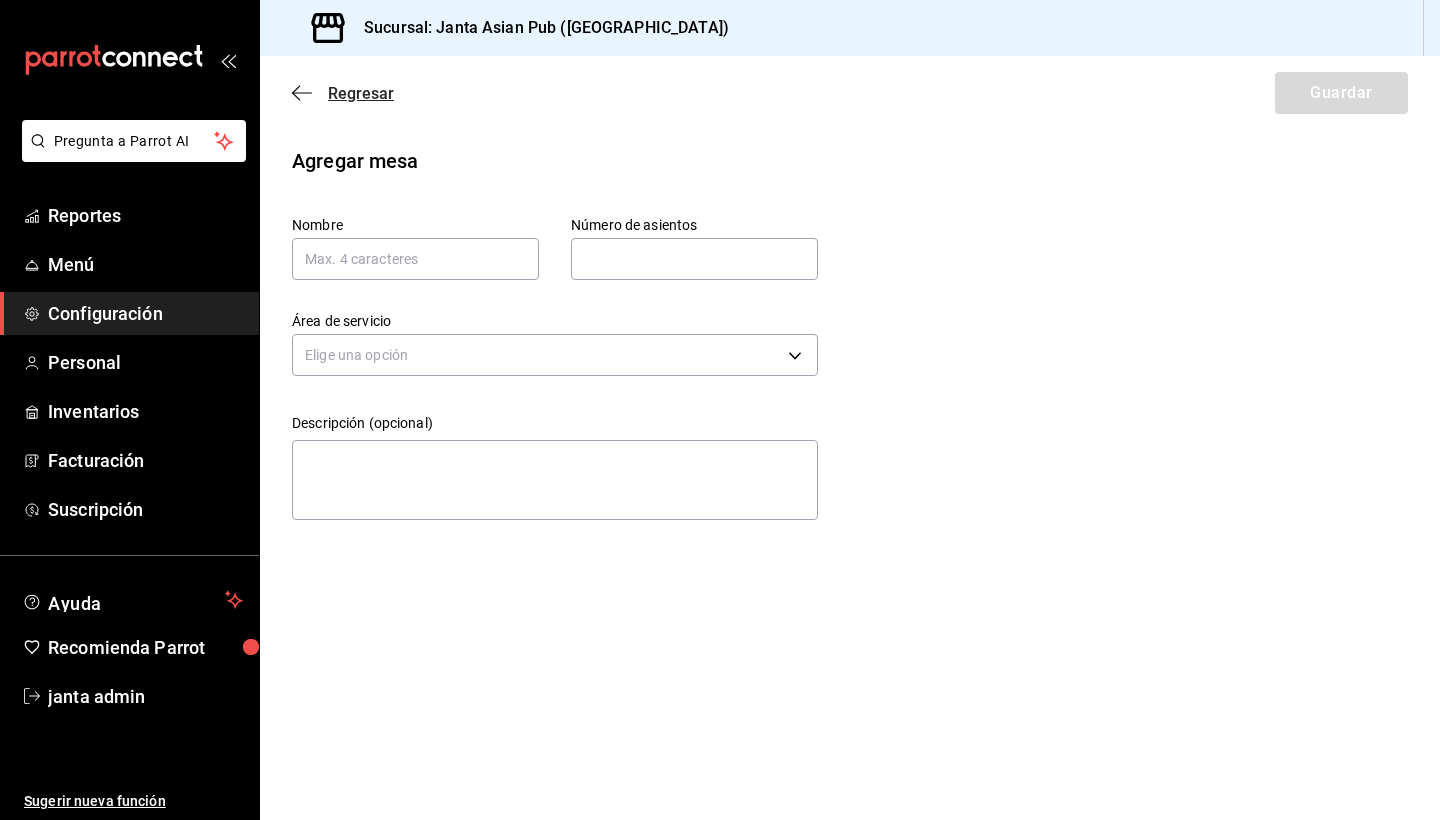 click 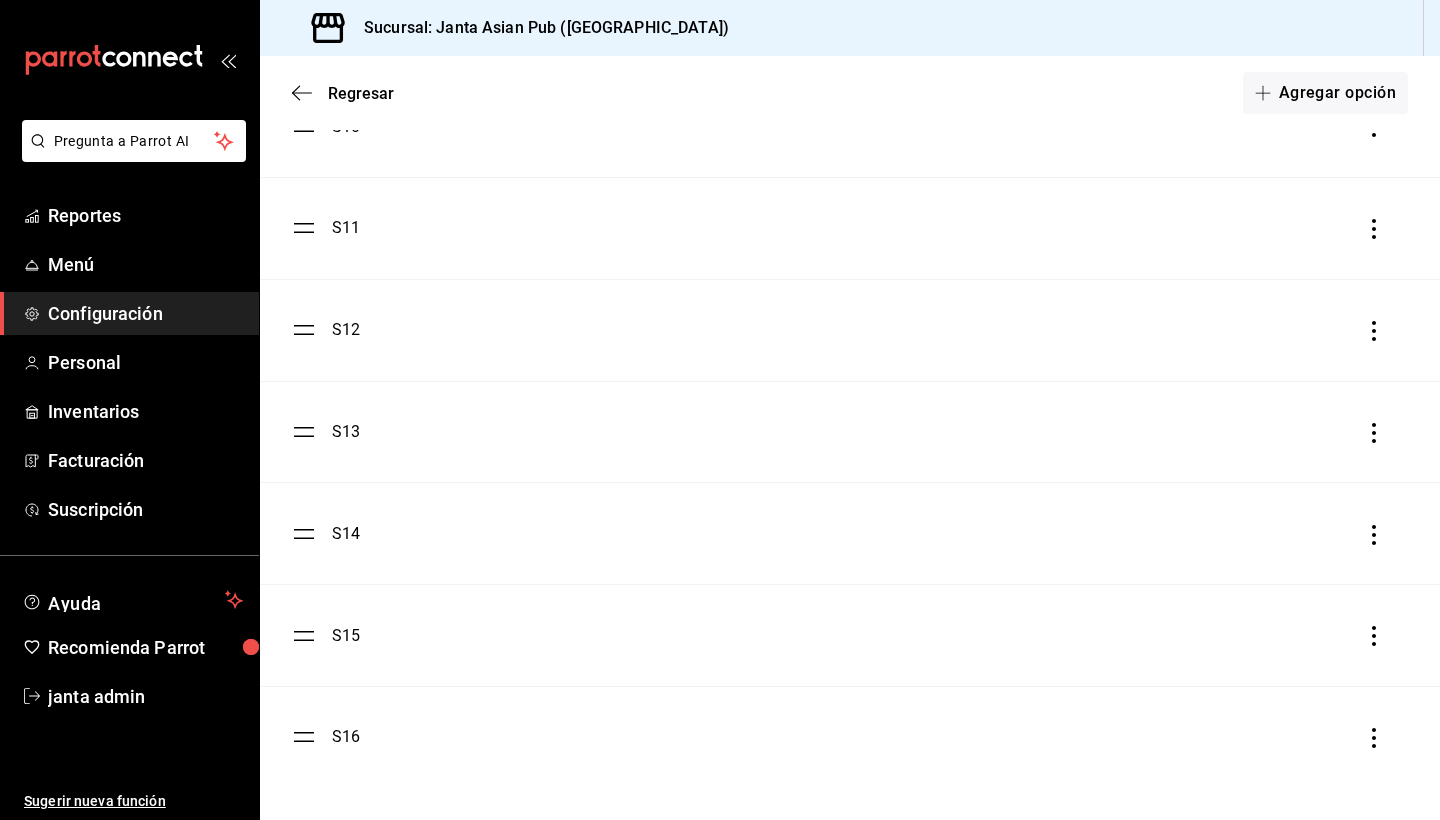 scroll, scrollTop: 1031, scrollLeft: 0, axis: vertical 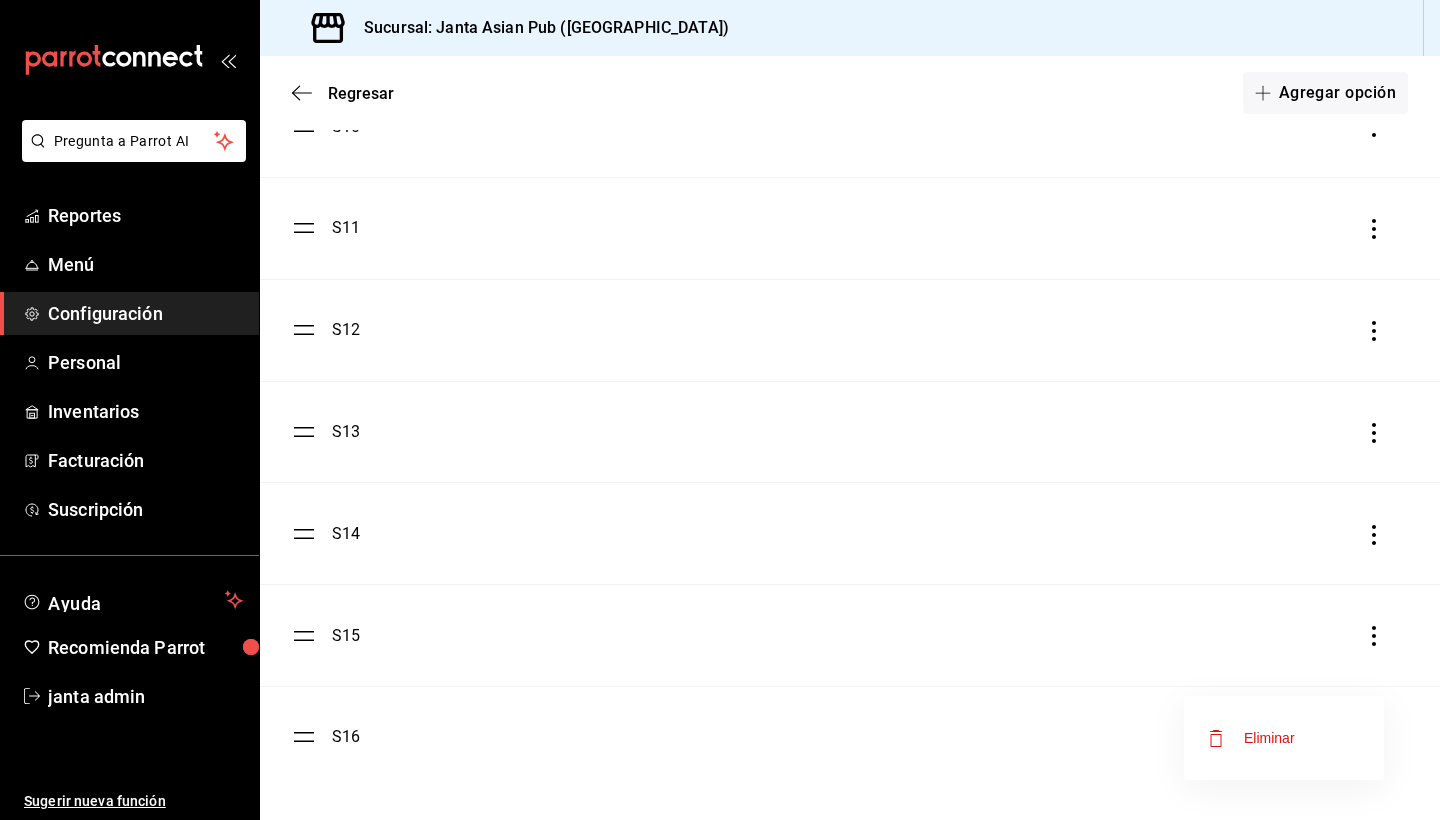 click on "Eliminar" at bounding box center (1269, 738) 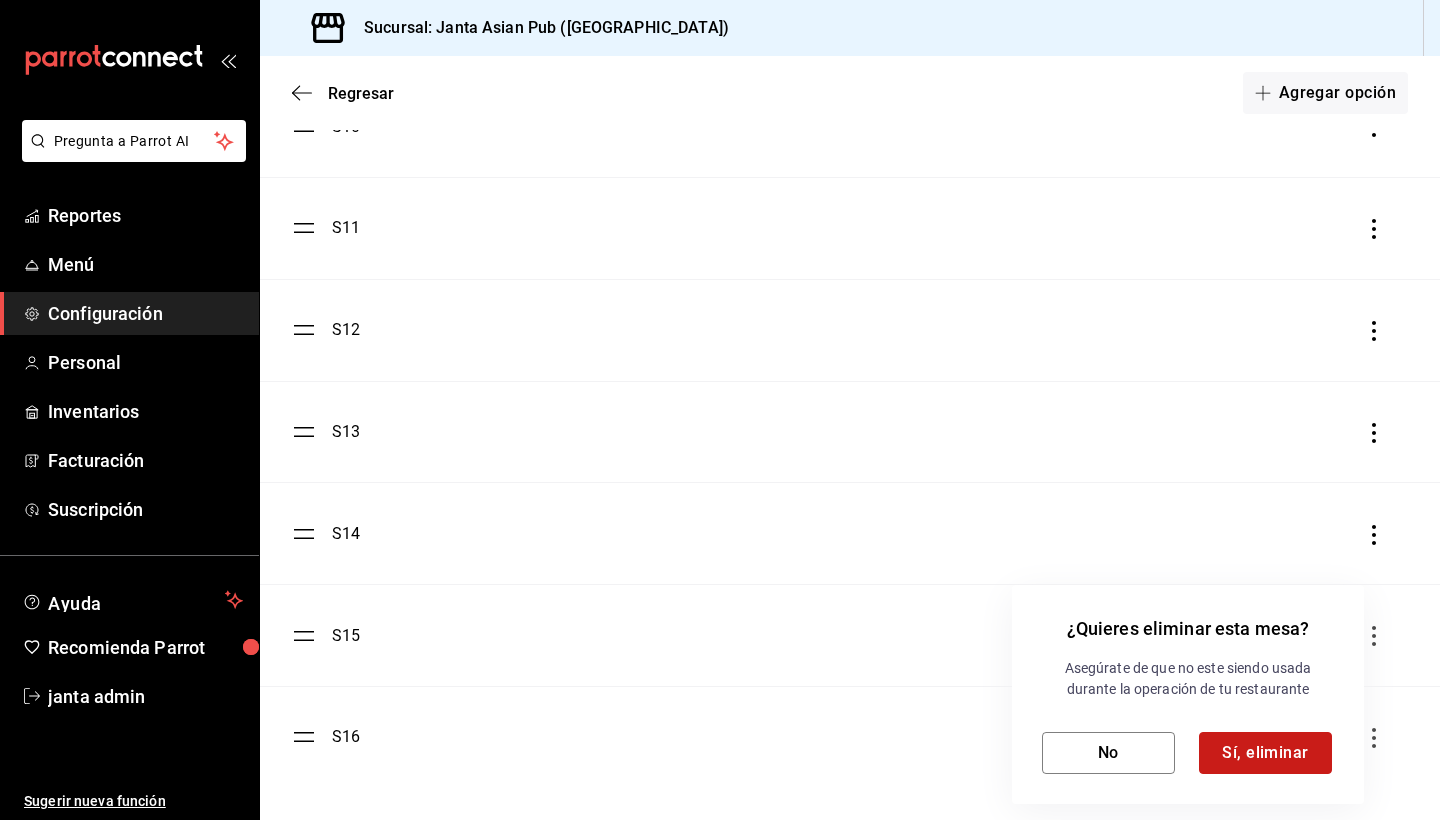 click on "Sí, eliminar" at bounding box center (1265, 753) 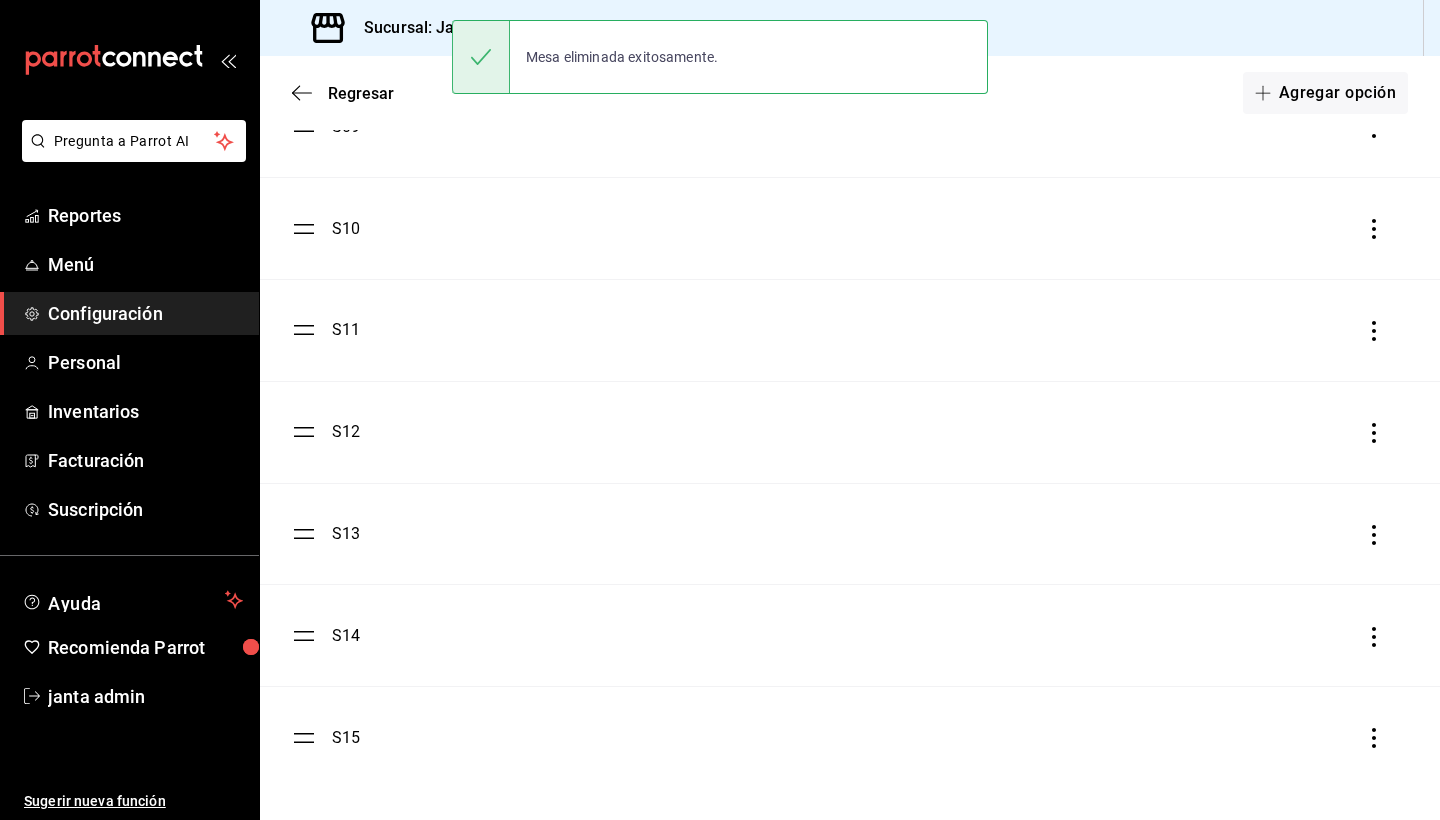 scroll, scrollTop: 929, scrollLeft: 0, axis: vertical 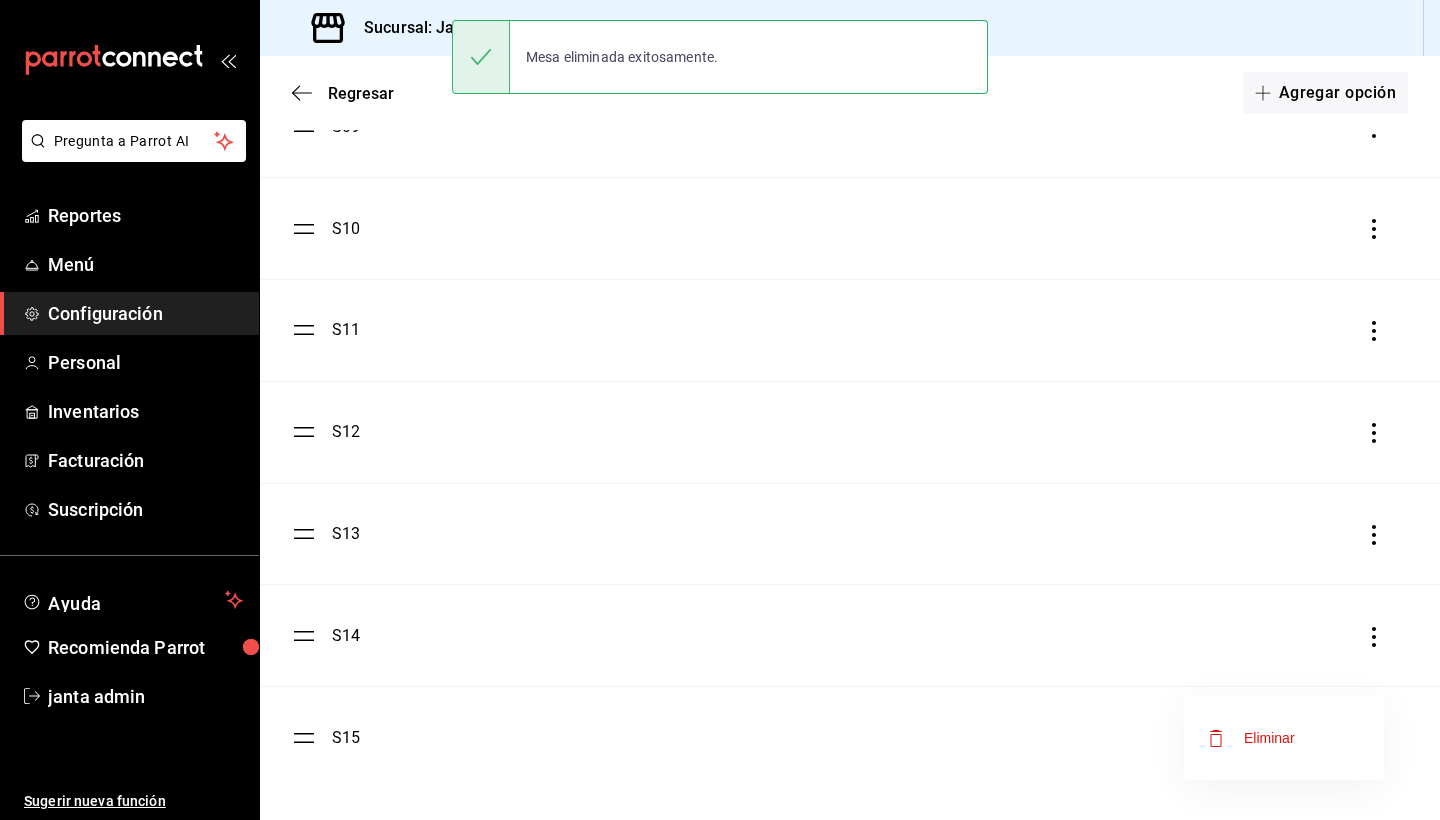 click on "Eliminar" at bounding box center (1251, 738) 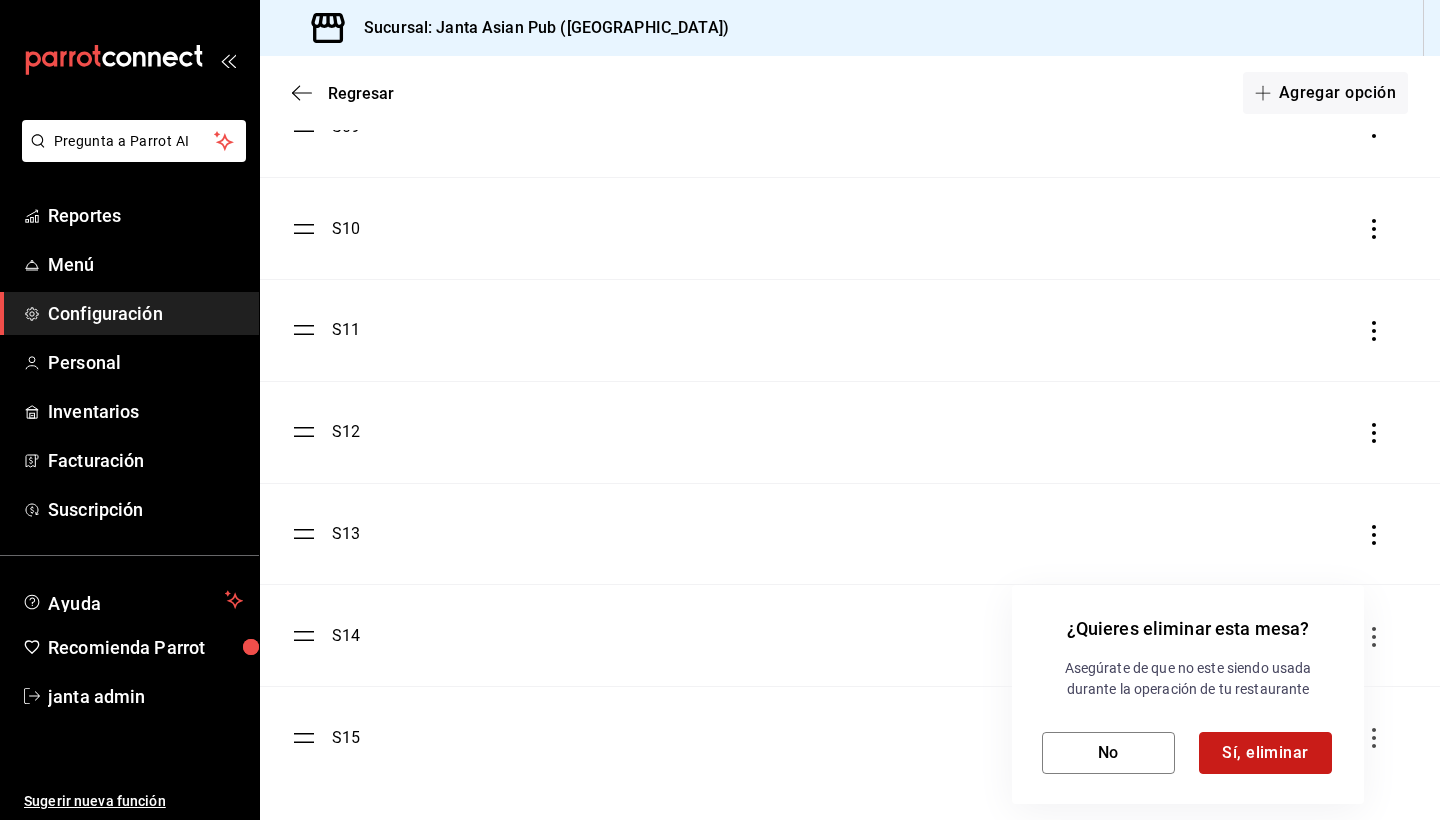 click on "Sí, eliminar" at bounding box center [1265, 753] 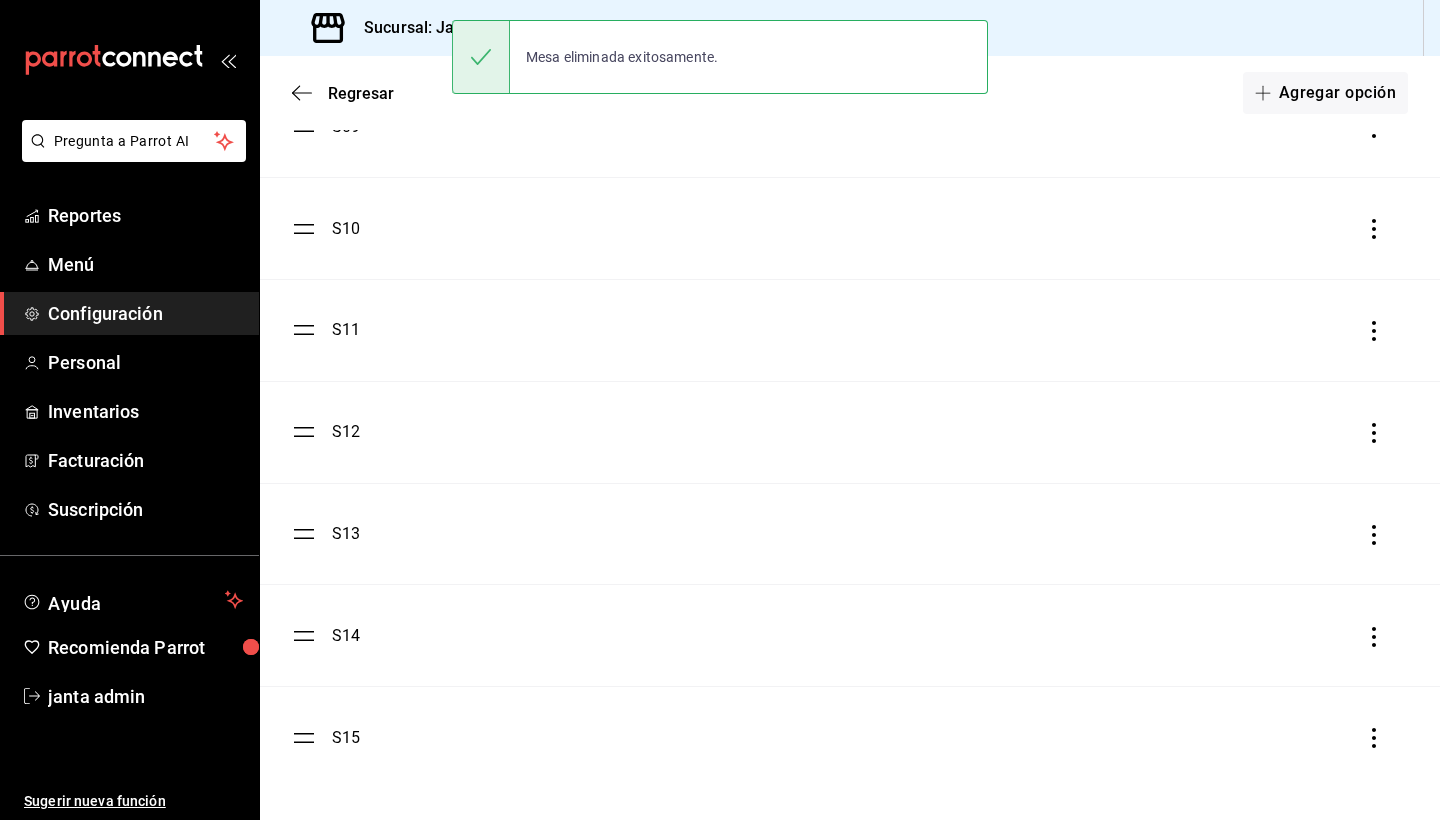 scroll, scrollTop: 827, scrollLeft: 0, axis: vertical 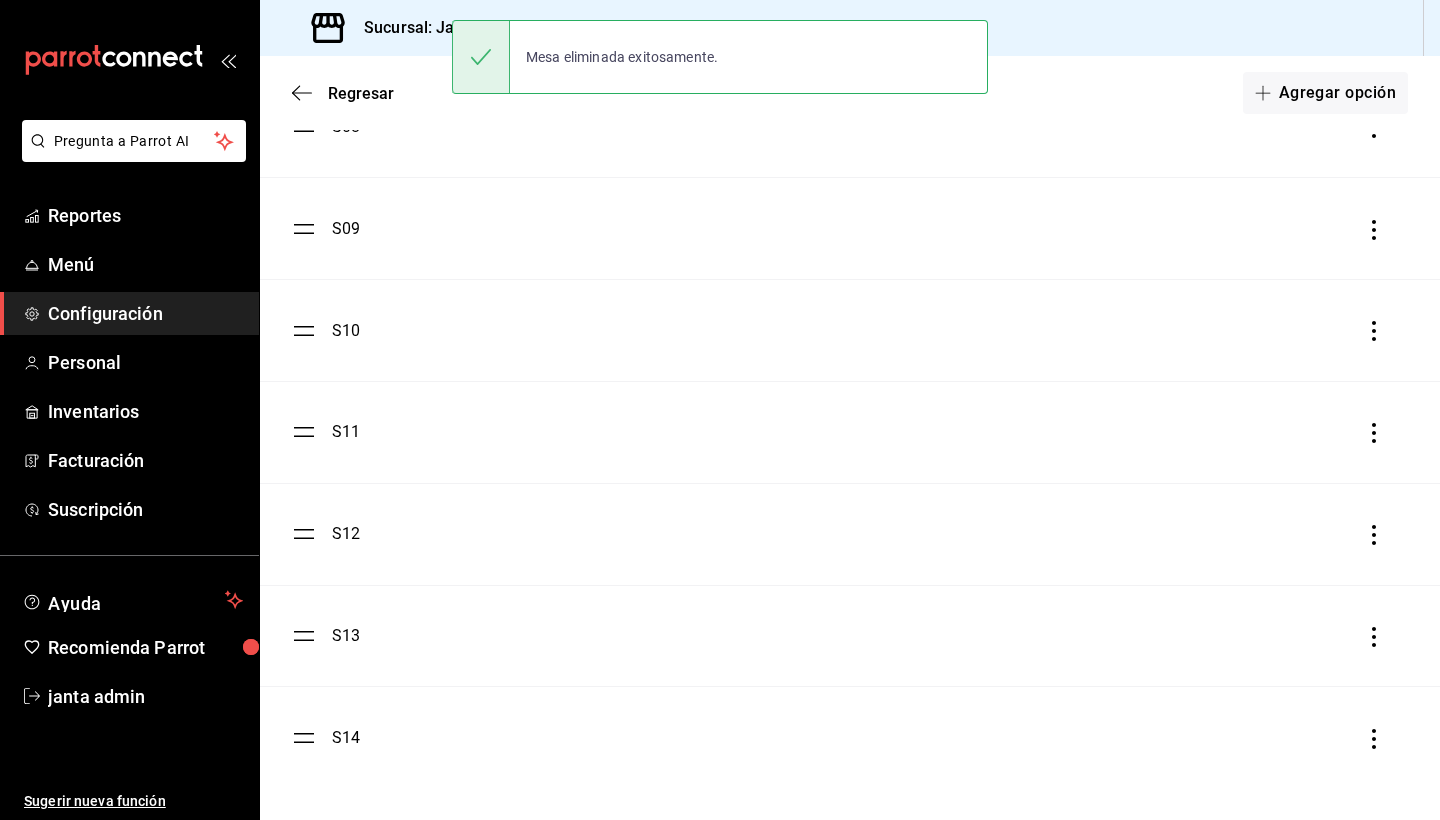 click 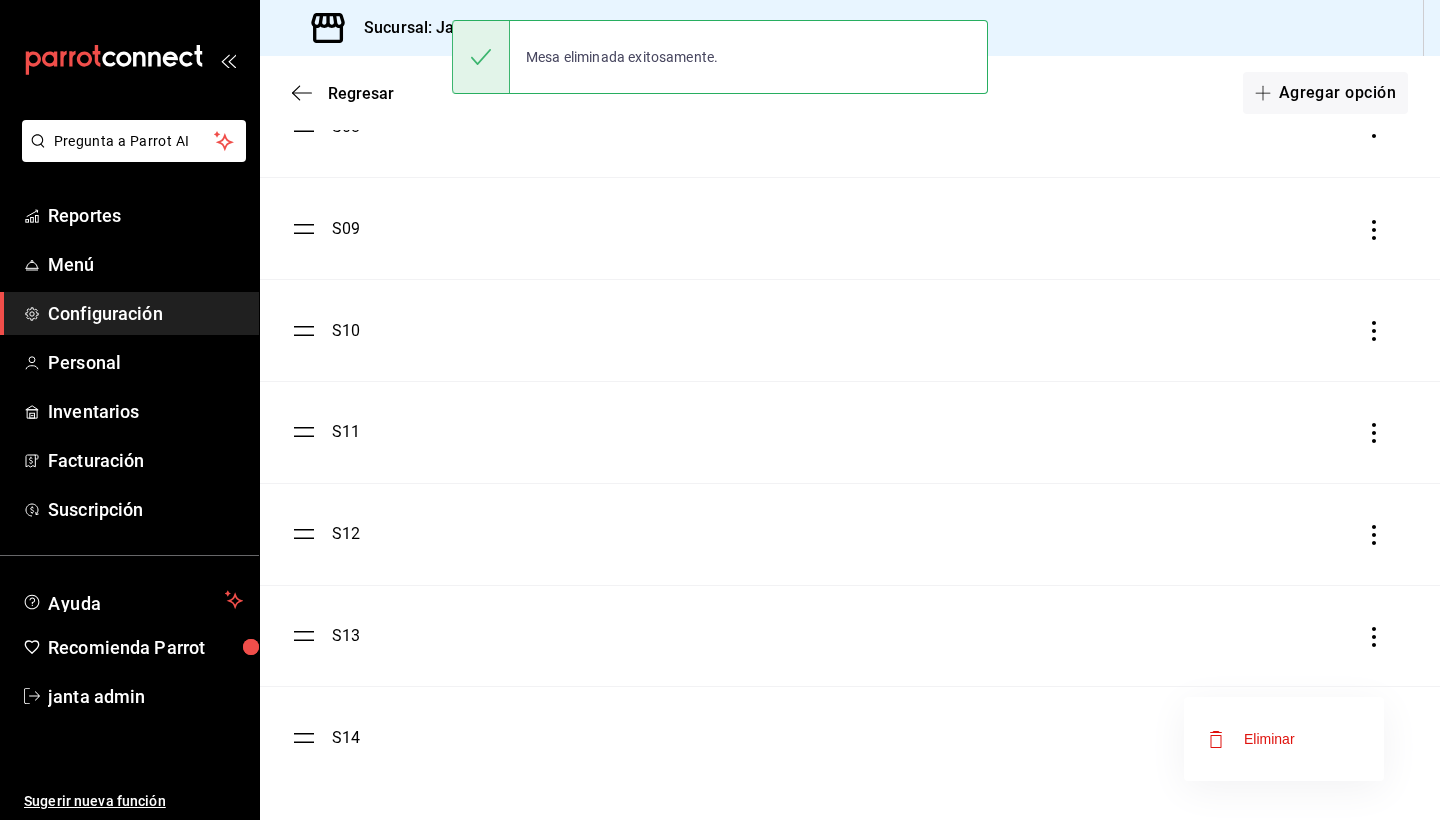 click on "Eliminar" at bounding box center [1284, 739] 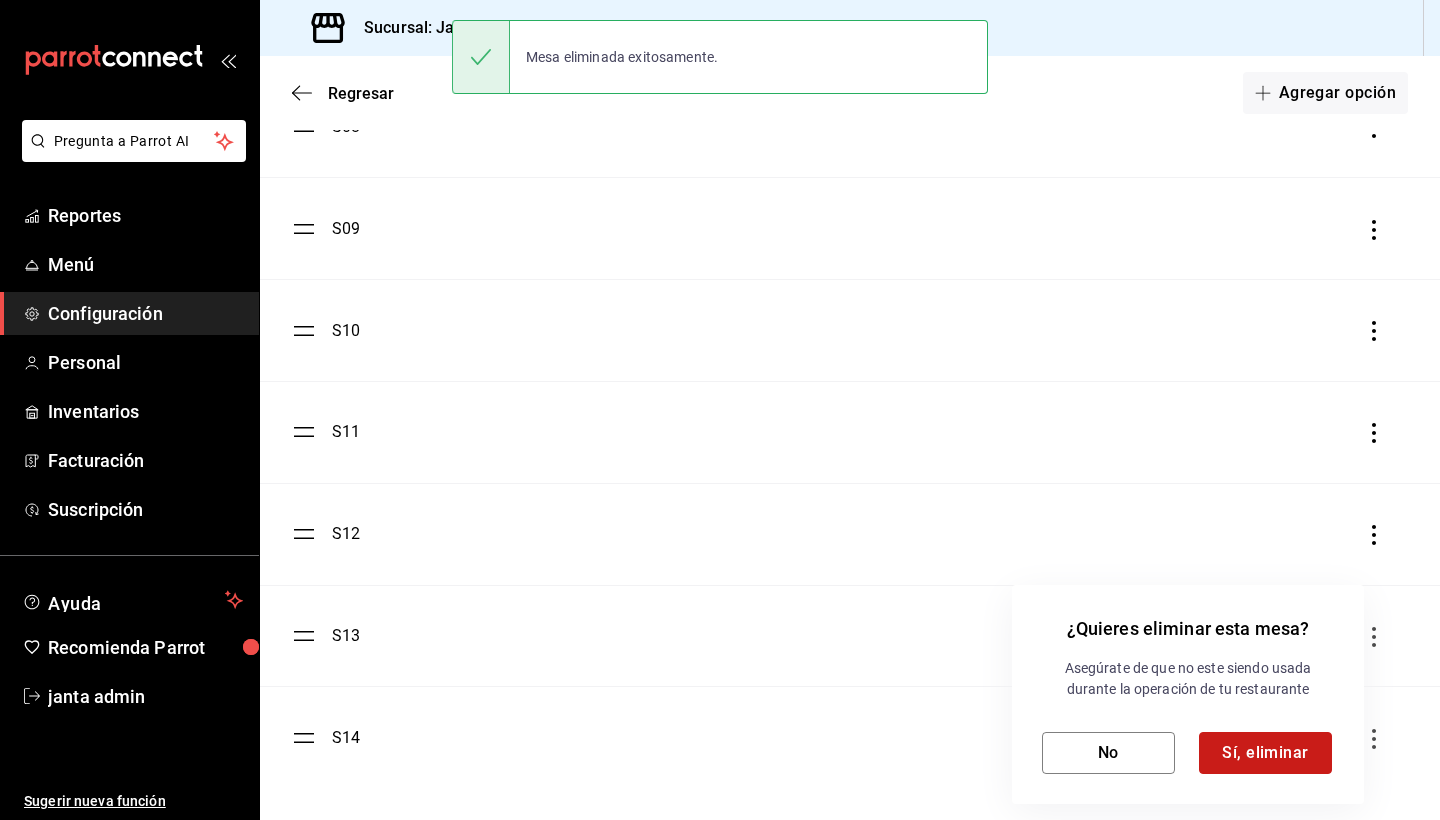 click on "Sí, eliminar" at bounding box center (1265, 753) 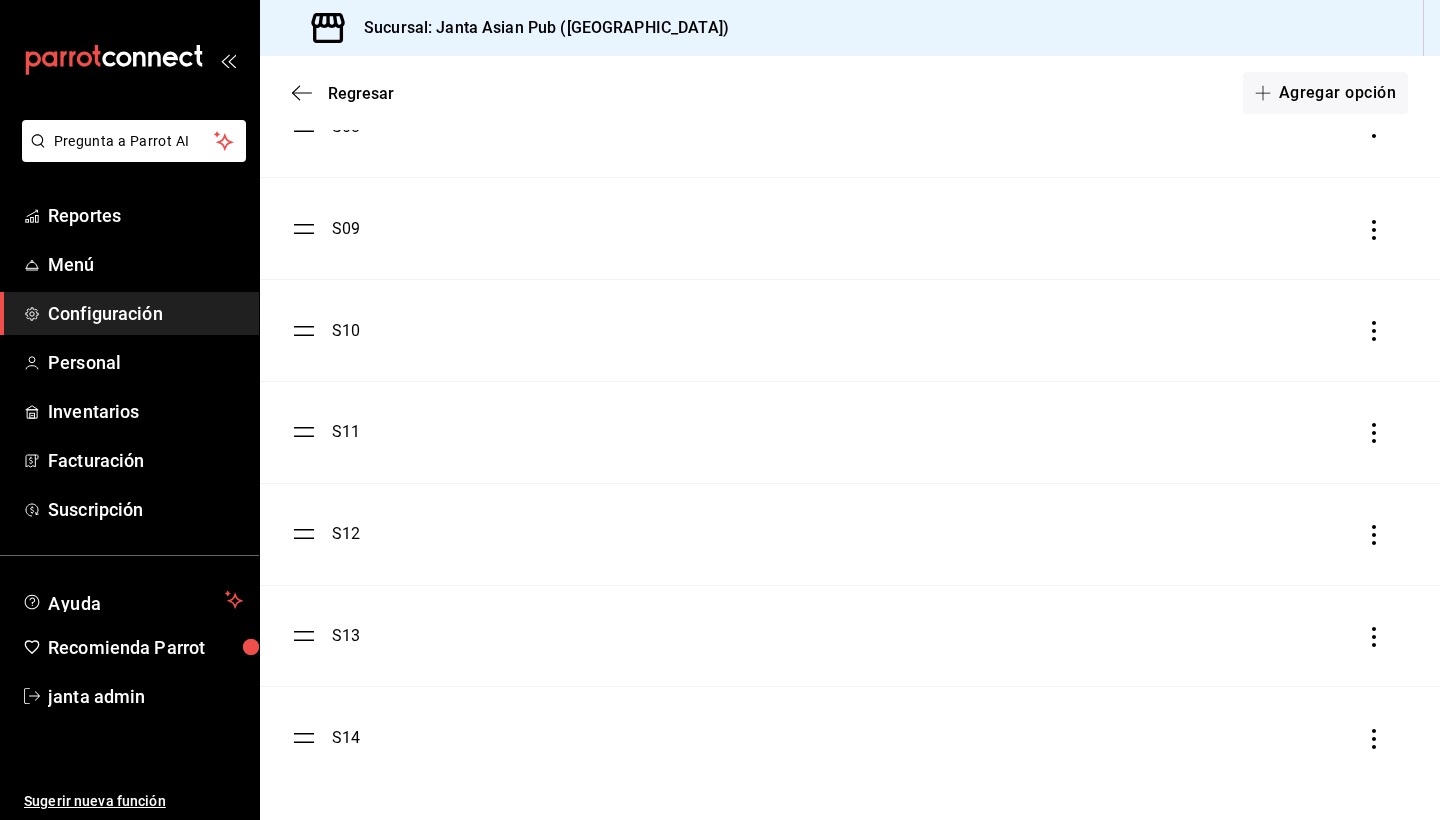 scroll, scrollTop: 725, scrollLeft: 0, axis: vertical 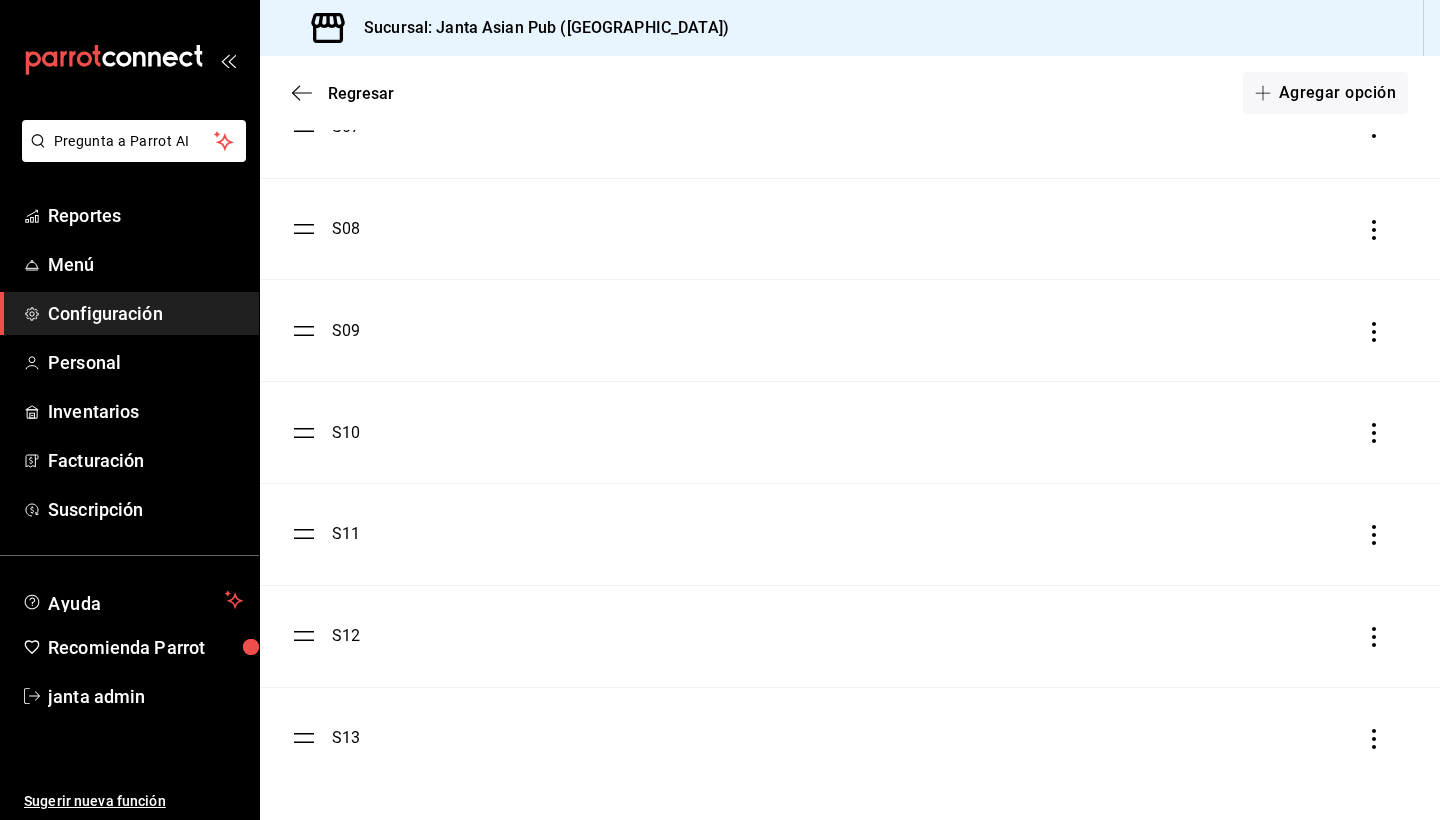 click 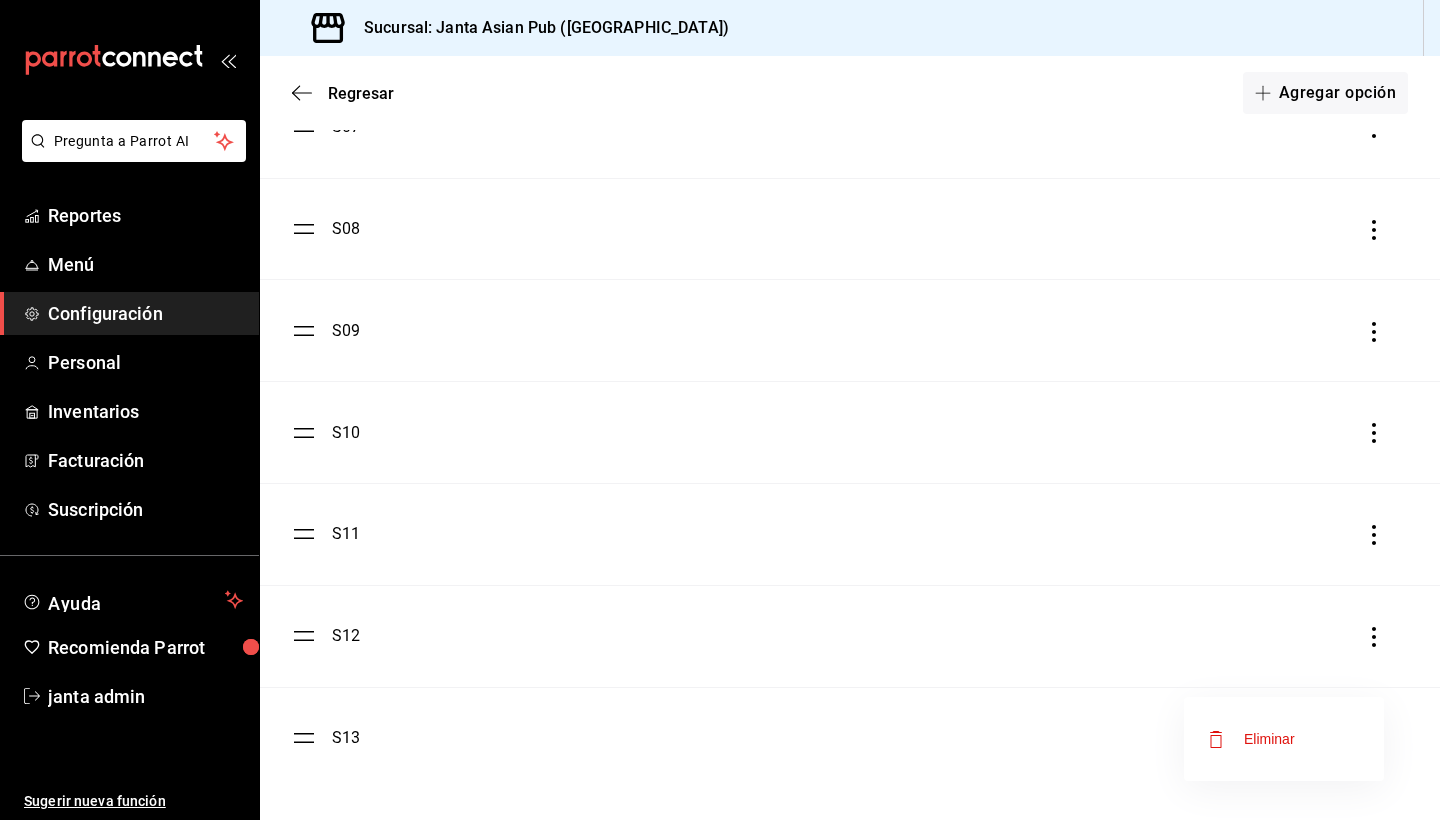 click on "Eliminar" at bounding box center [1284, 739] 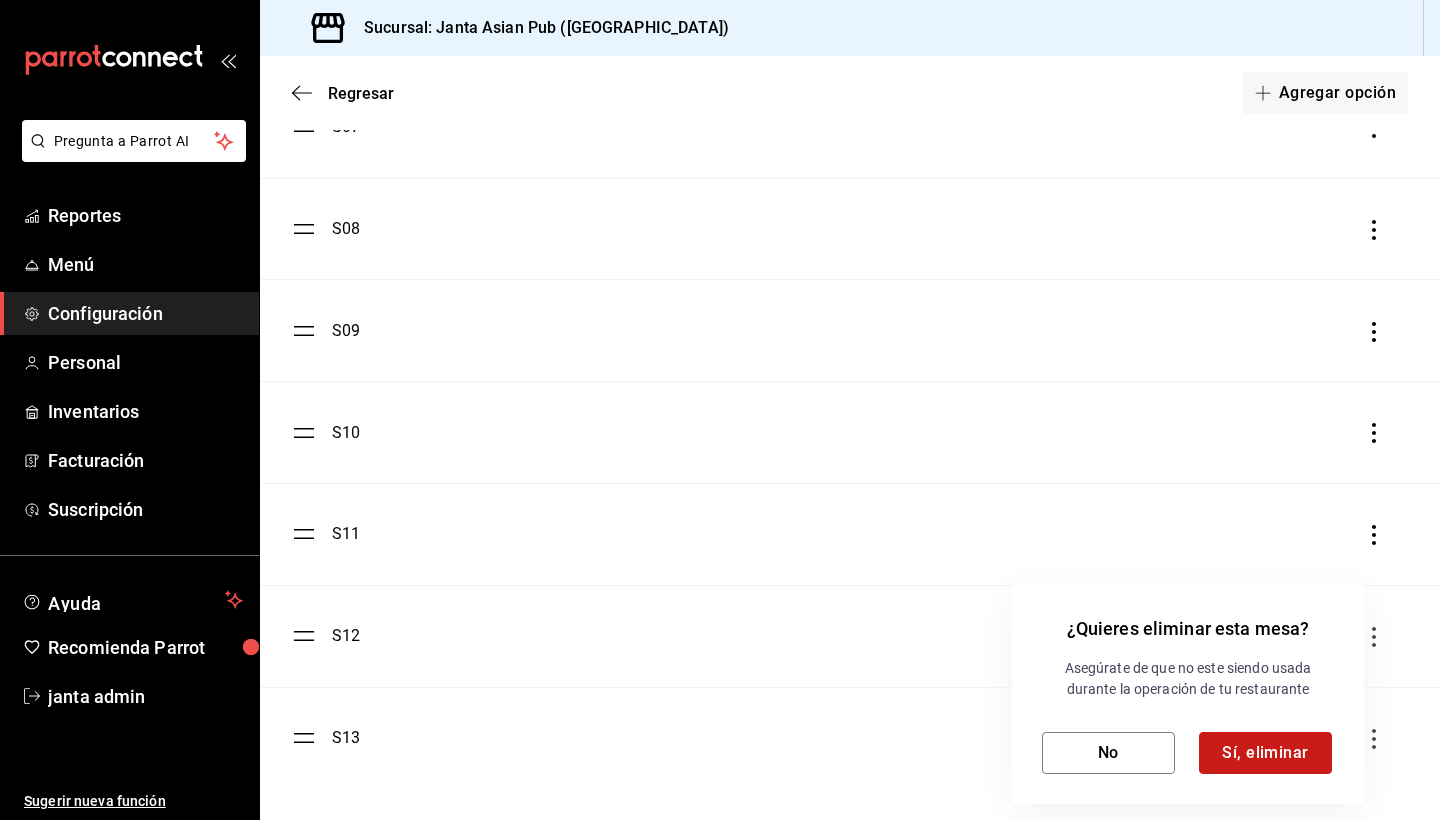 click on "Sí, eliminar" at bounding box center [1265, 753] 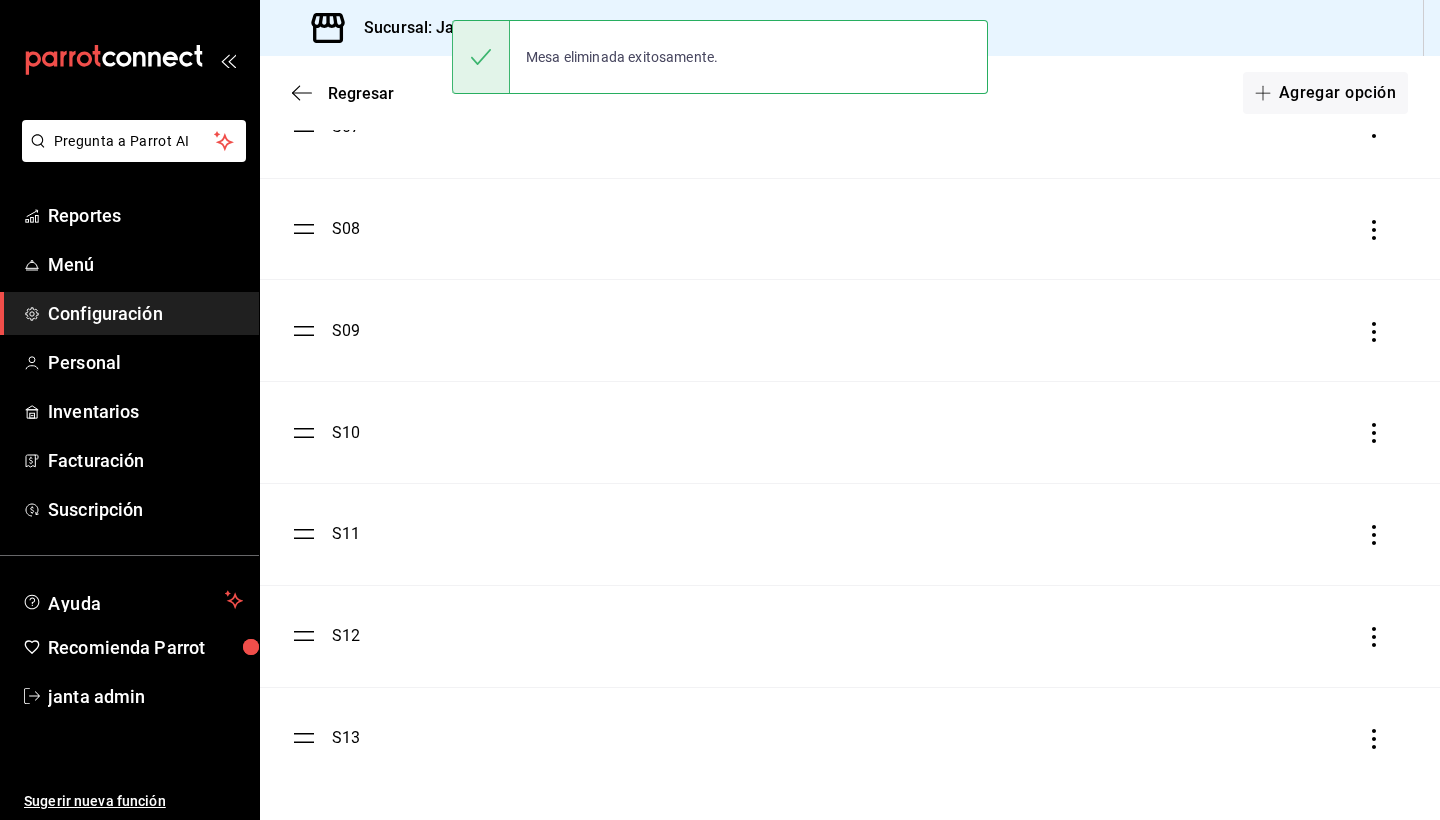 scroll, scrollTop: 624, scrollLeft: 0, axis: vertical 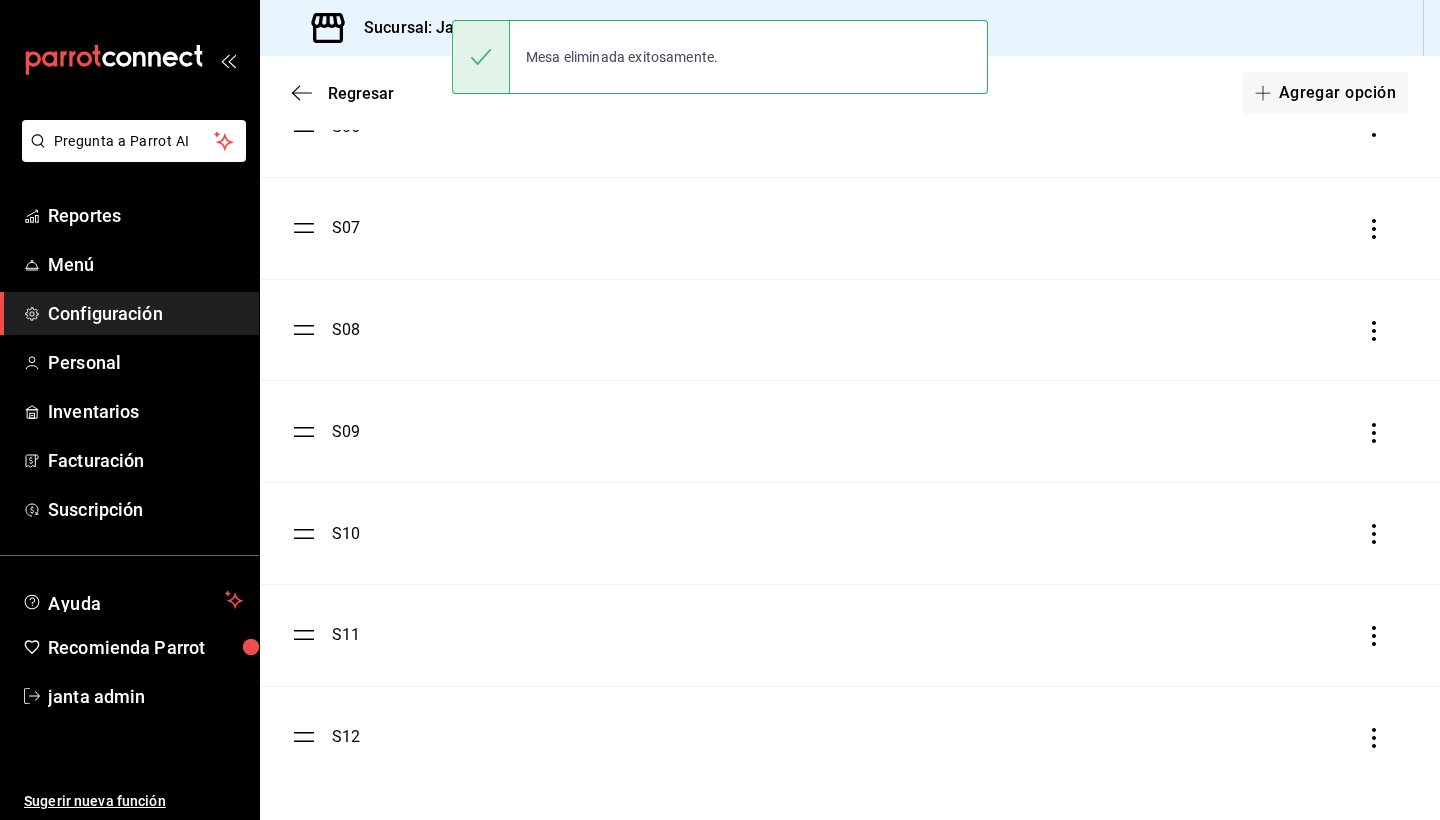 click 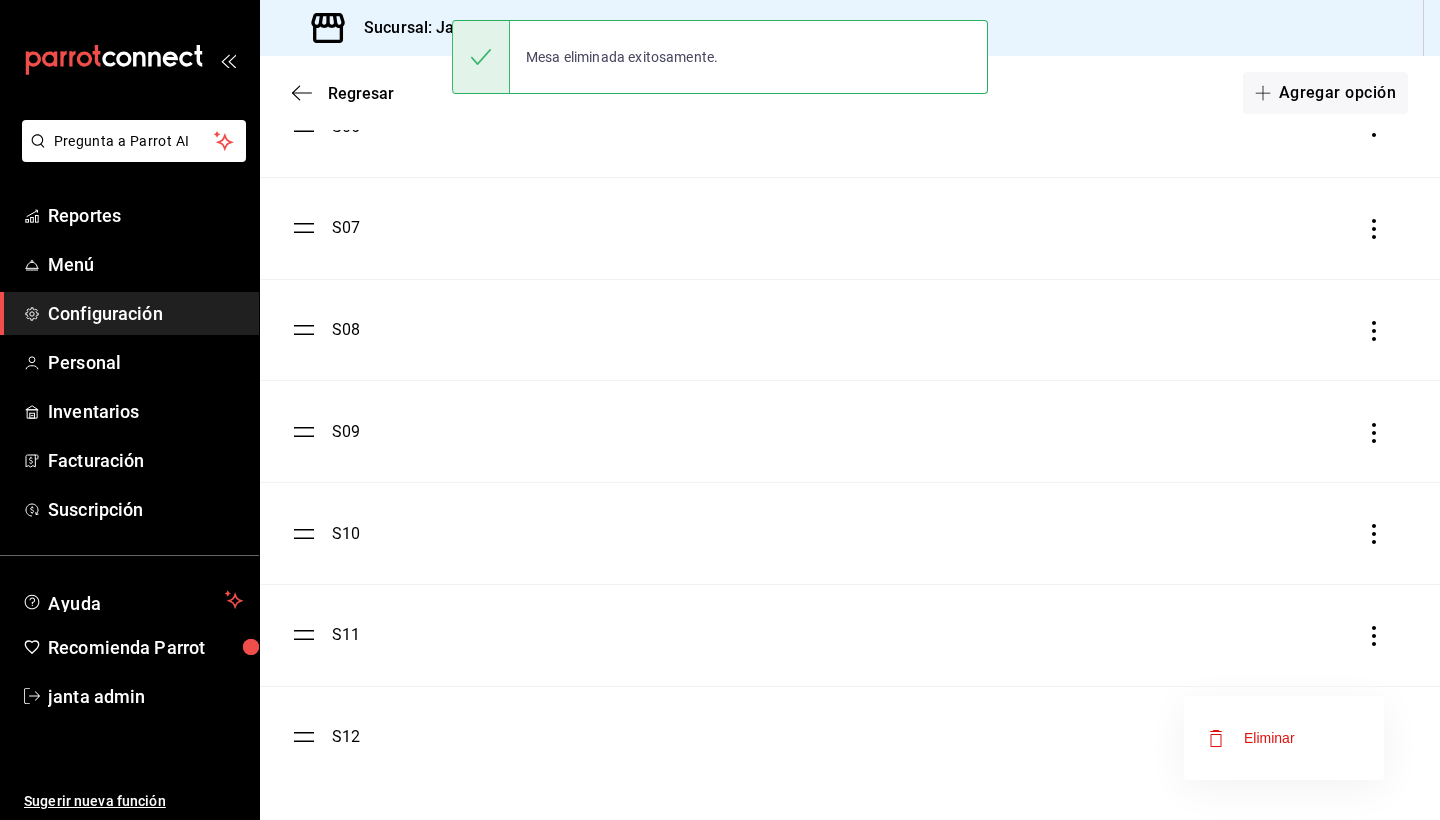 click on "Eliminar" at bounding box center [1269, 738] 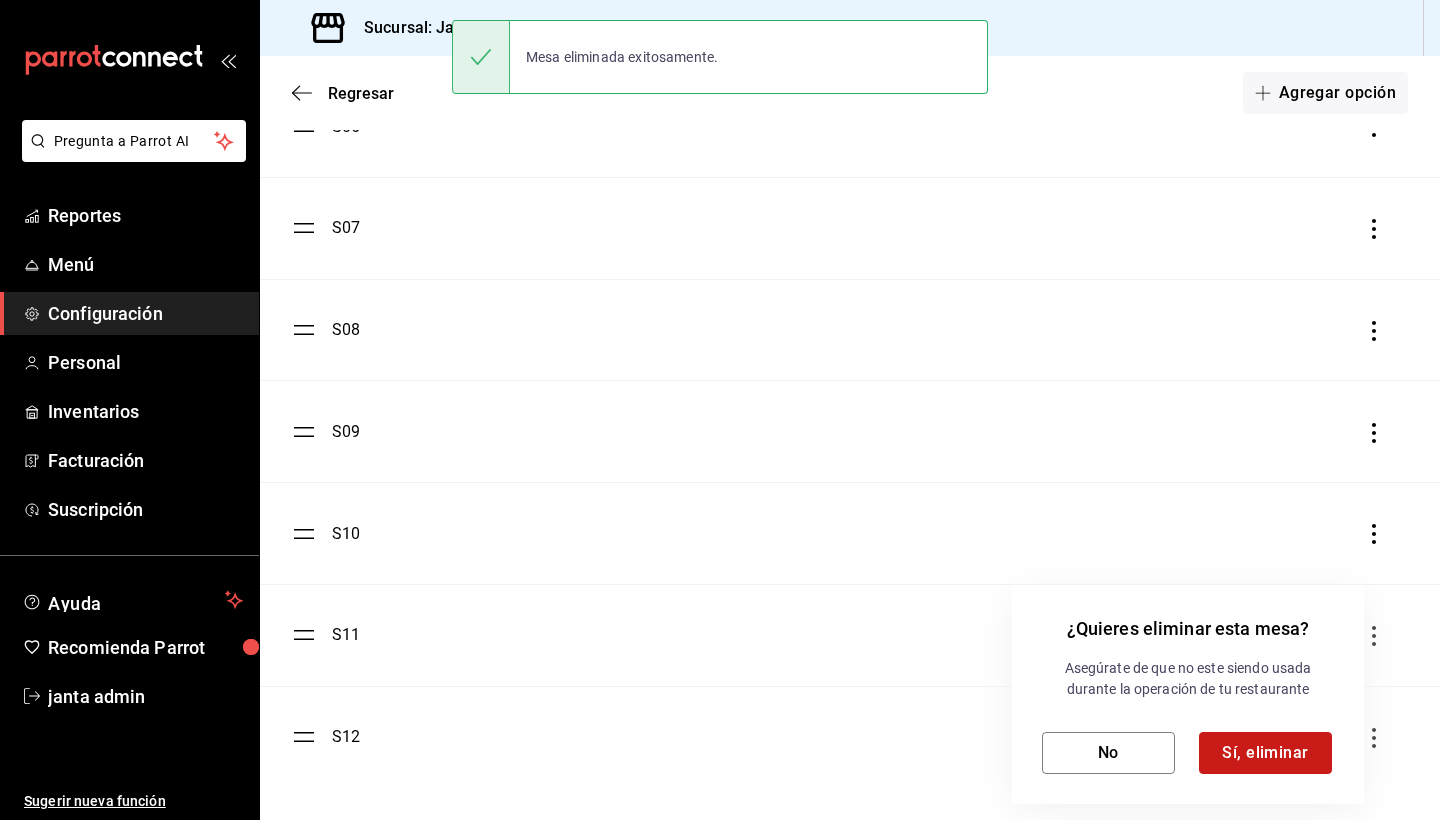 click on "Sí, eliminar" at bounding box center [1265, 753] 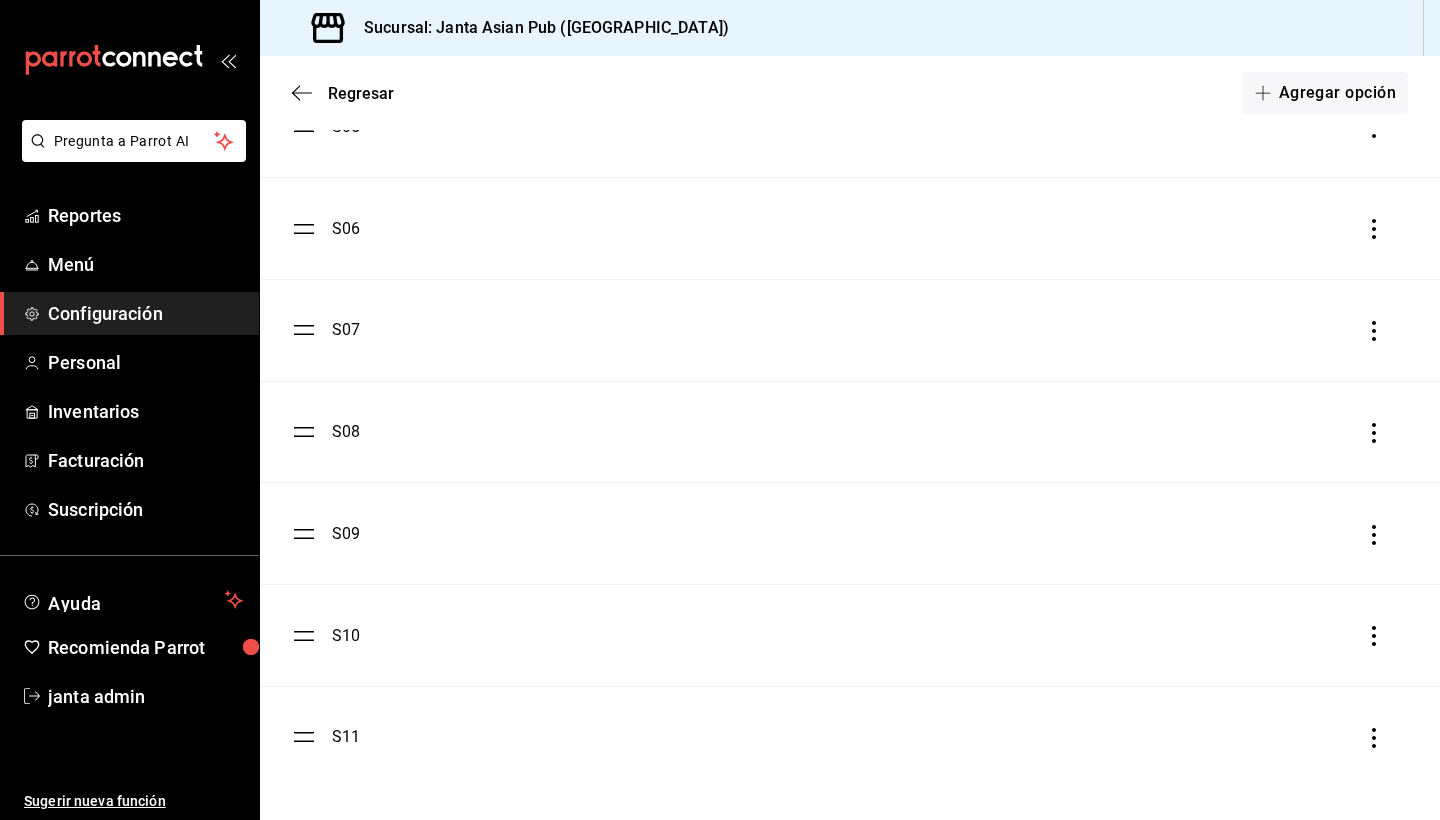 scroll, scrollTop: 522, scrollLeft: 0, axis: vertical 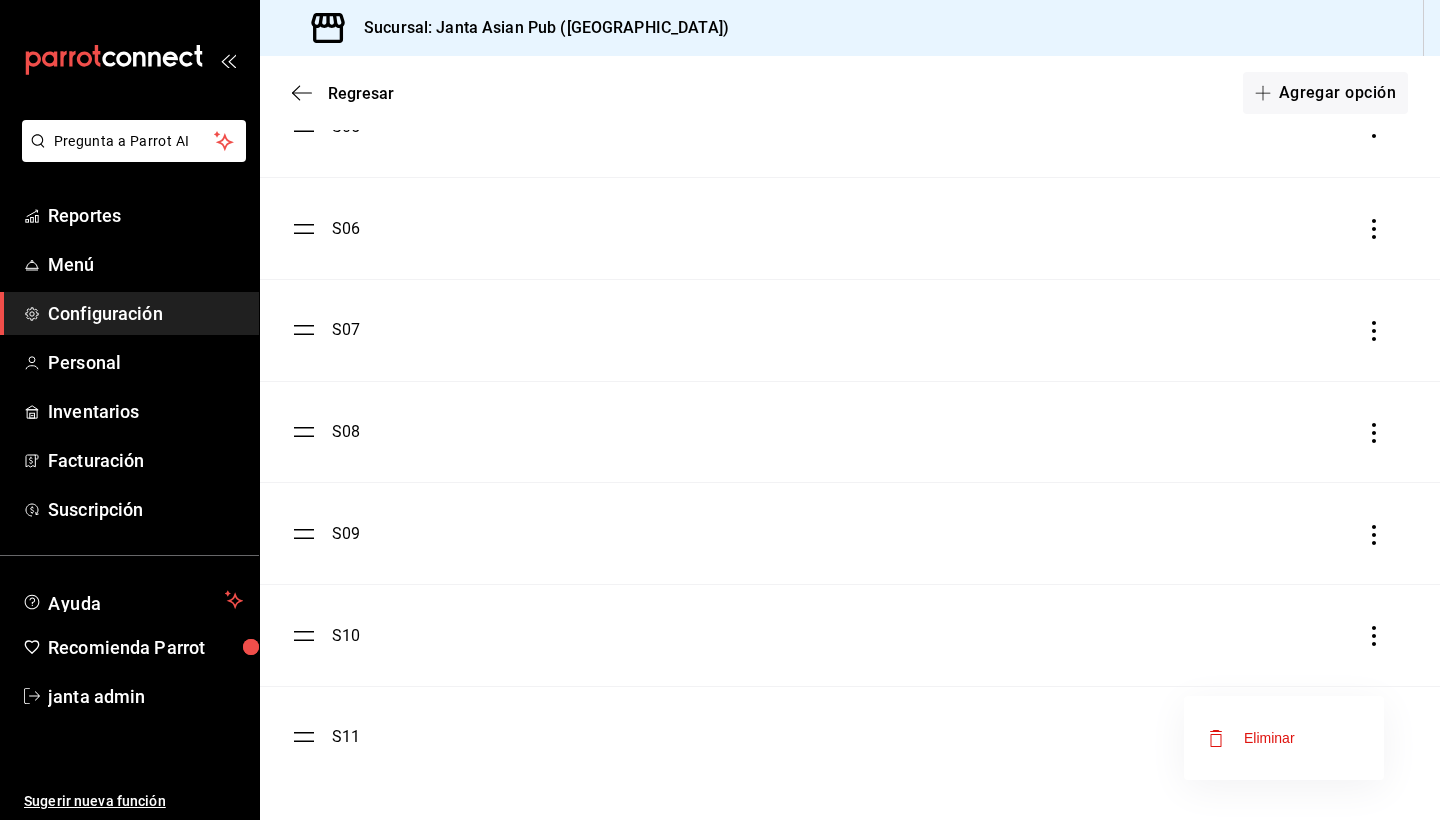 click on "Eliminar" at bounding box center [1251, 738] 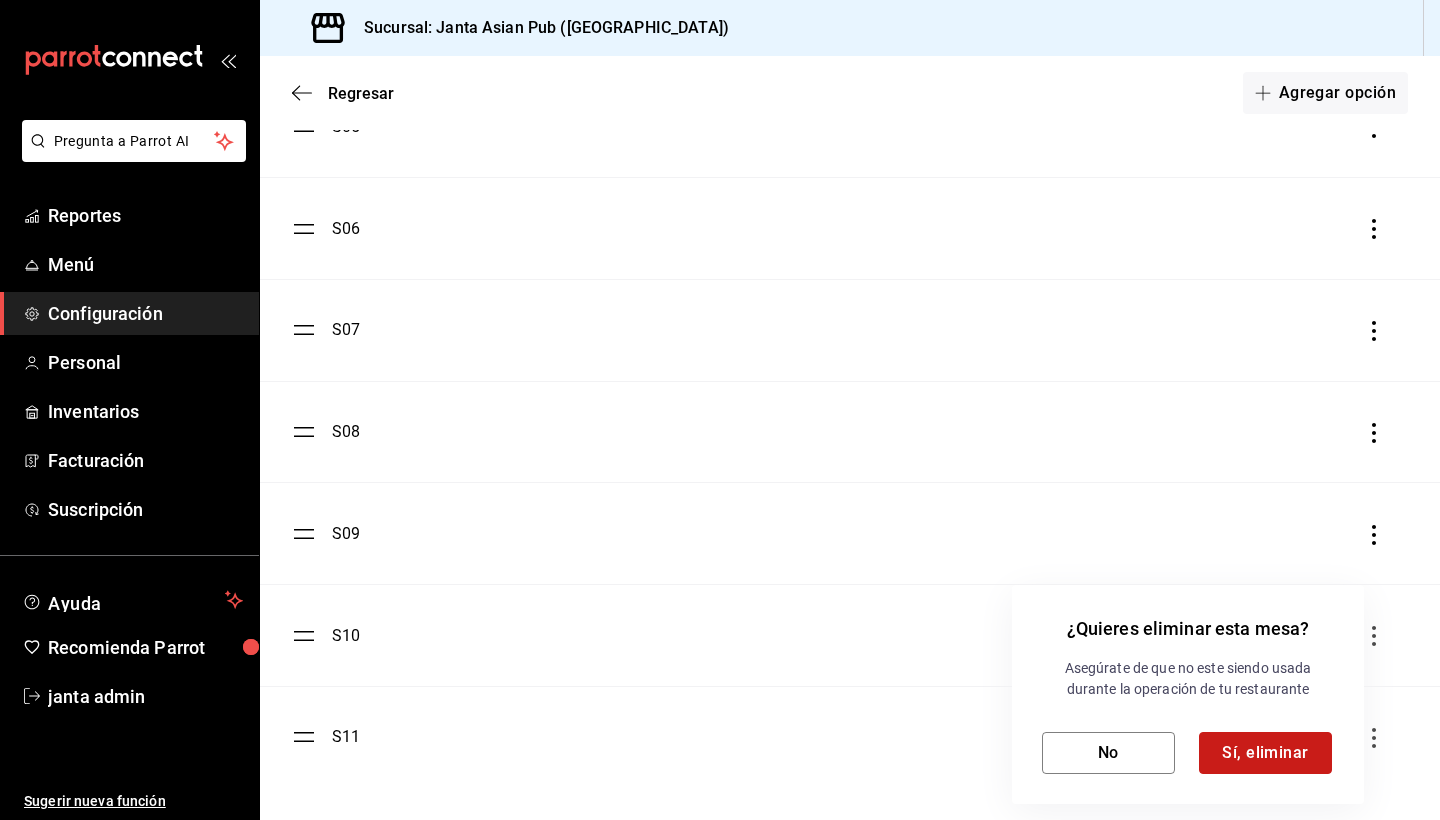 click on "Sí, eliminar" at bounding box center (1265, 753) 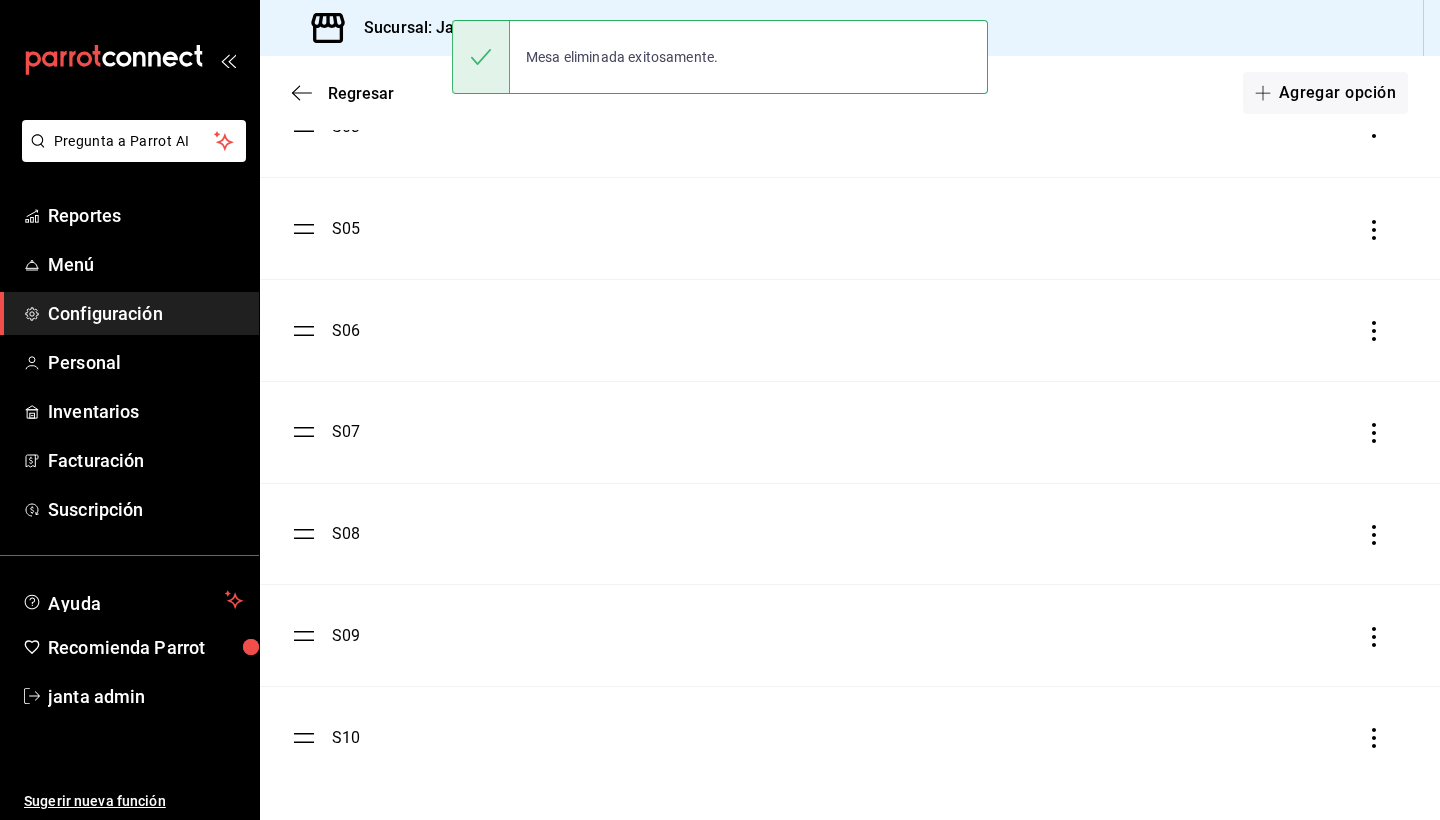 scroll, scrollTop: 420, scrollLeft: 0, axis: vertical 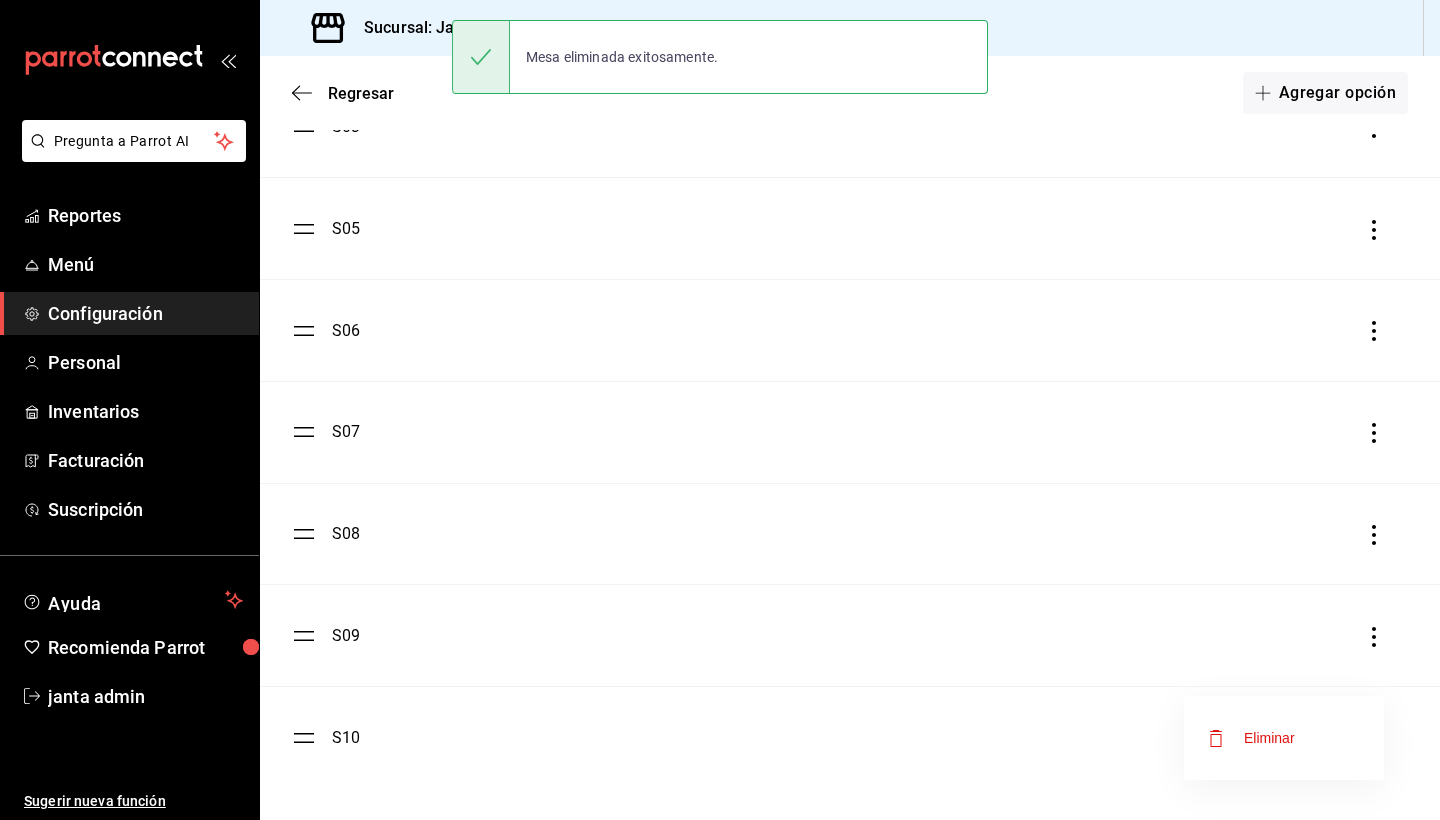 click on "Eliminar" at bounding box center [1284, 738] 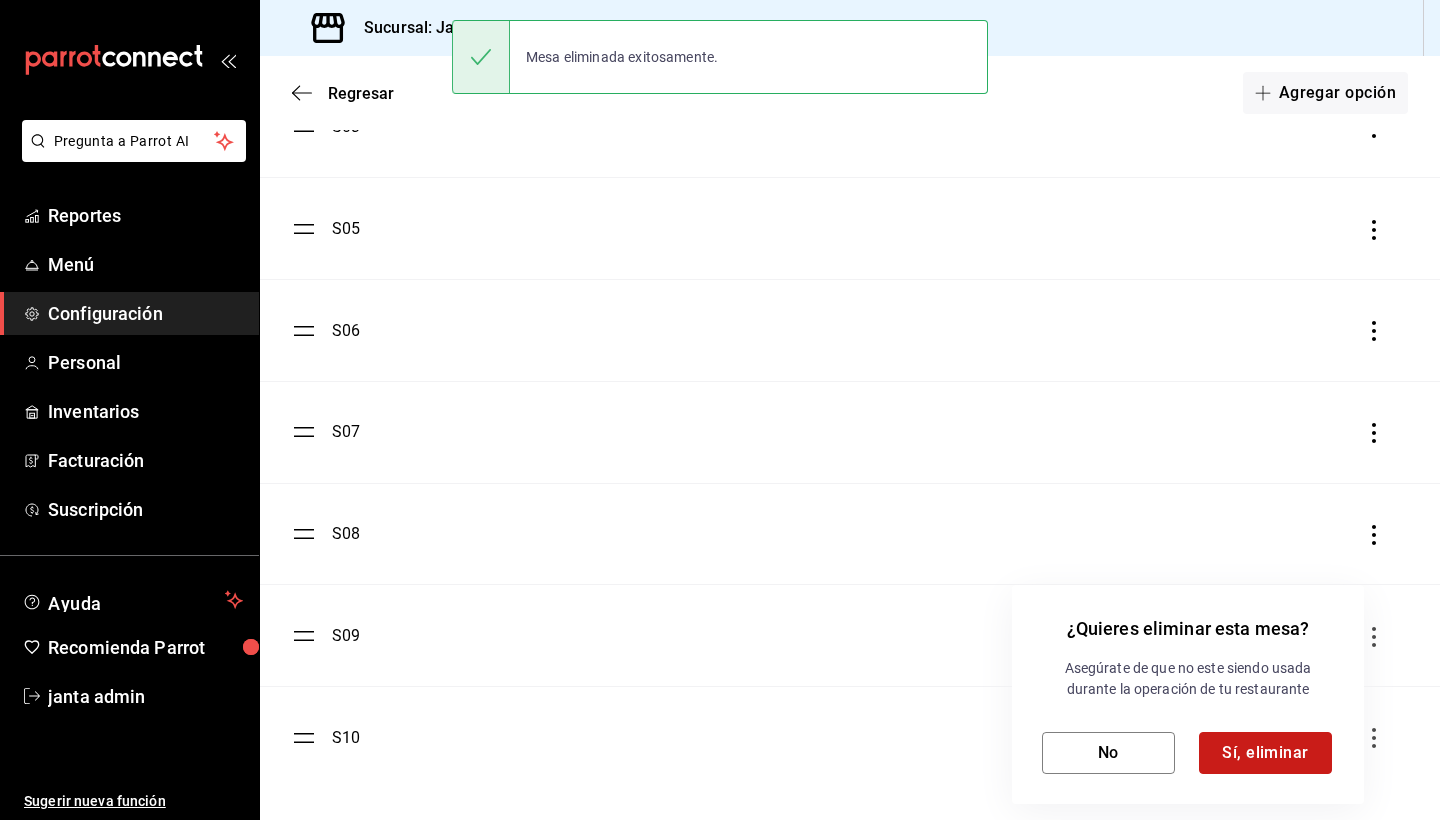 click on "Sí, eliminar" at bounding box center (1265, 753) 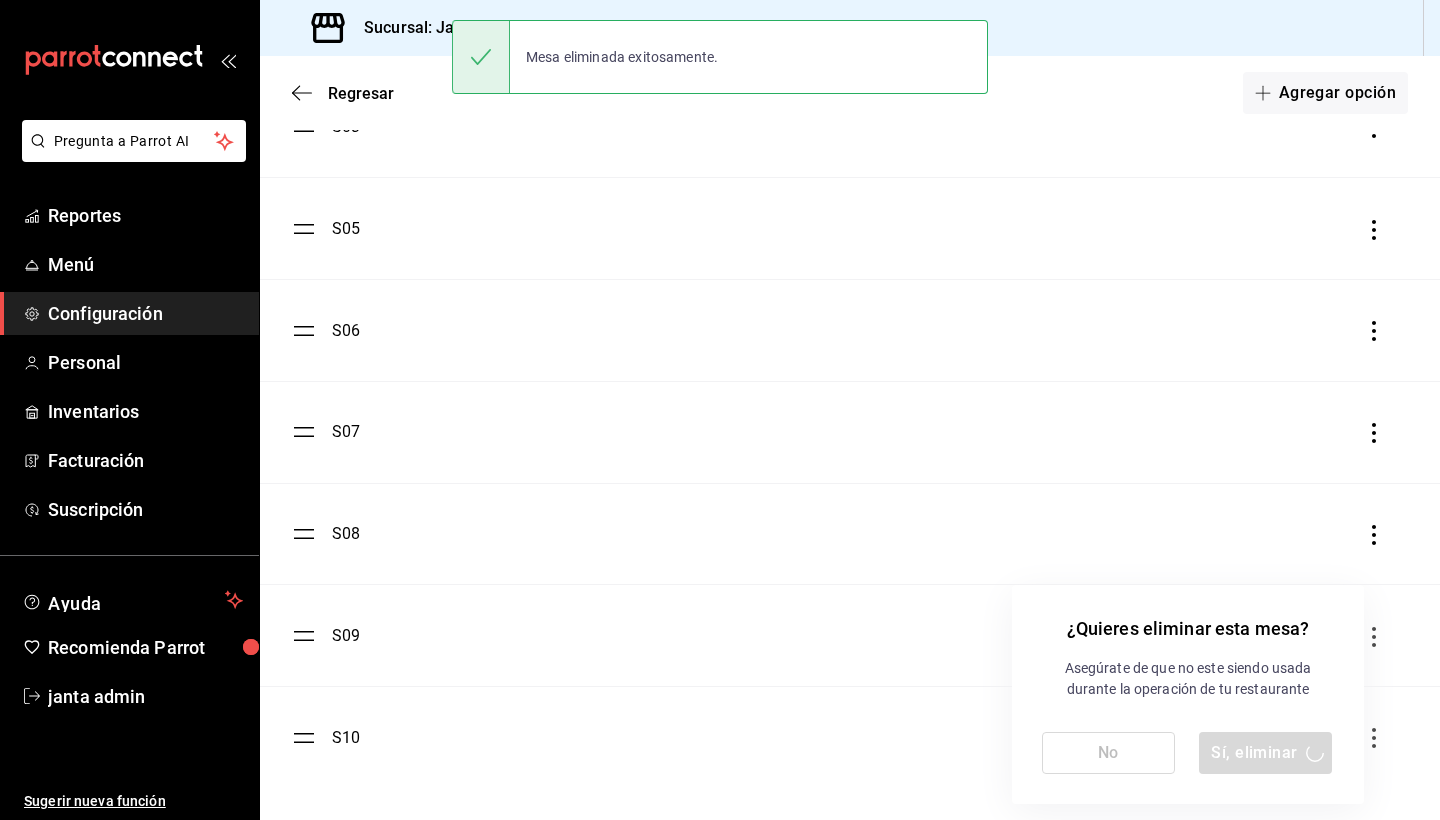 scroll, scrollTop: 318, scrollLeft: 0, axis: vertical 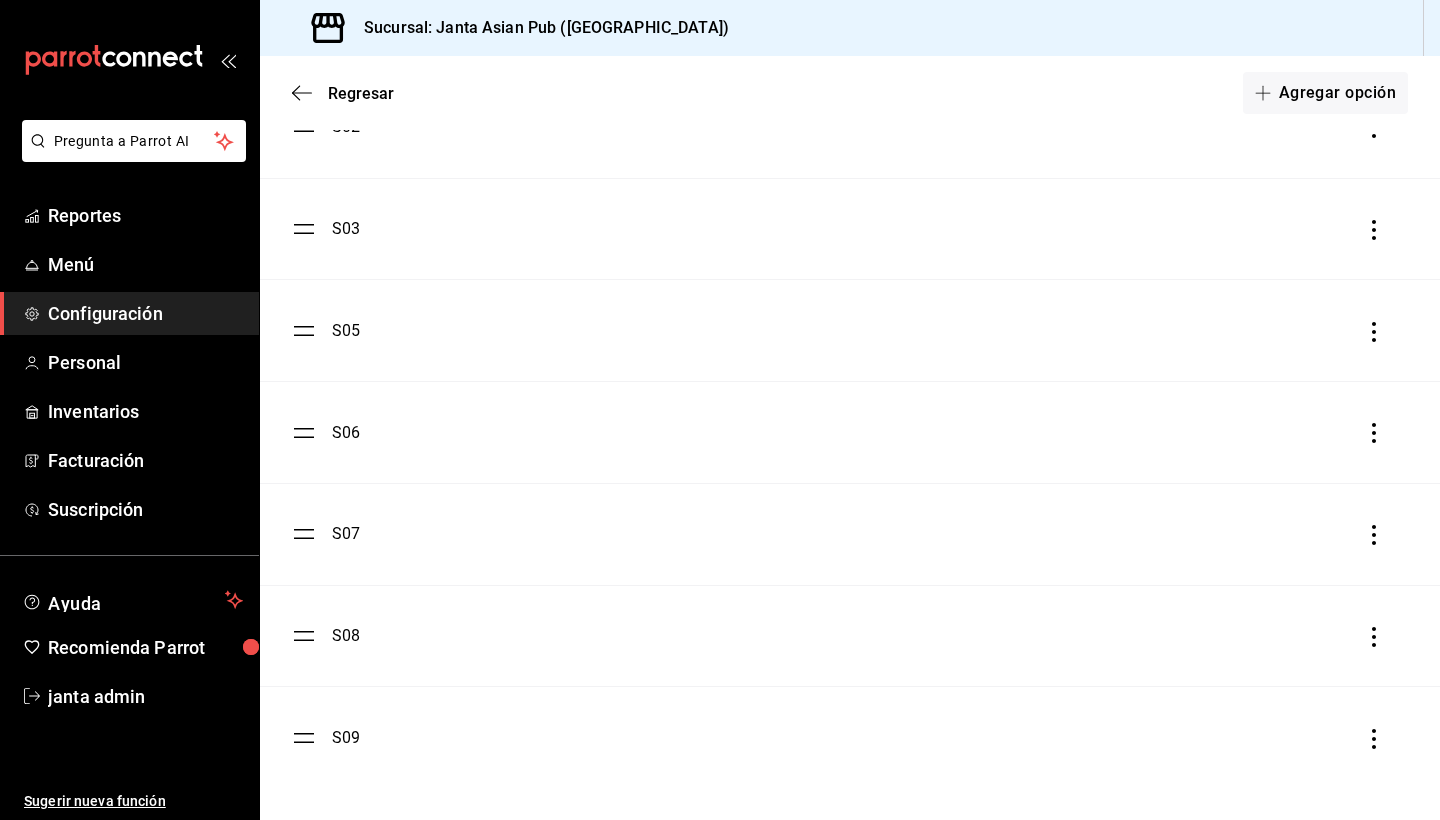 click 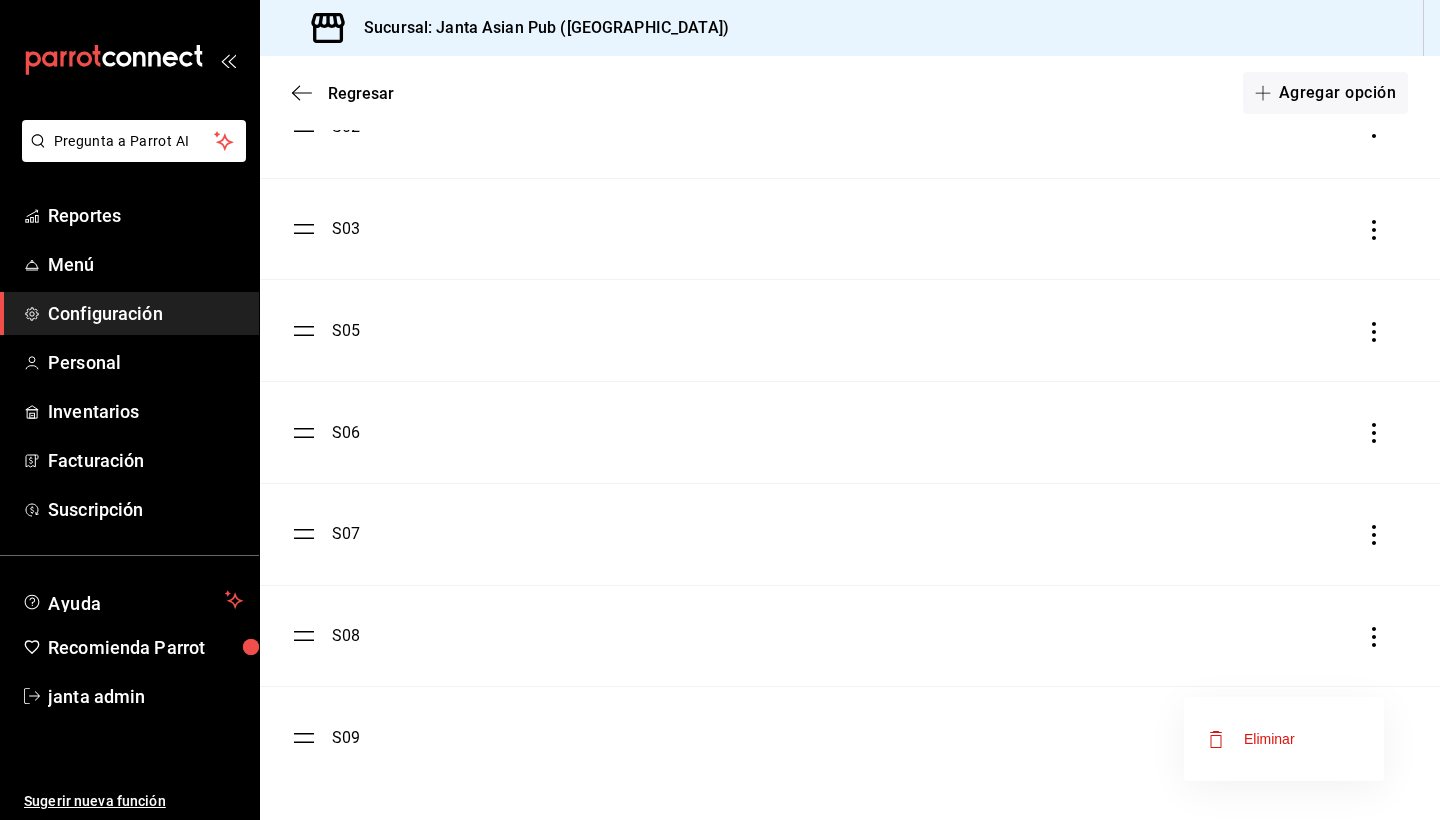 click on "Eliminar" at bounding box center (1284, 739) 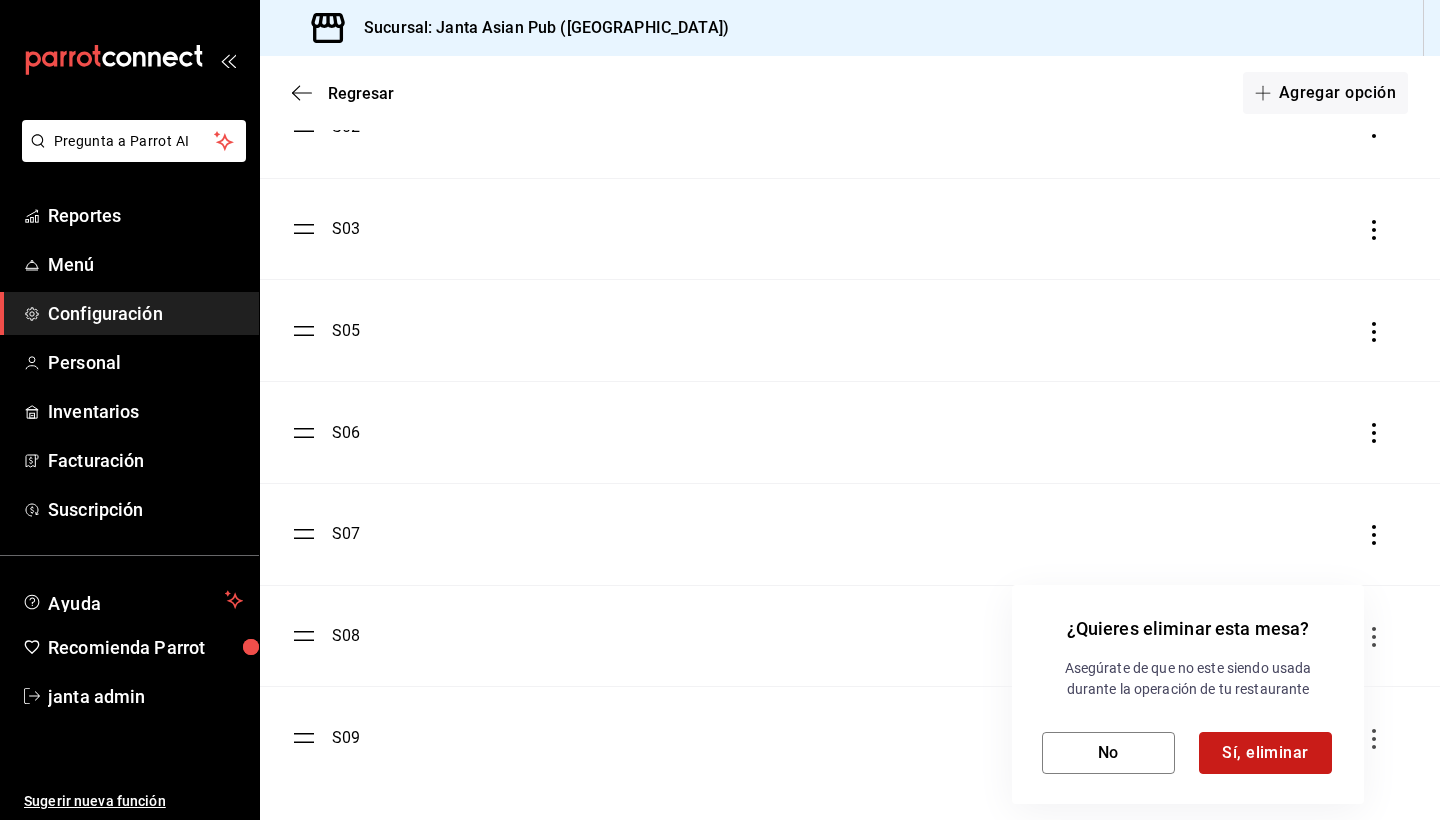 click on "Sí, eliminar" at bounding box center [1265, 753] 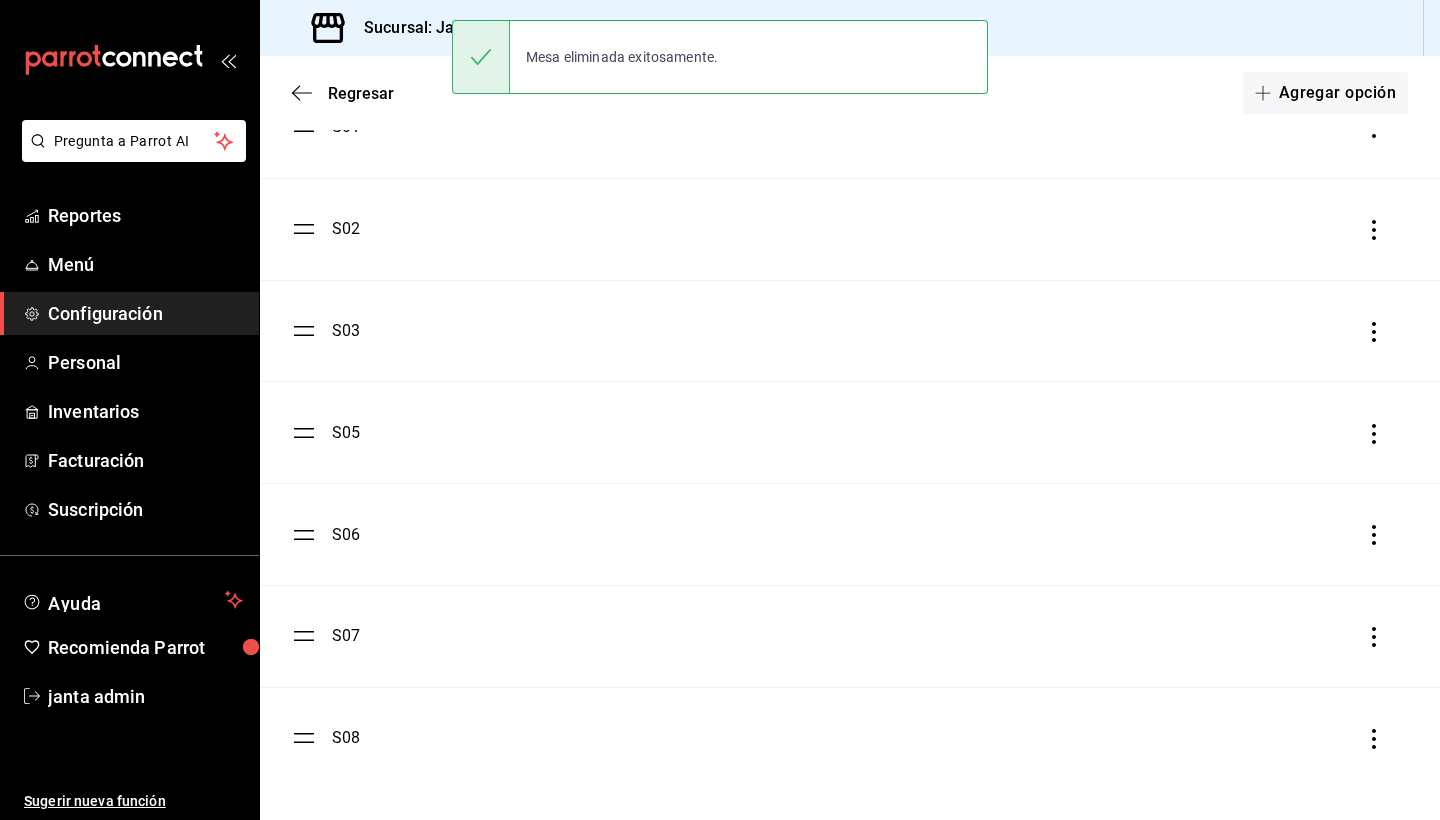 scroll, scrollTop: 216, scrollLeft: 0, axis: vertical 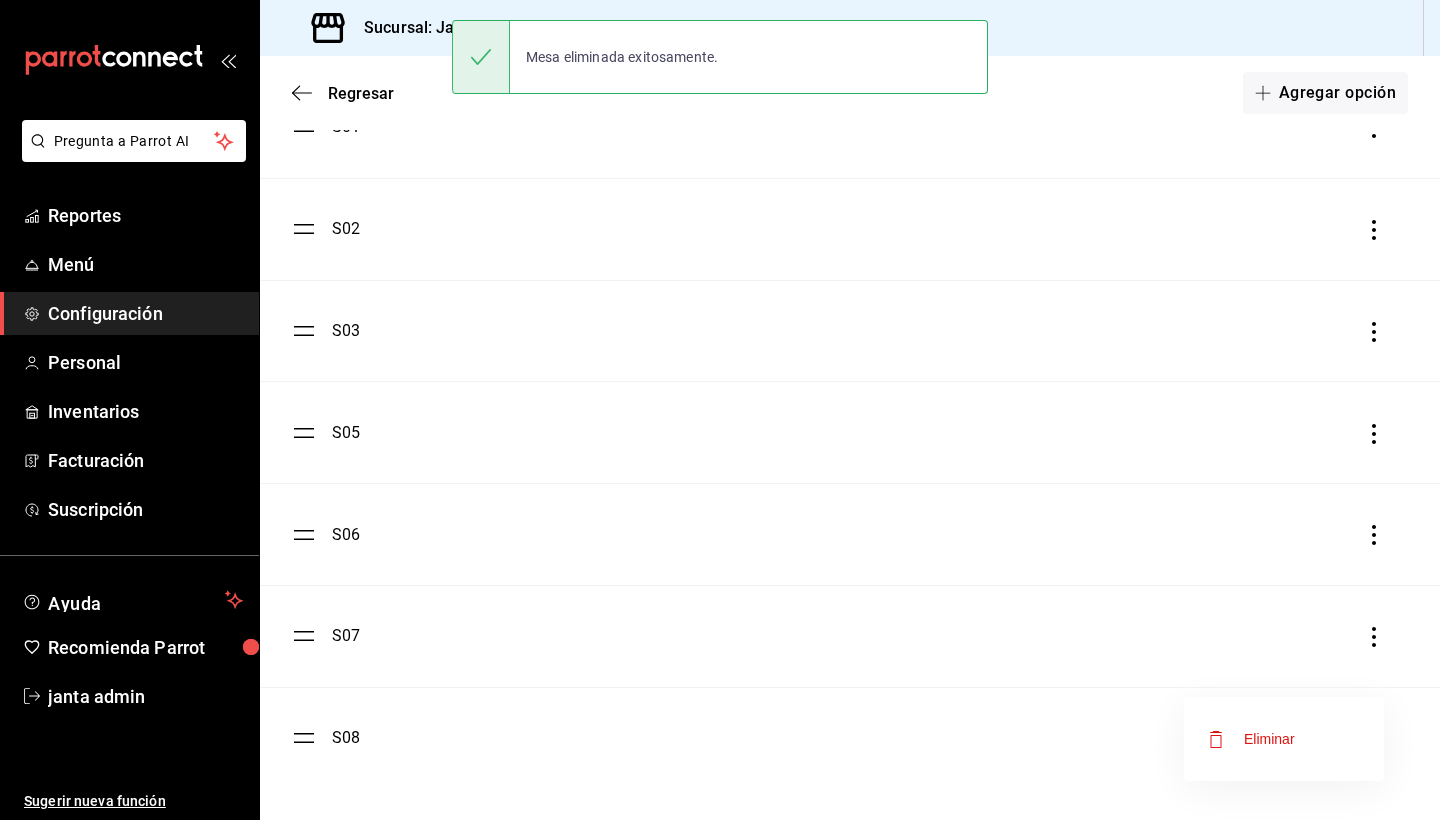 click on "Eliminar" at bounding box center [1284, 739] 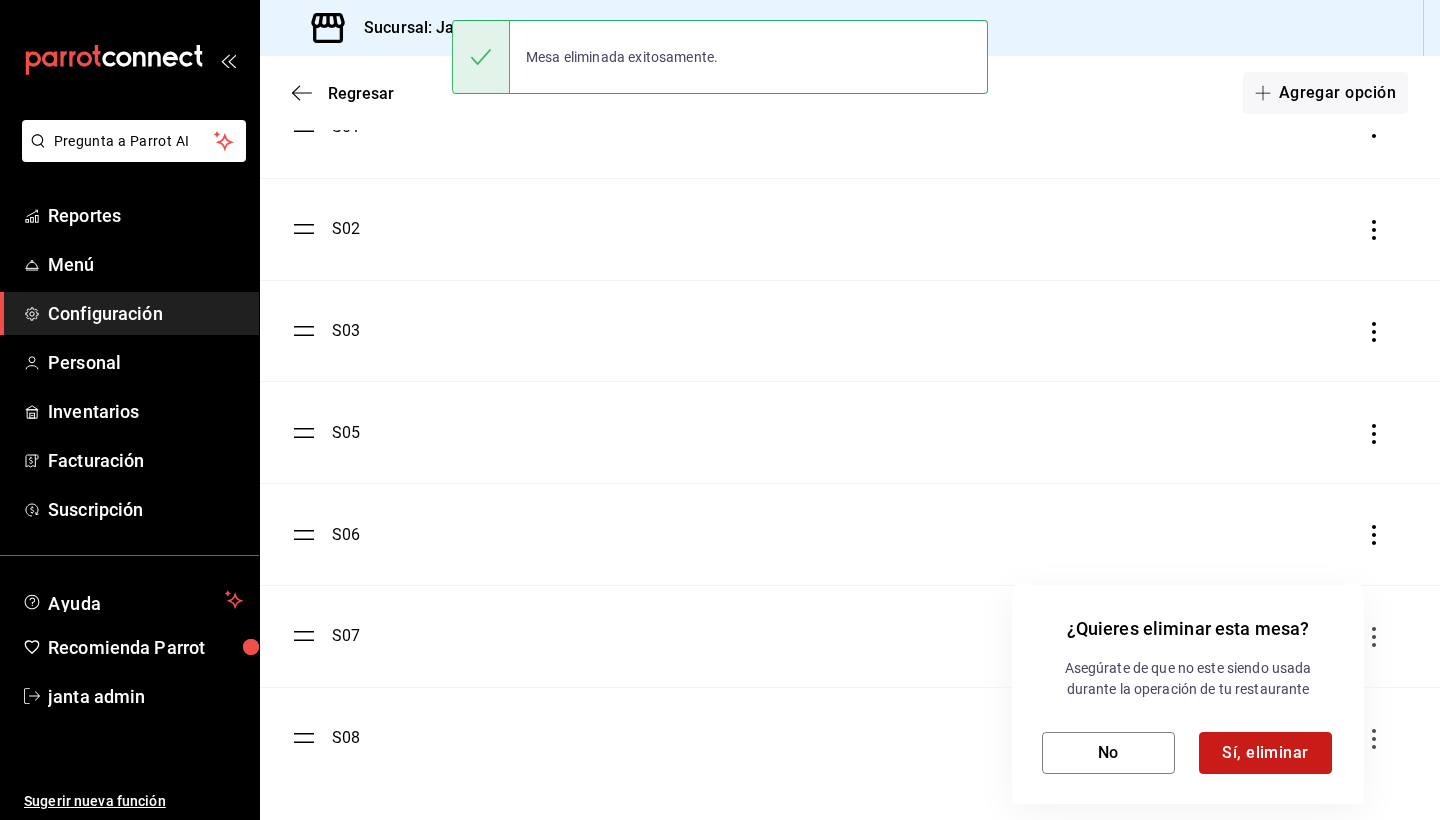 click on "Sí, eliminar" at bounding box center (1265, 753) 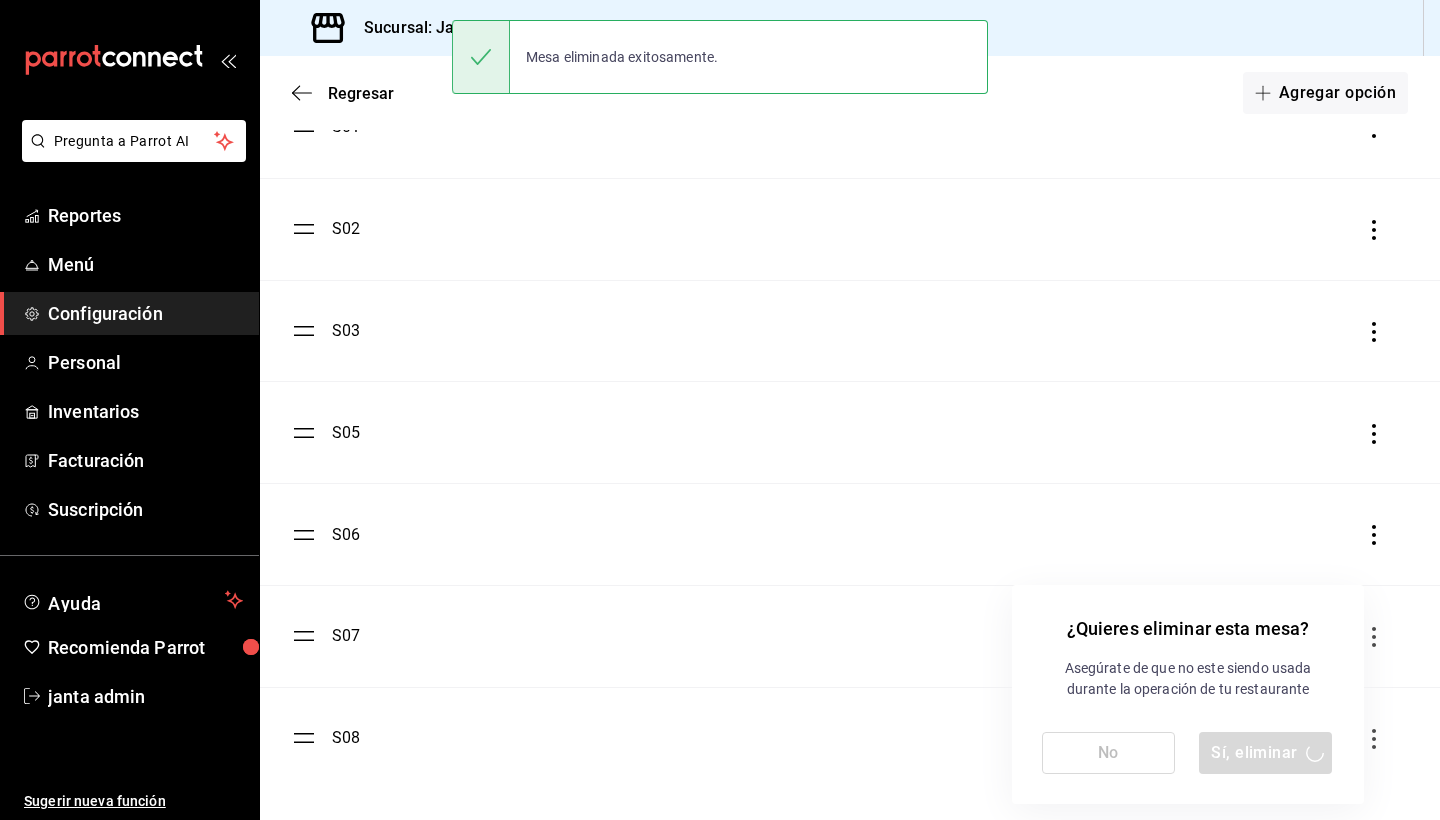scroll, scrollTop: 115, scrollLeft: 0, axis: vertical 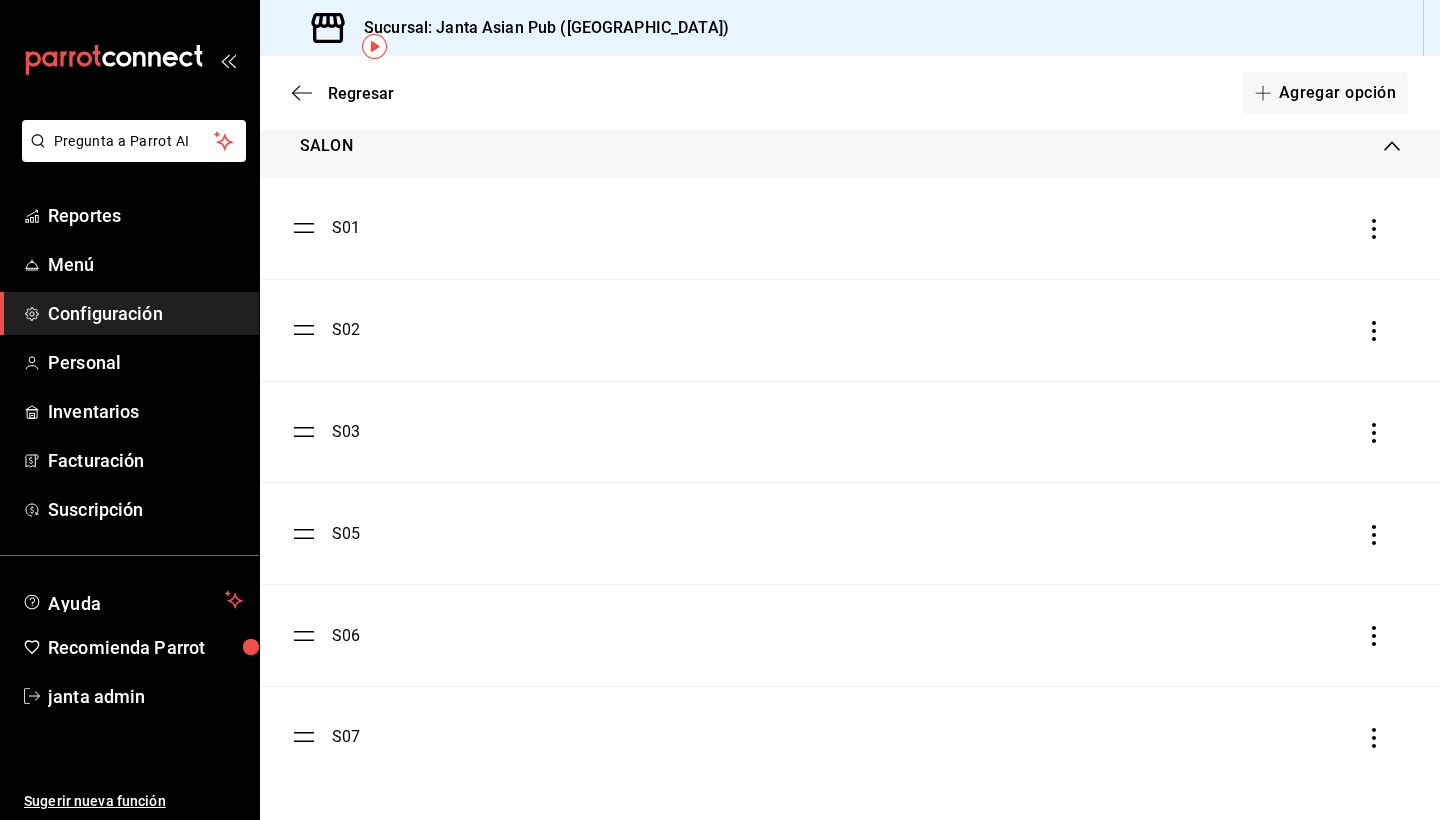 click 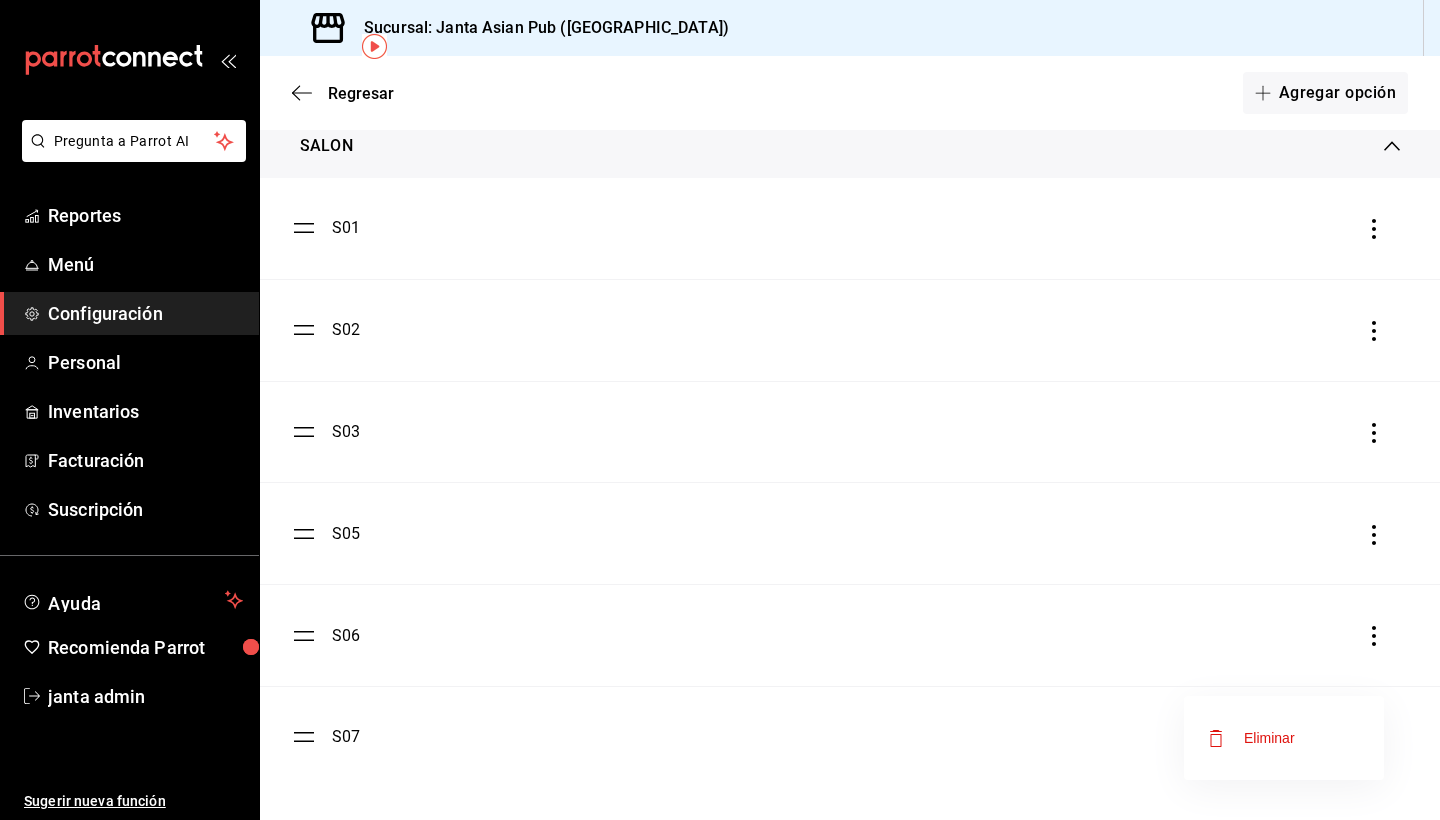 click on "Eliminar" at bounding box center [1284, 738] 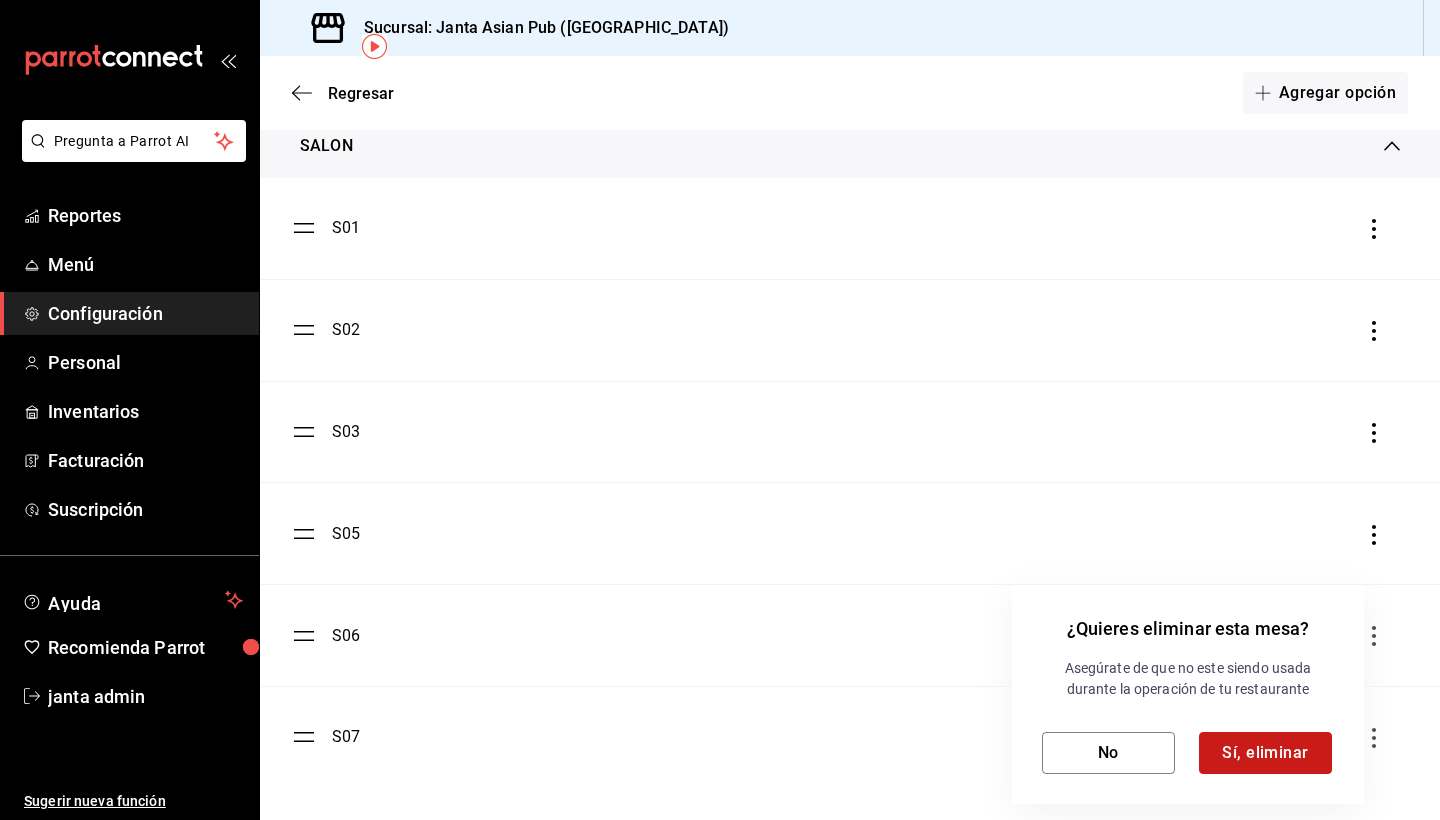click on "Sí, eliminar" at bounding box center (1265, 753) 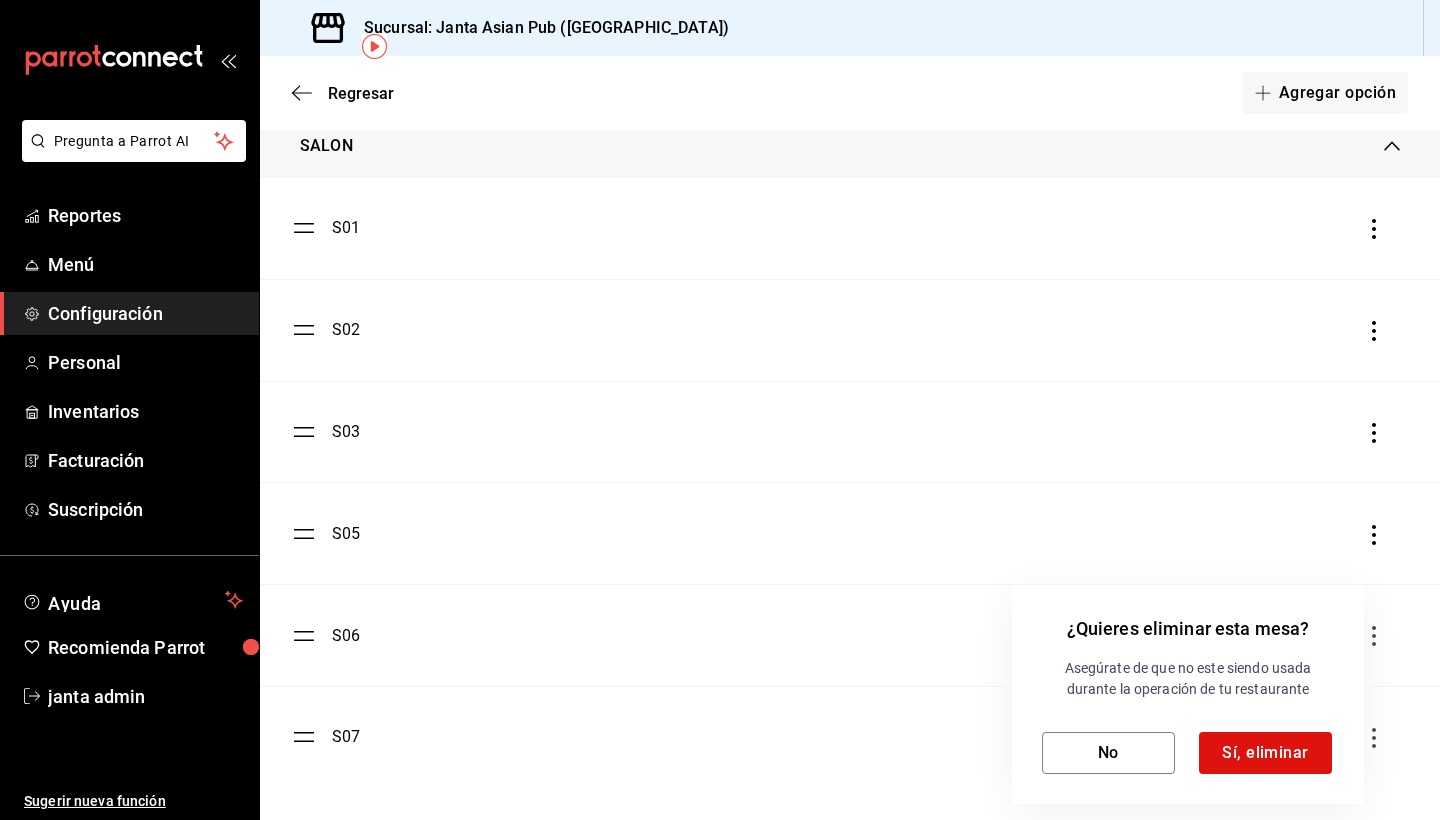 scroll, scrollTop: 13, scrollLeft: 0, axis: vertical 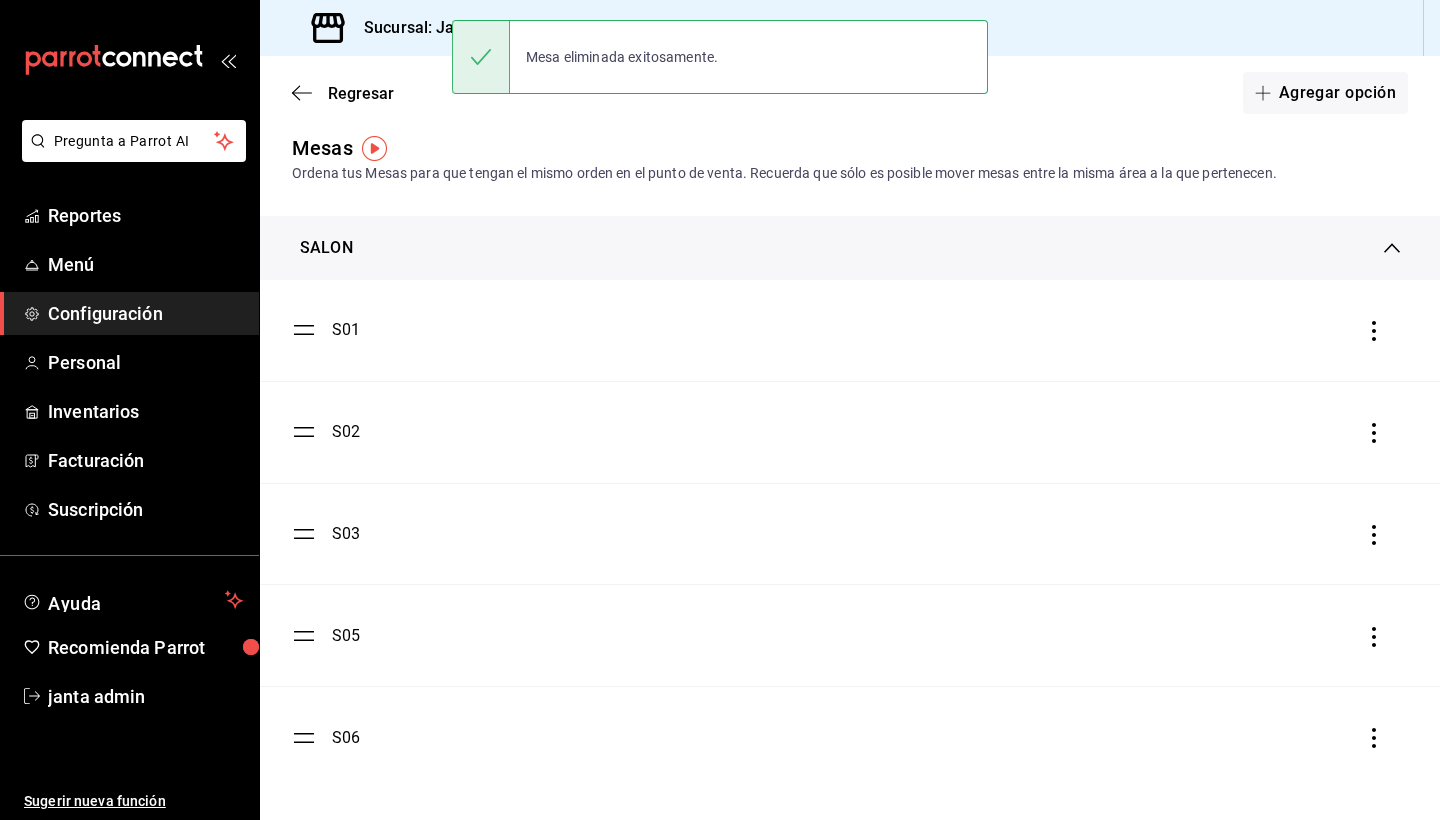 click 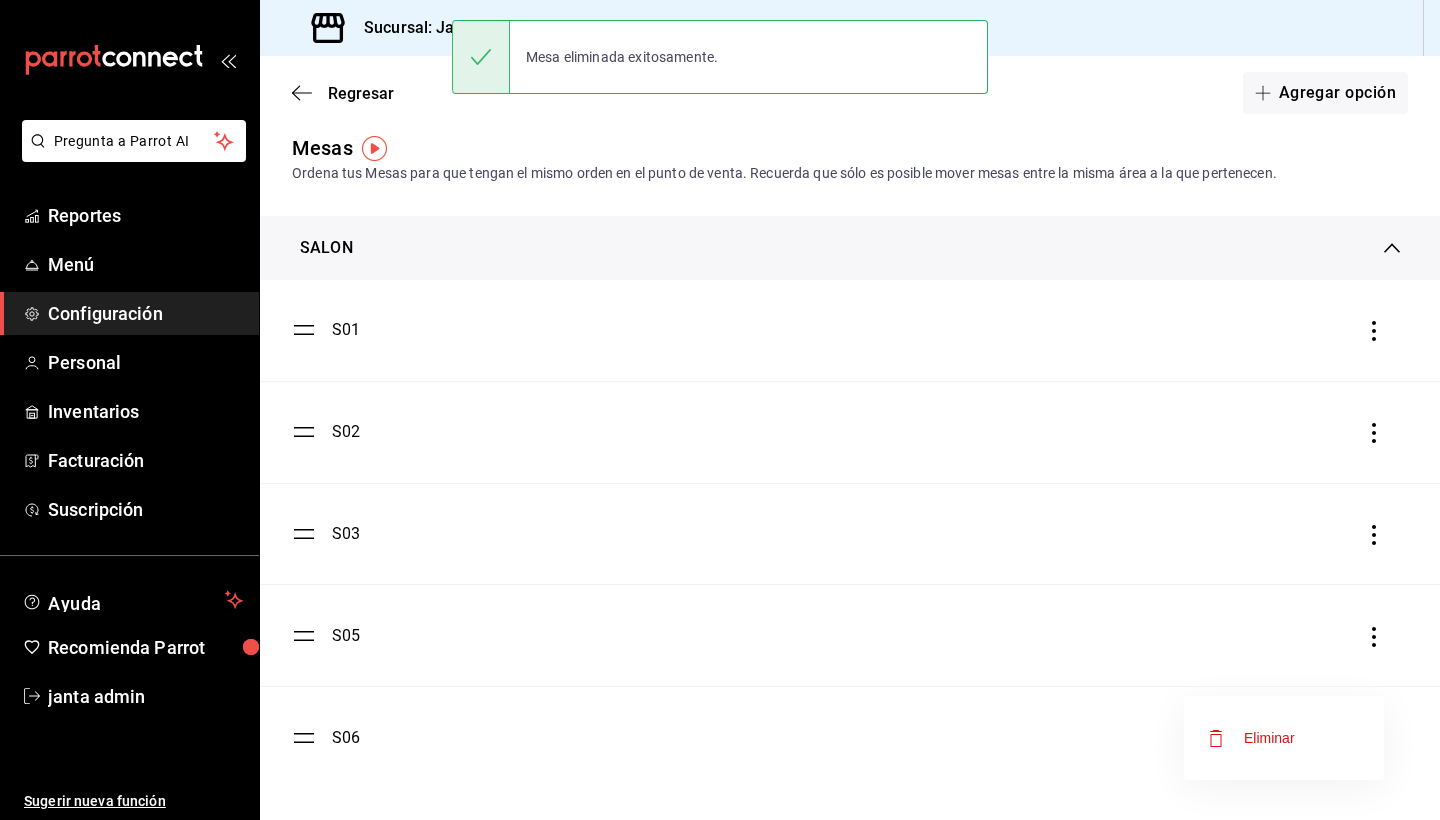 click on "Eliminar" at bounding box center [1284, 738] 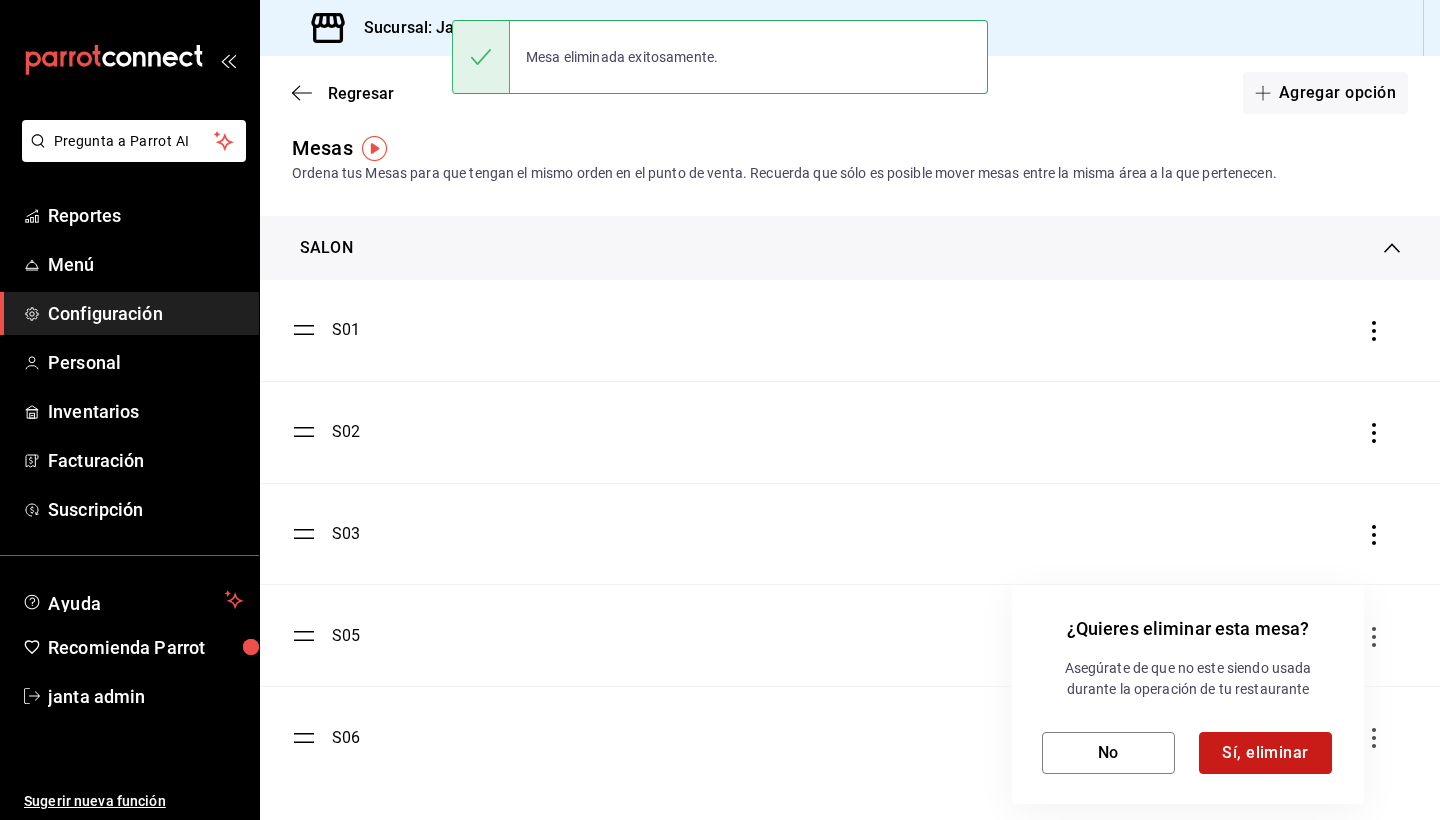 click on "Sí, eliminar" at bounding box center [1265, 753] 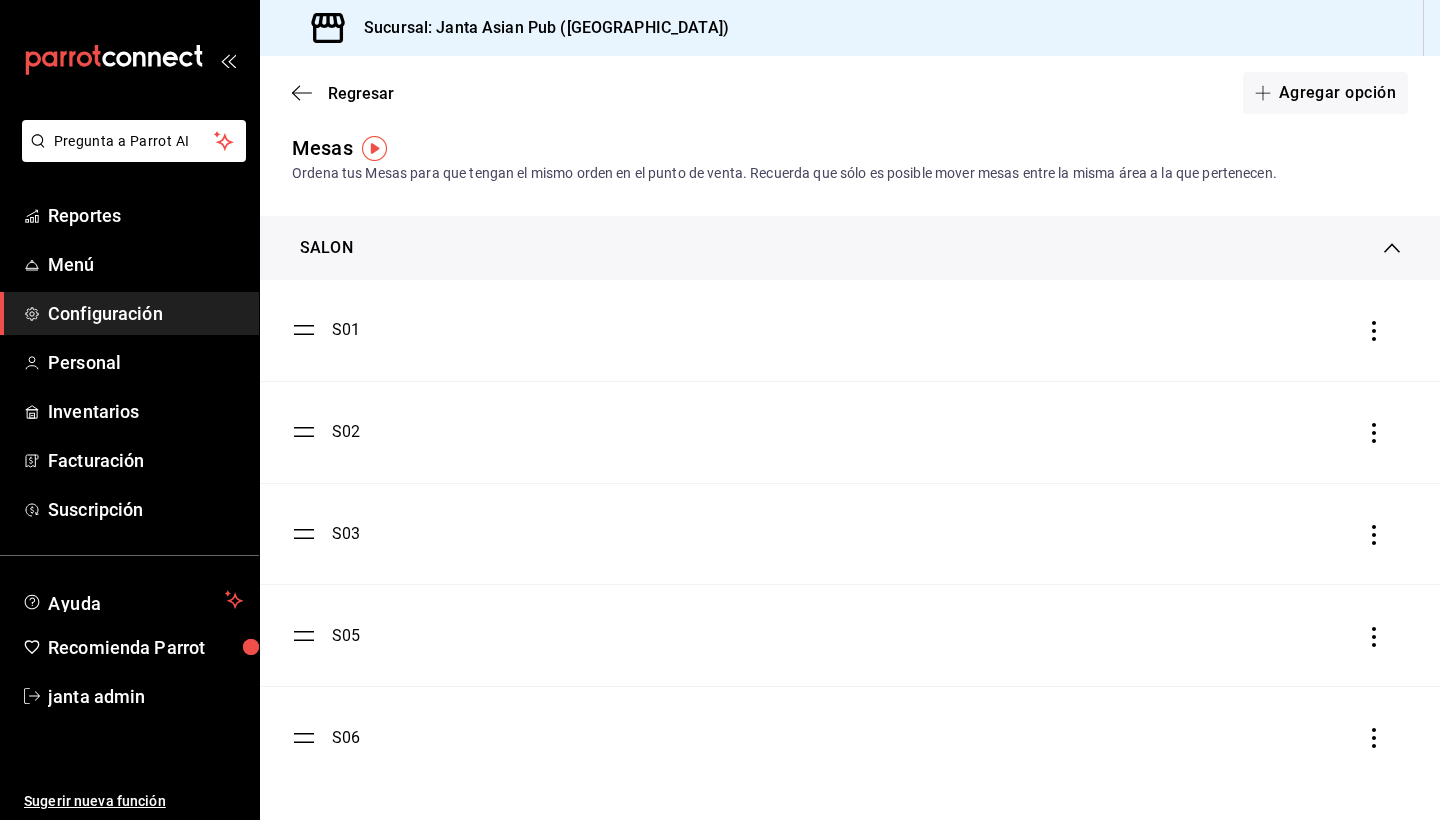 scroll, scrollTop: 0, scrollLeft: 0, axis: both 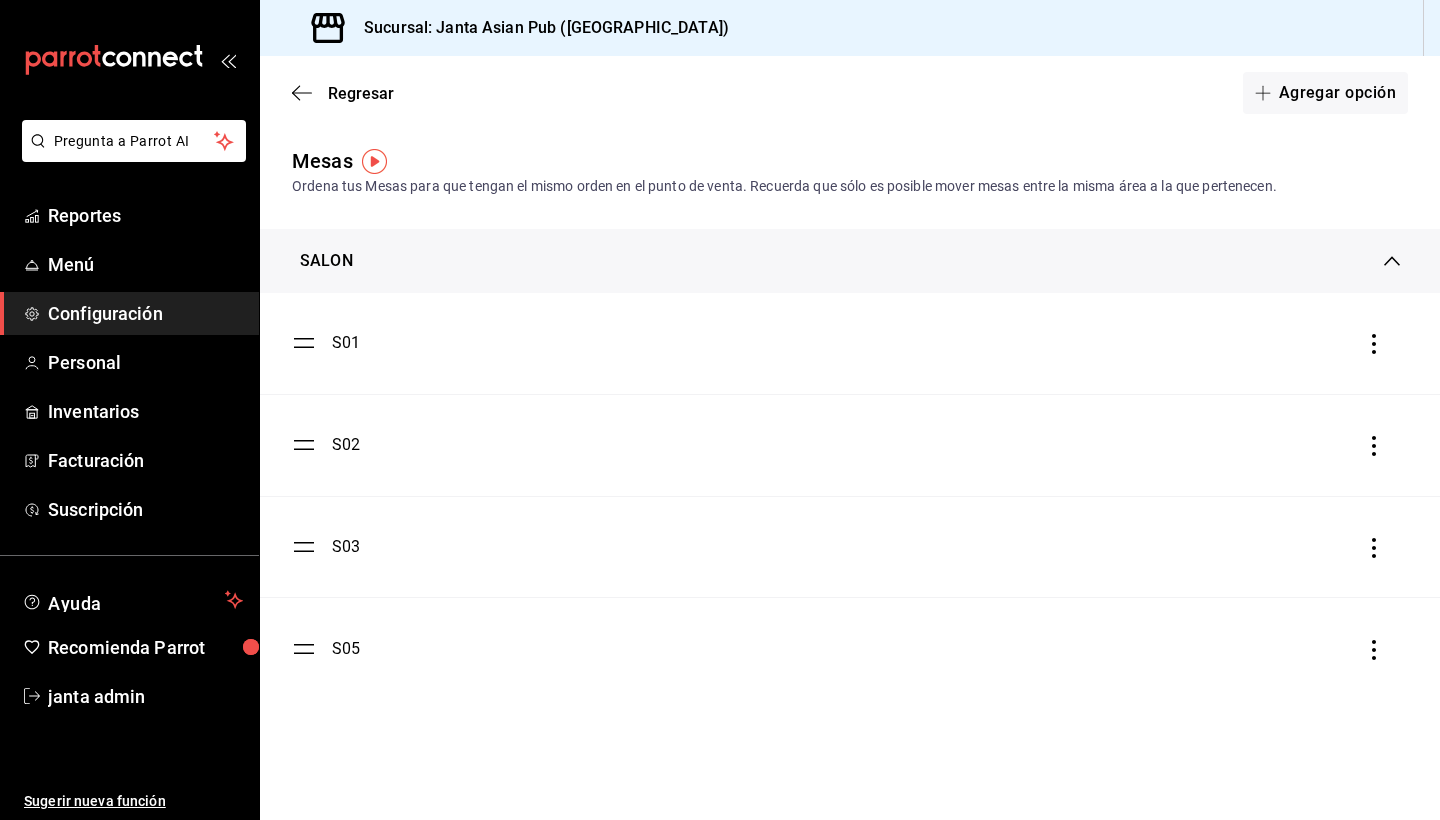 click on "S05" at bounding box center (346, 649) 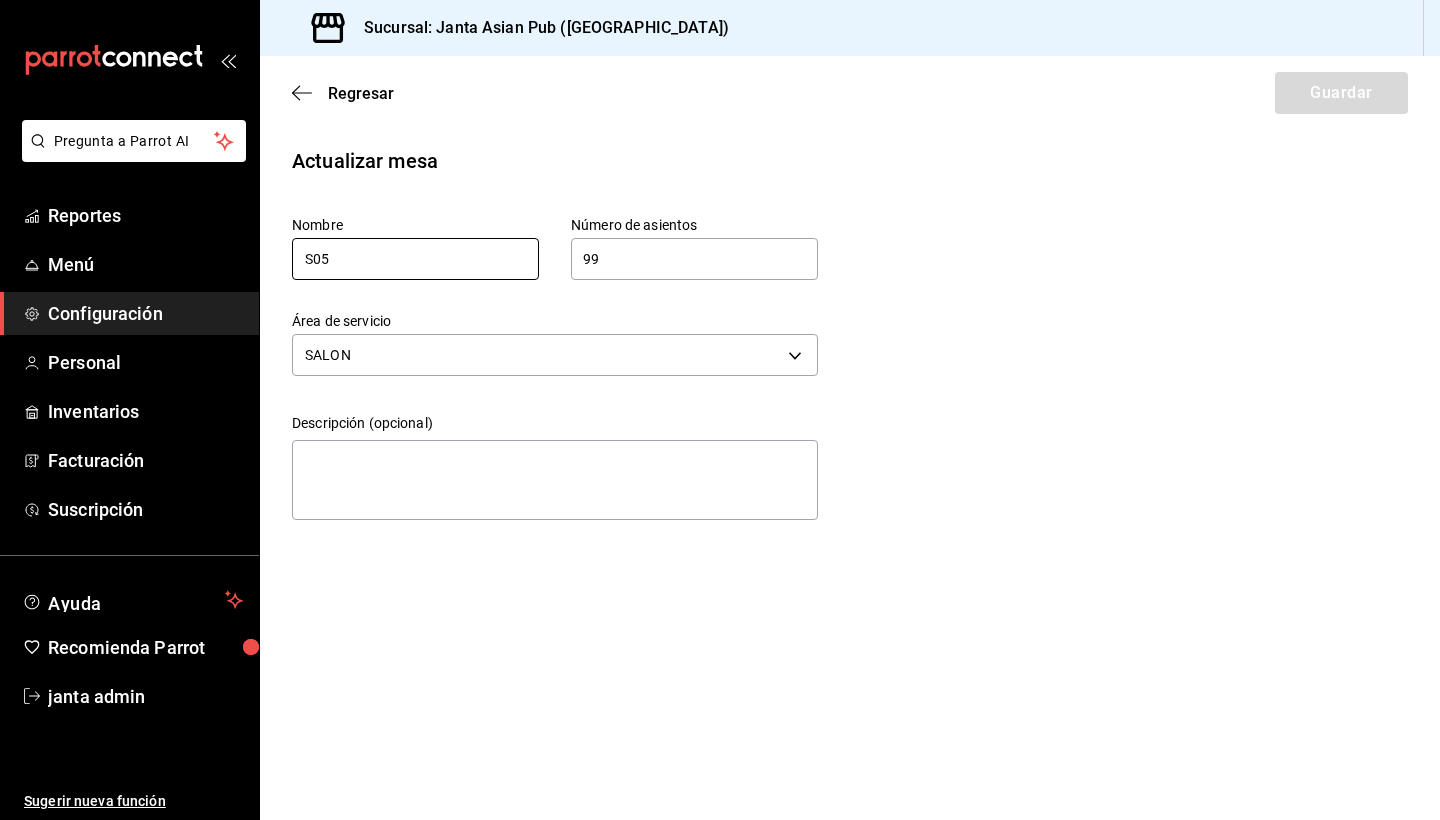 click on "S05" at bounding box center [415, 259] 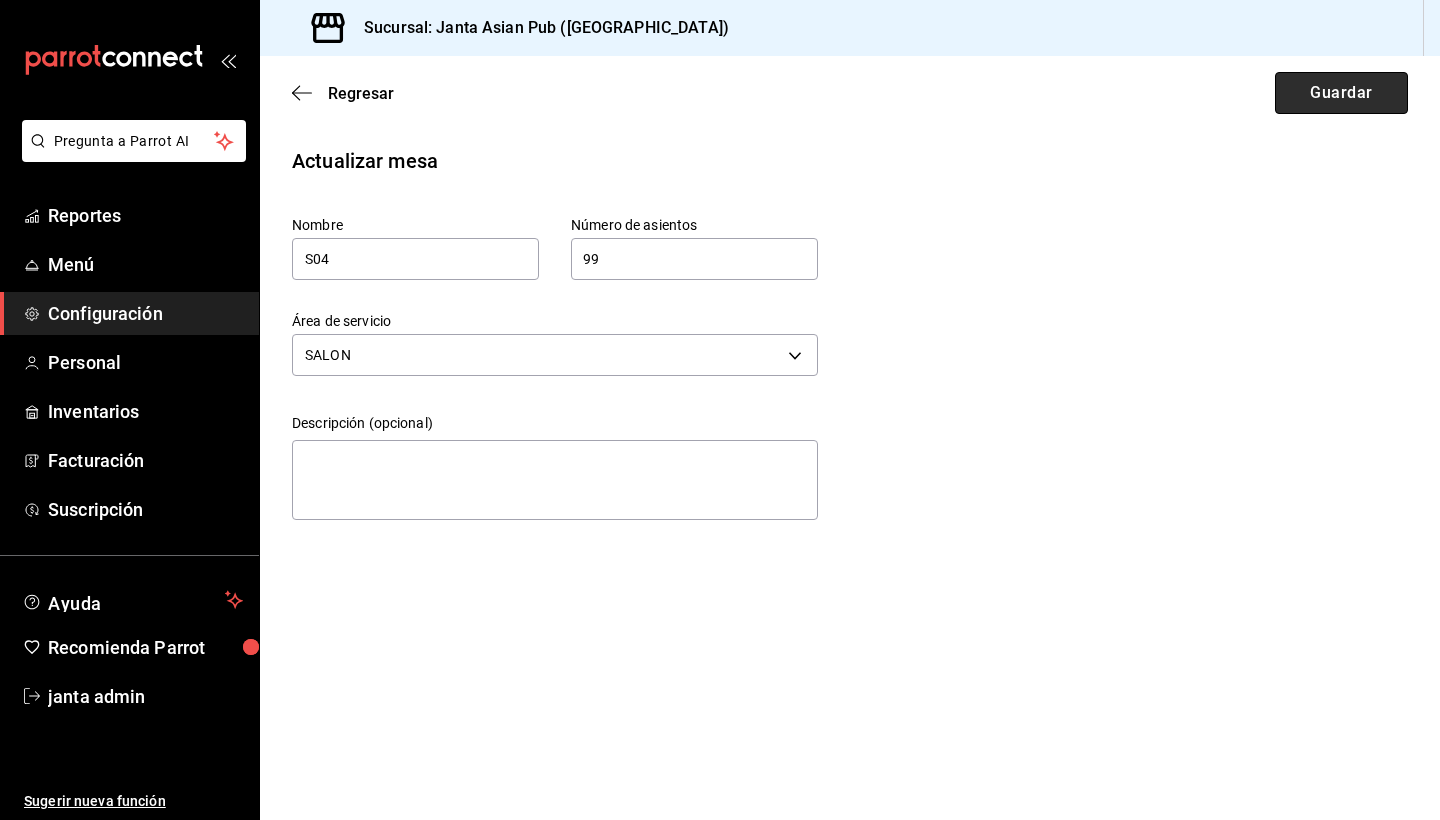 click on "Guardar" at bounding box center (1341, 93) 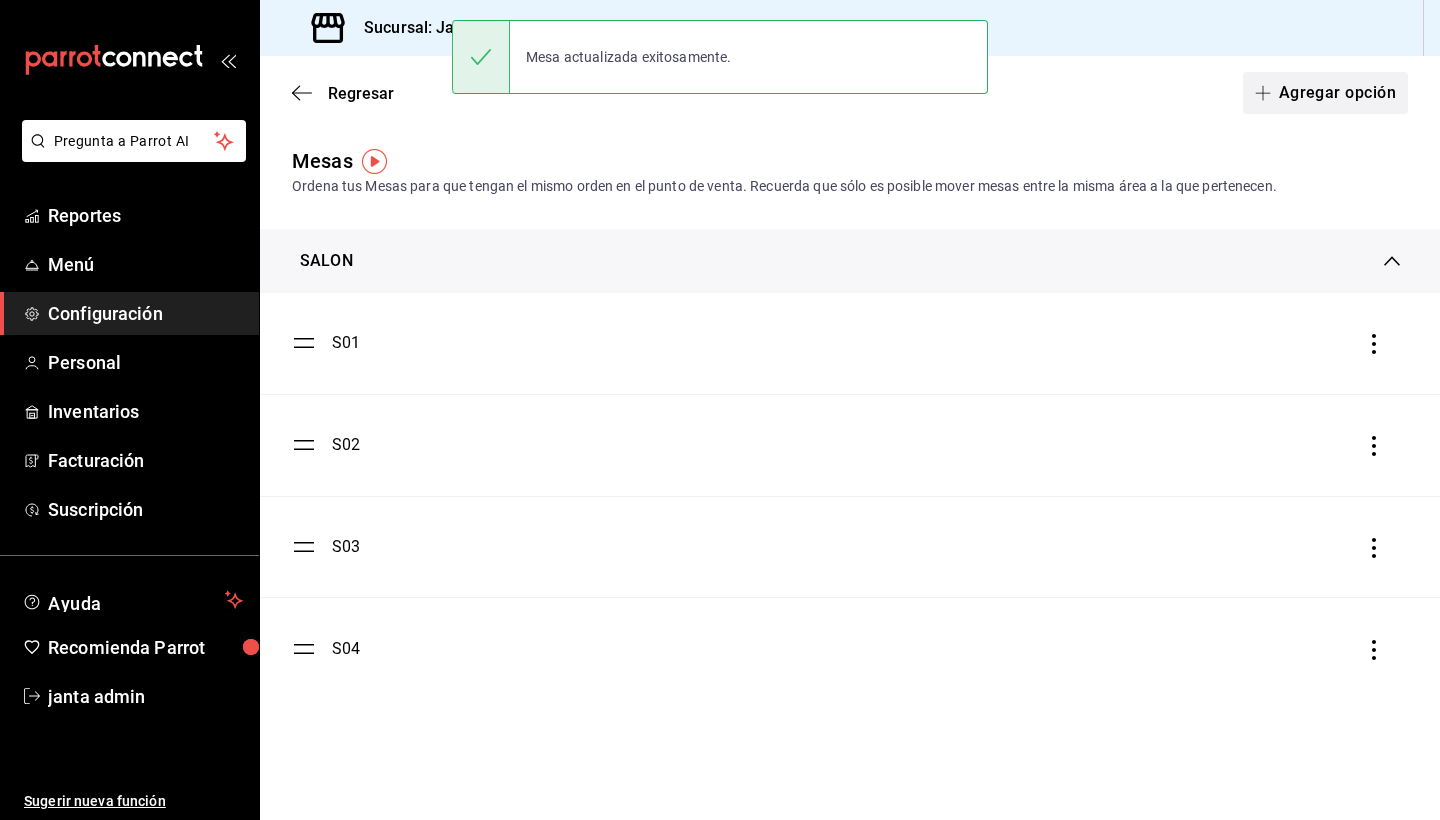 click on "Agregar opción" at bounding box center (1325, 93) 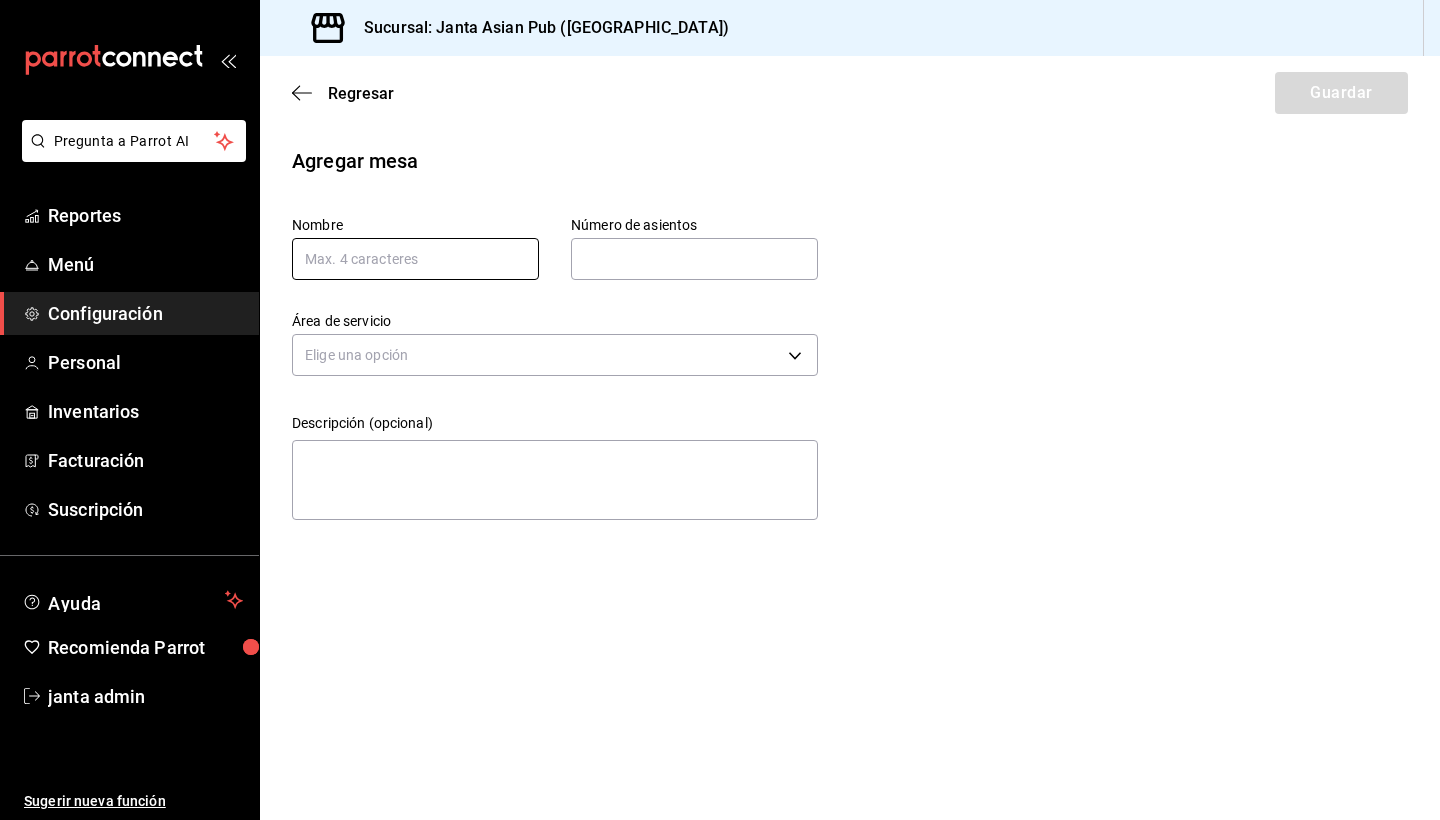 click at bounding box center (415, 259) 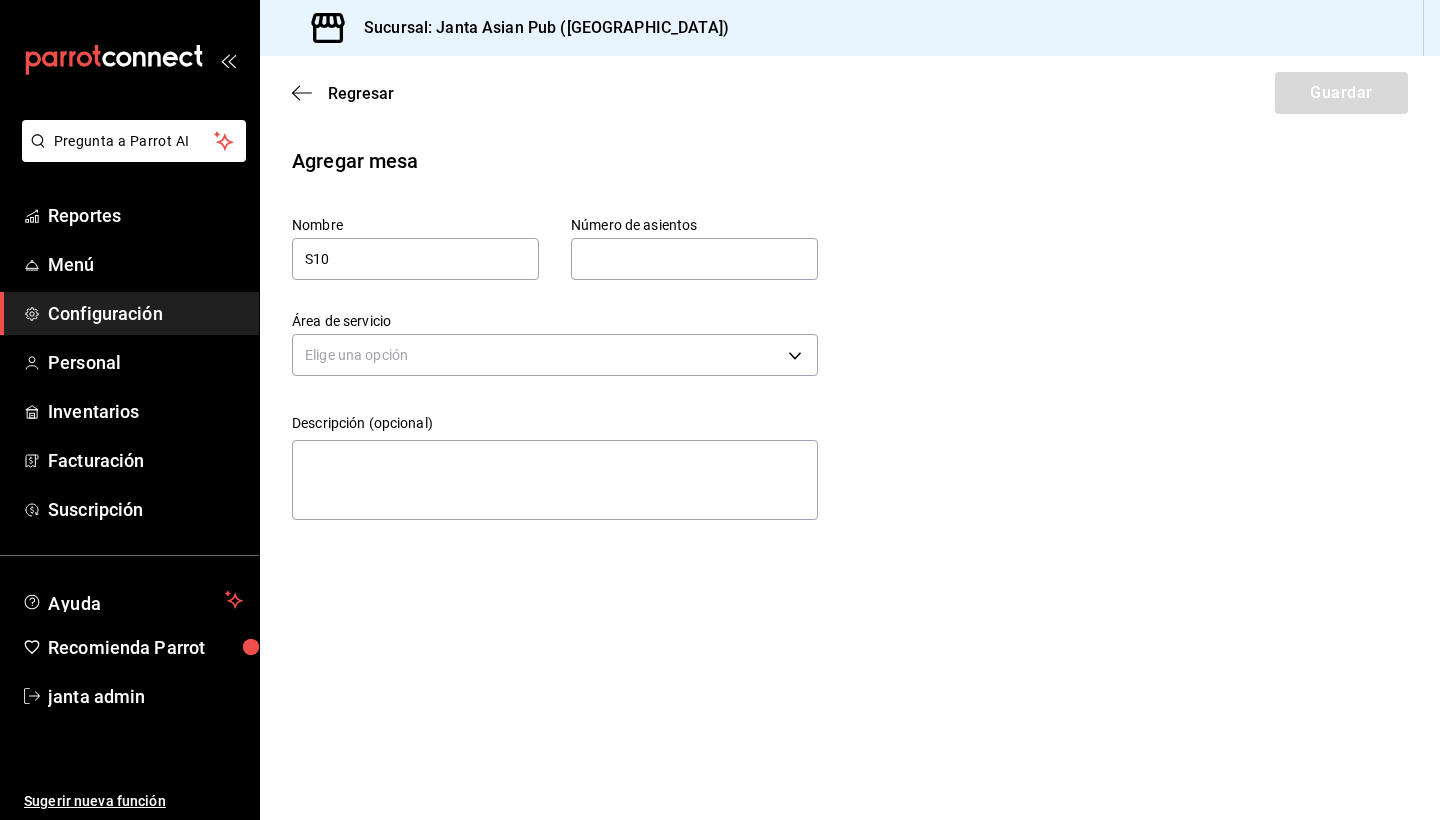 click at bounding box center (694, 259) 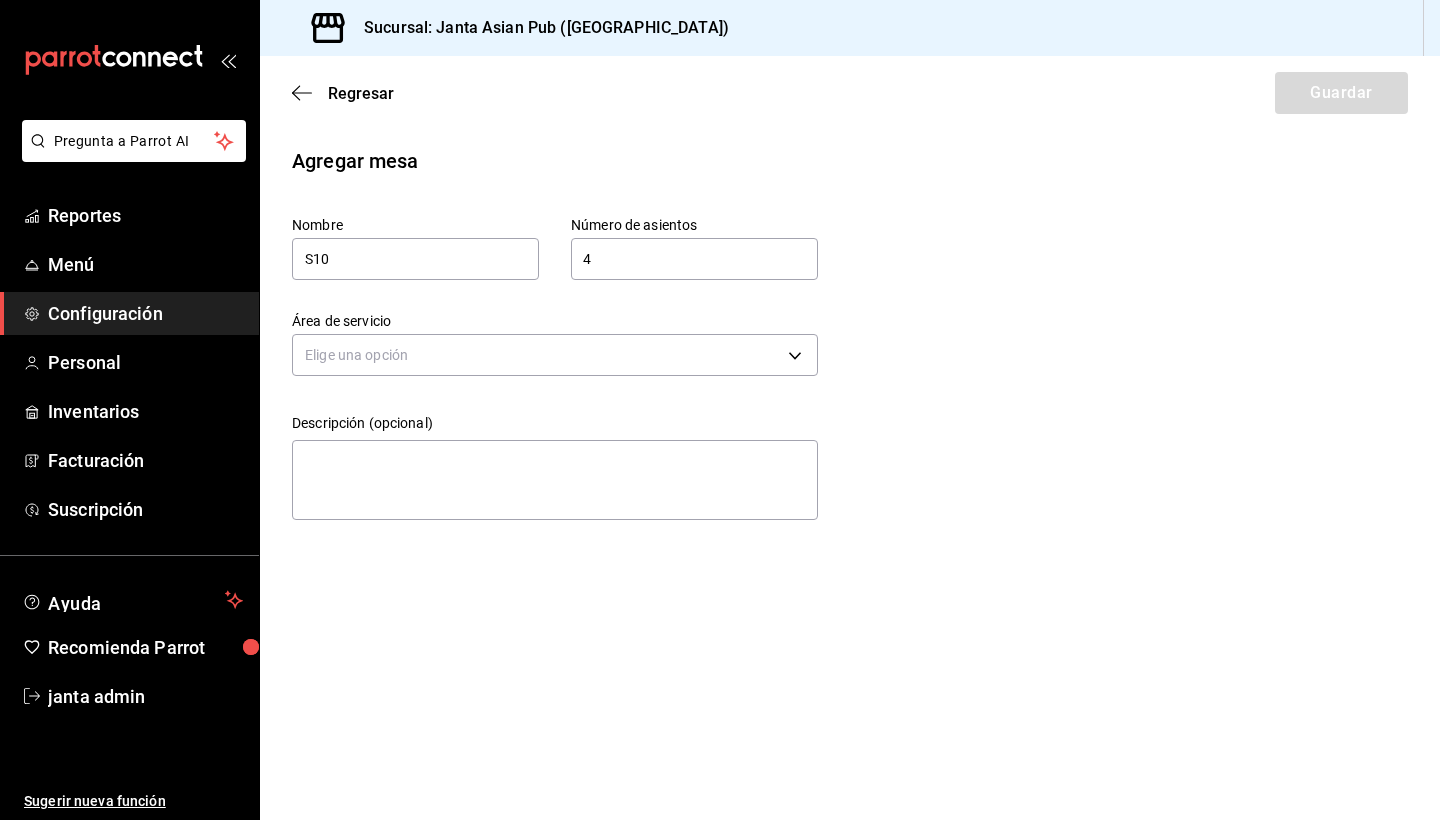 click on "Agregar mesa Nombre S10 Número de asientos 4 Número de asientos Área de servicio Elige una opción Descripción (opcional) x" at bounding box center (850, 337) 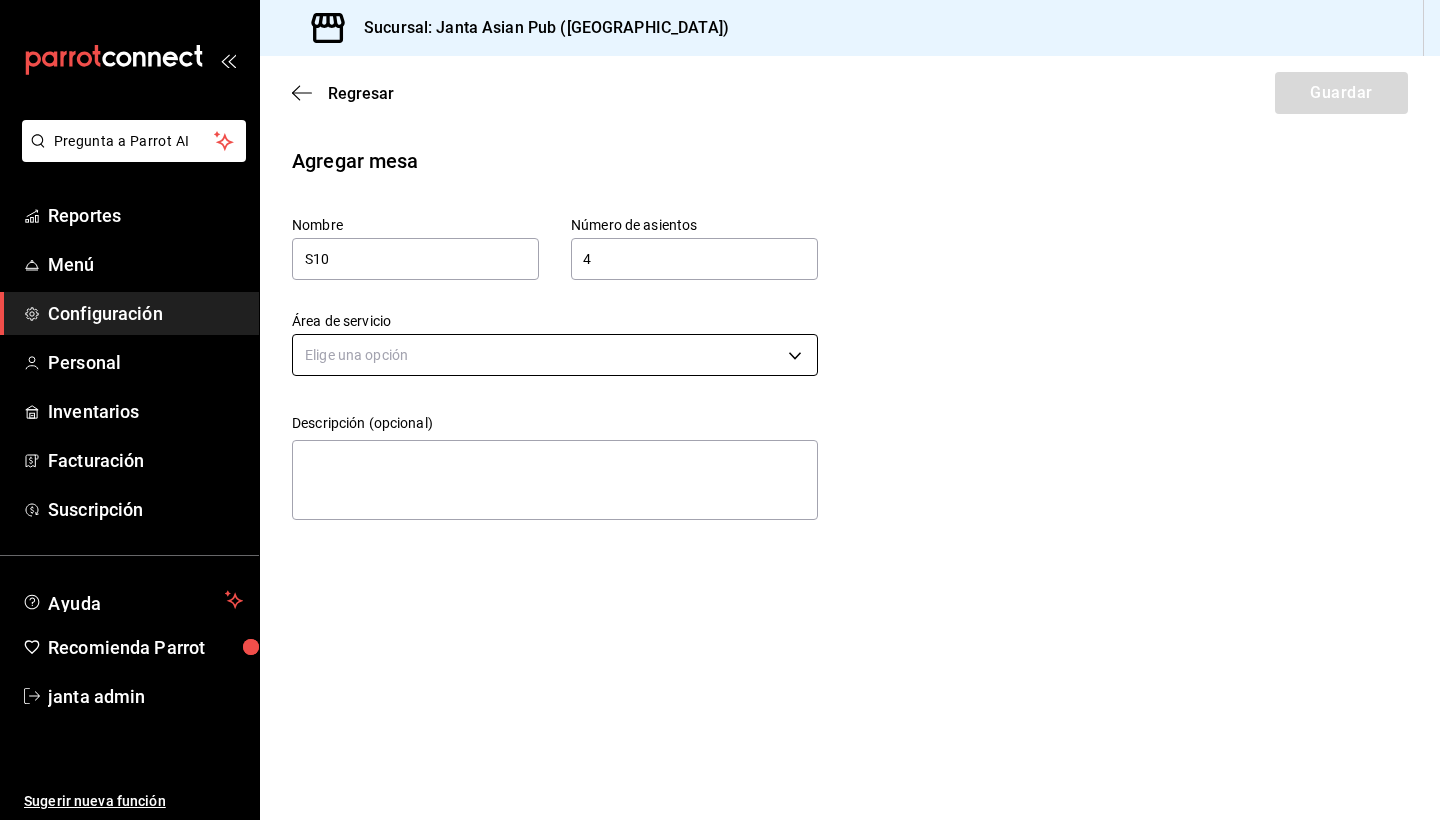 click on "Pregunta a Parrot AI Reportes   Menú   Configuración   Personal   Inventarios   Facturación   Suscripción   Ayuda Recomienda Parrot   janta admin   Sugerir nueva función   Sucursal: Janta Asian Pub ([GEOGRAPHIC_DATA]) Regresar Guardar Agregar mesa Nombre S10 Número de asientos 4 Número de asientos Área de servicio Elige una opción Descripción (opcional) x Pregunta a Parrot AI Reportes   Menú   Configuración   Personal   Inventarios   Facturación   Suscripción   Ayuda Recomienda Parrot   janta admin   Sugerir nueva función   GANA 1 MES GRATIS EN TU SUSCRIPCIÓN AQUÍ ¿Recuerdas cómo empezó tu restaurante?
[DATE] puedes ayudar a un colega a tener el mismo cambio que tú viviste.
Recomienda Parrot directamente desde tu Portal Administrador.
Es fácil y rápido.
🎁 Por cada restaurante que se una, ganas 1 mes gratis. Ver video tutorial Ir a video Visitar centro de ayuda [PHONE_NUMBER] [EMAIL_ADDRESS][DOMAIN_NAME] Visitar centro de ayuda [PHONE_NUMBER] [EMAIL_ADDRESS][DOMAIN_NAME]" at bounding box center (720, 410) 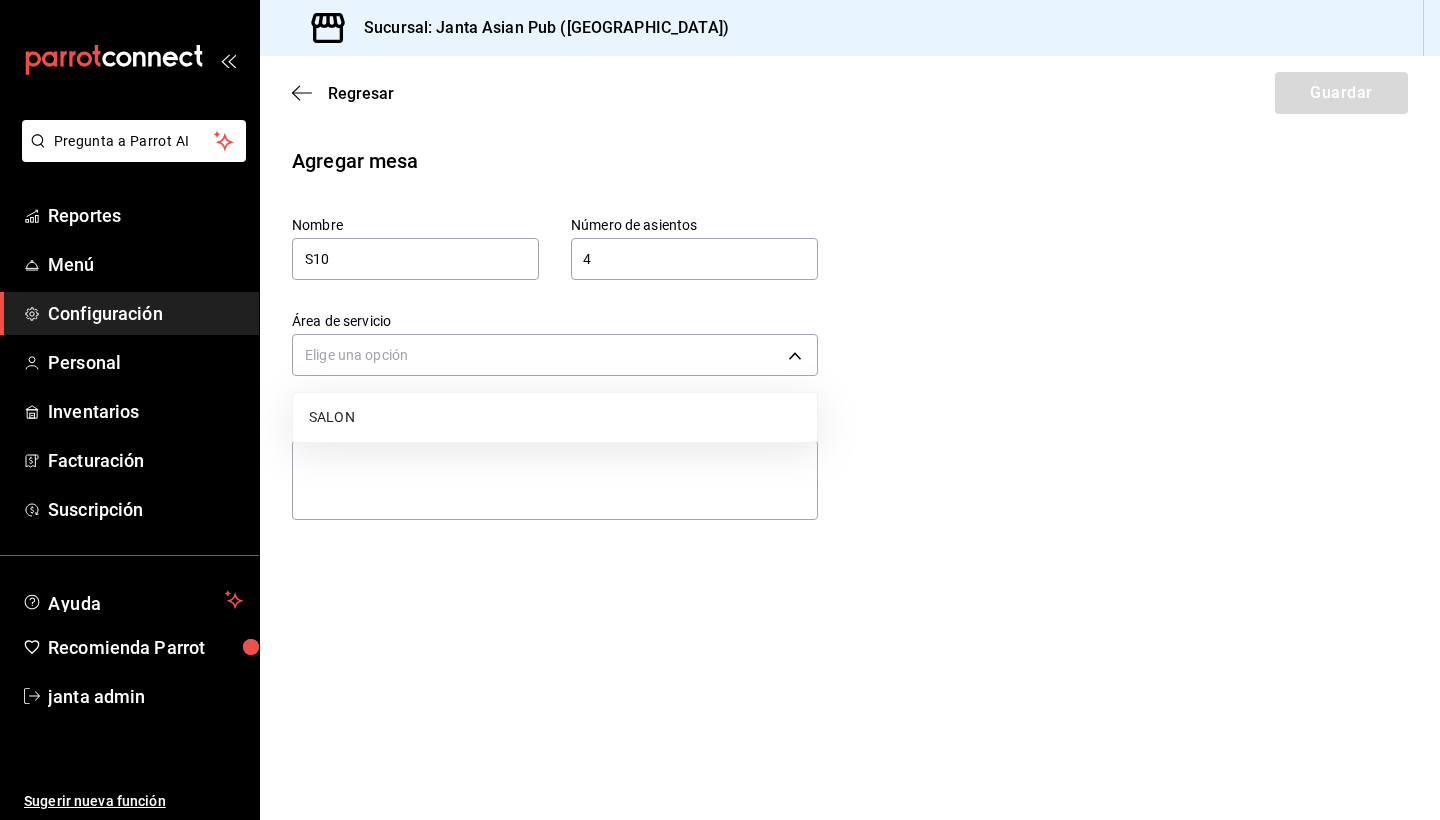 click on "SALON" at bounding box center (555, 417) 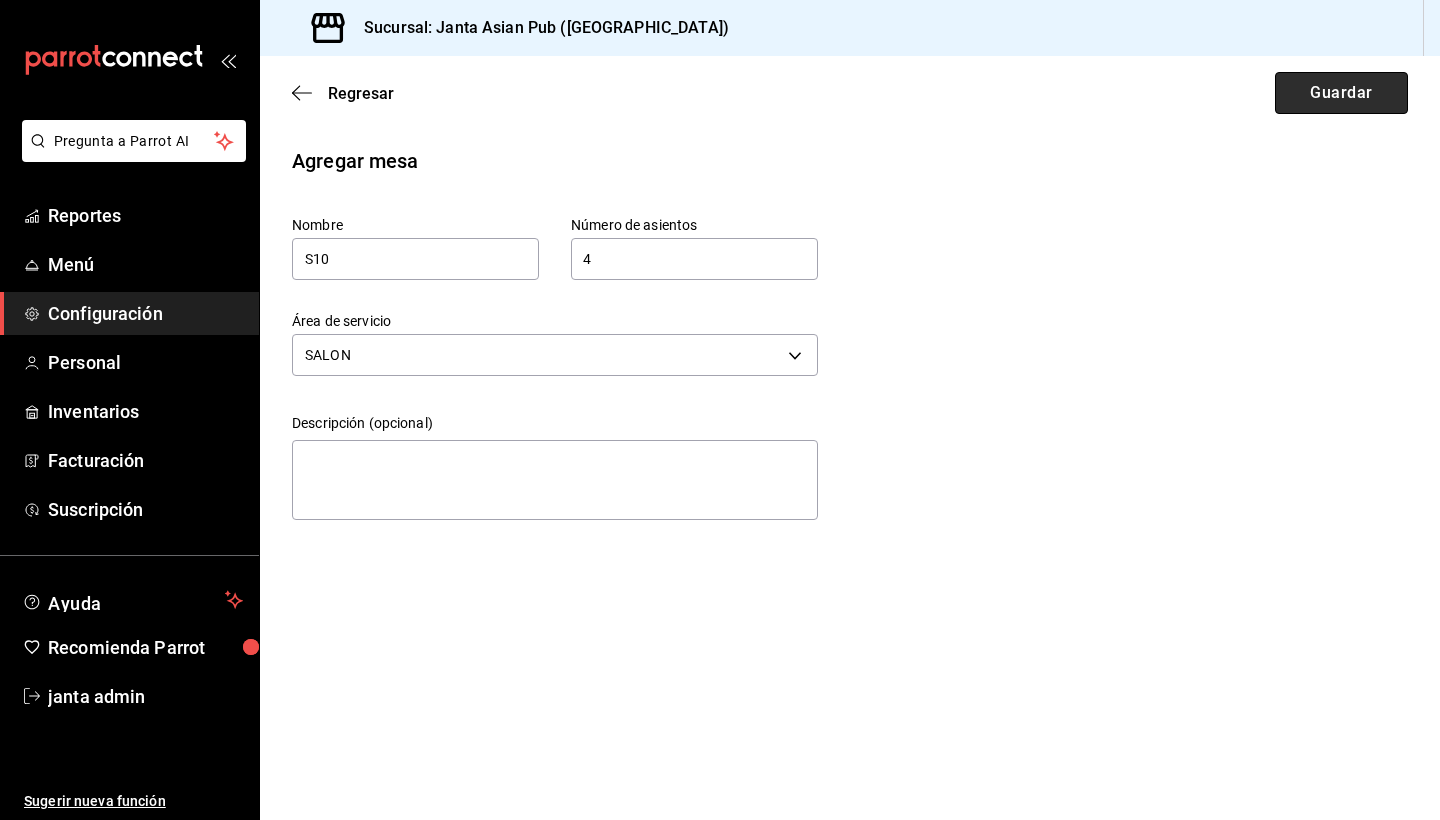 click on "Guardar" at bounding box center [1341, 93] 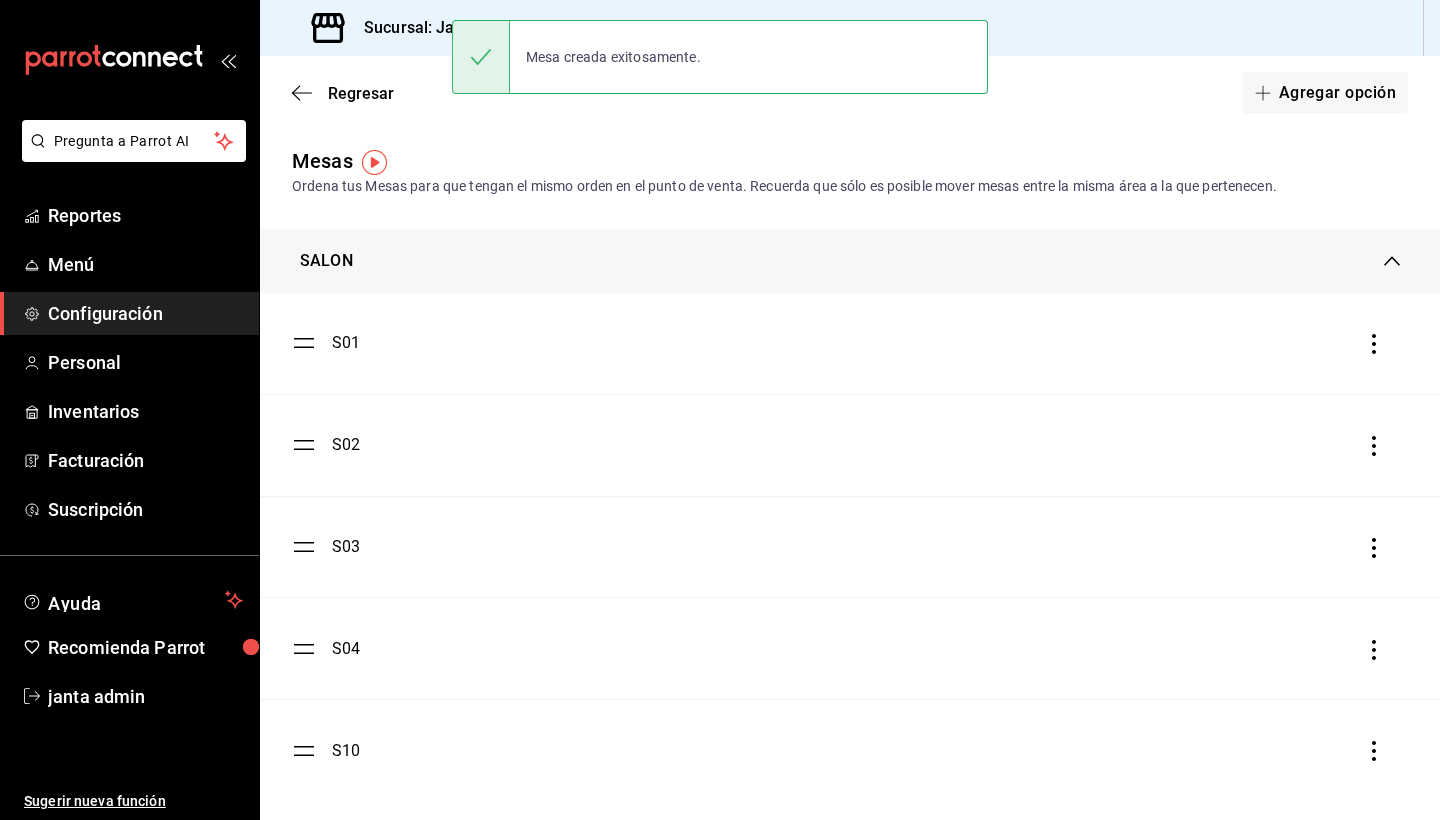 scroll, scrollTop: 0, scrollLeft: 0, axis: both 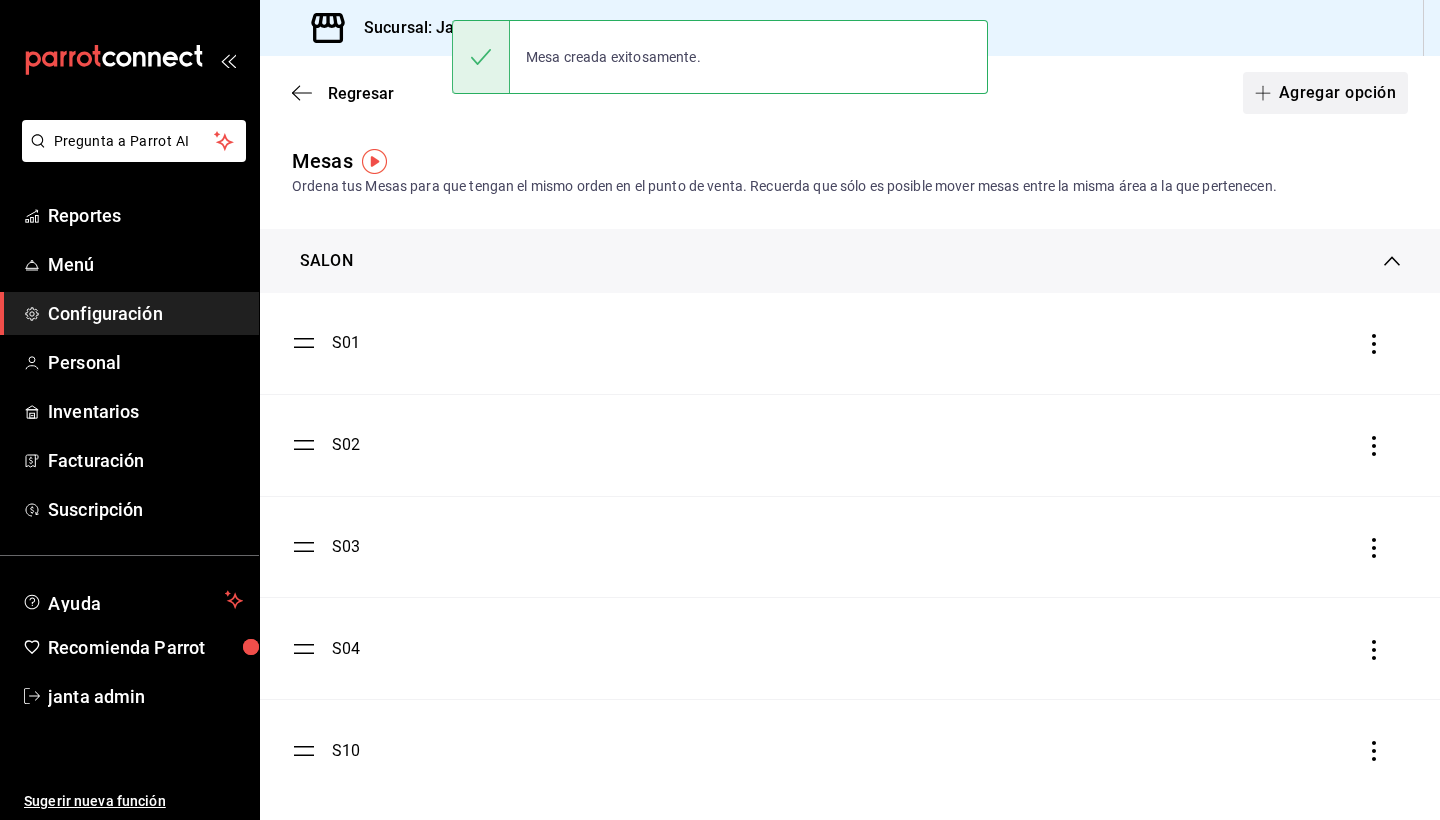 click on "Agregar opción" at bounding box center [1325, 93] 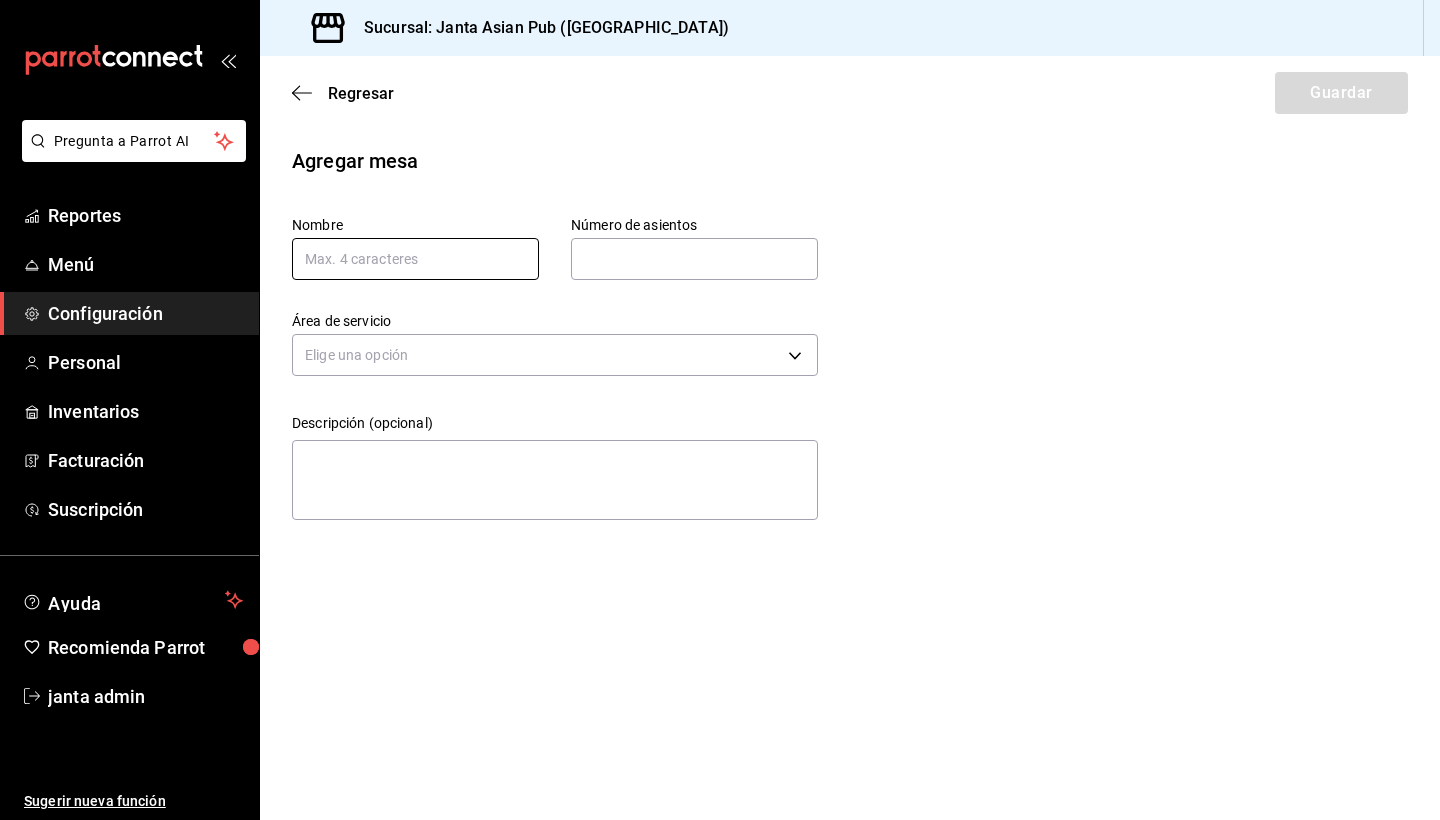 click at bounding box center (415, 259) 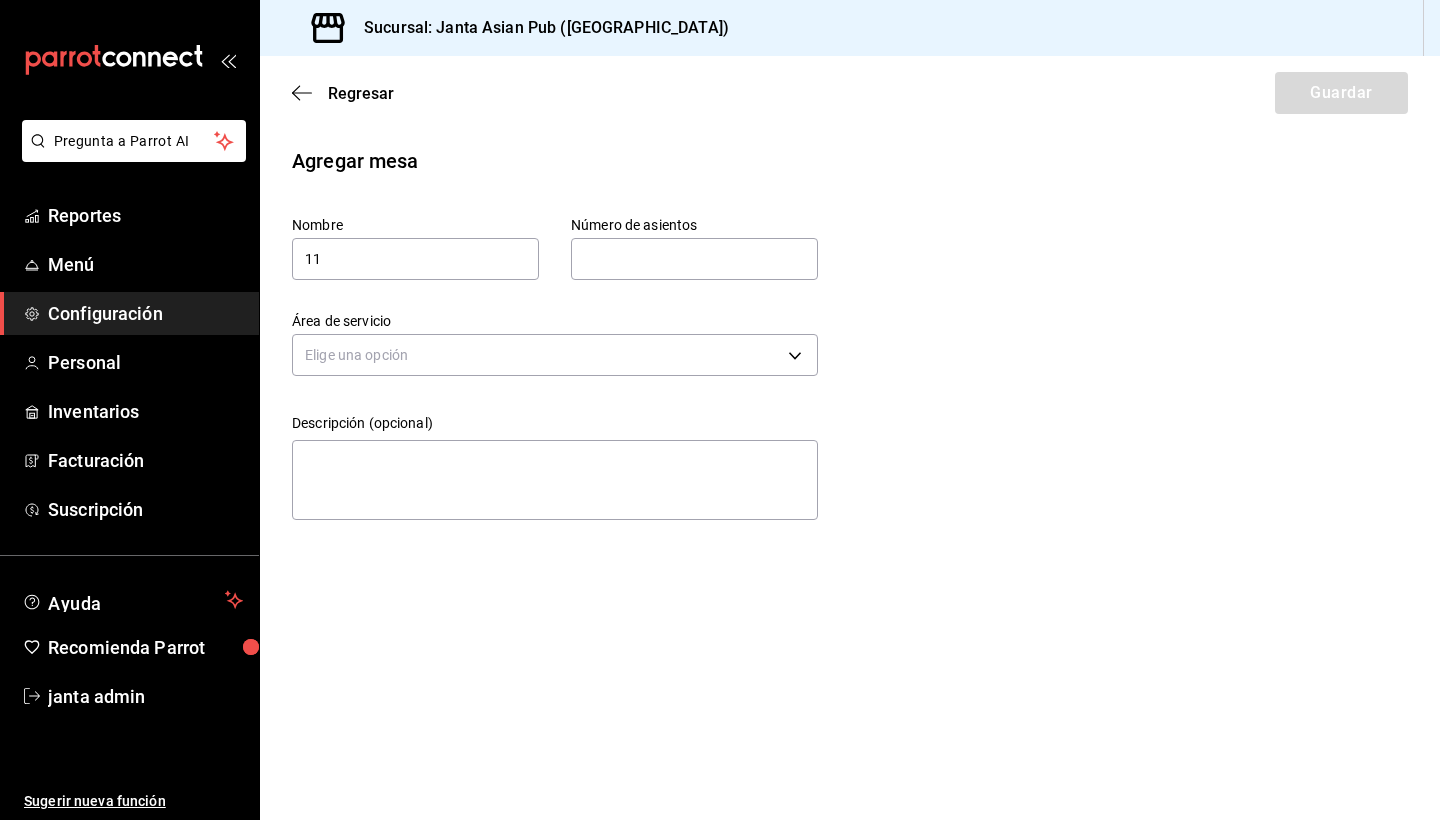 click on "Número de asientos Número de asientos" at bounding box center (694, 248) 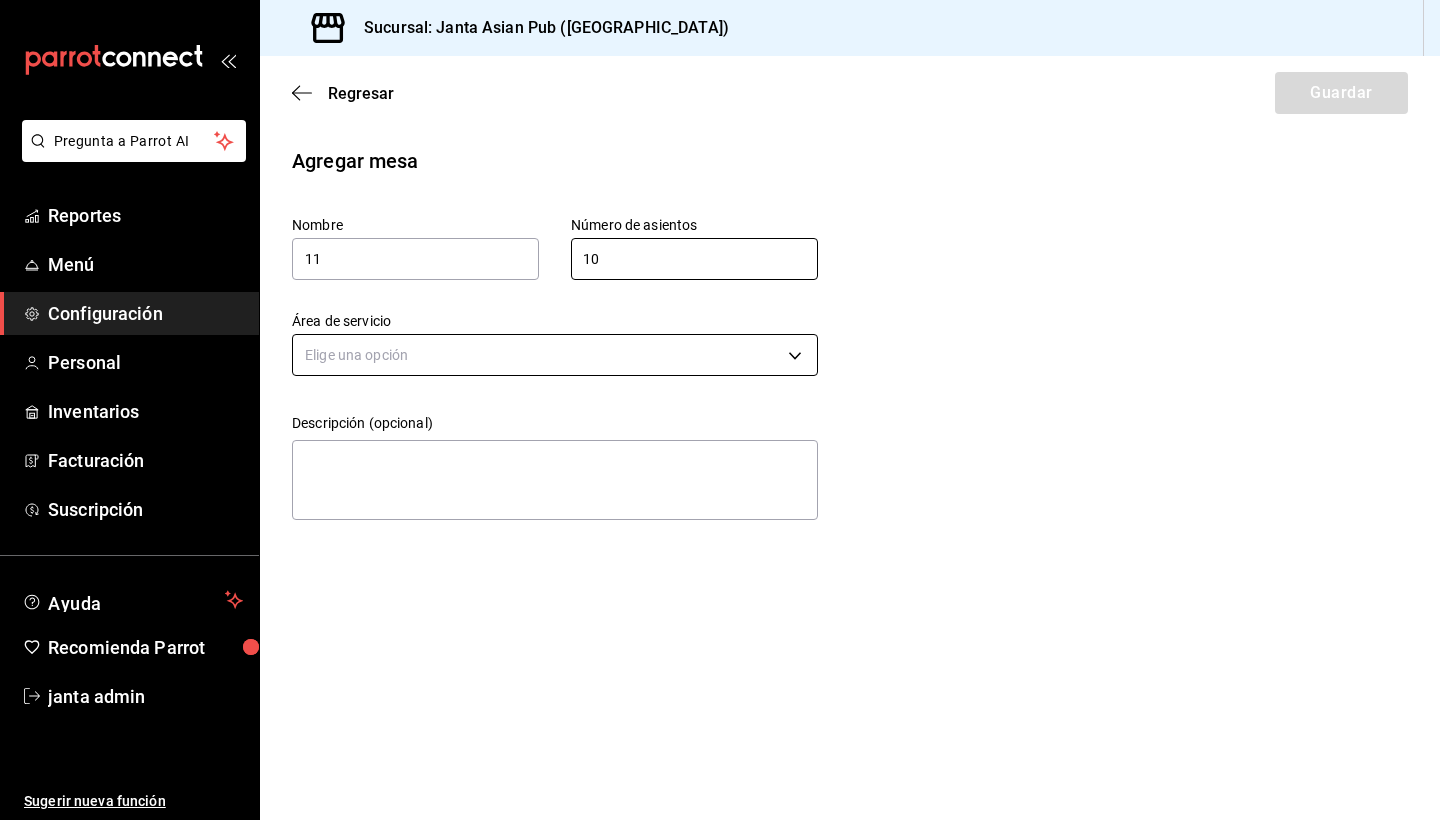 click on "Pregunta a Parrot AI Reportes   Menú   Configuración   Personal   Inventarios   Facturación   Suscripción   Ayuda Recomienda Parrot   janta admin   Sugerir nueva función   Sucursal: Janta Asian Pub ([GEOGRAPHIC_DATA]) Regresar Guardar Agregar mesa Nombre 11 Número de asientos 10 Número de asientos Área de servicio Elige una opción Descripción (opcional) x Pregunta a Parrot AI Reportes   Menú   Configuración   Personal   Inventarios   Facturación   Suscripción   Ayuda Recomienda Parrot   janta admin   Sugerir nueva función   GANA 1 MES GRATIS EN TU SUSCRIPCIÓN AQUÍ ¿Recuerdas cómo empezó tu restaurante?
[DATE] puedes ayudar a un colega a tener el mismo cambio que tú viviste.
Recomienda Parrot directamente desde tu Portal Administrador.
Es fácil y rápido.
🎁 Por cada restaurante que se una, ganas 1 mes gratis. Ver video tutorial Ir a video Visitar centro de ayuda [PHONE_NUMBER] [EMAIL_ADDRESS][DOMAIN_NAME] Visitar centro de ayuda [PHONE_NUMBER] [EMAIL_ADDRESS][DOMAIN_NAME]" at bounding box center [720, 410] 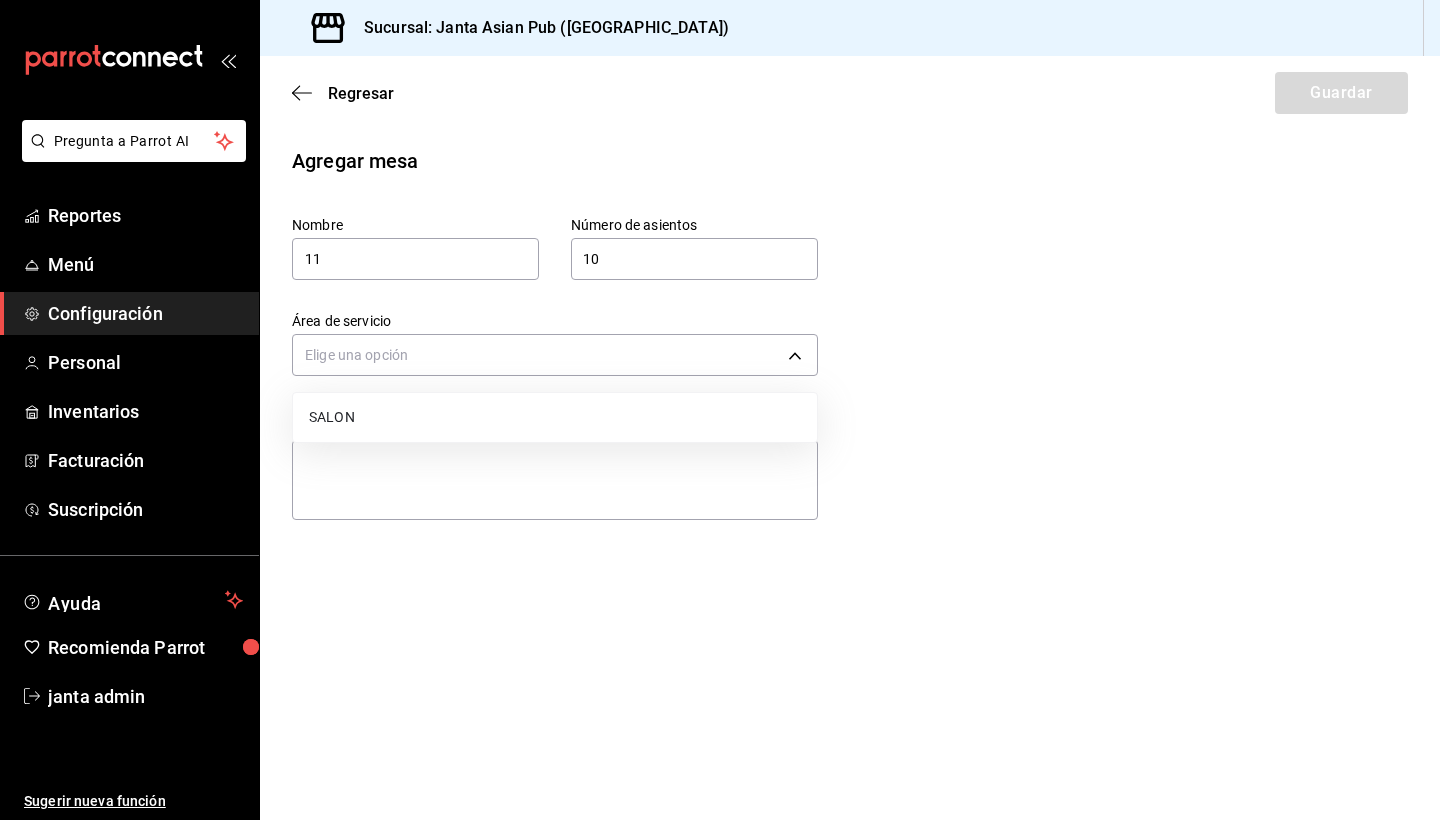 click on "SALON" at bounding box center [555, 417] 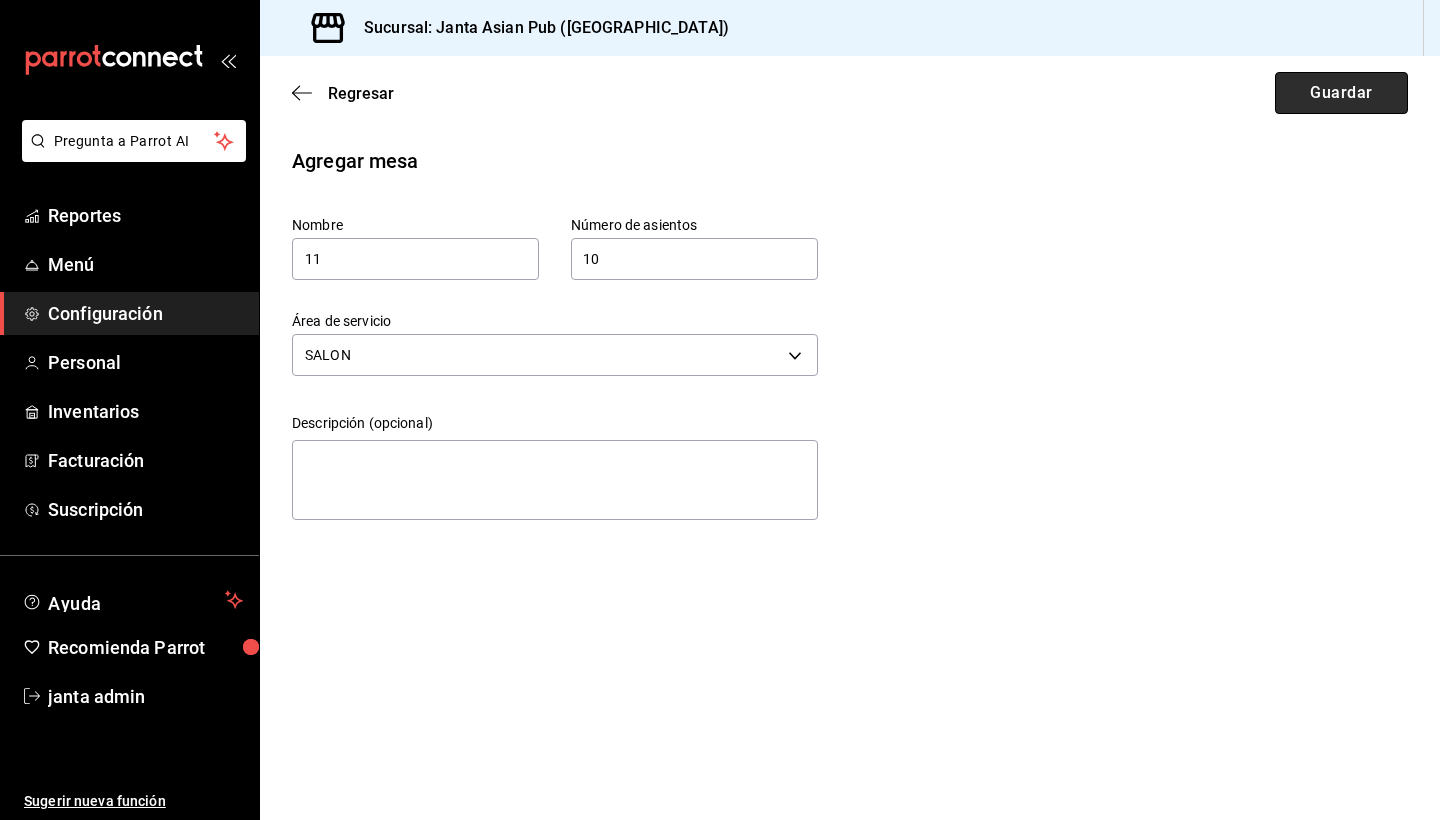click on "Guardar" at bounding box center (1341, 93) 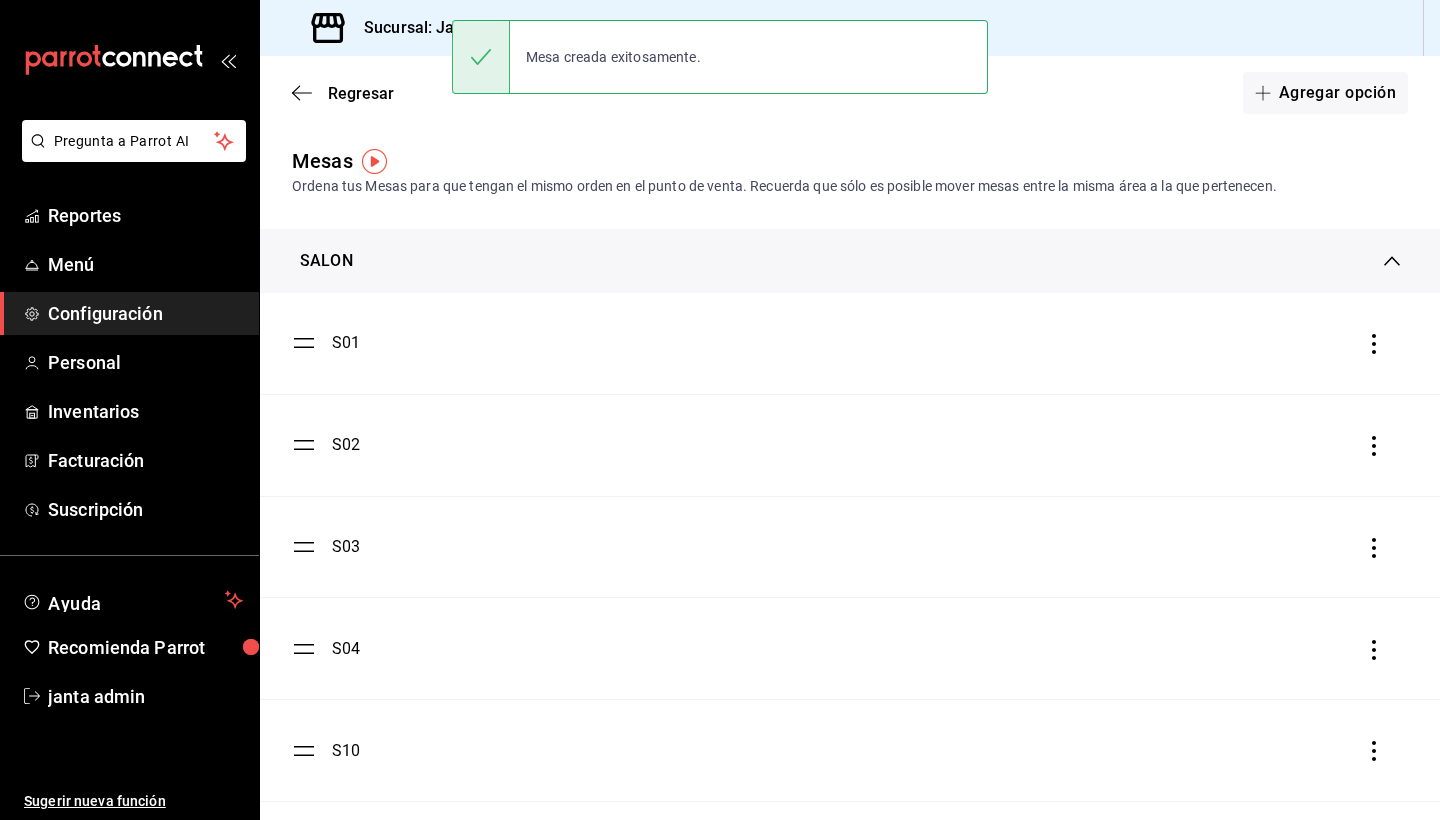 click on "S01" at bounding box center [346, 343] 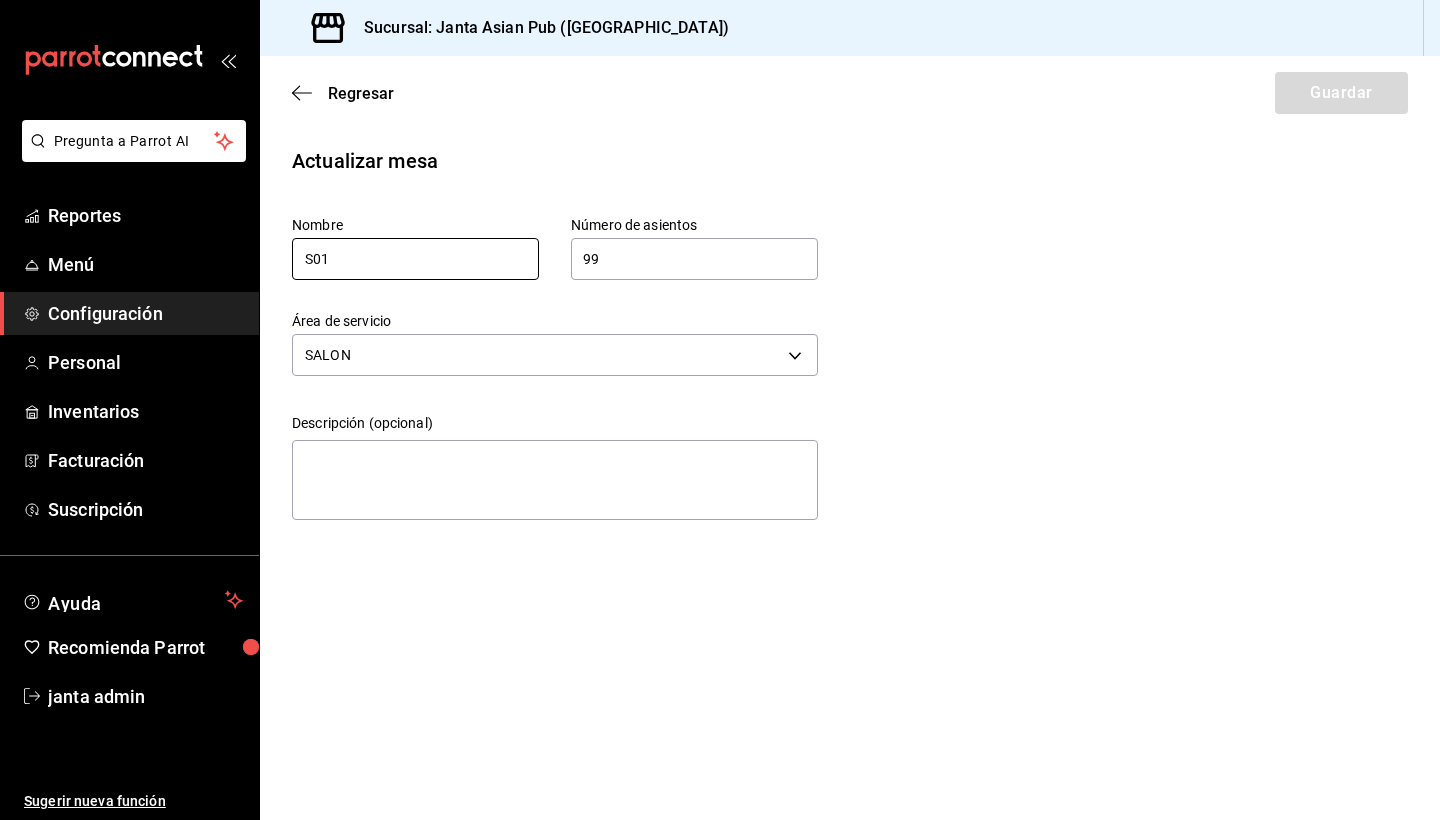 click on "S01" at bounding box center [415, 259] 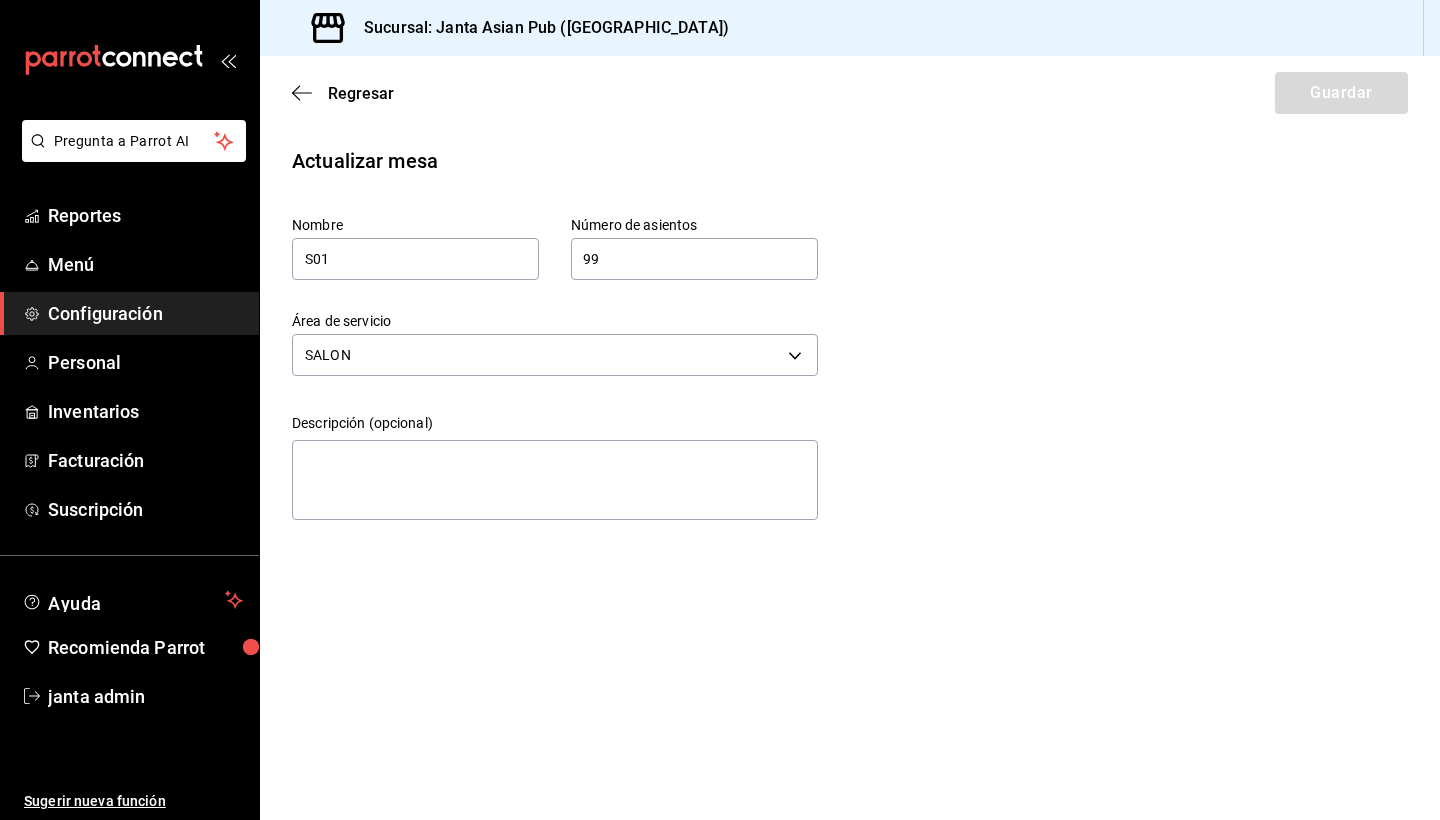 click on "99" at bounding box center (694, 259) 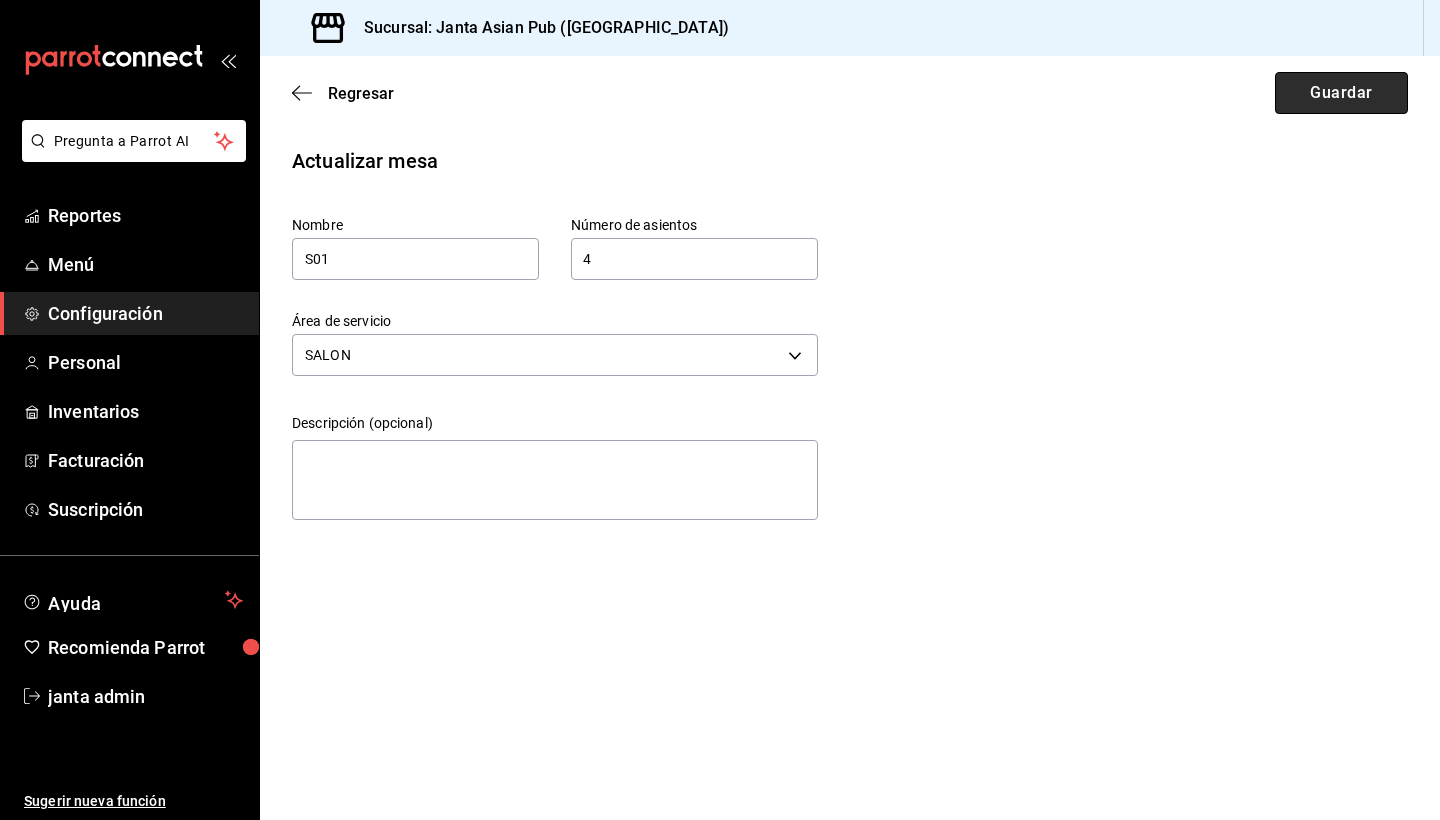 click on "Guardar" at bounding box center [1341, 93] 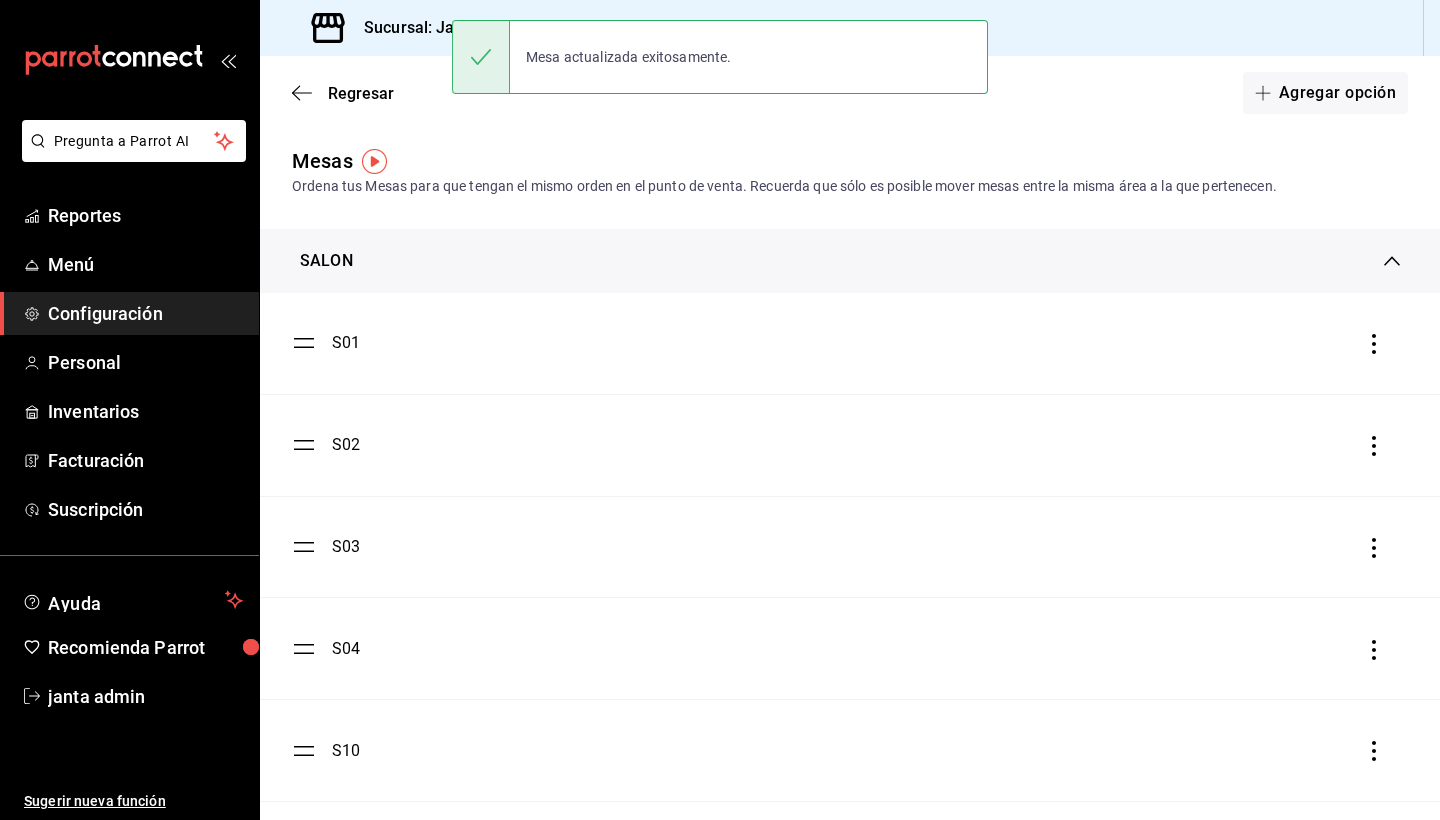 click on "S02" at bounding box center [346, 445] 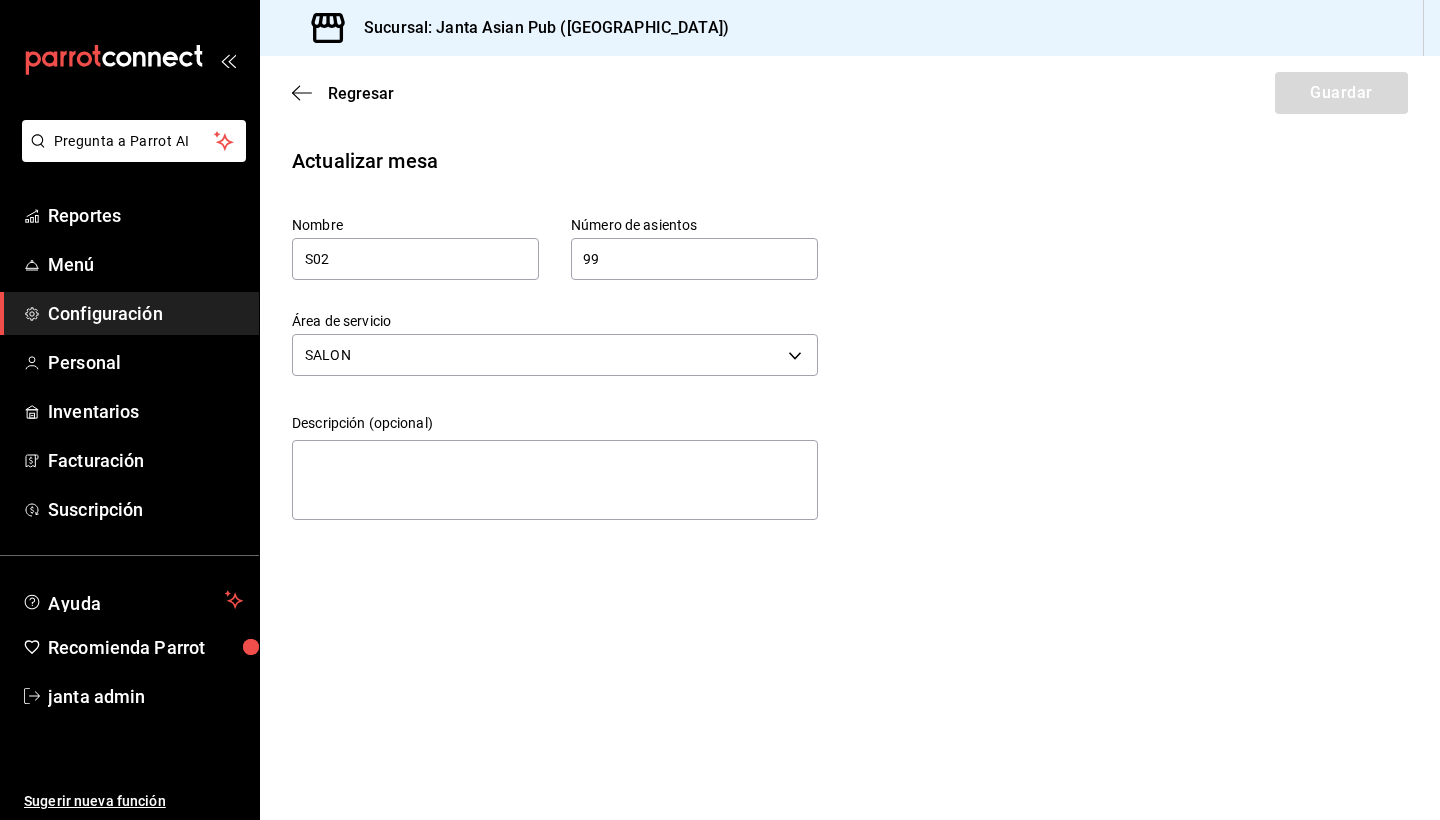 click on "99" at bounding box center (694, 259) 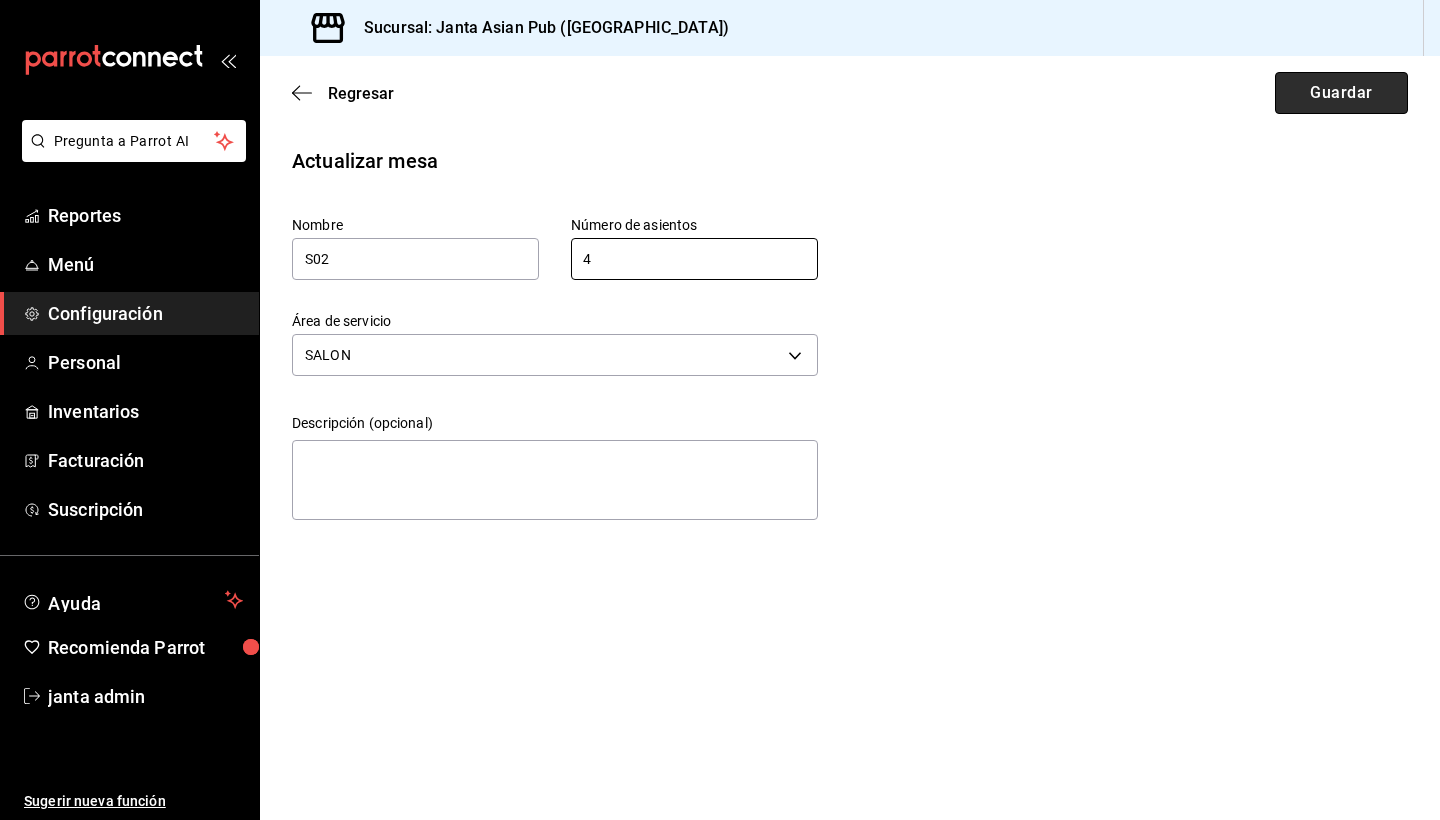 click on "Guardar" at bounding box center (1341, 93) 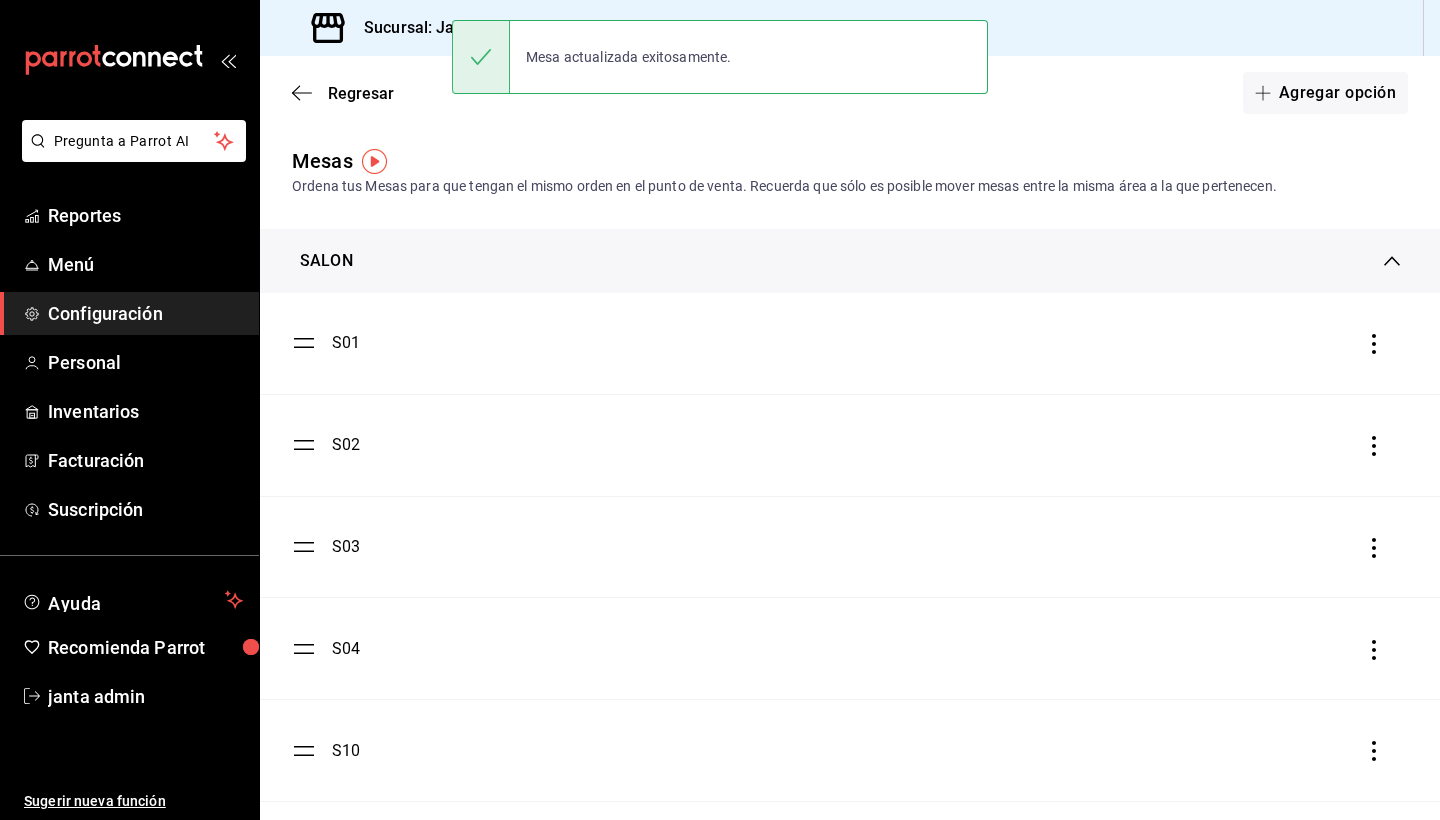 click on "S03" at bounding box center (346, 547) 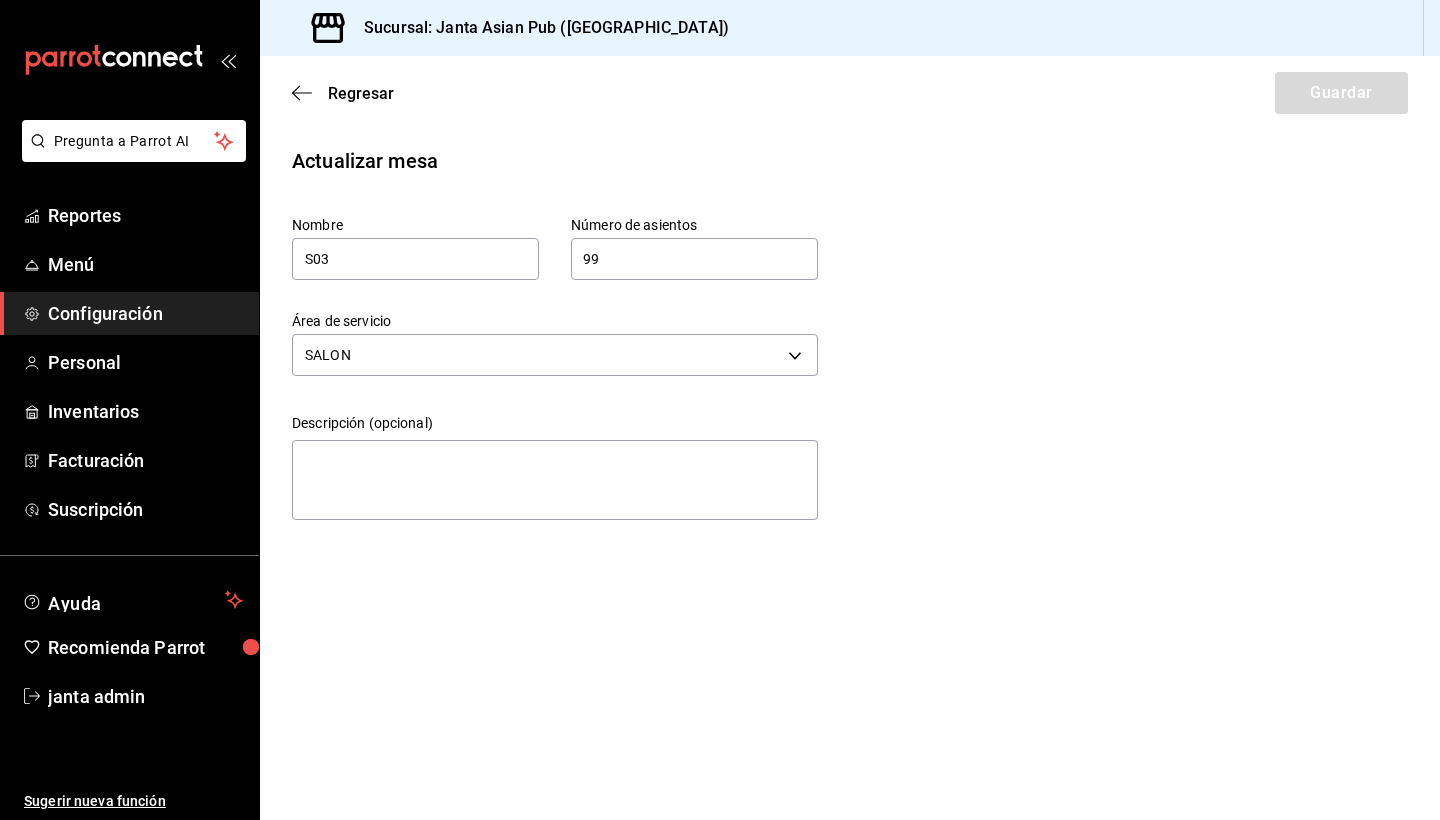 click on "99" at bounding box center (694, 259) 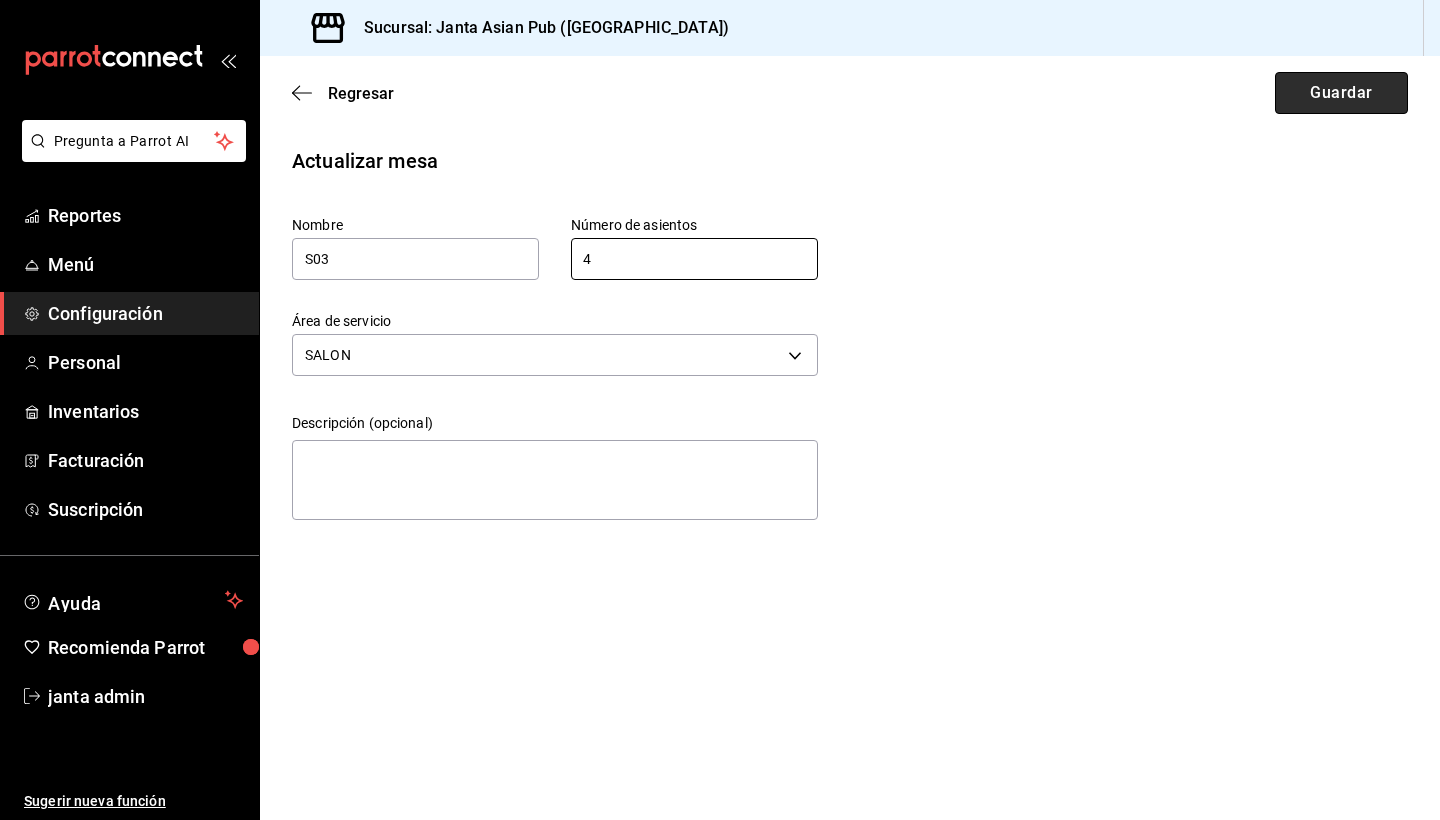 click on "Guardar" at bounding box center [1341, 93] 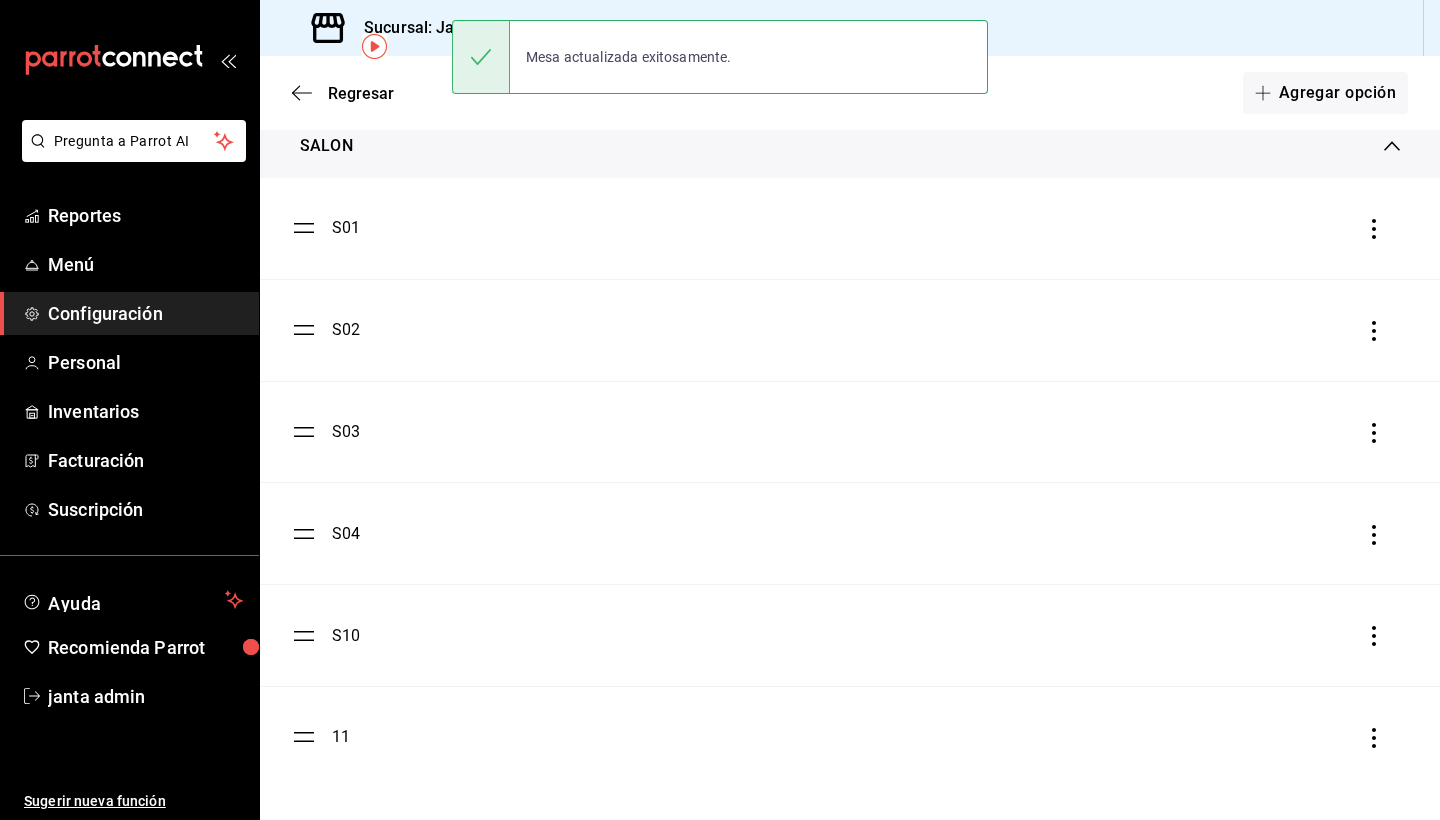 scroll, scrollTop: 115, scrollLeft: 0, axis: vertical 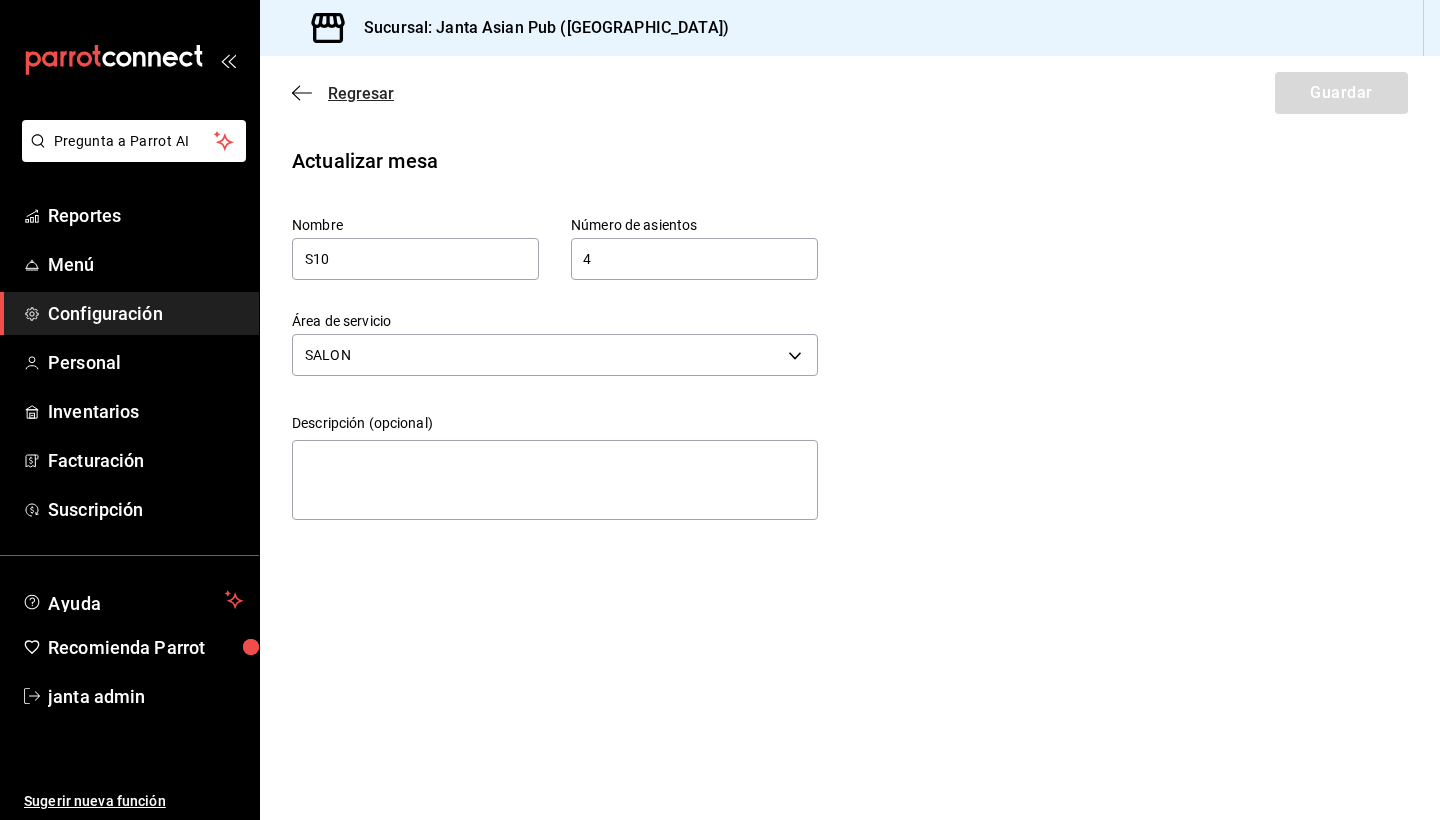 click 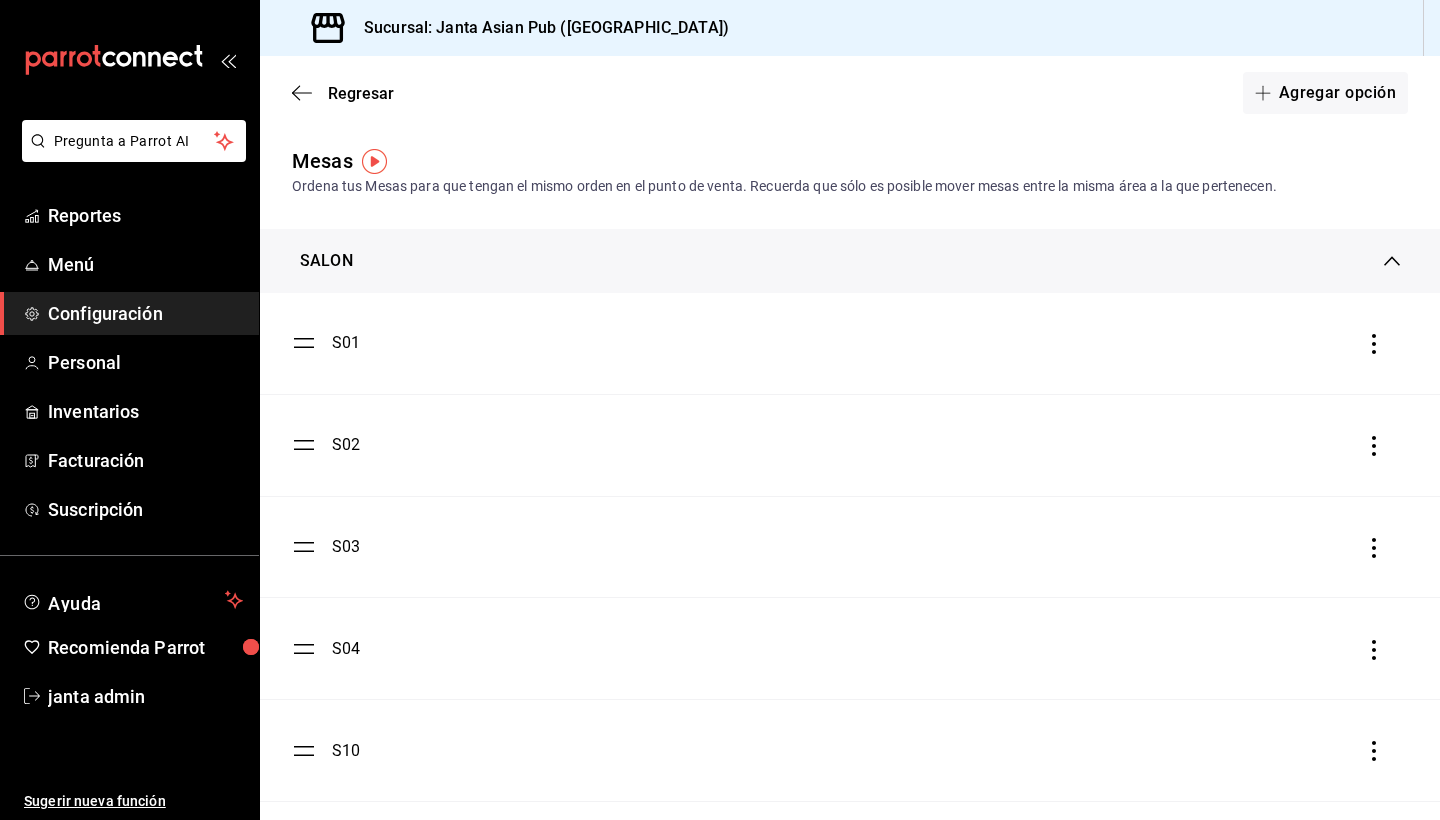 click on "S04" at bounding box center (346, 649) 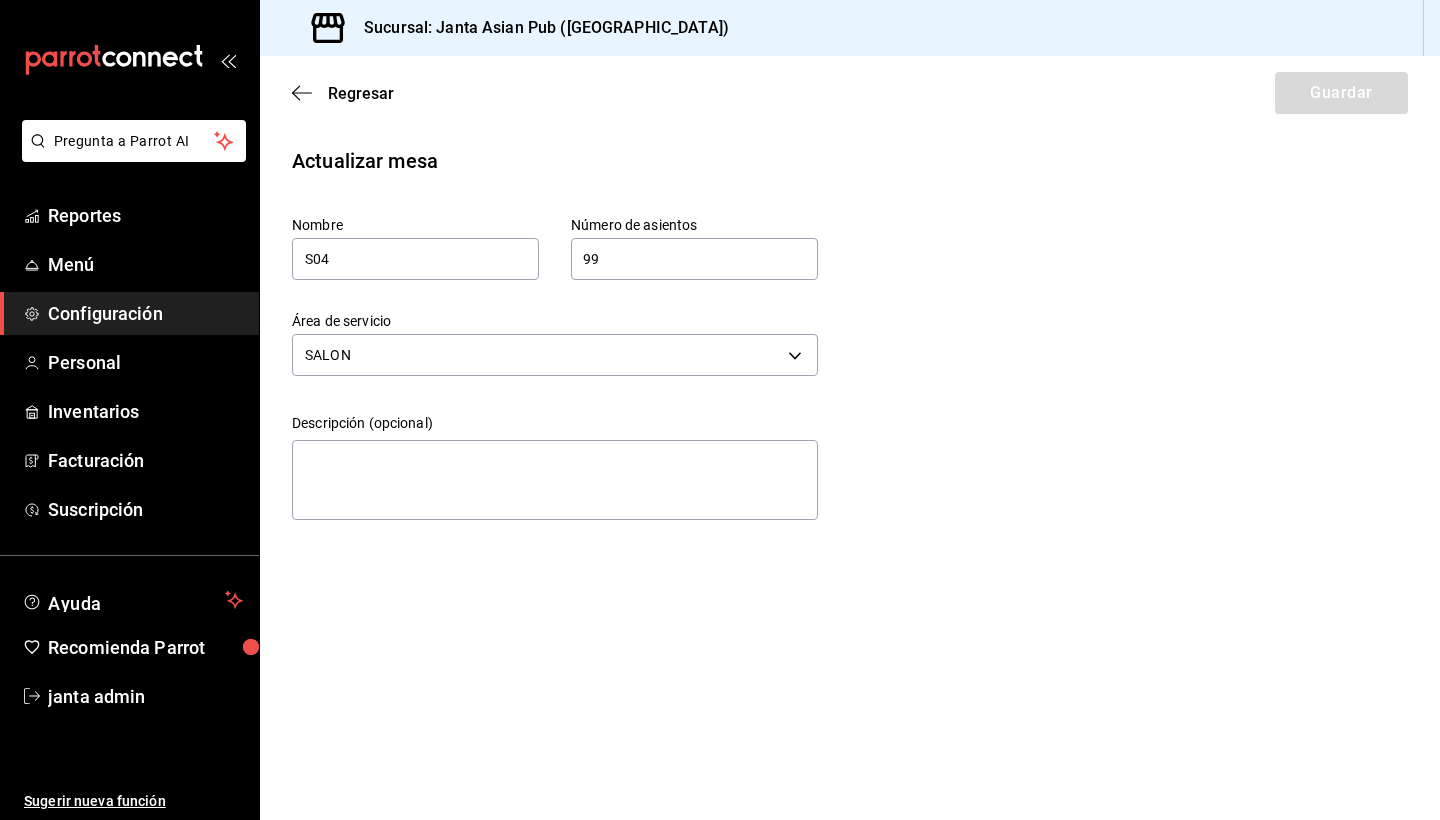 click on "99" at bounding box center [694, 259] 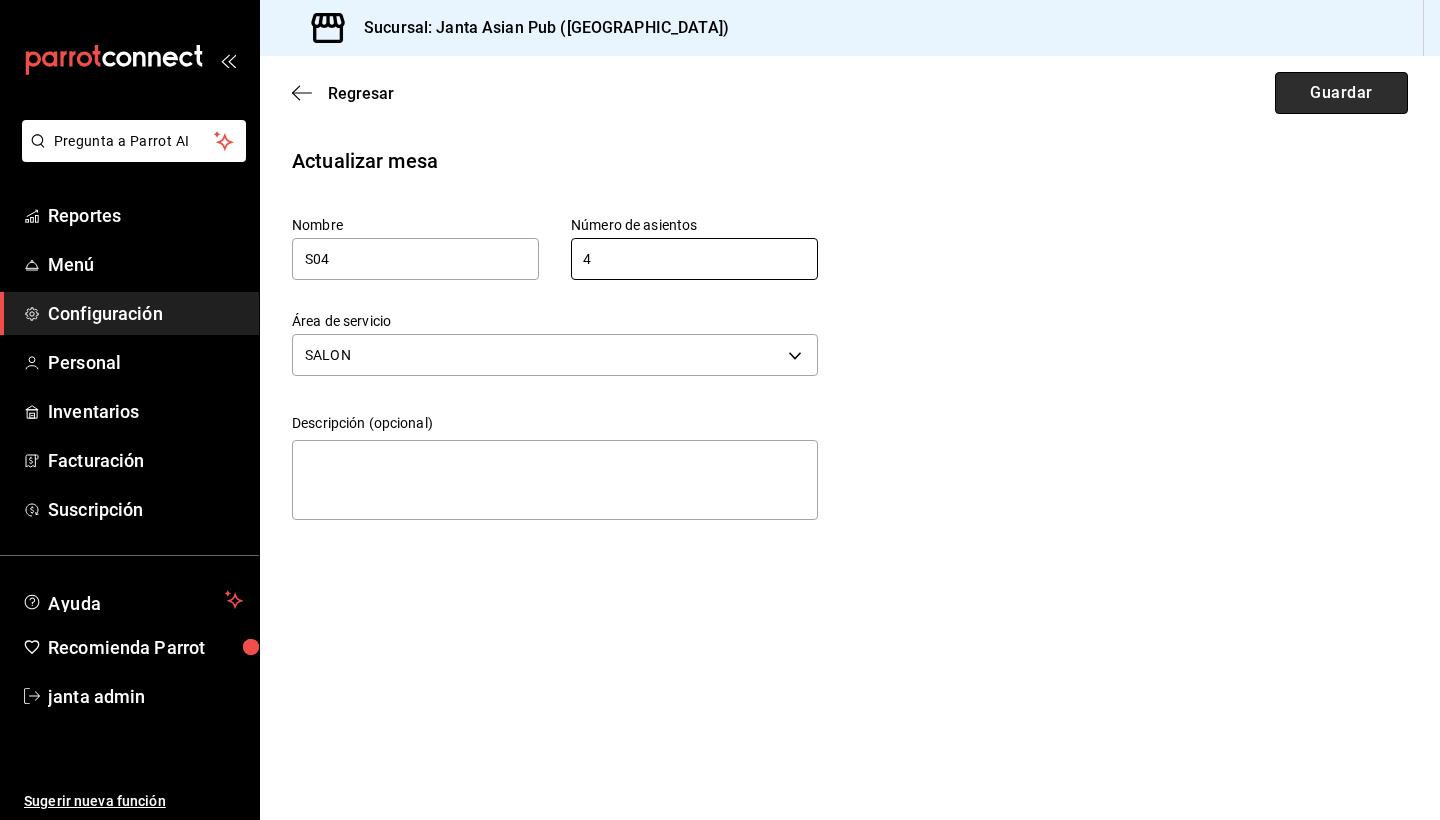 click on "Guardar" at bounding box center [1341, 93] 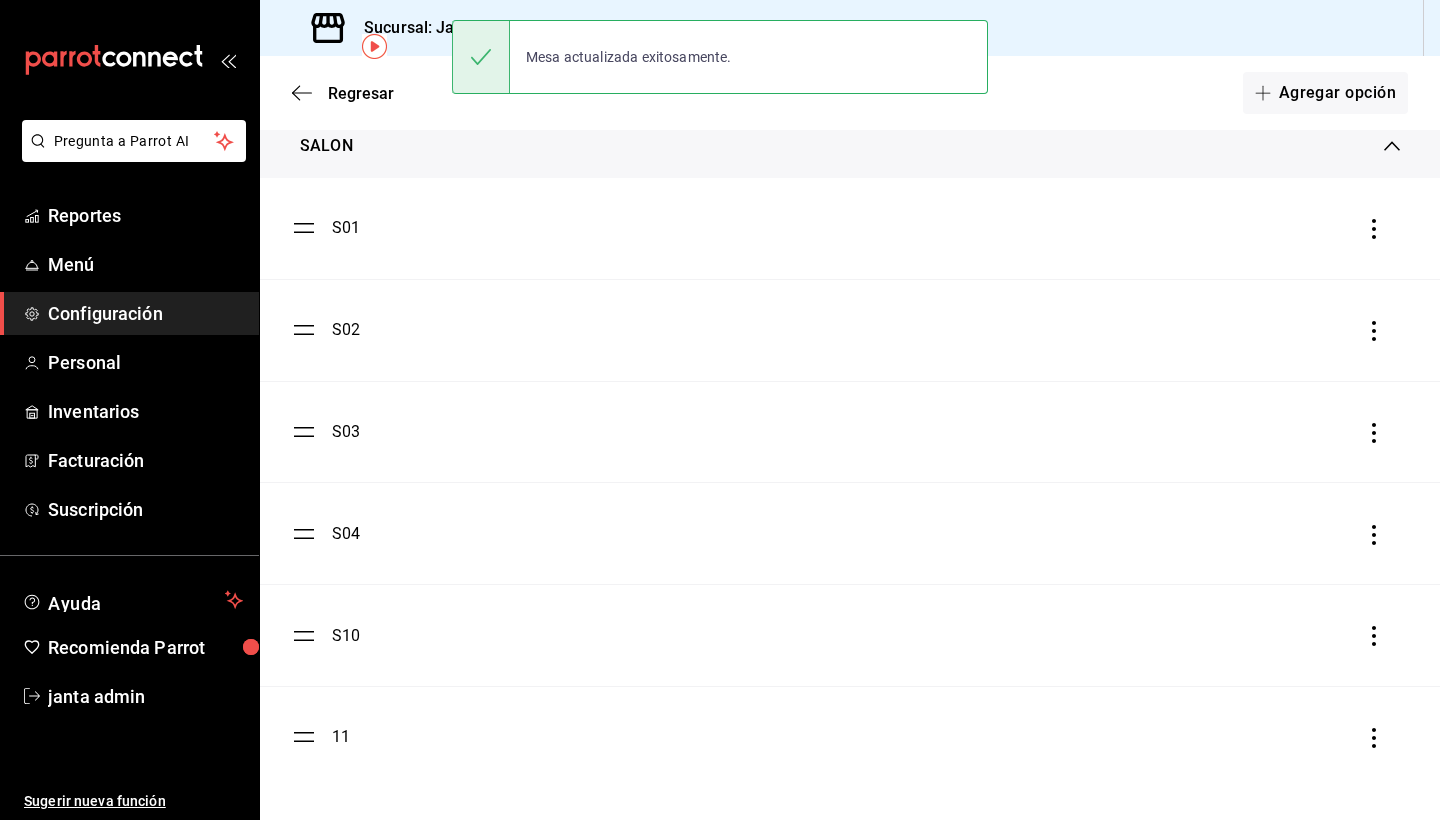 scroll, scrollTop: 115, scrollLeft: 0, axis: vertical 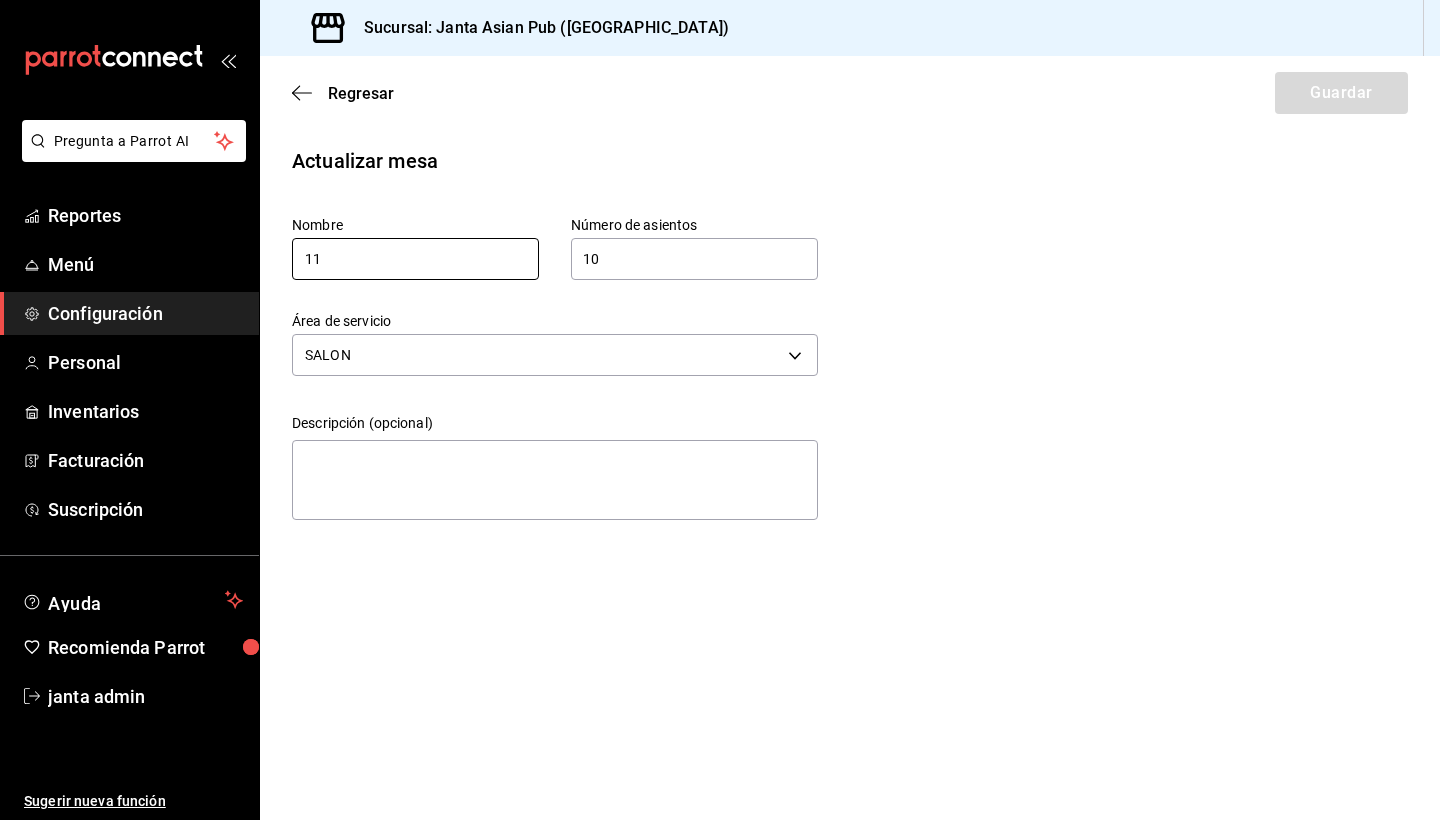 click on "11" at bounding box center (415, 259) 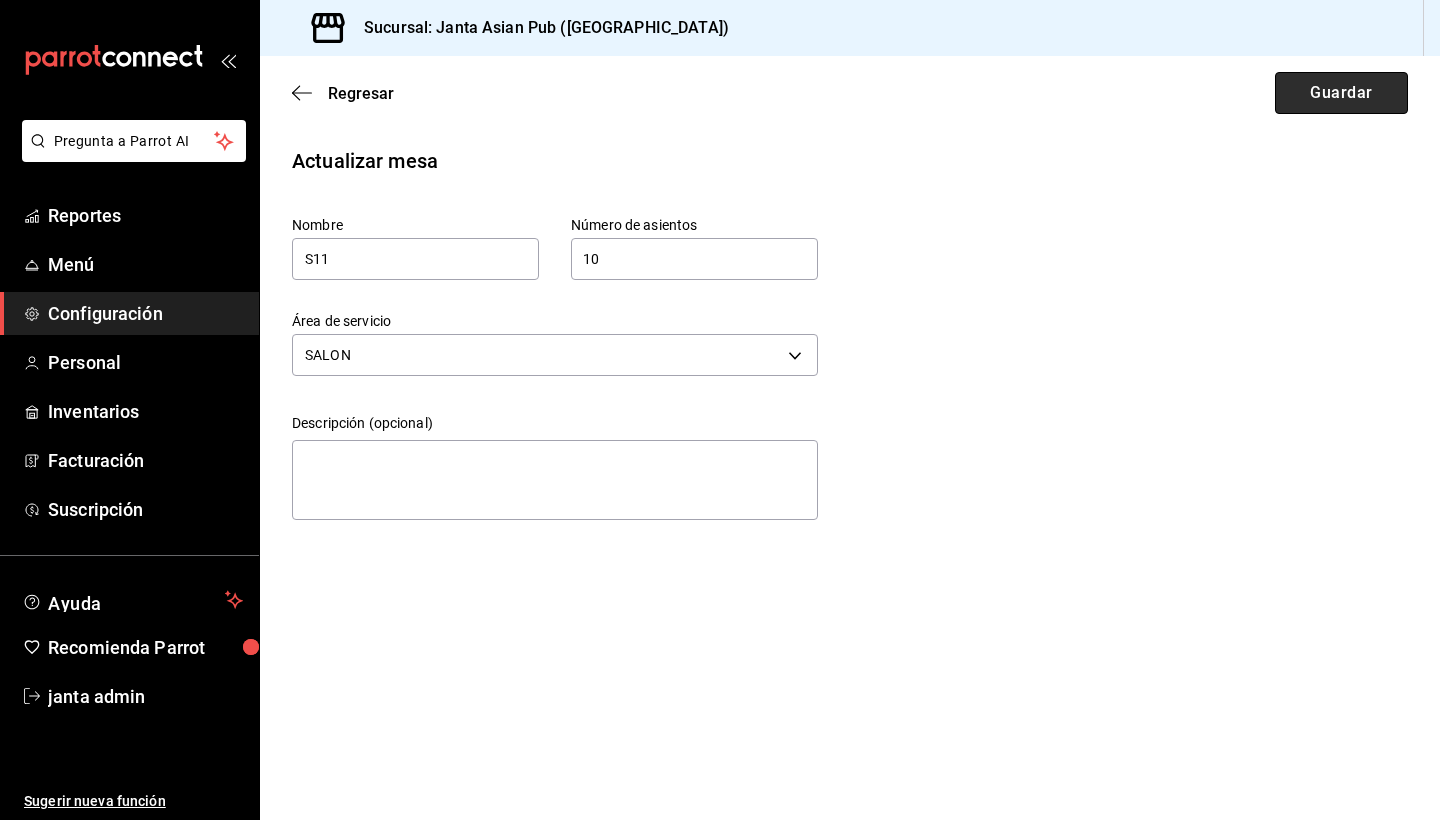 click on "Guardar" at bounding box center [1341, 93] 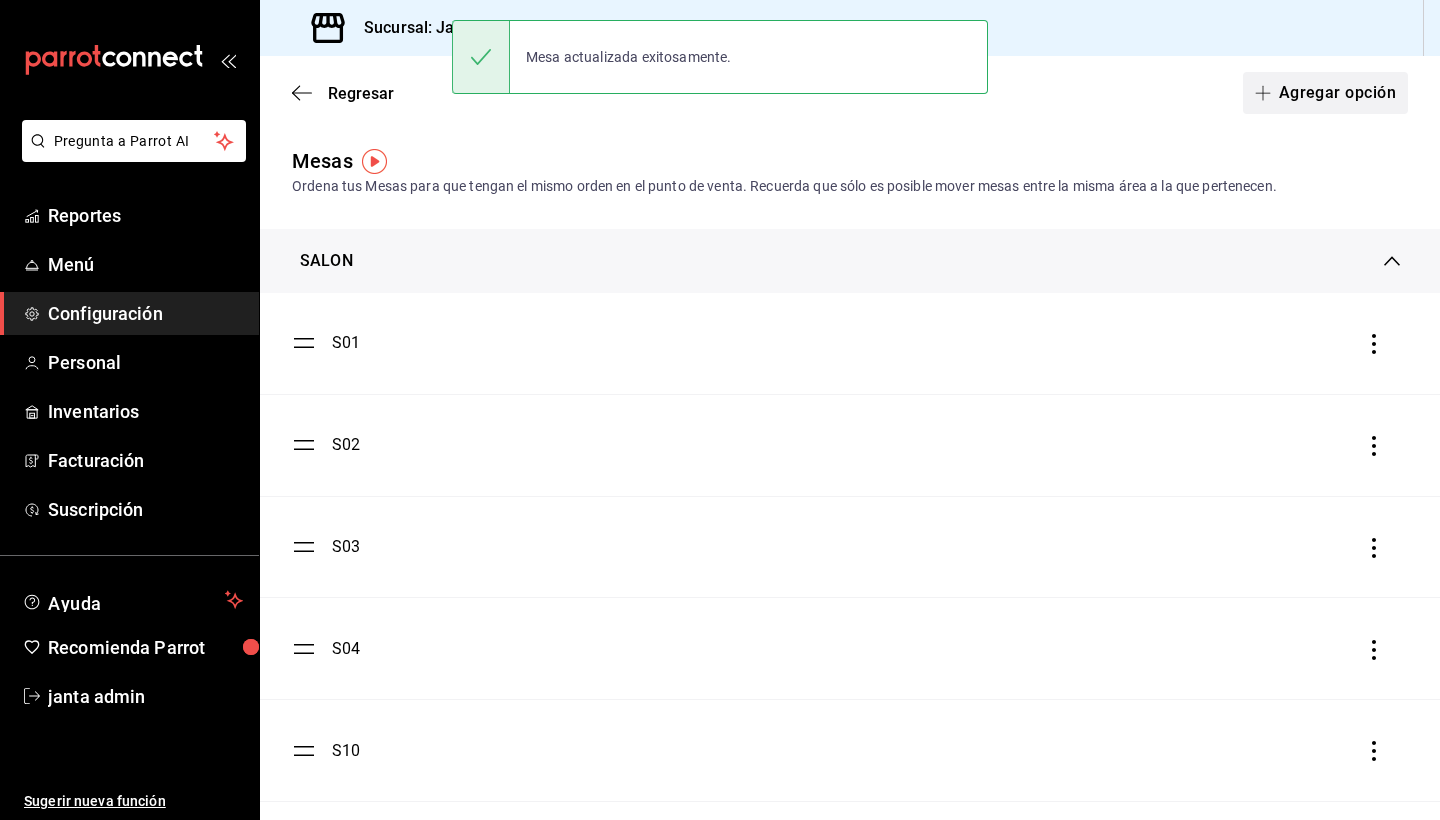 click on "Agregar opción" at bounding box center (1325, 93) 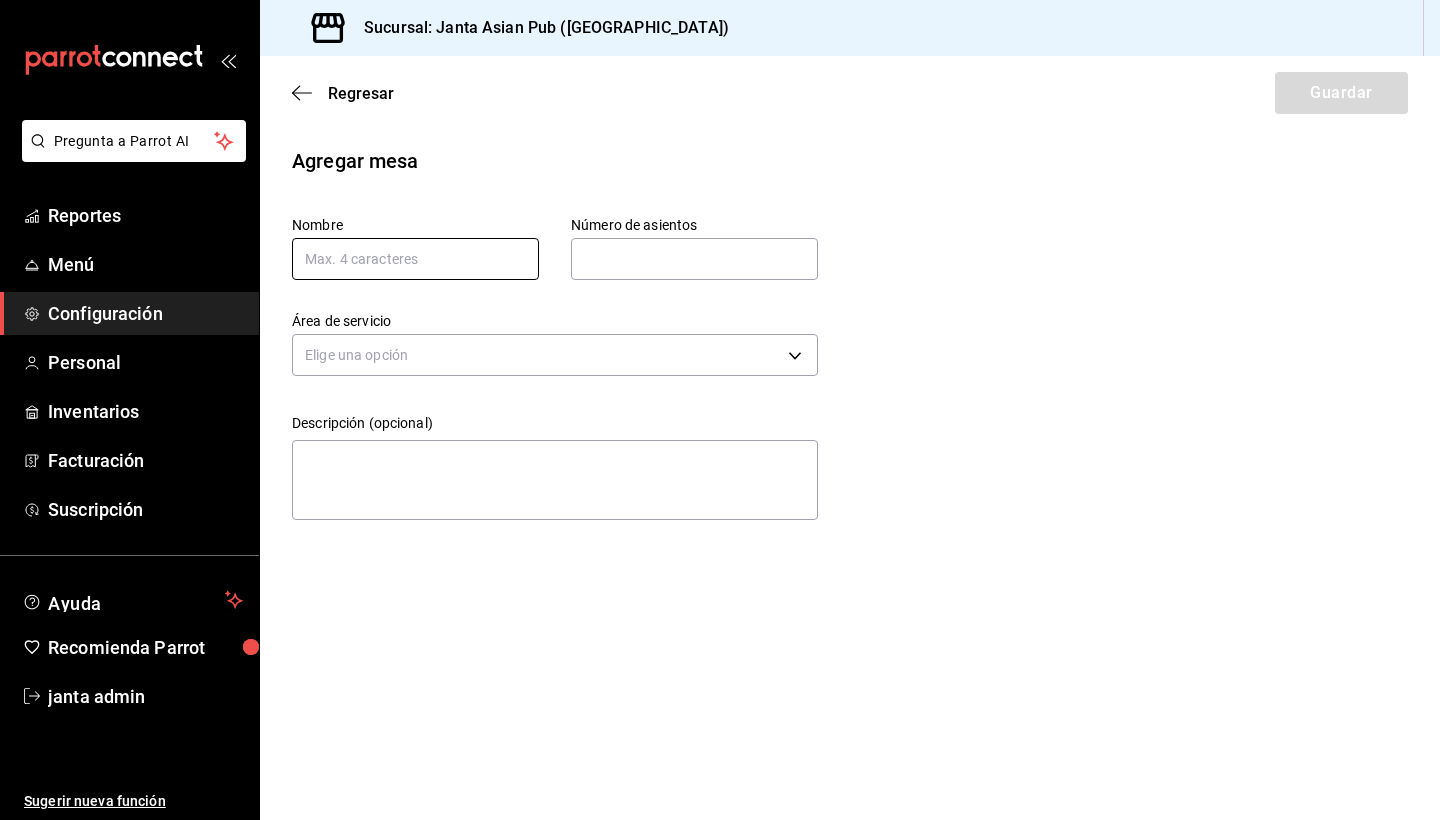 click at bounding box center [415, 259] 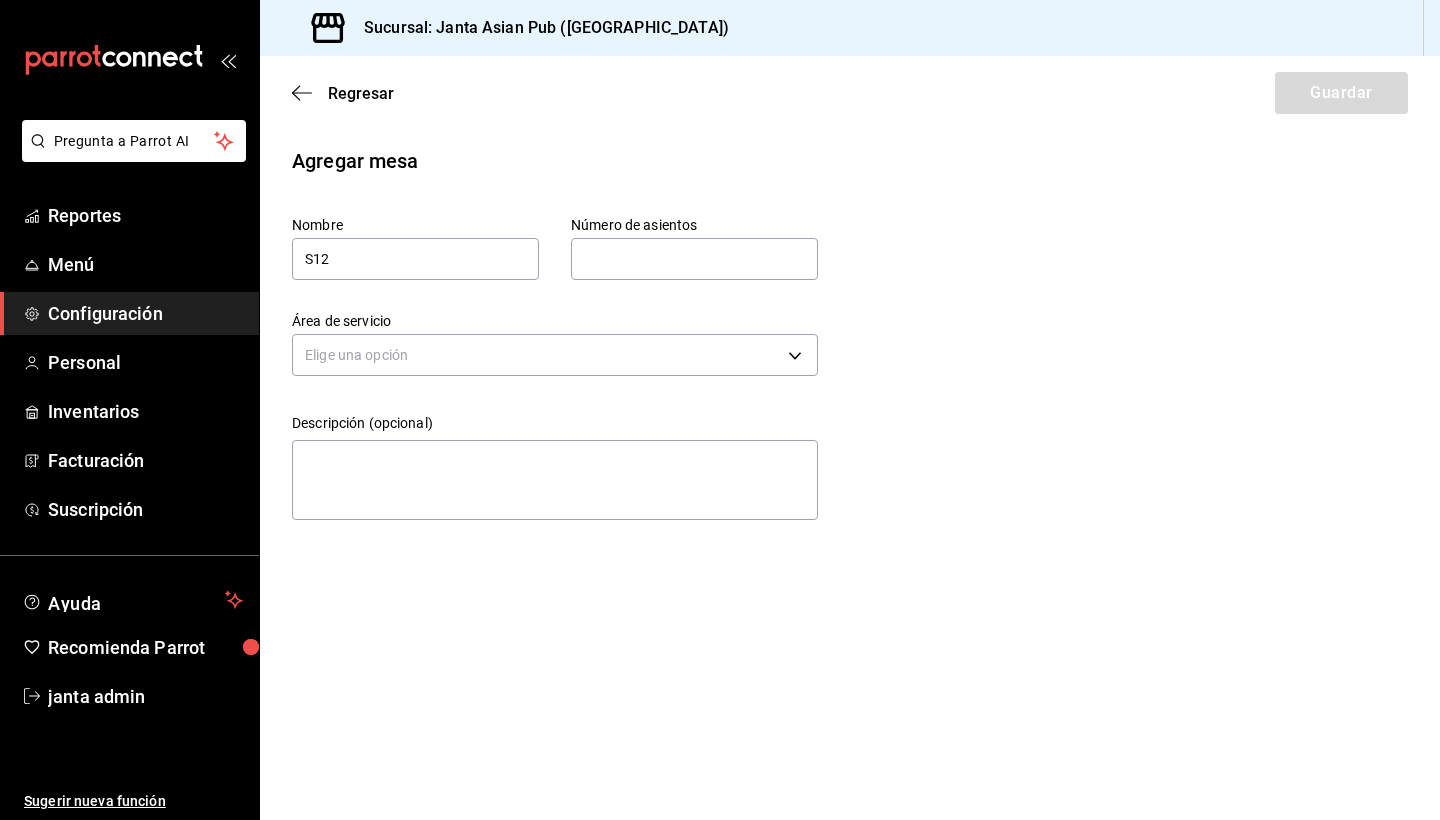 click at bounding box center [694, 259] 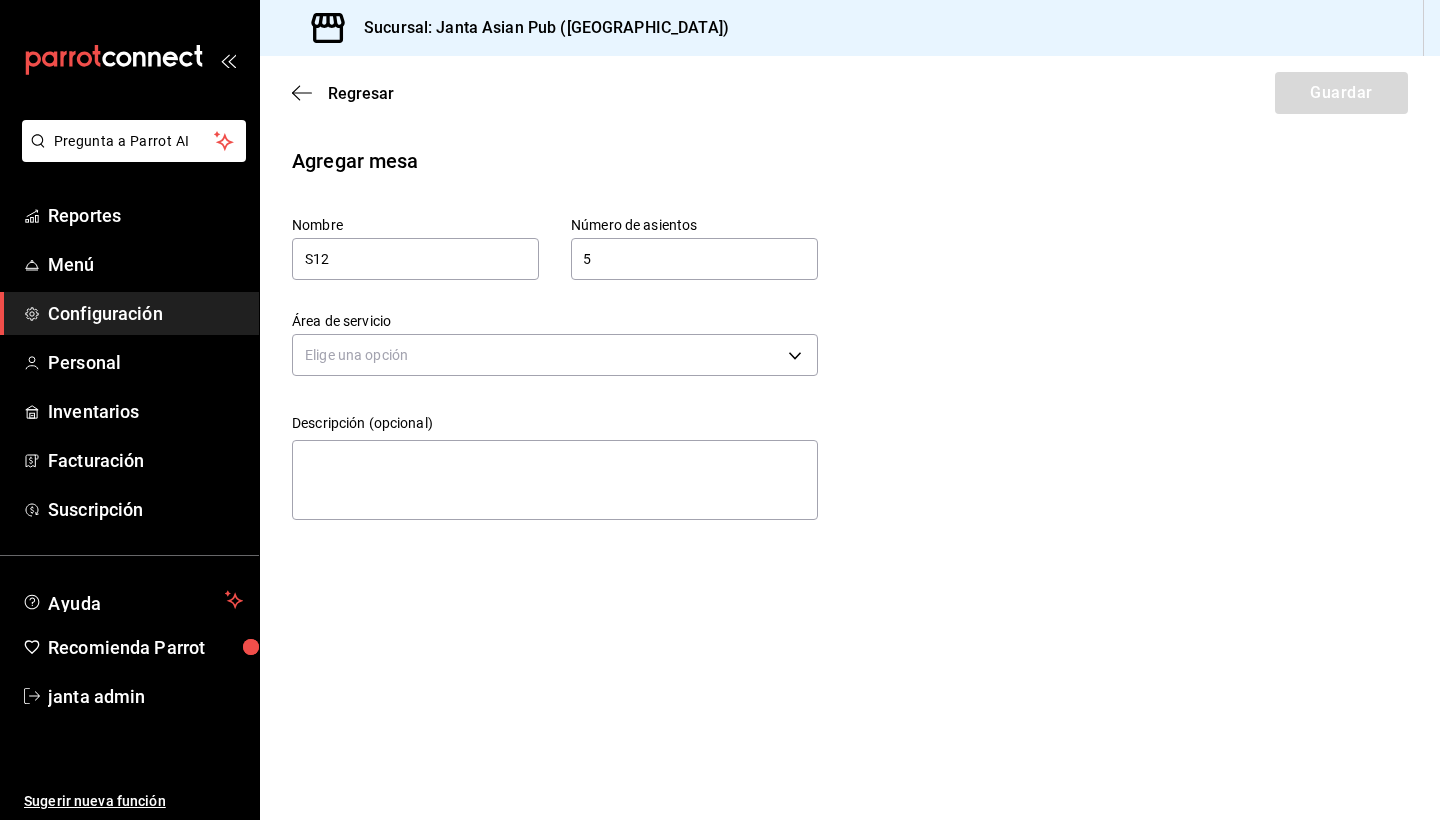 click on "Regresar Guardar" at bounding box center (850, 93) 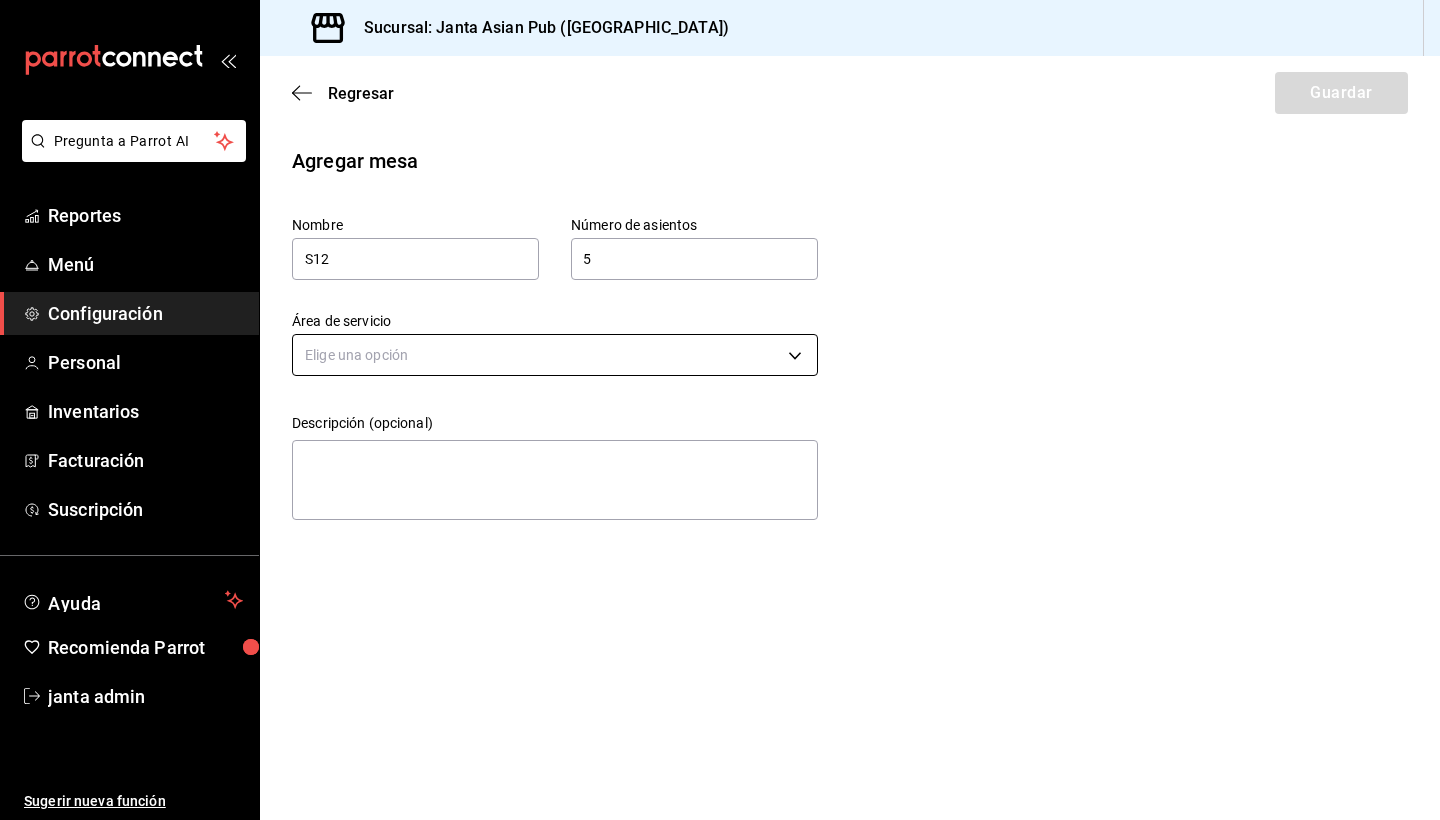 click on "Pregunta a Parrot AI Reportes   Menú   Configuración   Personal   Inventarios   Facturación   Suscripción   Ayuda Recomienda Parrot   janta admin   Sugerir nueva función   Sucursal: Janta Asian Pub ([GEOGRAPHIC_DATA]) Regresar Guardar Agregar mesa Nombre S12 Número de asientos 5 Número de asientos Área de servicio Elige una opción Descripción (opcional) x Pregunta a Parrot AI Reportes   Menú   Configuración   Personal   Inventarios   Facturación   Suscripción   Ayuda Recomienda Parrot   janta admin   Sugerir nueva función   GANA 1 MES GRATIS EN TU SUSCRIPCIÓN AQUÍ ¿Recuerdas cómo empezó tu restaurante?
[DATE] puedes ayudar a un colega a tener el mismo cambio que tú viviste.
Recomienda Parrot directamente desde tu Portal Administrador.
Es fácil y rápido.
🎁 Por cada restaurante que se una, ganas 1 mes gratis. Ver video tutorial Ir a video Visitar centro de ayuda [PHONE_NUMBER] [EMAIL_ADDRESS][DOMAIN_NAME] Visitar centro de ayuda [PHONE_NUMBER] [EMAIL_ADDRESS][DOMAIN_NAME]" at bounding box center [720, 410] 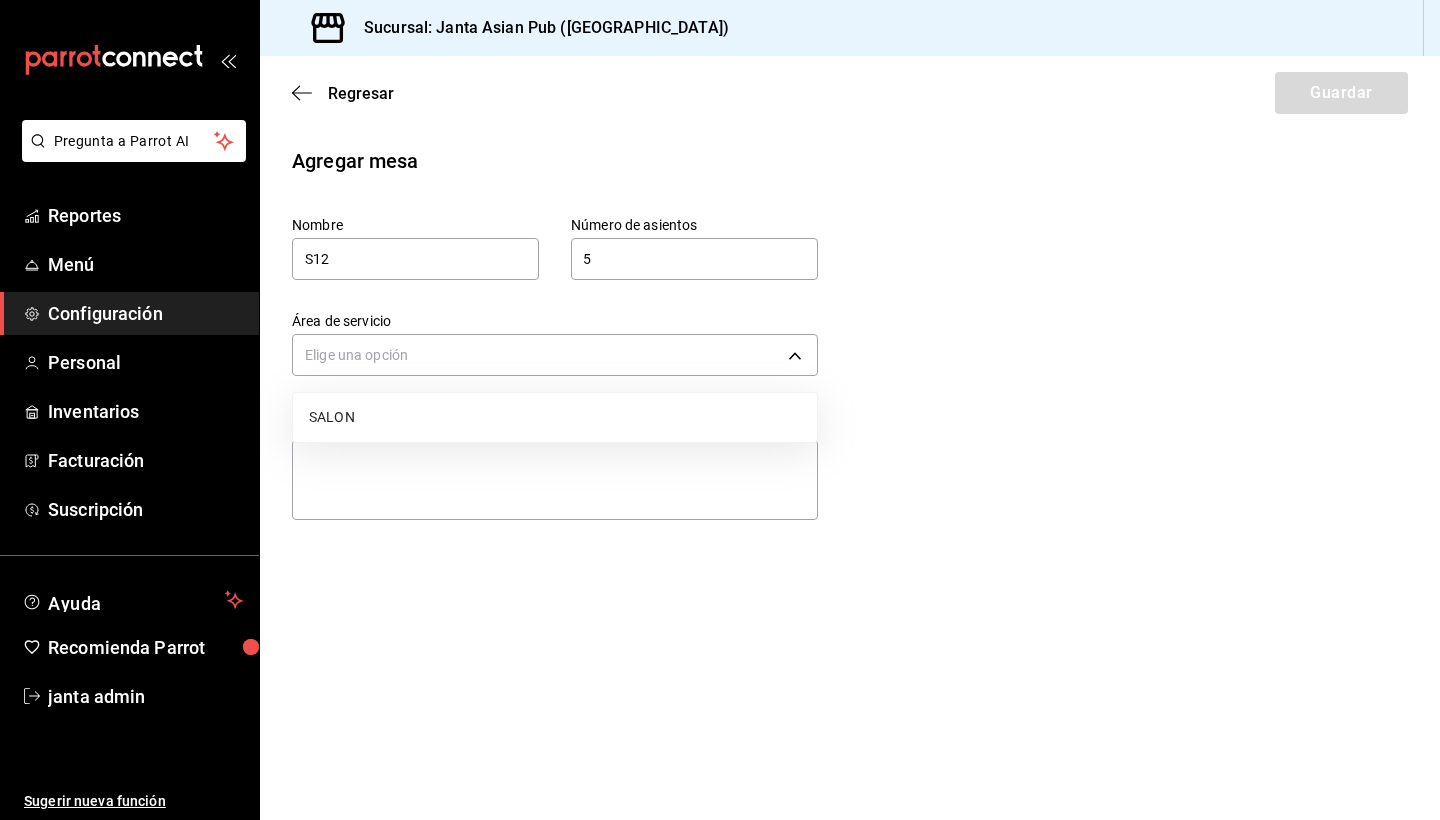 click on "SALON" at bounding box center [555, 417] 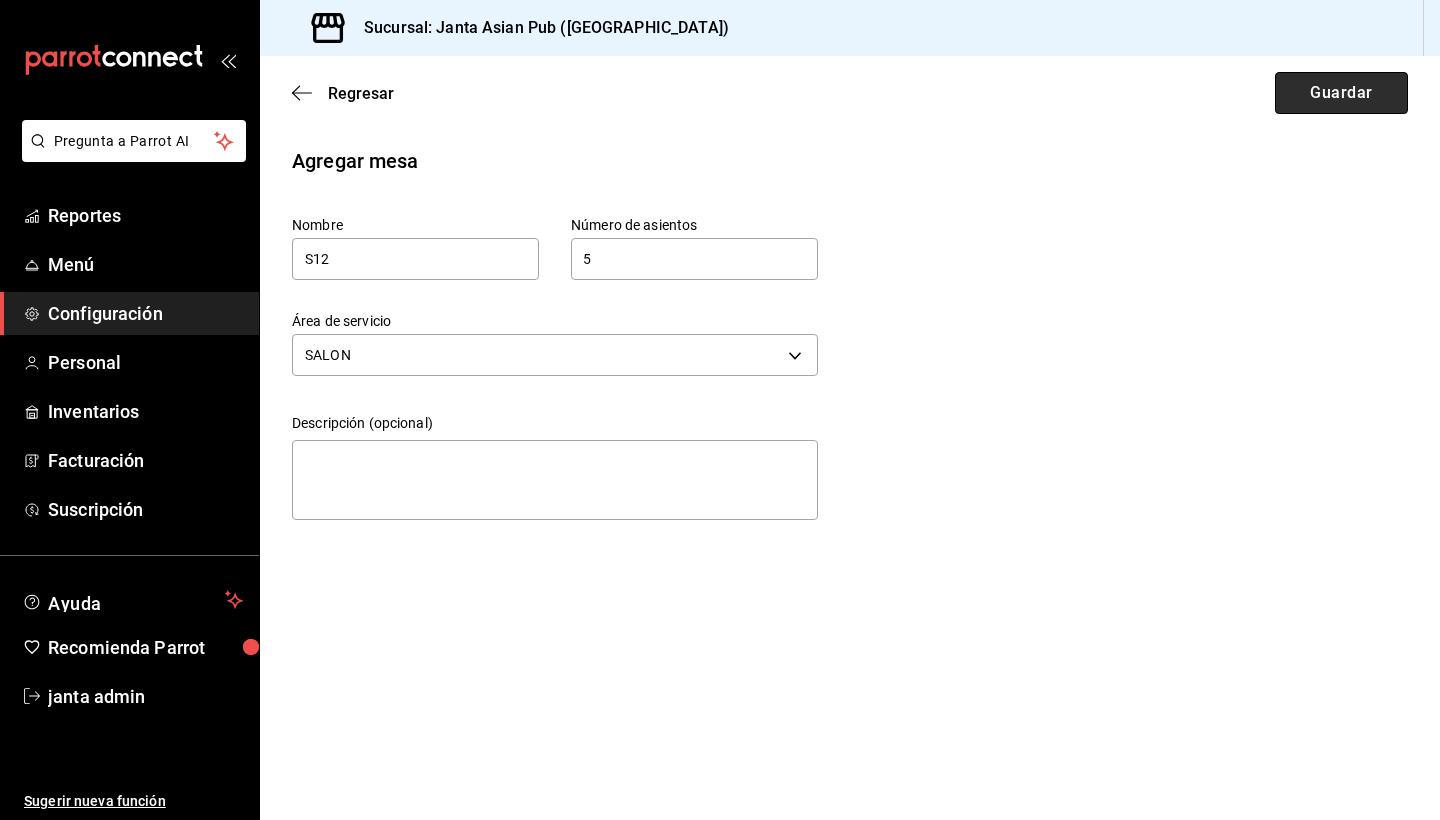 click on "Guardar" at bounding box center (1341, 93) 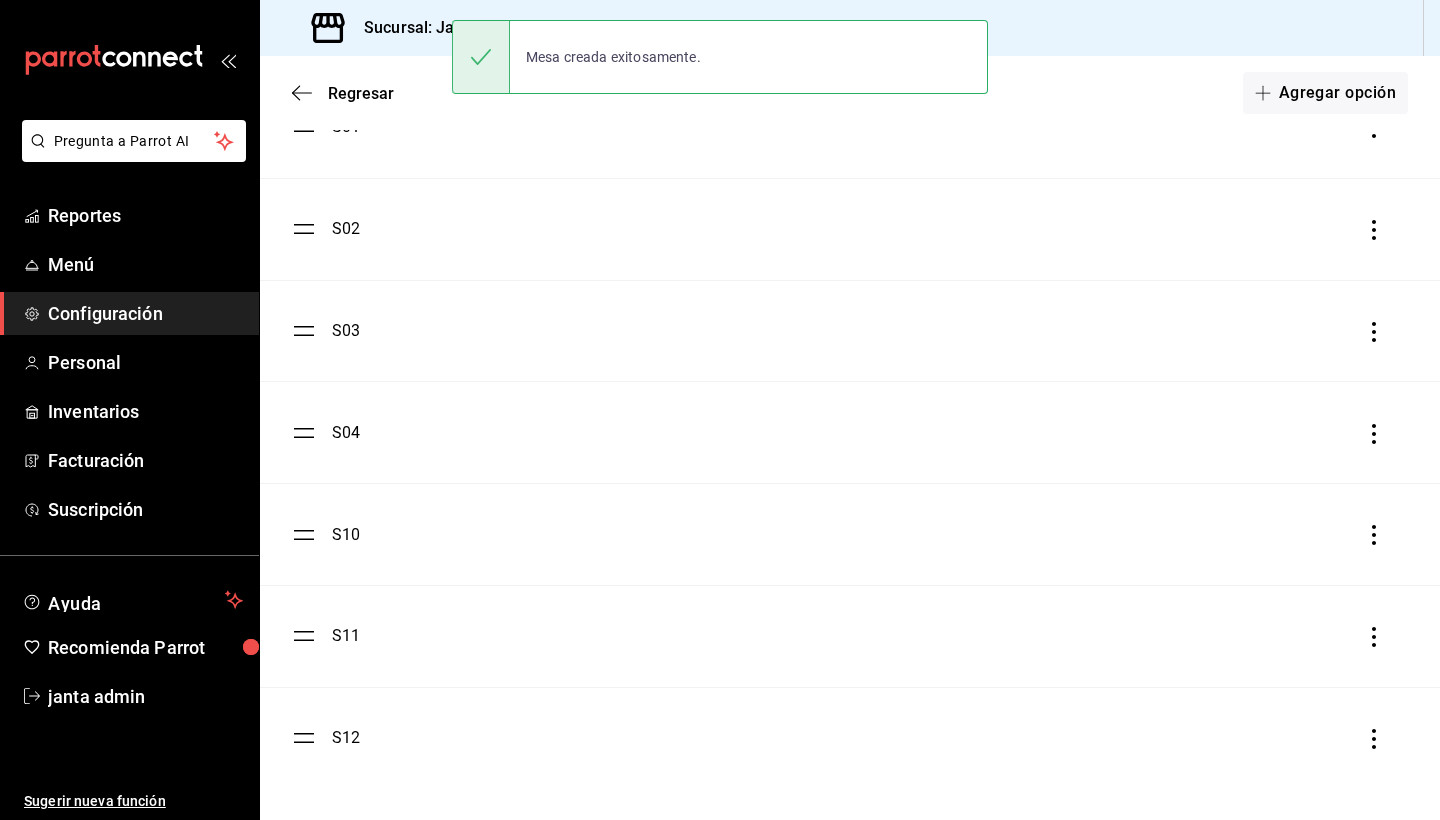 scroll, scrollTop: 216, scrollLeft: 0, axis: vertical 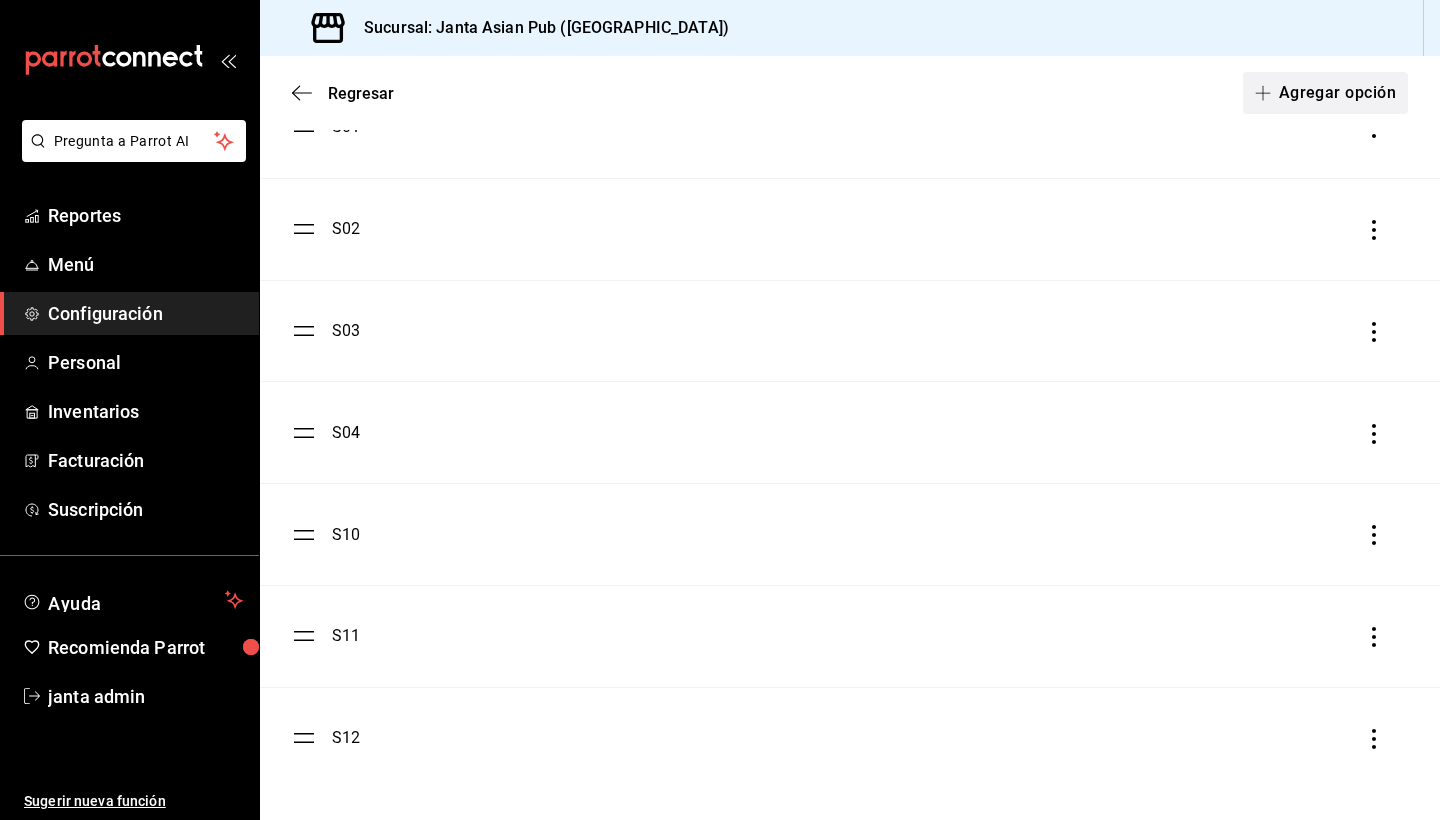 click on "Agregar opción" at bounding box center [1325, 93] 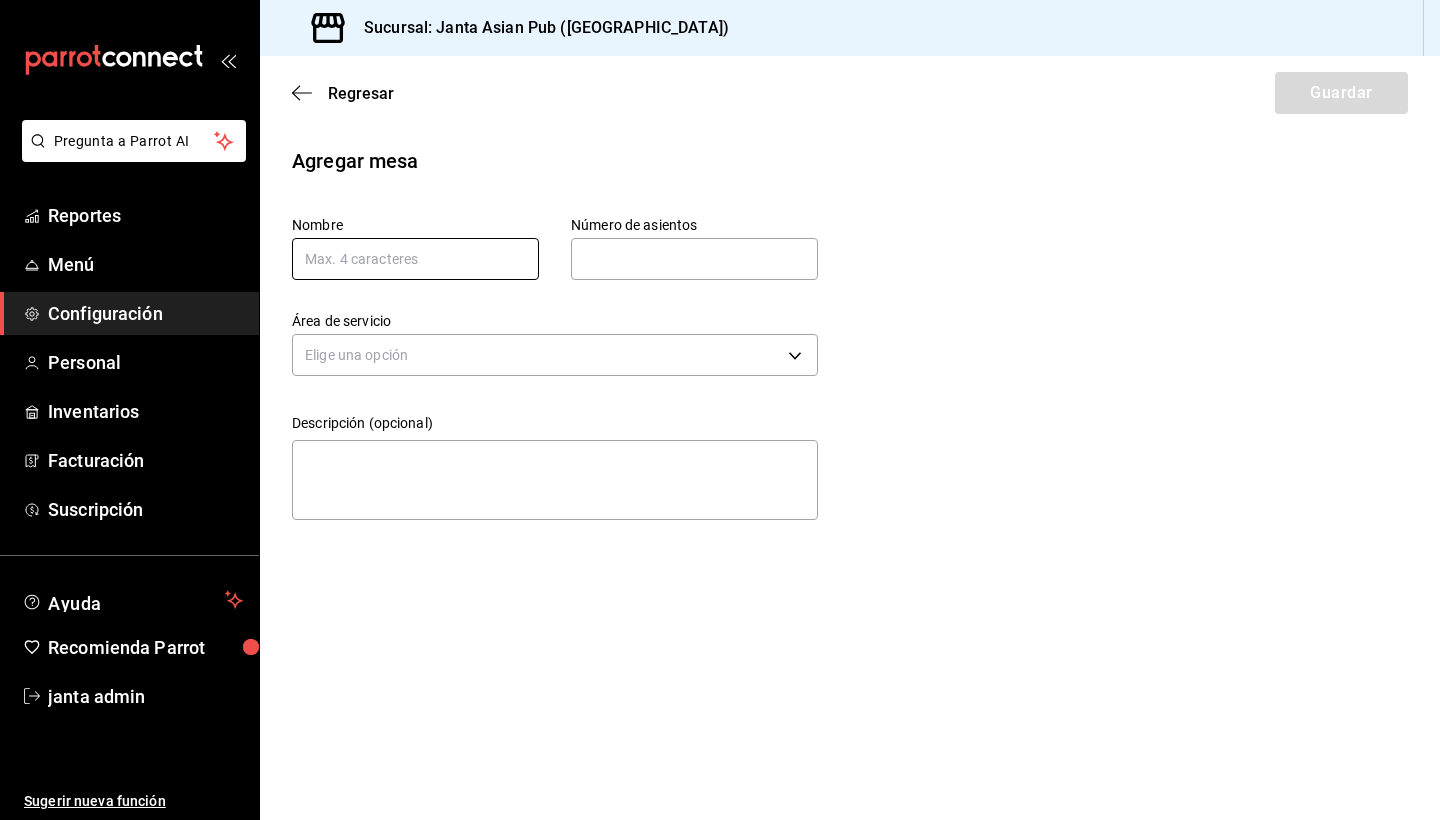 click at bounding box center (415, 259) 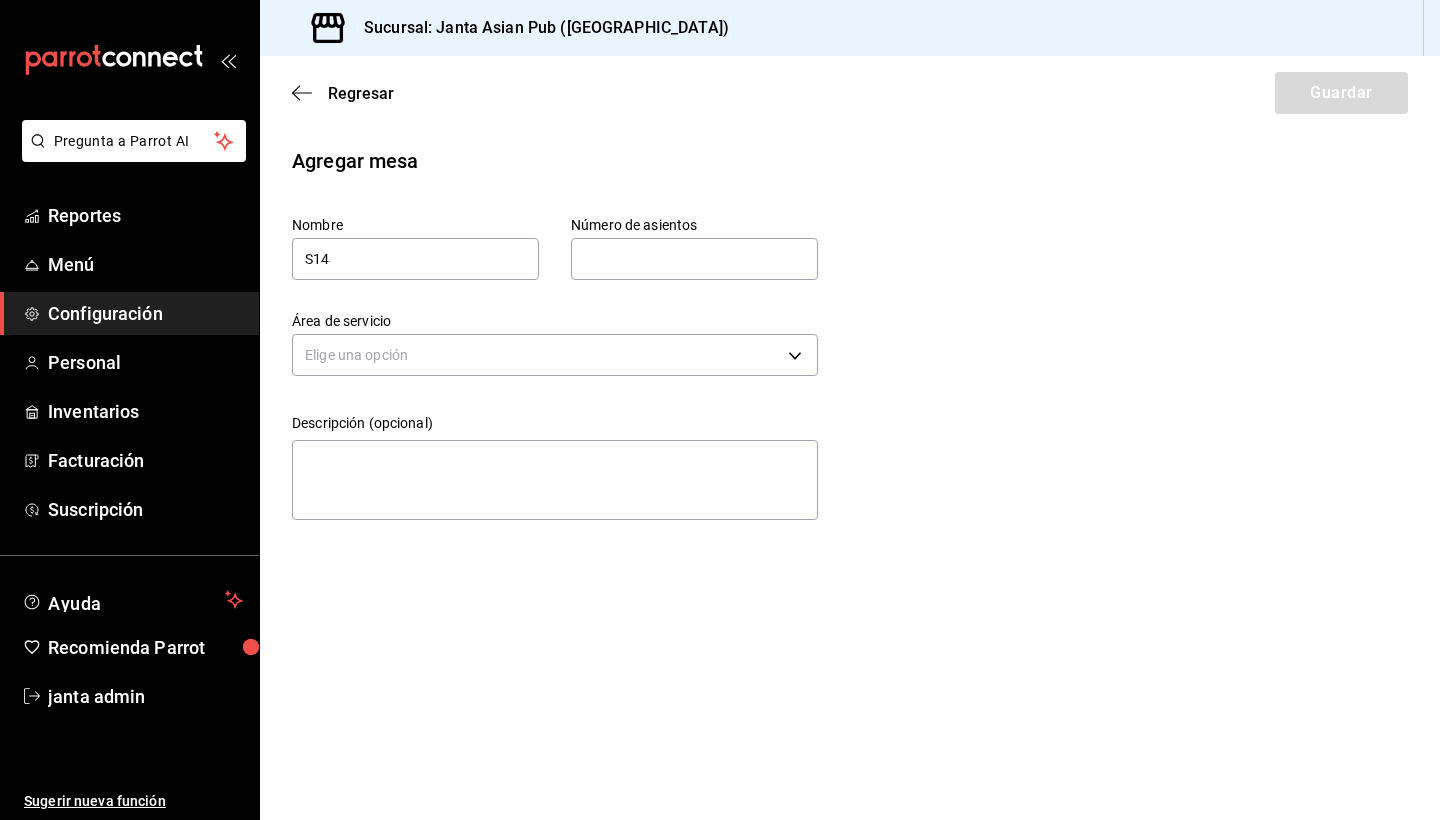 click at bounding box center [694, 259] 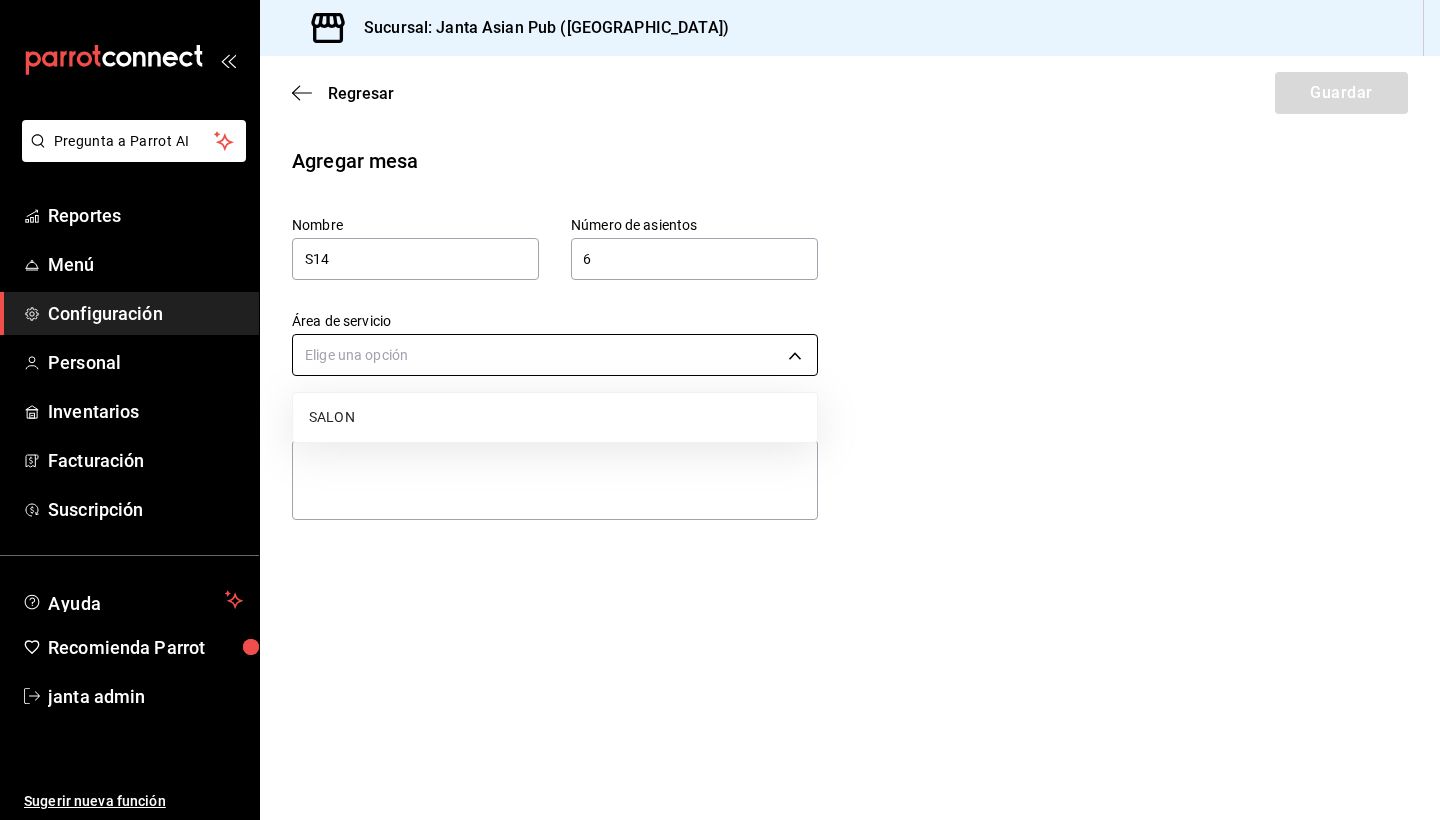 click on "Pregunta a Parrot AI Reportes   Menú   Configuración   Personal   Inventarios   Facturación   Suscripción   Ayuda Recomienda Parrot   janta admin   Sugerir nueva función   Sucursal: Janta Asian Pub ([GEOGRAPHIC_DATA]) Regresar Guardar Agregar mesa Nombre S14 Número de asientos 6 Número de asientos Área de servicio Elige una opción Descripción (opcional) x Pregunta a Parrot AI Reportes   Menú   Configuración   Personal   Inventarios   Facturación   Suscripción   Ayuda Recomienda Parrot   janta admin   Sugerir nueva función   GANA 1 MES GRATIS EN TU SUSCRIPCIÓN AQUÍ ¿Recuerdas cómo empezó tu restaurante?
[DATE] puedes ayudar a un colega a tener el mismo cambio que tú viviste.
Recomienda Parrot directamente desde tu Portal Administrador.
Es fácil y rápido.
🎁 Por cada restaurante que se una, ganas 1 mes gratis. Ver video tutorial Ir a video Visitar centro de ayuda [PHONE_NUMBER] [EMAIL_ADDRESS][DOMAIN_NAME] Visitar centro de ayuda [PHONE_NUMBER] [EMAIL_ADDRESS][DOMAIN_NAME] SALON" at bounding box center (720, 410) 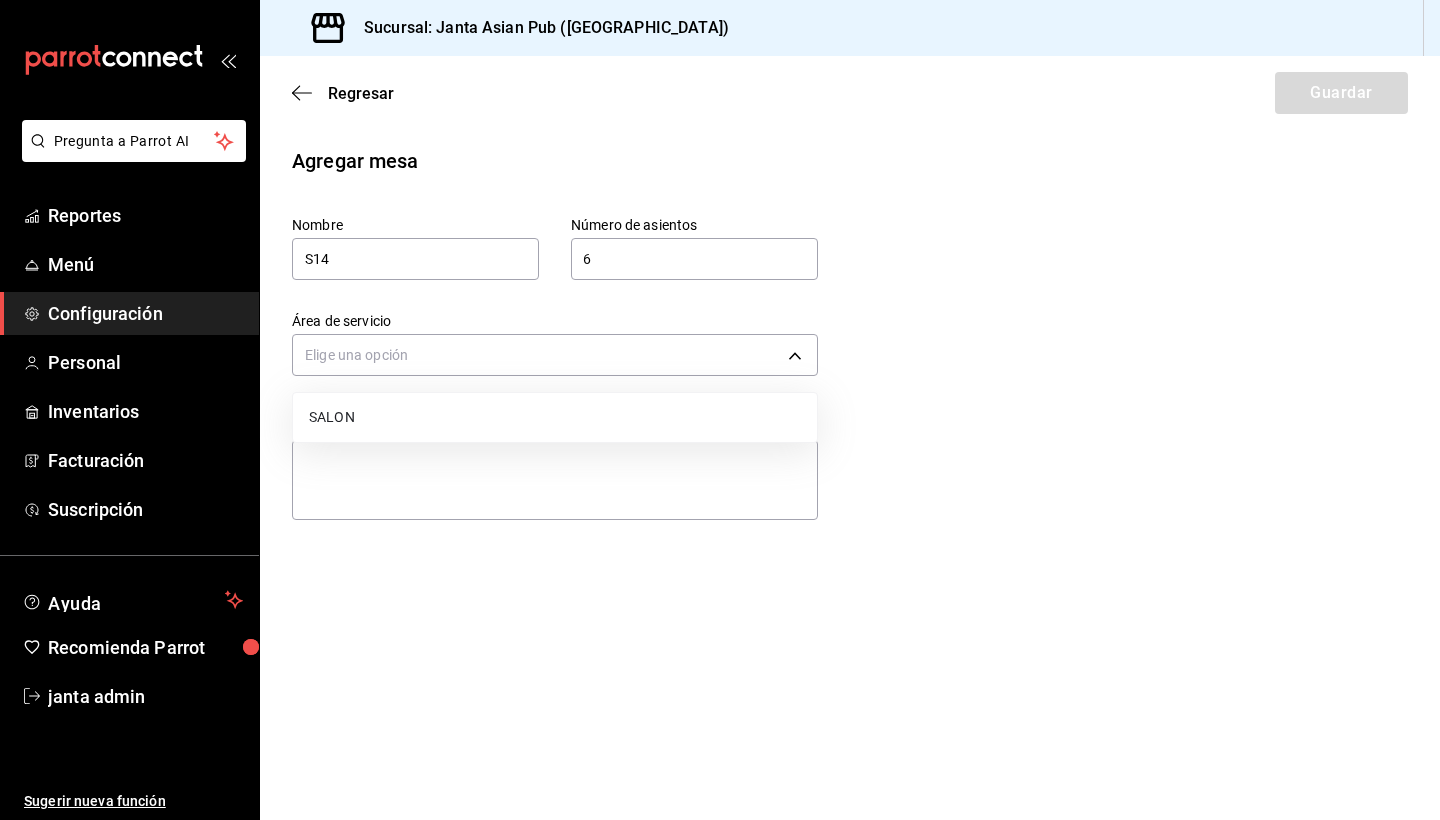 click on "SALON" at bounding box center [555, 417] 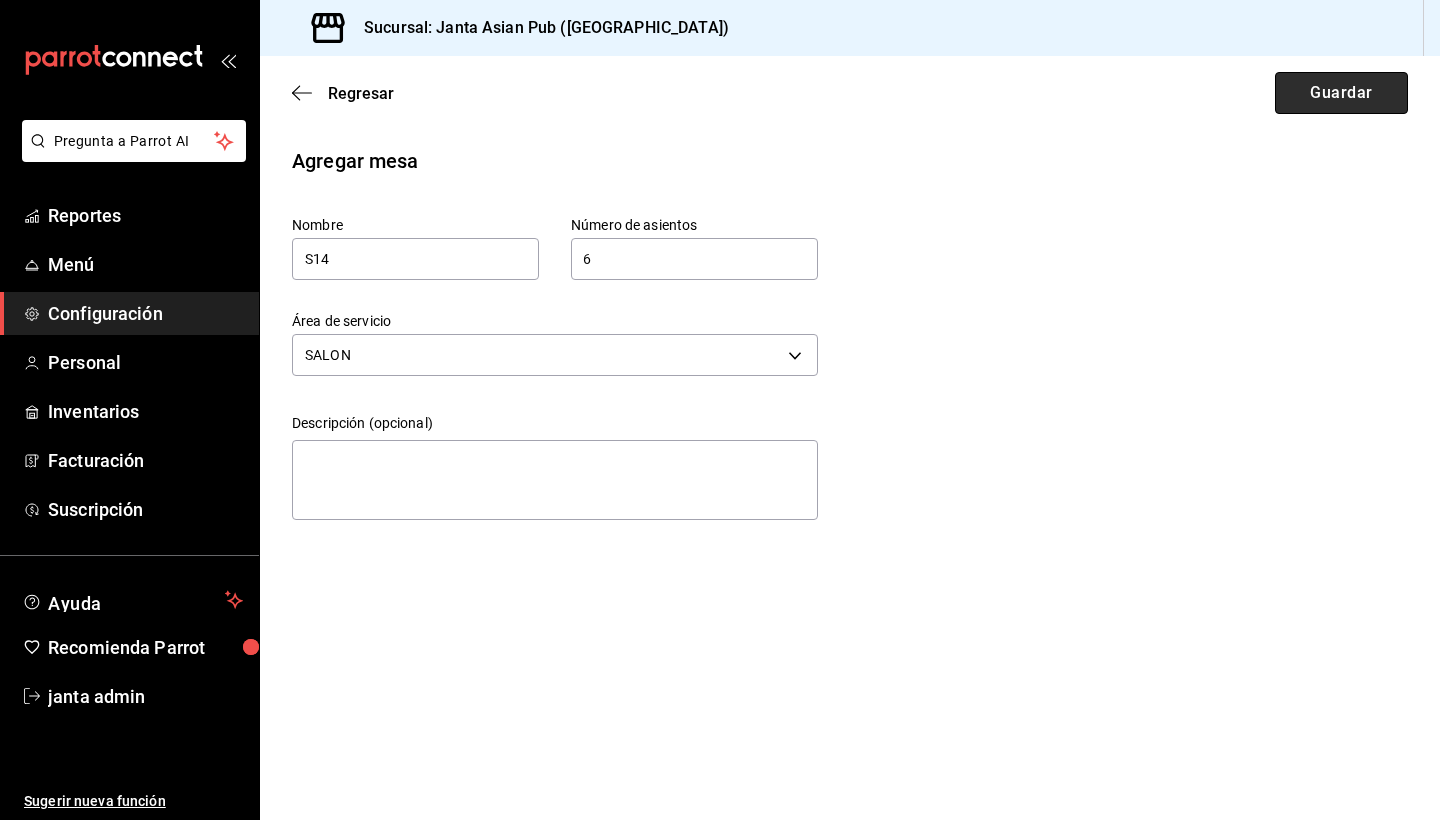 click on "Guardar" at bounding box center (1341, 93) 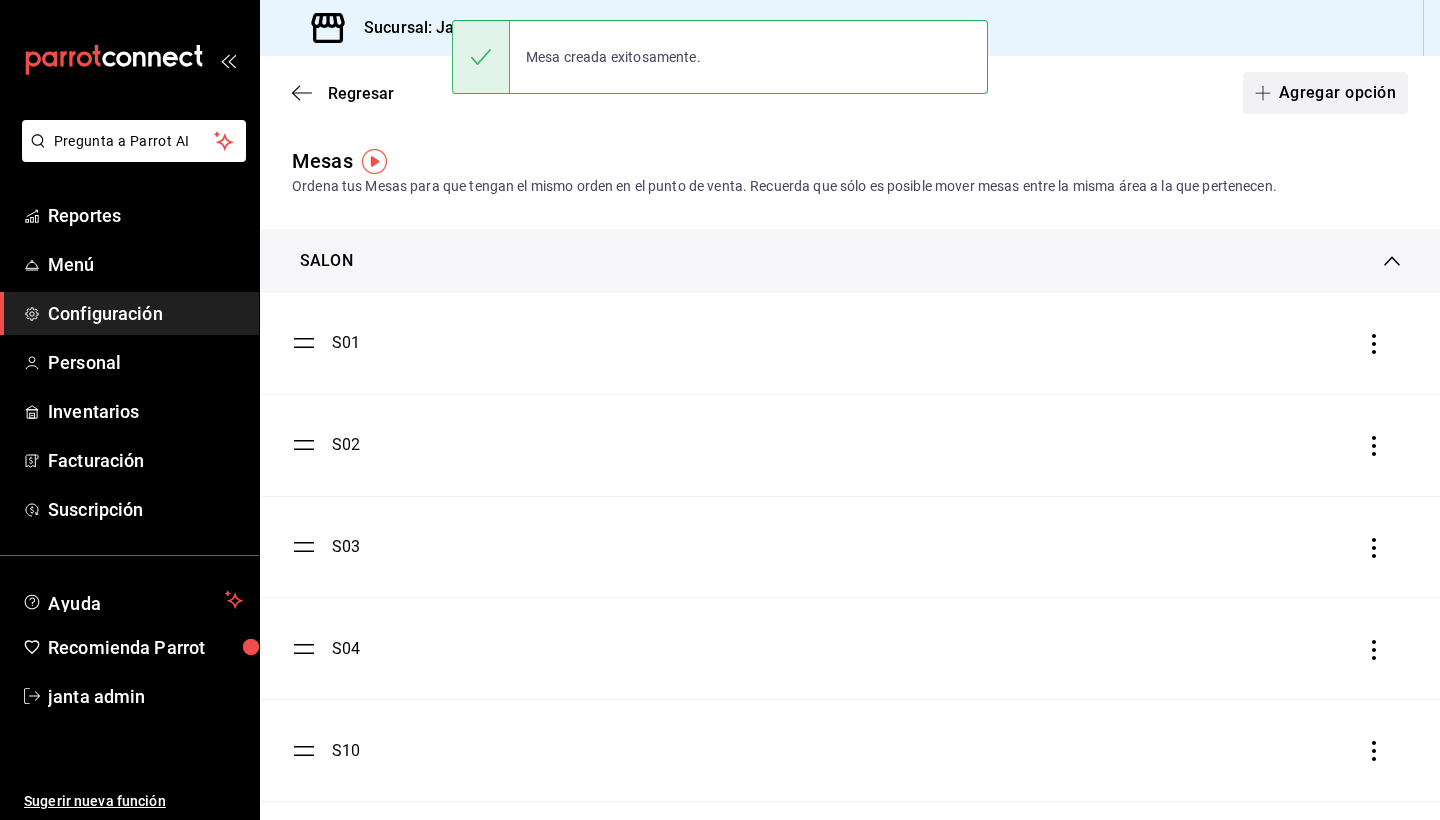 click on "Agregar opción" at bounding box center [1325, 93] 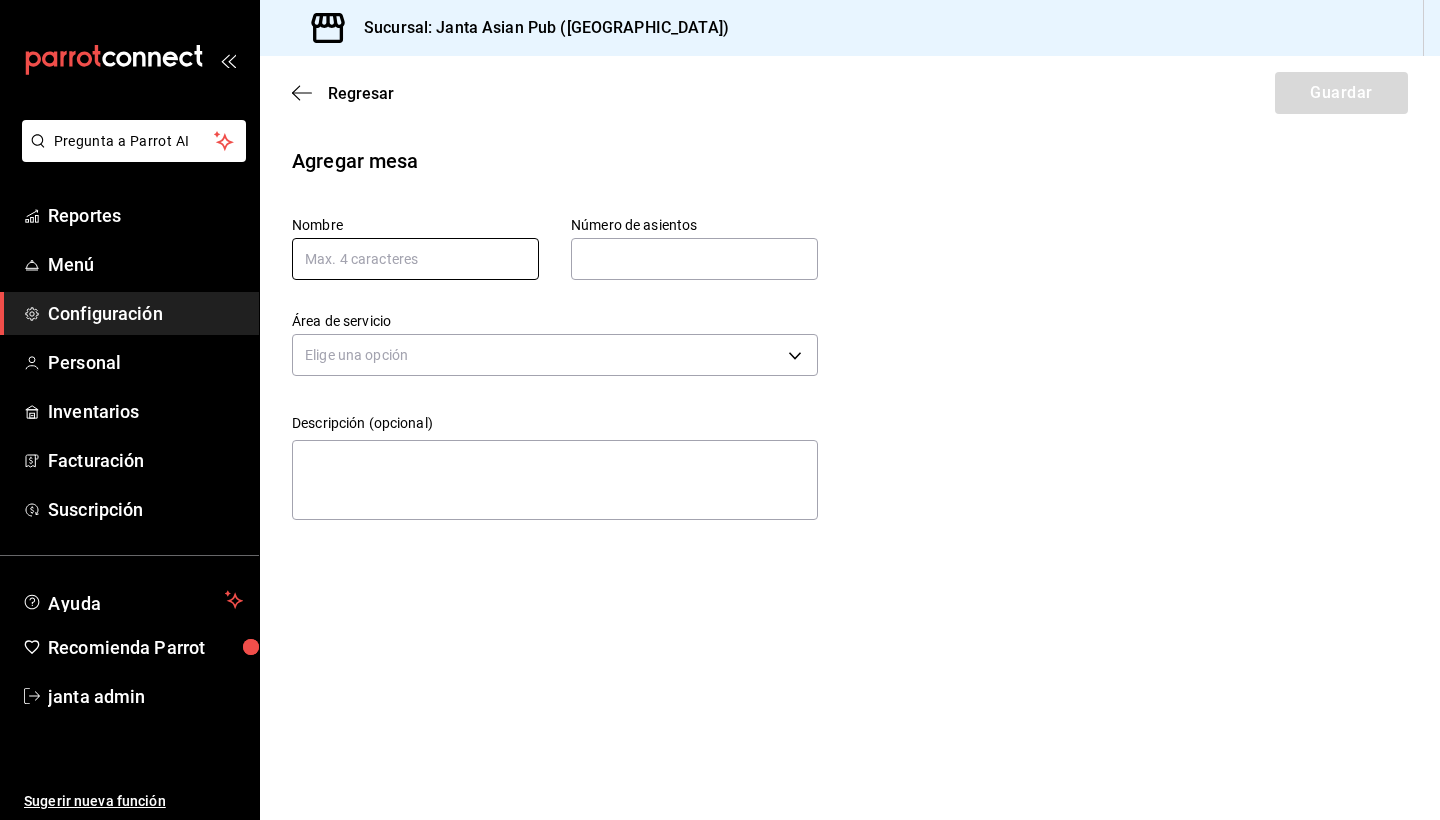 click at bounding box center [415, 259] 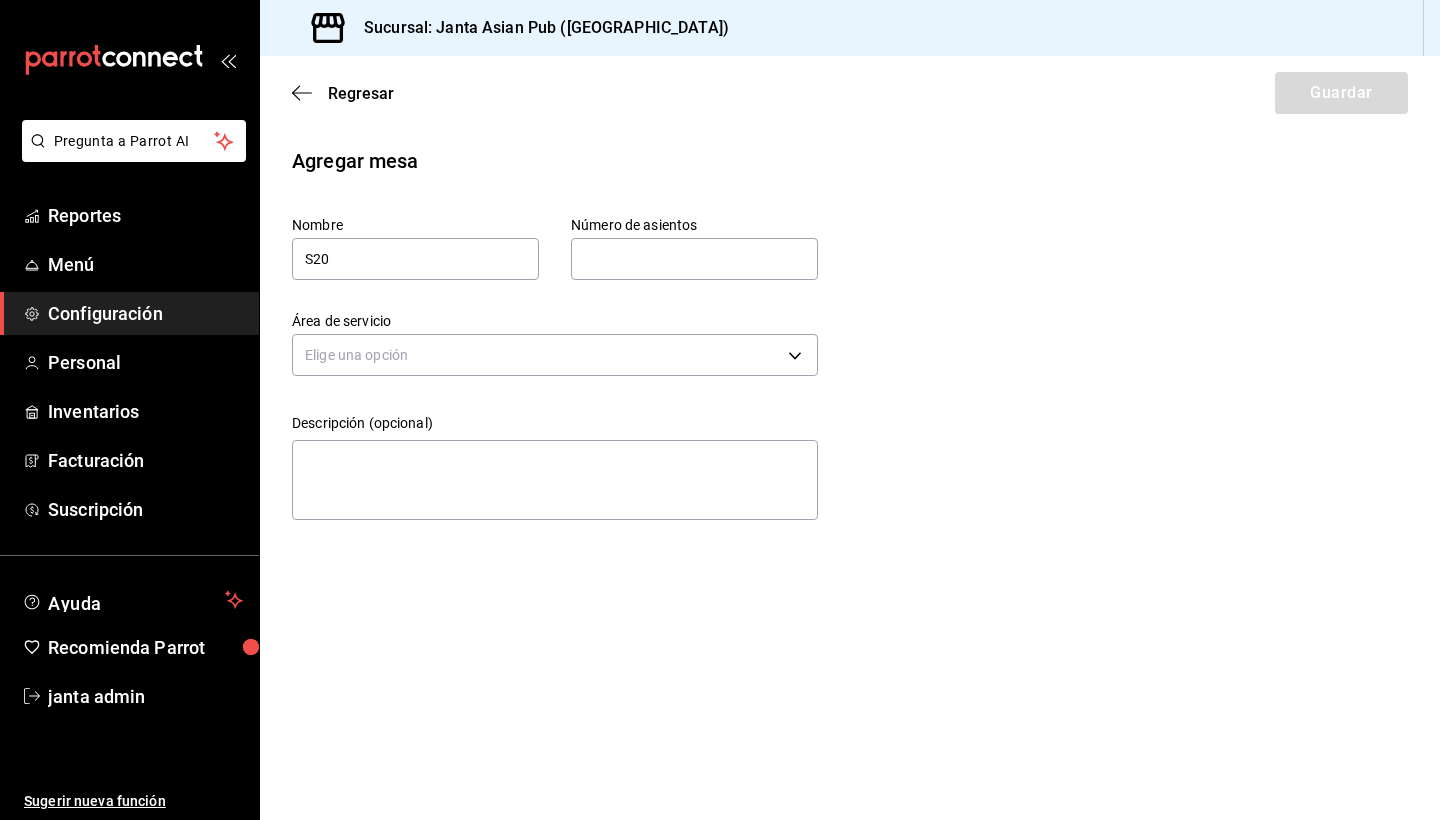 click at bounding box center (694, 259) 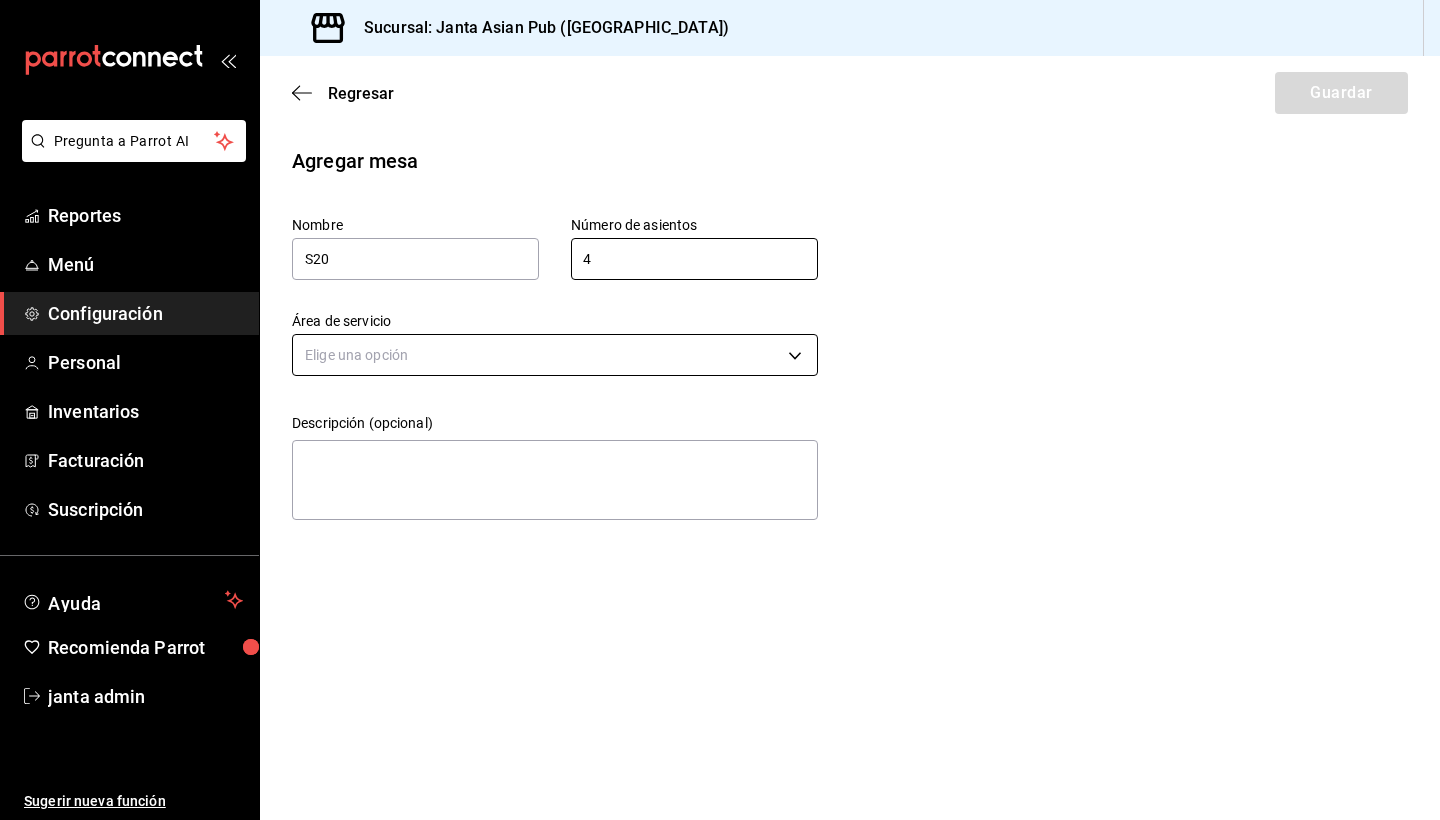 click on "Pregunta a Parrot AI Reportes   Menú   Configuración   Personal   Inventarios   Facturación   Suscripción   Ayuda Recomienda Parrot   janta admin   Sugerir nueva función   Sucursal: Janta Asian Pub ([GEOGRAPHIC_DATA]) Regresar Guardar Agregar mesa Nombre S20 Número de asientos 4 Número de asientos Área de servicio Elige una opción Descripción (opcional) x Pregunta a Parrot AI Reportes   Menú   Configuración   Personal   Inventarios   Facturación   Suscripción   Ayuda Recomienda Parrot   janta admin   Sugerir nueva función   GANA 1 MES GRATIS EN TU SUSCRIPCIÓN AQUÍ ¿Recuerdas cómo empezó tu restaurante?
[DATE] puedes ayudar a un colega a tener el mismo cambio que tú viviste.
Recomienda Parrot directamente desde tu Portal Administrador.
Es fácil y rápido.
🎁 Por cada restaurante que se una, ganas 1 mes gratis. Ver video tutorial Ir a video Visitar centro de ayuda [PHONE_NUMBER] [EMAIL_ADDRESS][DOMAIN_NAME] Visitar centro de ayuda [PHONE_NUMBER] [EMAIL_ADDRESS][DOMAIN_NAME]" at bounding box center (720, 410) 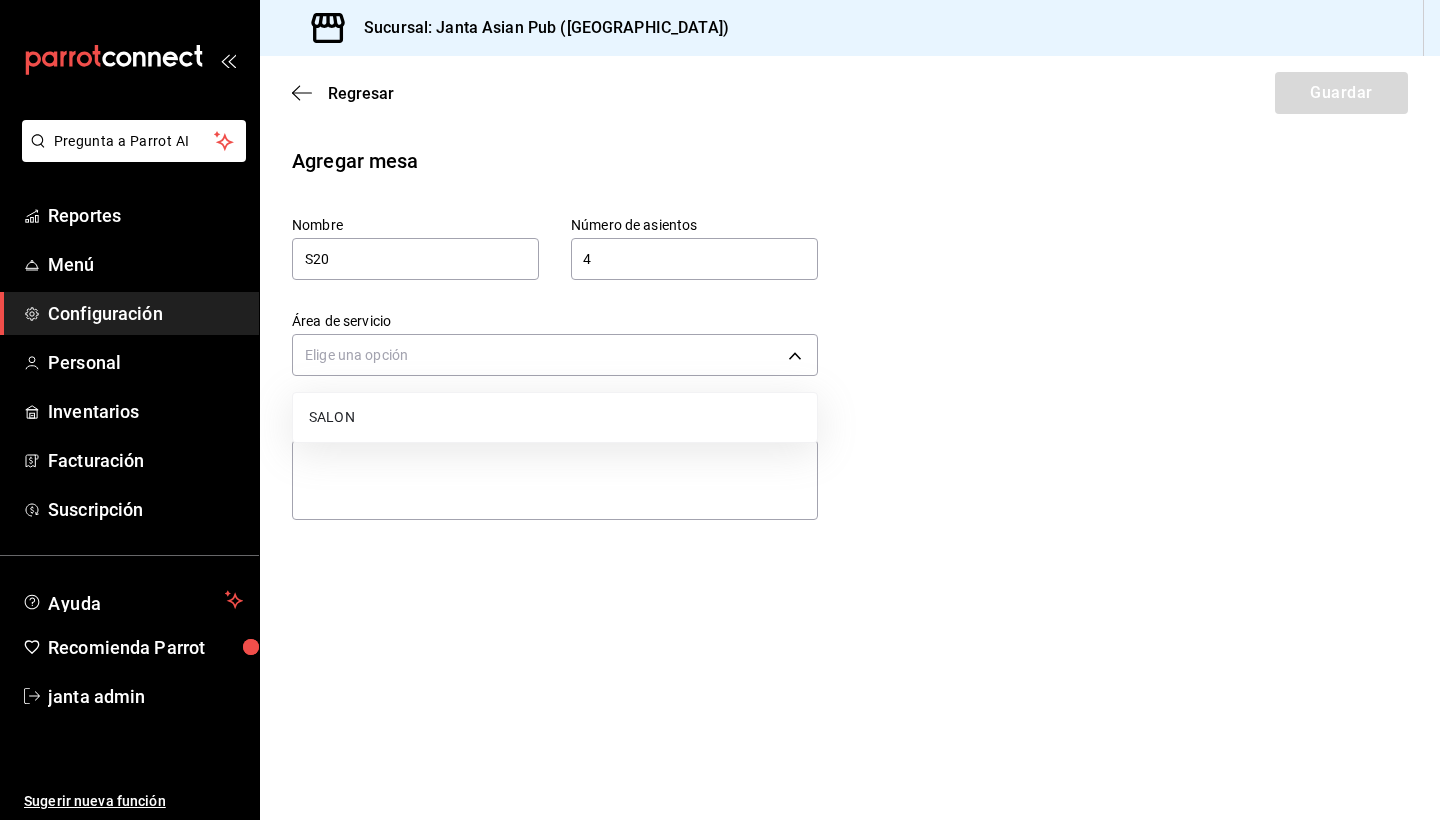 click on "SALON" at bounding box center [555, 417] 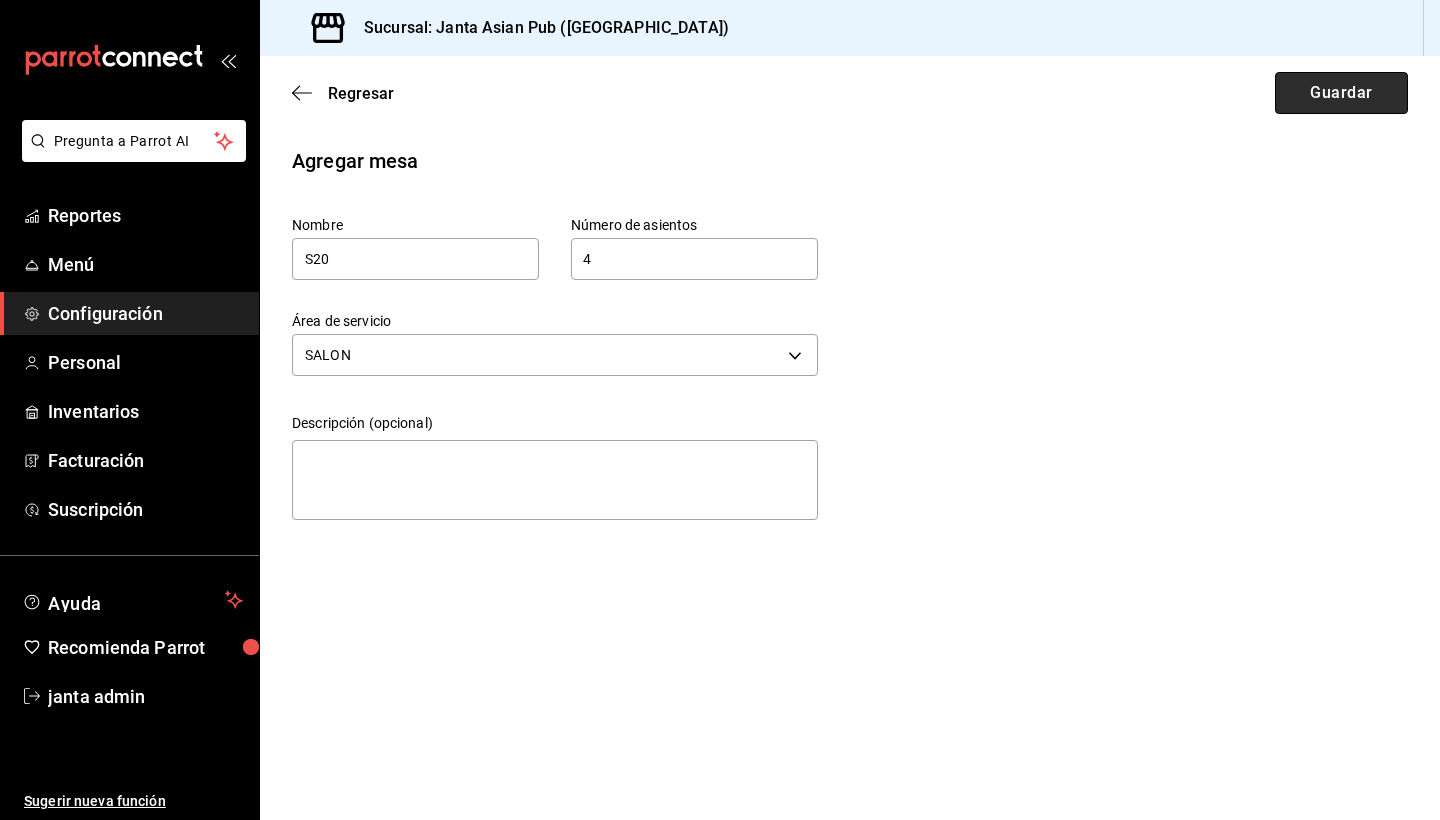 click on "Guardar" at bounding box center (1341, 93) 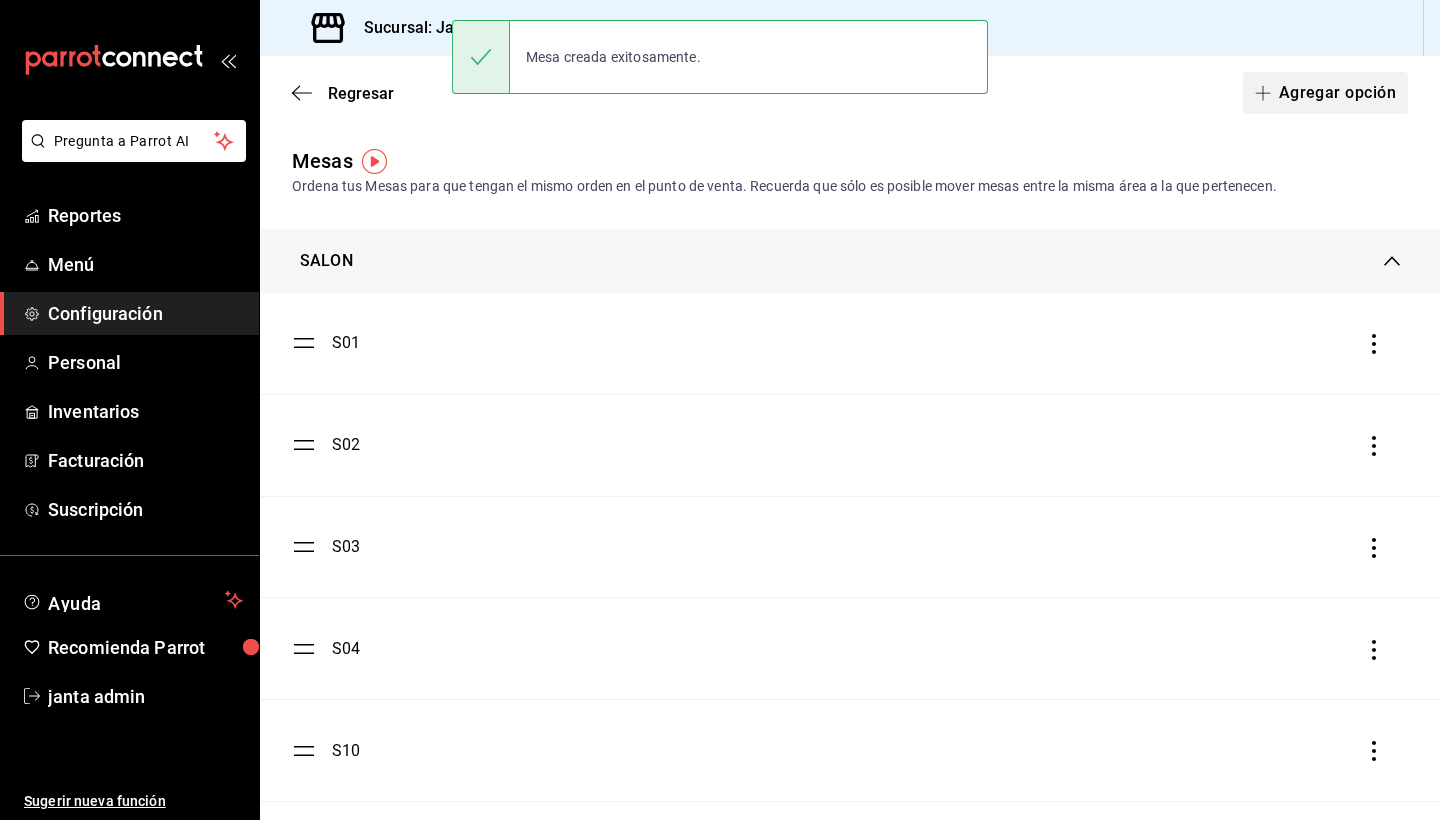 click on "Agregar opción" at bounding box center (1325, 93) 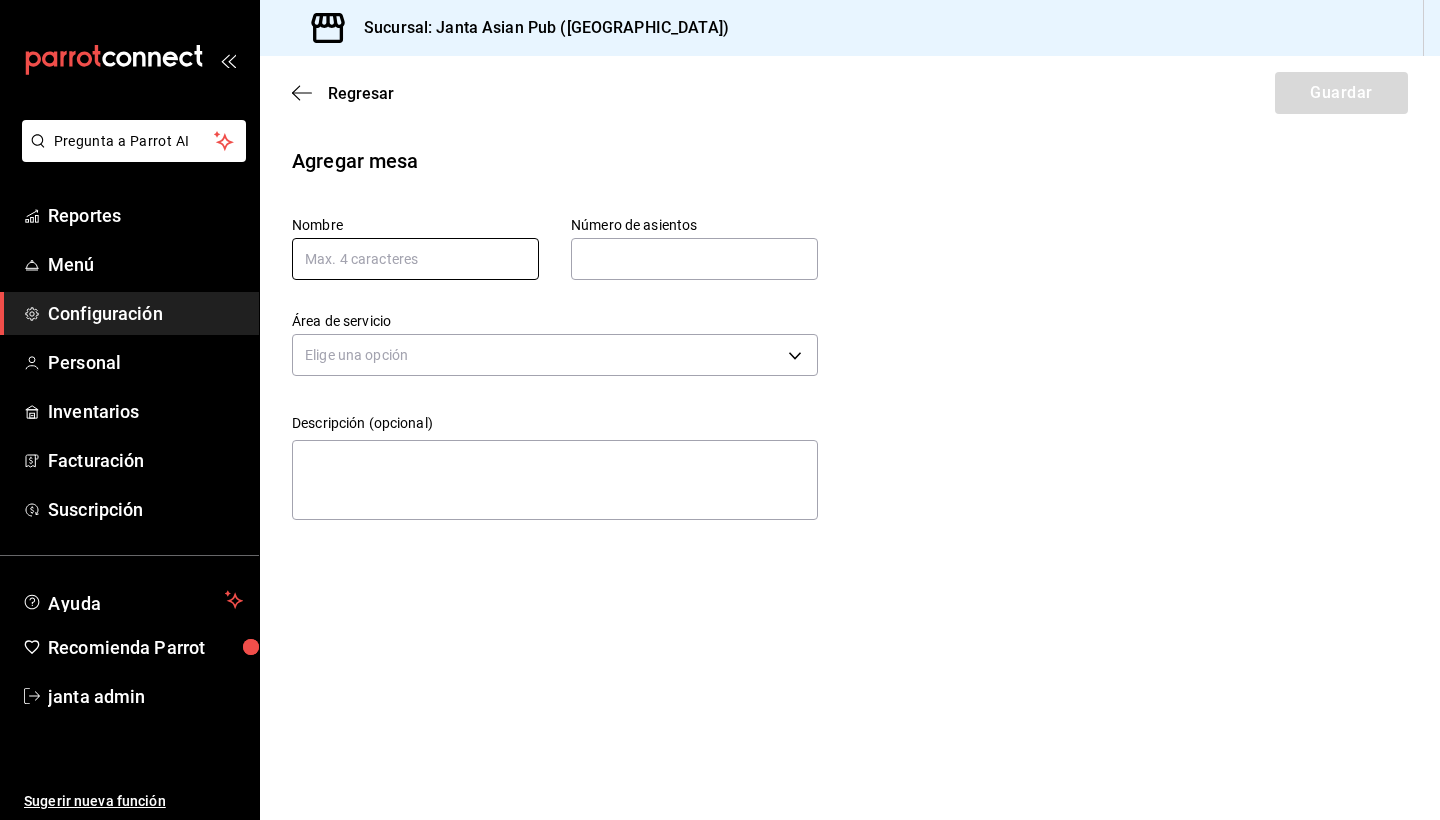click at bounding box center (415, 259) 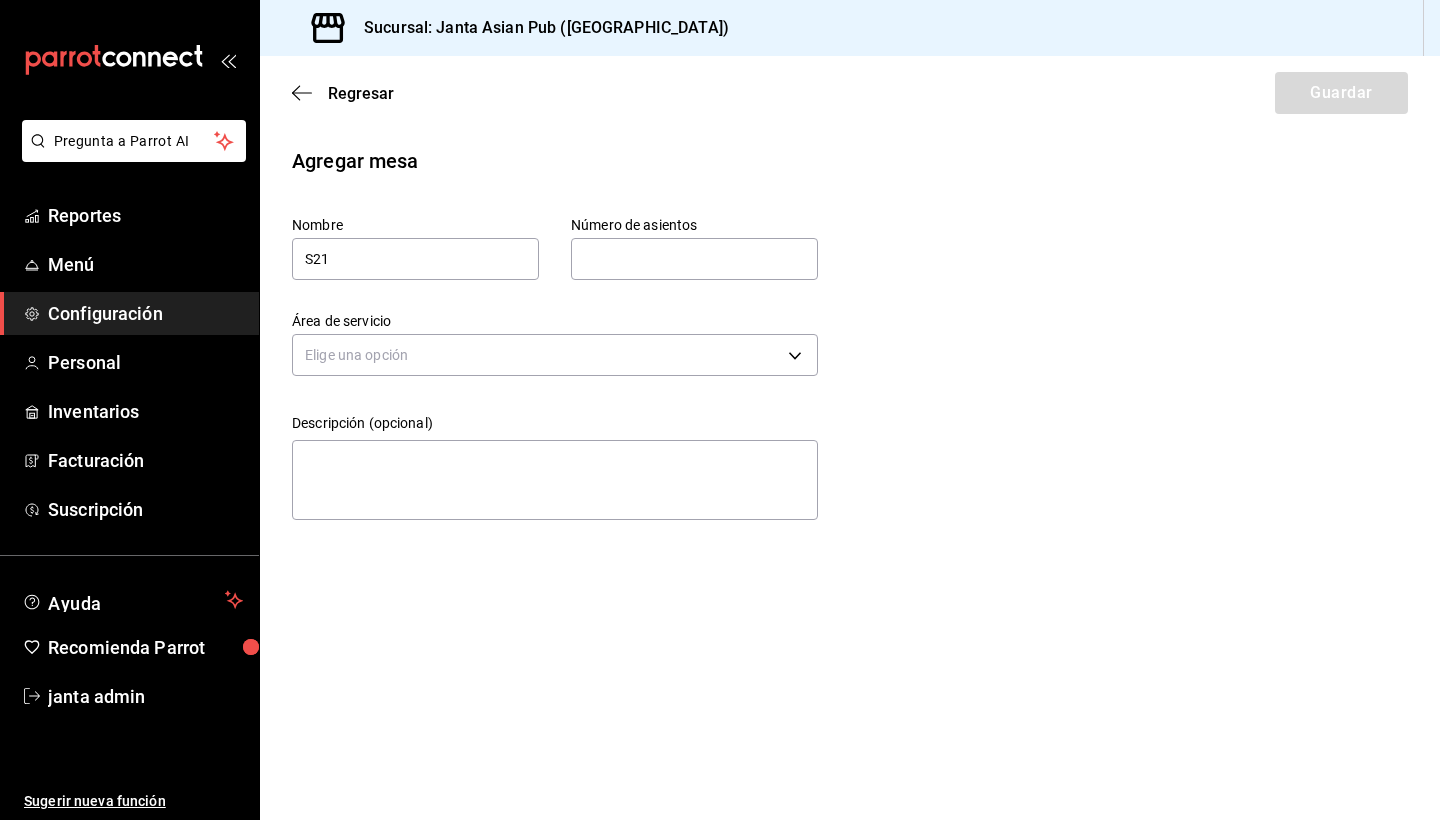 click at bounding box center [694, 259] 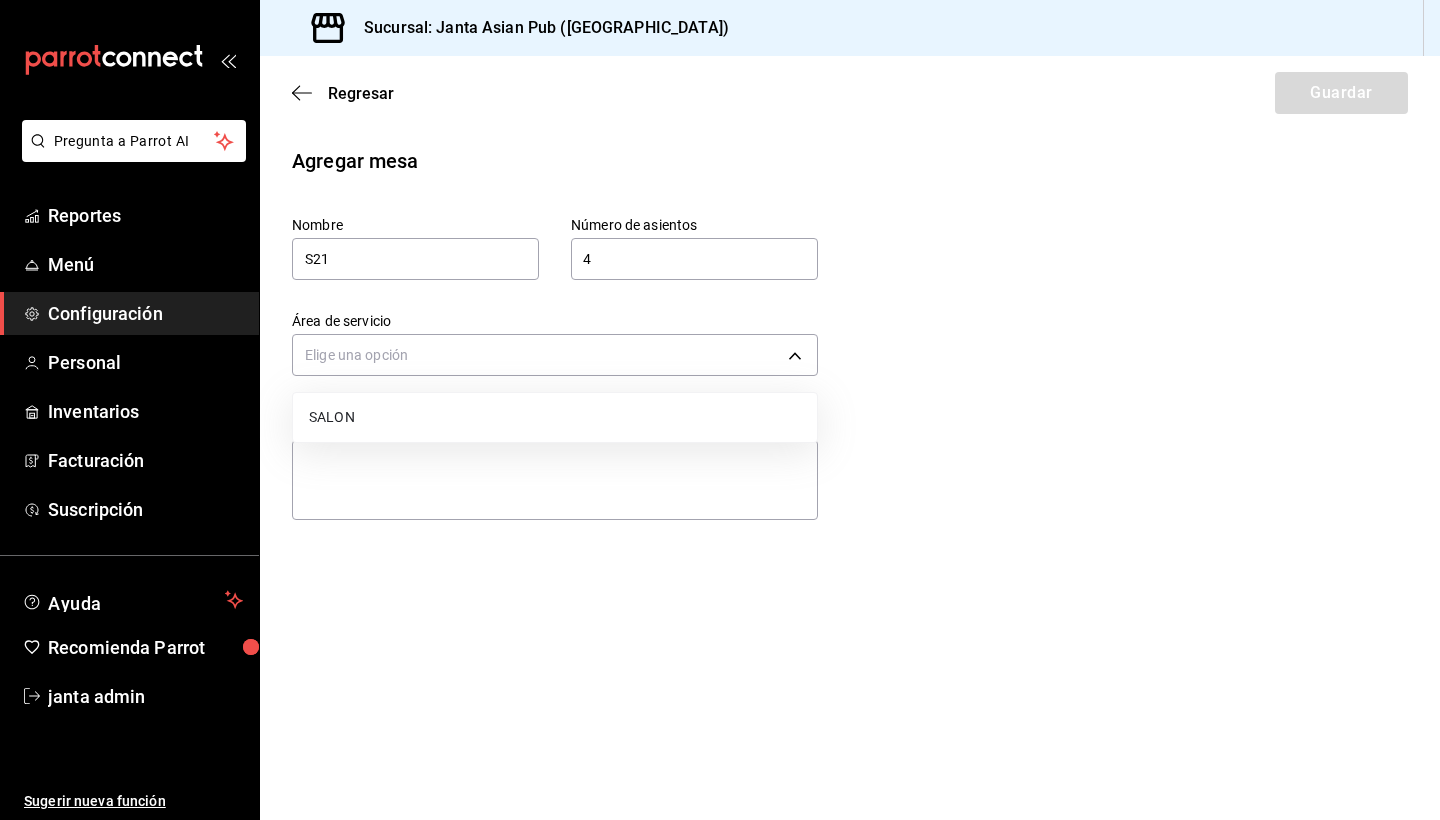 click on "Pregunta a Parrot AI Reportes   Menú   Configuración   Personal   Inventarios   Facturación   Suscripción   Ayuda Recomienda Parrot   janta admin   Sugerir nueva función   Sucursal: Janta Asian Pub ([GEOGRAPHIC_DATA]) Regresar Guardar Agregar mesa Nombre S21 Número de asientos 4 Número de asientos Área de servicio Elige una opción Descripción (opcional) x Pregunta a Parrot AI Reportes   Menú   Configuración   Personal   Inventarios   Facturación   Suscripción   Ayuda Recomienda Parrot   janta admin   Sugerir nueva función   GANA 1 MES GRATIS EN TU SUSCRIPCIÓN AQUÍ ¿Recuerdas cómo empezó tu restaurante?
[DATE] puedes ayudar a un colega a tener el mismo cambio que tú viviste.
Recomienda Parrot directamente desde tu Portal Administrador.
Es fácil y rápido.
🎁 Por cada restaurante que se una, ganas 1 mes gratis. Ver video tutorial Ir a video Visitar centro de ayuda [PHONE_NUMBER] [EMAIL_ADDRESS][DOMAIN_NAME] Visitar centro de ayuda [PHONE_NUMBER] [EMAIL_ADDRESS][DOMAIN_NAME] SALON" at bounding box center [720, 410] 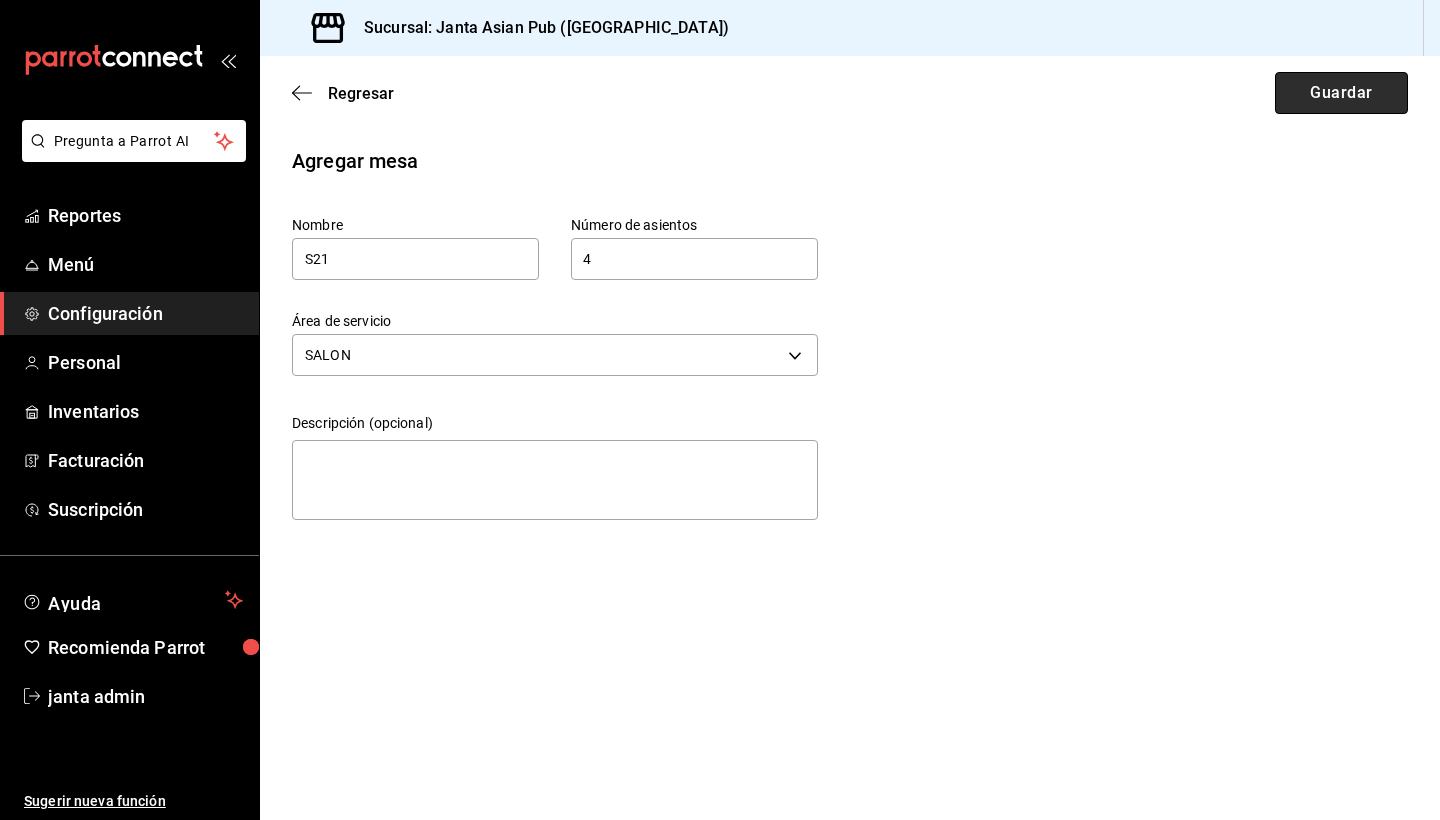 click on "Guardar" at bounding box center (1341, 93) 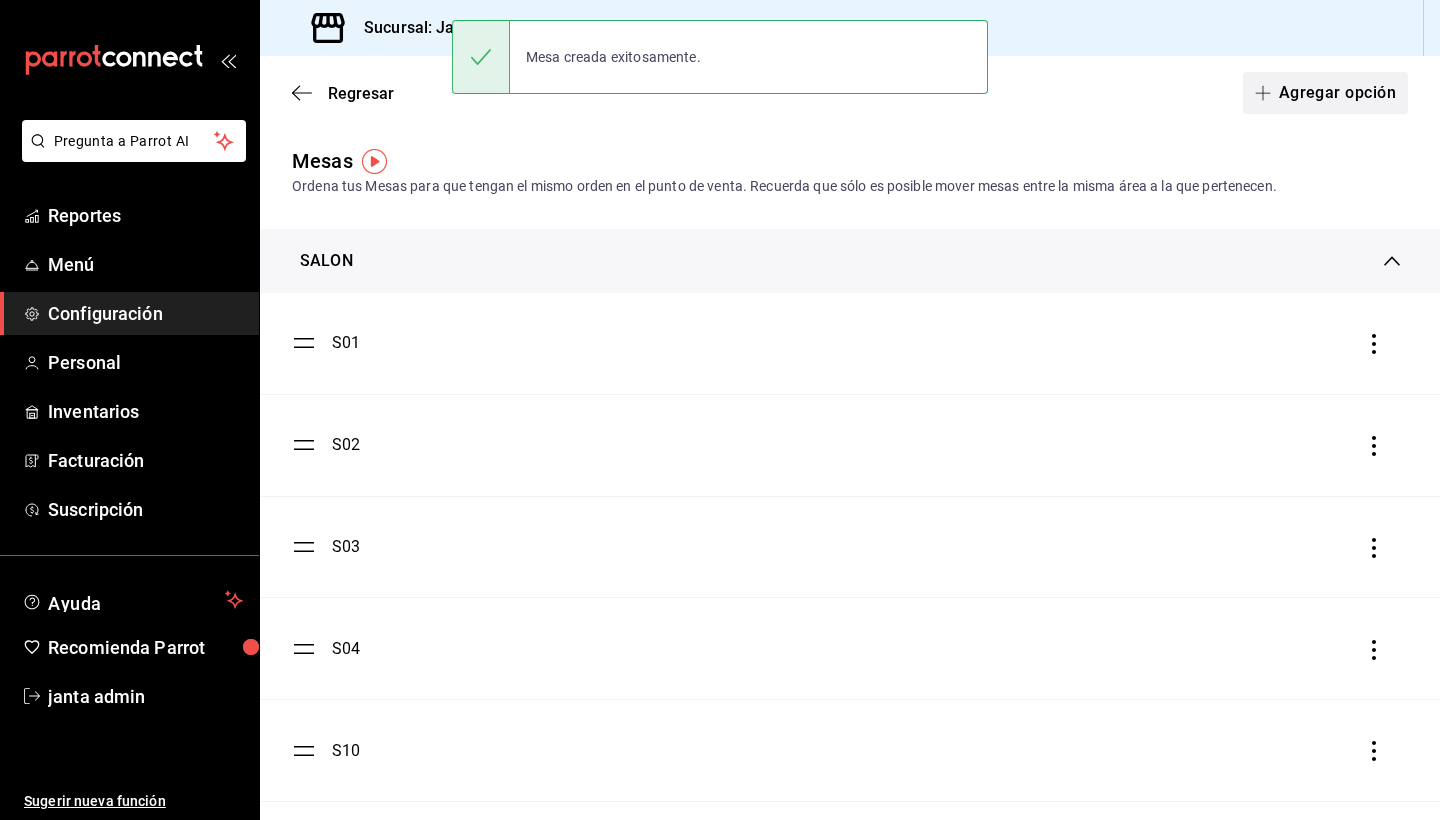 click on "Agregar opción" at bounding box center [1325, 93] 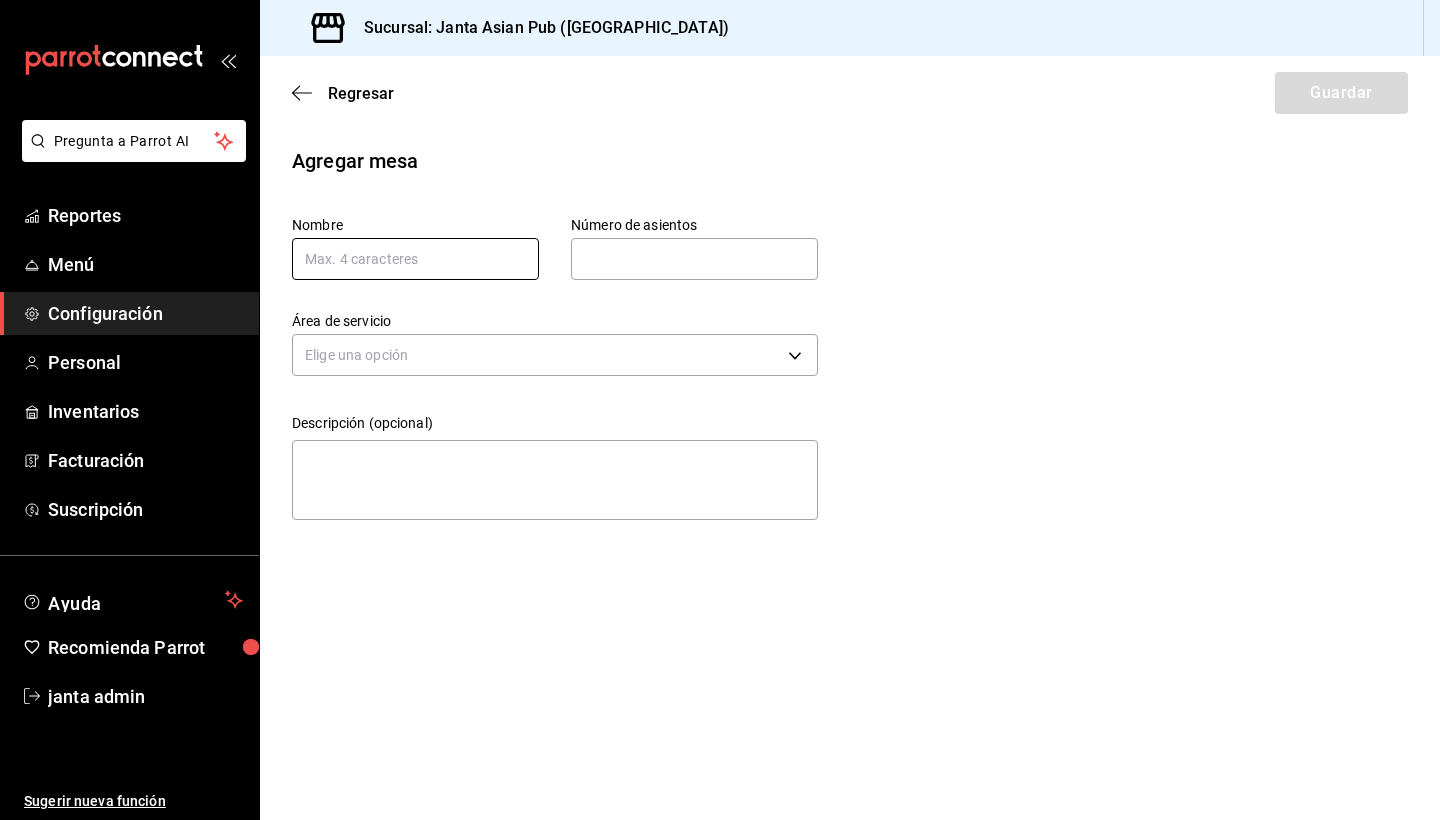 click at bounding box center [415, 259] 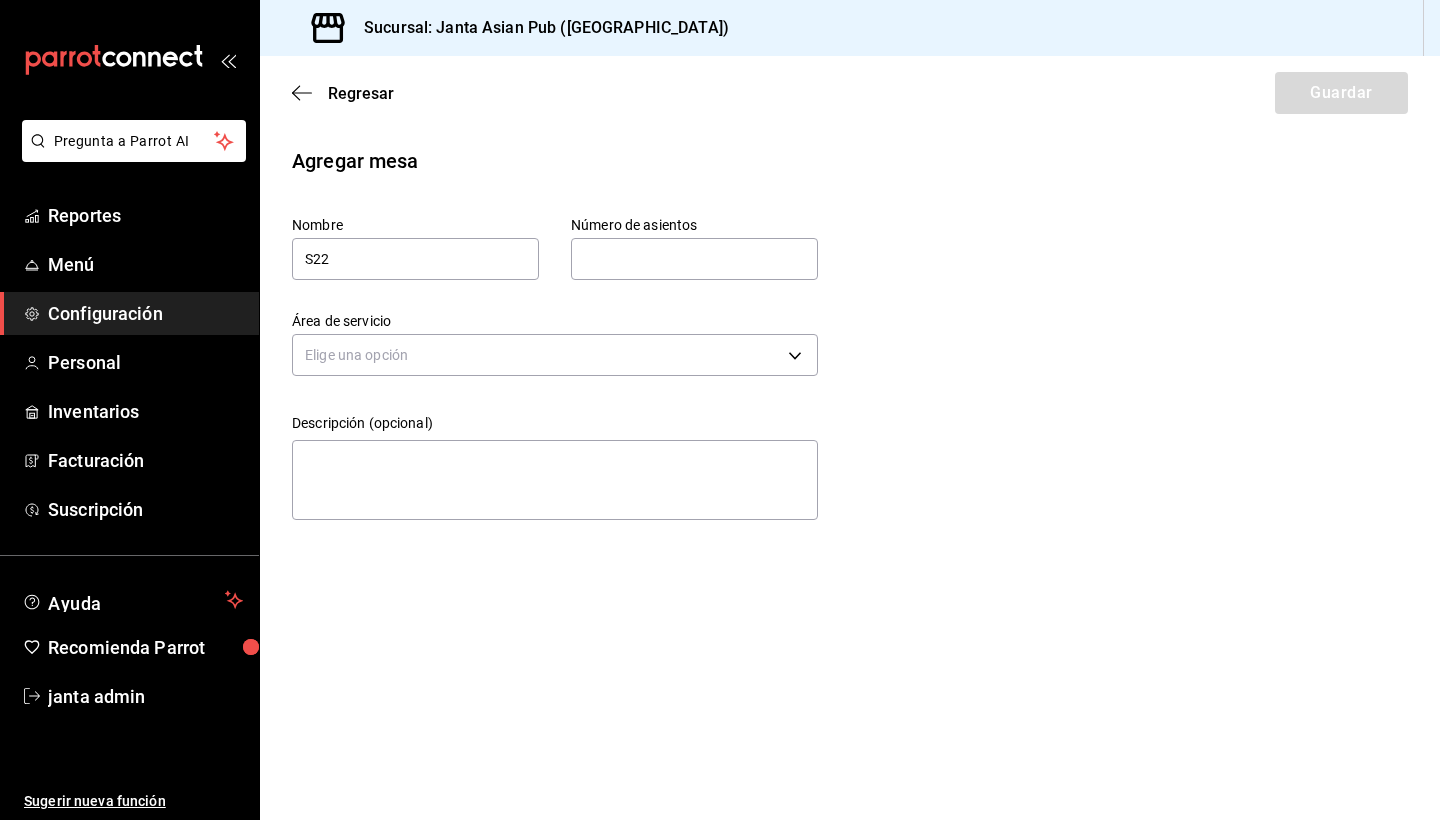 click at bounding box center [694, 259] 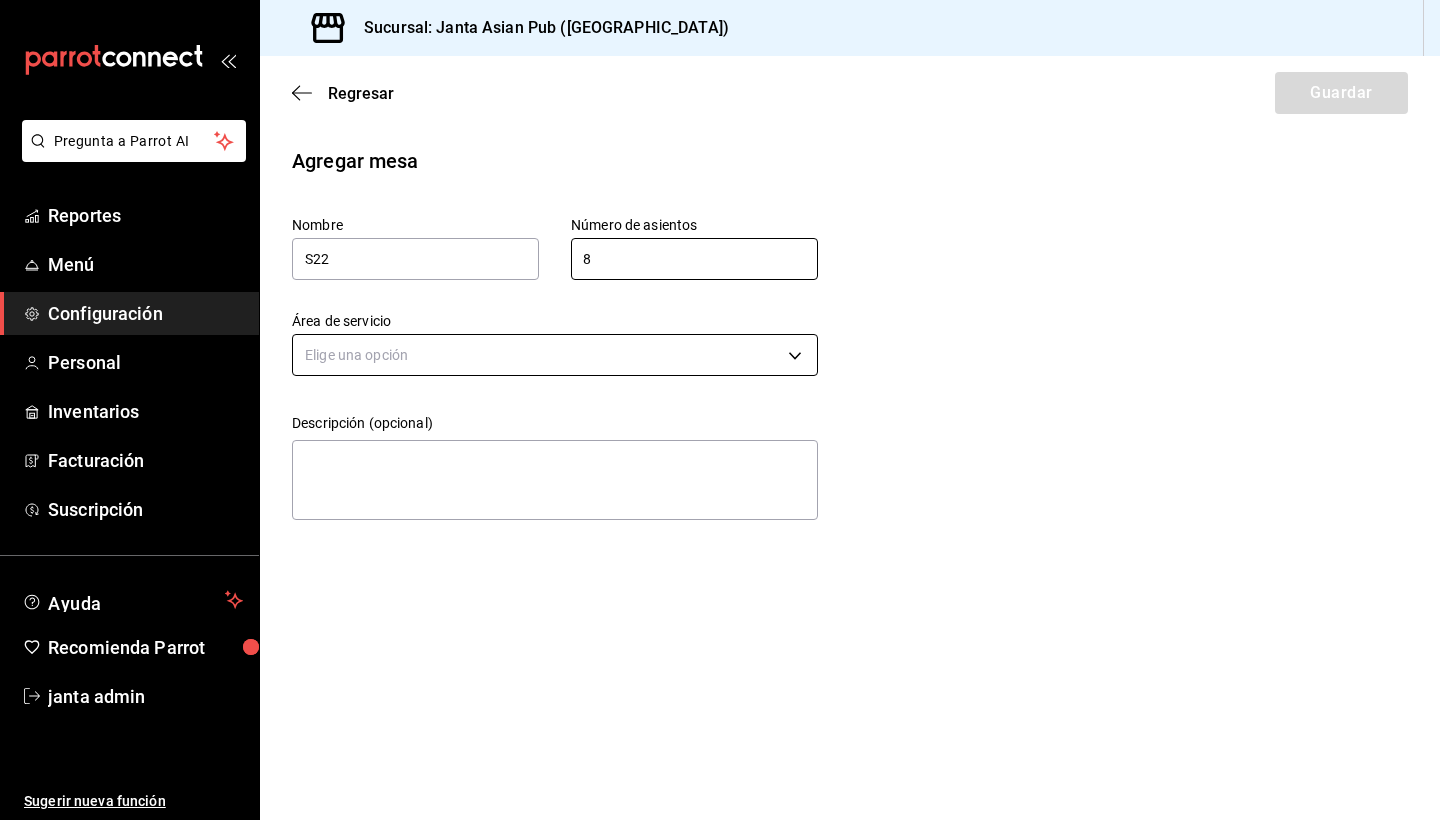 click on "Pregunta a Parrot AI Reportes   Menú   Configuración   Personal   Inventarios   Facturación   Suscripción   Ayuda Recomienda Parrot   janta admin   Sugerir nueva función   Sucursal: Janta Asian Pub ([GEOGRAPHIC_DATA]) Regresar Guardar Agregar mesa Nombre S22 Número de asientos 8 Número de asientos Área de servicio Elige una opción Descripción (opcional) x Pregunta a Parrot AI Reportes   Menú   Configuración   Personal   Inventarios   Facturación   Suscripción   Ayuda Recomienda Parrot   janta admin   Sugerir nueva función   GANA 1 MES GRATIS EN TU SUSCRIPCIÓN AQUÍ ¿Recuerdas cómo empezó tu restaurante?
[DATE] puedes ayudar a un colega a tener el mismo cambio que tú viviste.
Recomienda Parrot directamente desde tu Portal Administrador.
Es fácil y rápido.
🎁 Por cada restaurante que se una, ganas 1 mes gratis. Ver video tutorial Ir a video Visitar centro de ayuda [PHONE_NUMBER] [EMAIL_ADDRESS][DOMAIN_NAME] Visitar centro de ayuda [PHONE_NUMBER] [EMAIL_ADDRESS][DOMAIN_NAME]" at bounding box center [720, 410] 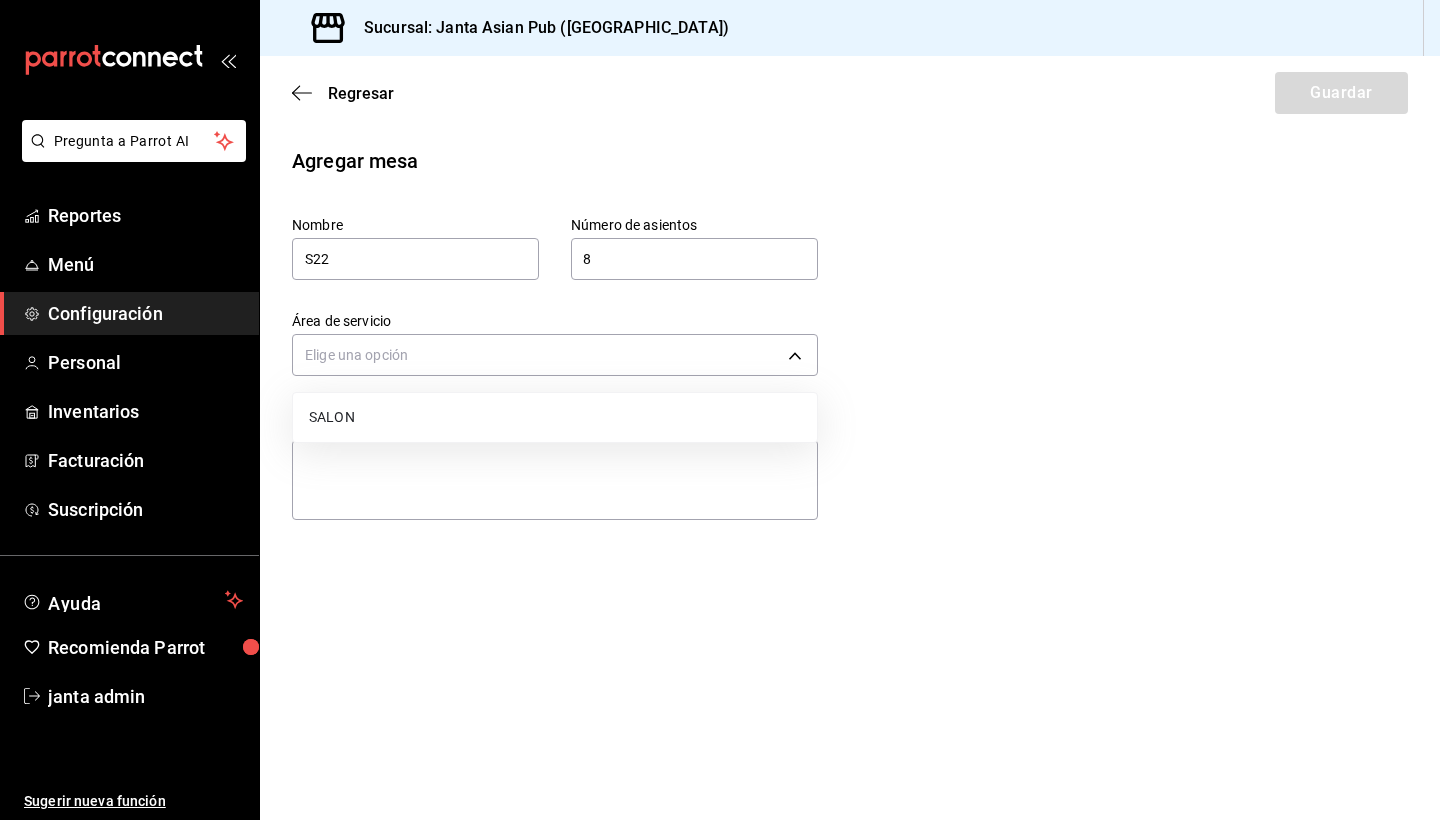 click on "SALON" at bounding box center [555, 417] 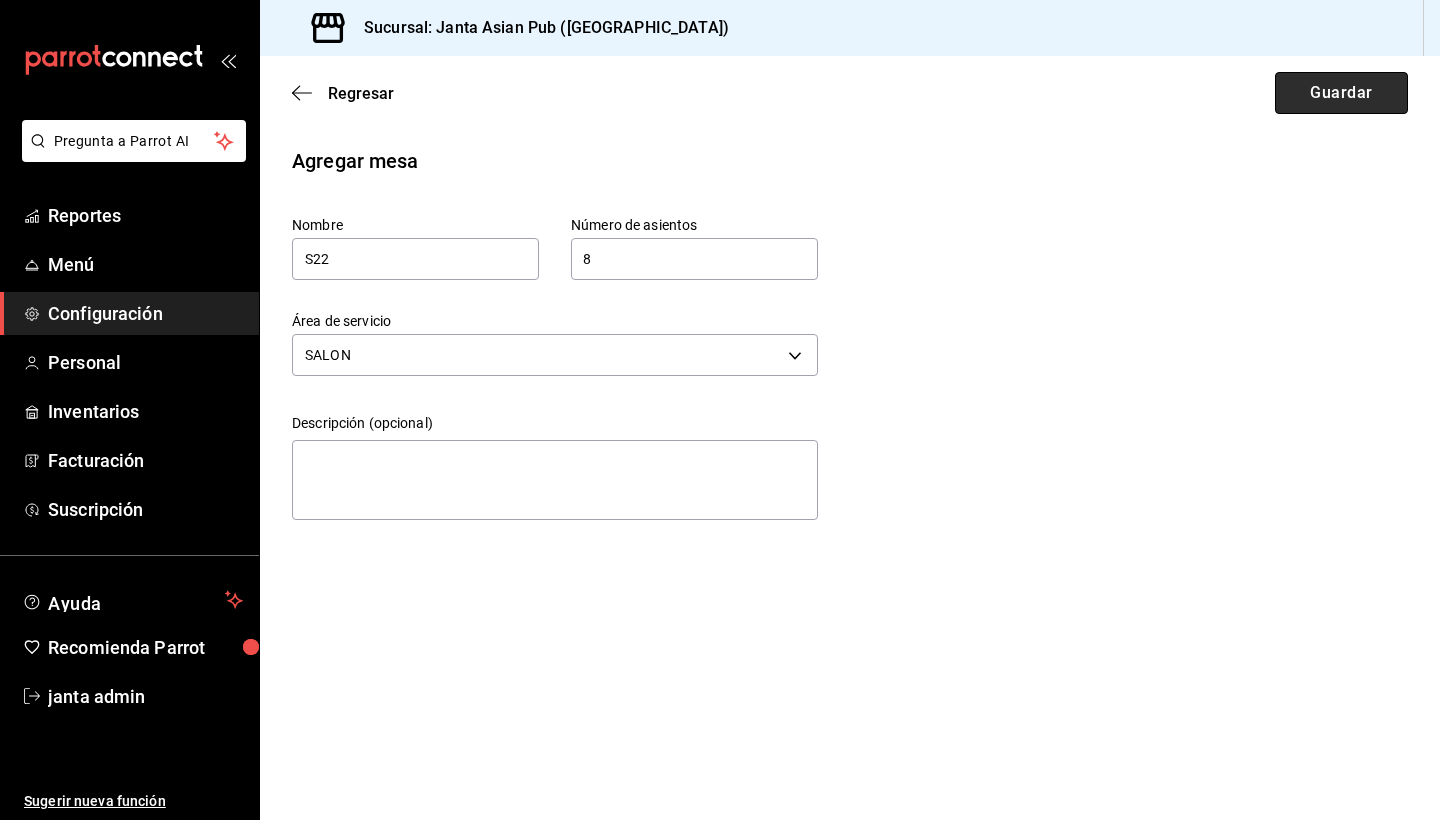 click on "Guardar" at bounding box center (1341, 93) 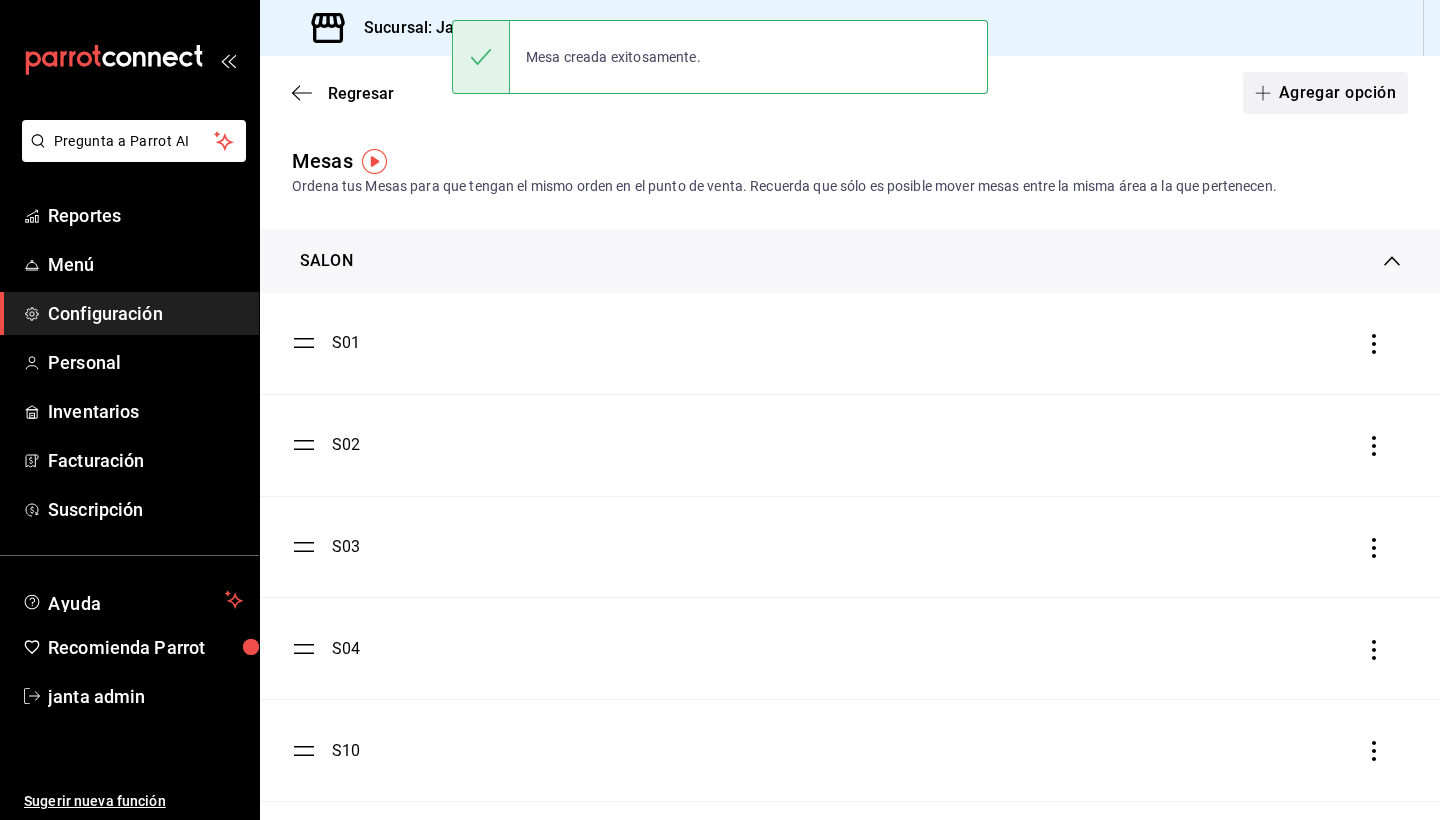 click on "Agregar opción" at bounding box center (1325, 93) 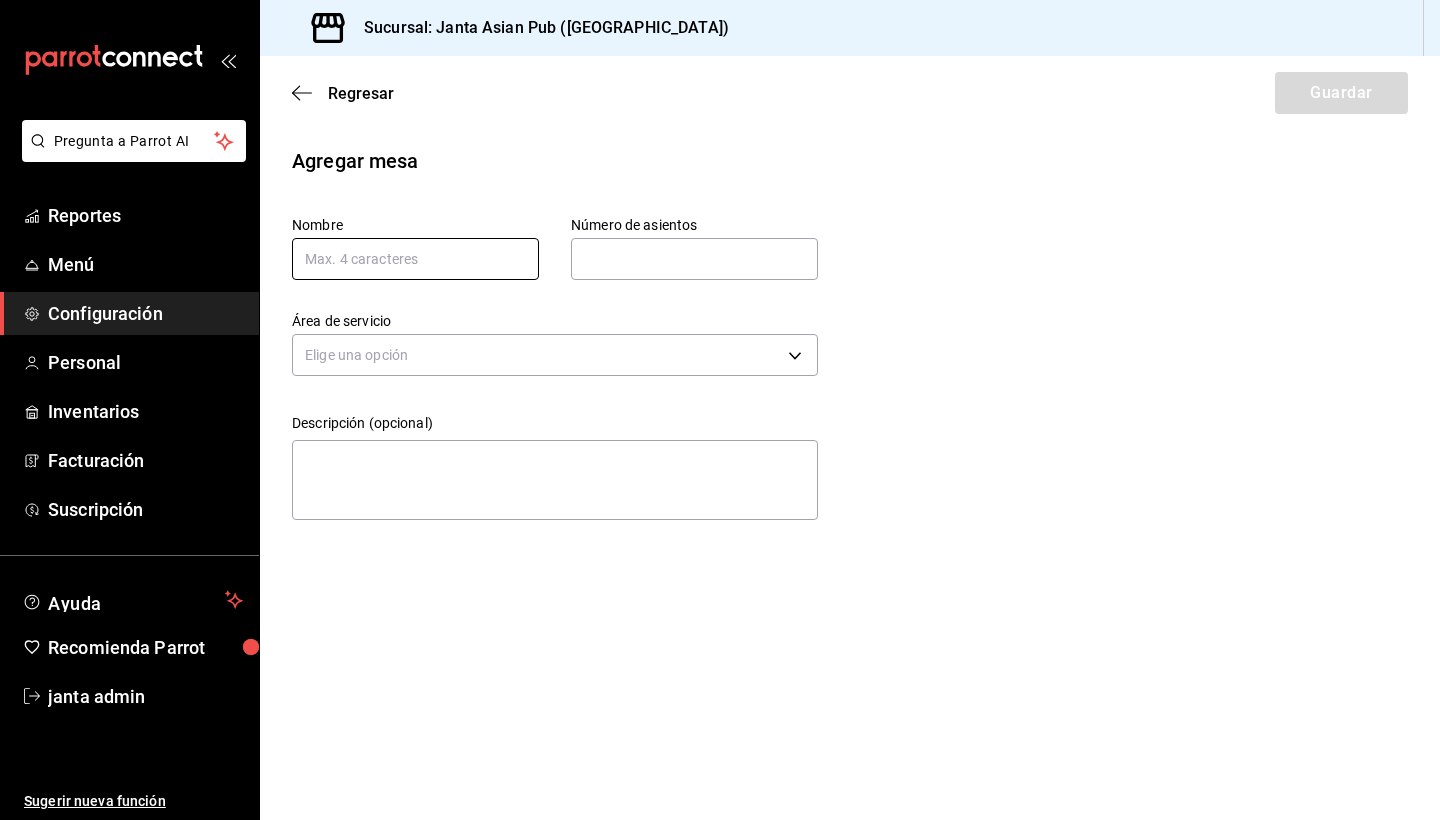 click at bounding box center (415, 259) 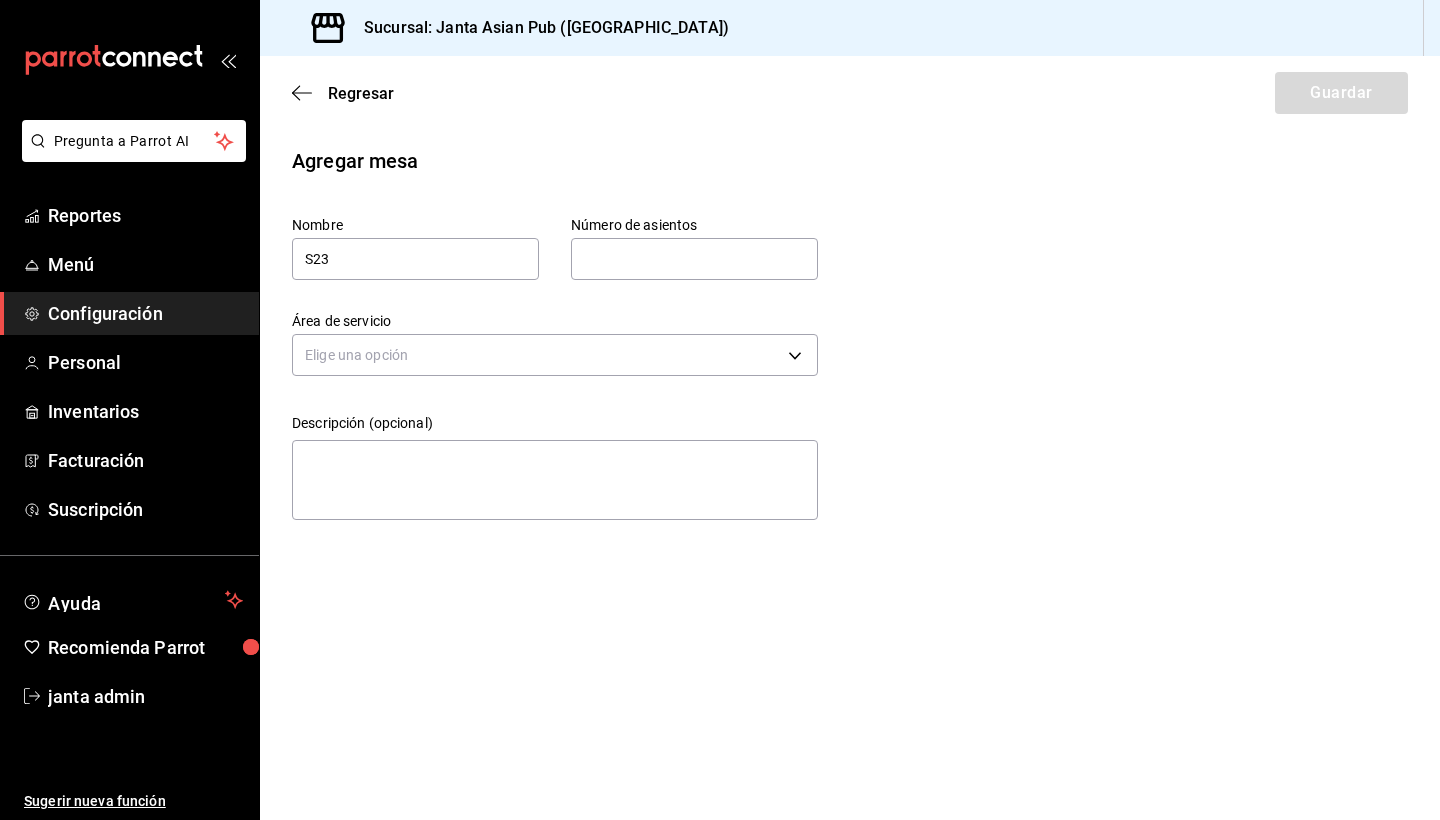 click at bounding box center [694, 259] 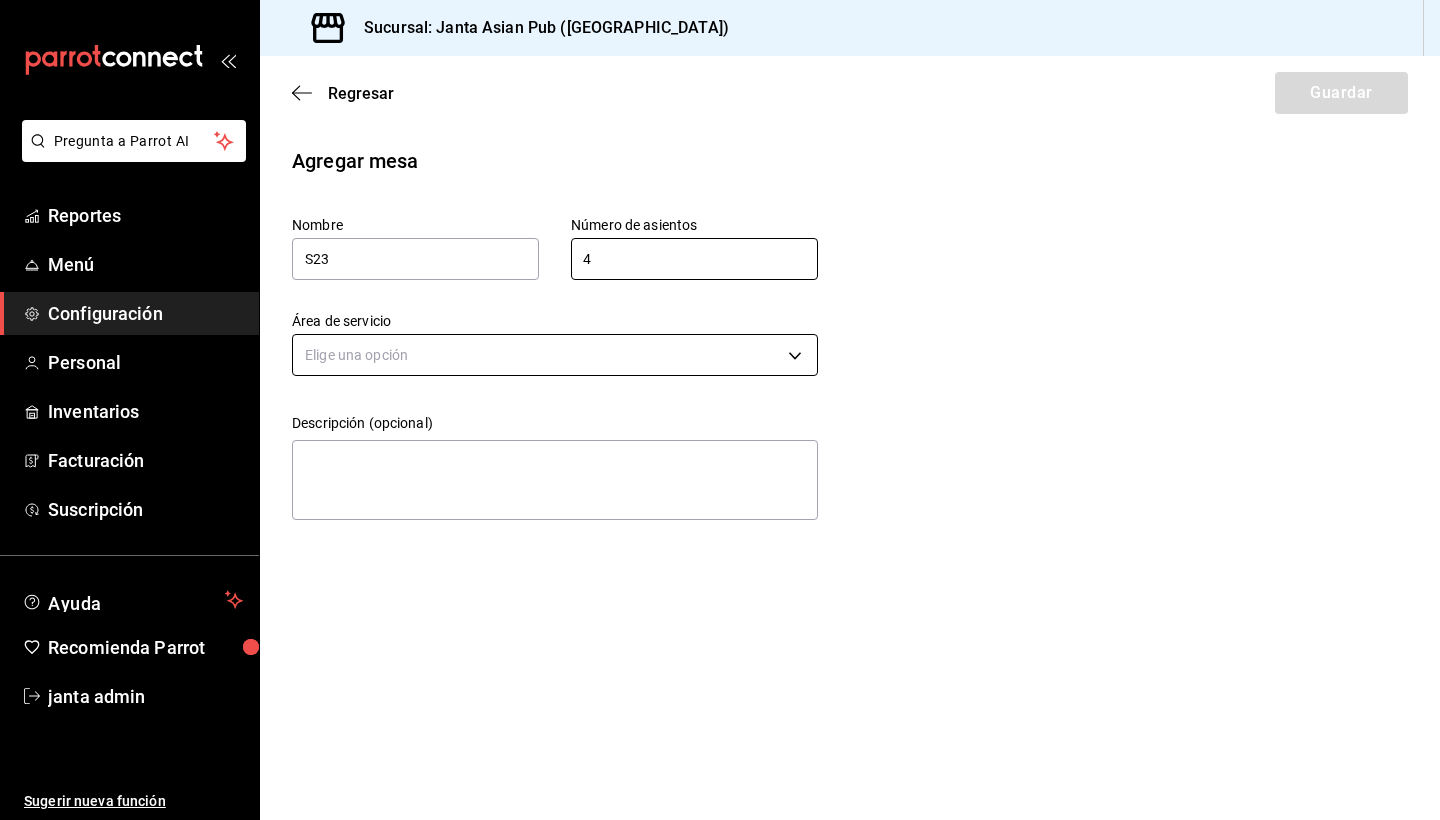 click on "Pregunta a Parrot AI Reportes   Menú   Configuración   Personal   Inventarios   Facturación   Suscripción   Ayuda Recomienda Parrot   janta admin   Sugerir nueva función   Sucursal: Janta Asian Pub ([GEOGRAPHIC_DATA]) Regresar Guardar Agregar mesa Nombre S23 Número de asientos 4 Número de asientos Área de servicio Elige una opción Descripción (opcional) x Pregunta a Parrot AI Reportes   Menú   Configuración   Personal   Inventarios   Facturación   Suscripción   Ayuda Recomienda Parrot   janta admin   Sugerir nueva función   GANA 1 MES GRATIS EN TU SUSCRIPCIÓN AQUÍ ¿Recuerdas cómo empezó tu restaurante?
[DATE] puedes ayudar a un colega a tener el mismo cambio que tú viviste.
Recomienda Parrot directamente desde tu Portal Administrador.
Es fácil y rápido.
🎁 Por cada restaurante que se una, ganas 1 mes gratis. Ver video tutorial Ir a video Visitar centro de ayuda [PHONE_NUMBER] [EMAIL_ADDRESS][DOMAIN_NAME] Visitar centro de ayuda [PHONE_NUMBER] [EMAIL_ADDRESS][DOMAIN_NAME]" at bounding box center [720, 410] 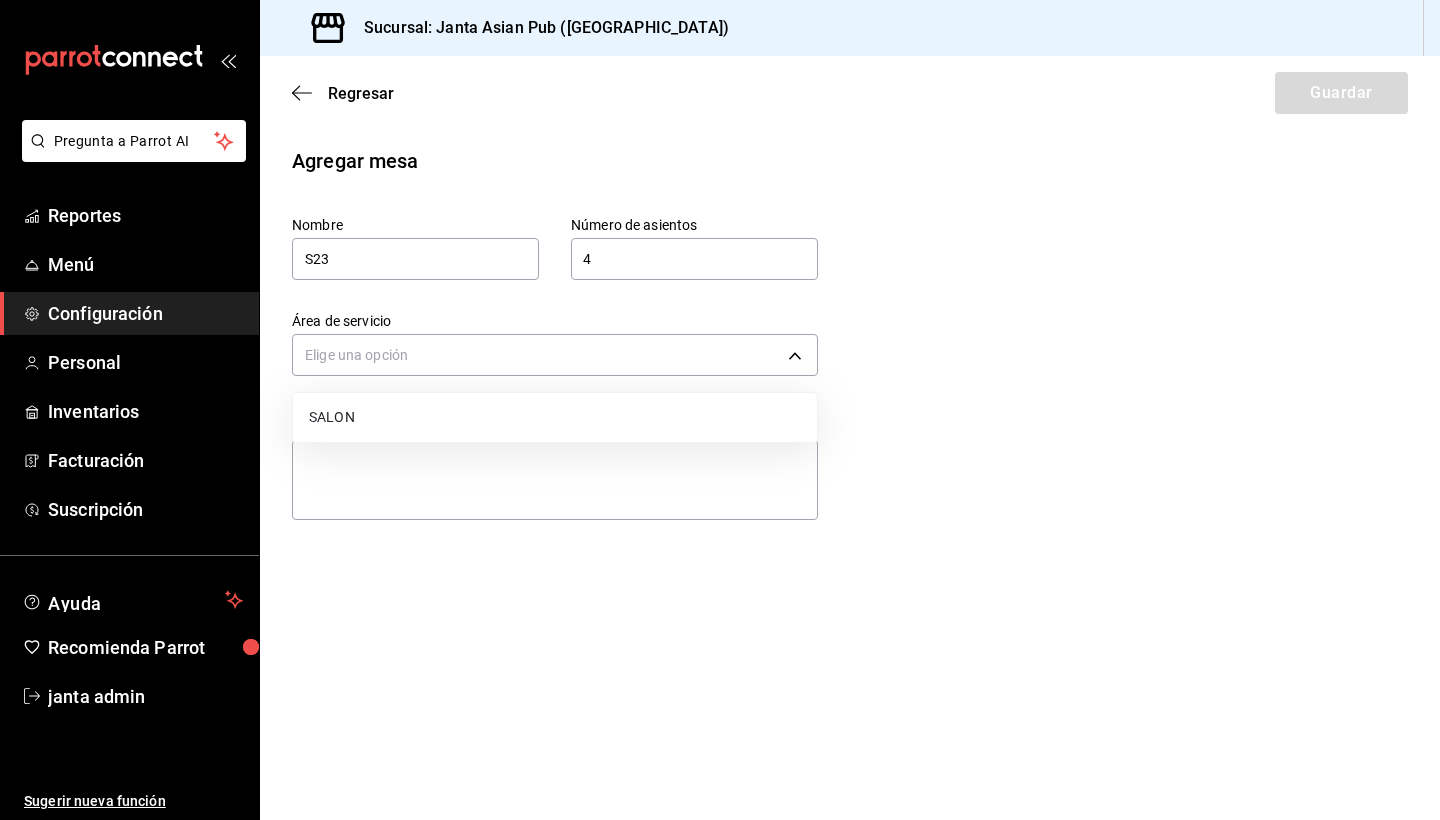 click on "SALON" at bounding box center (555, 417) 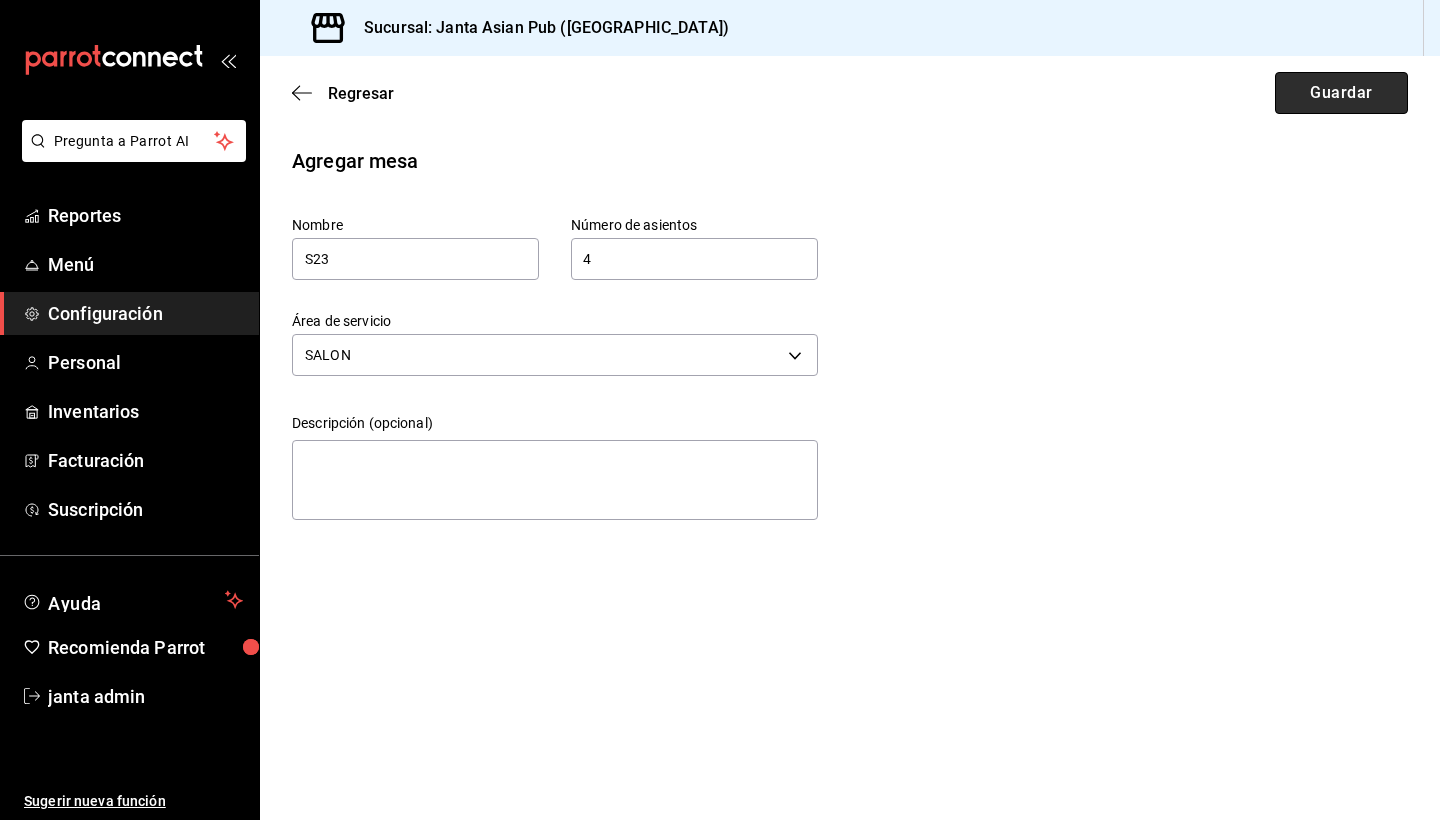 click on "Guardar" at bounding box center (1341, 93) 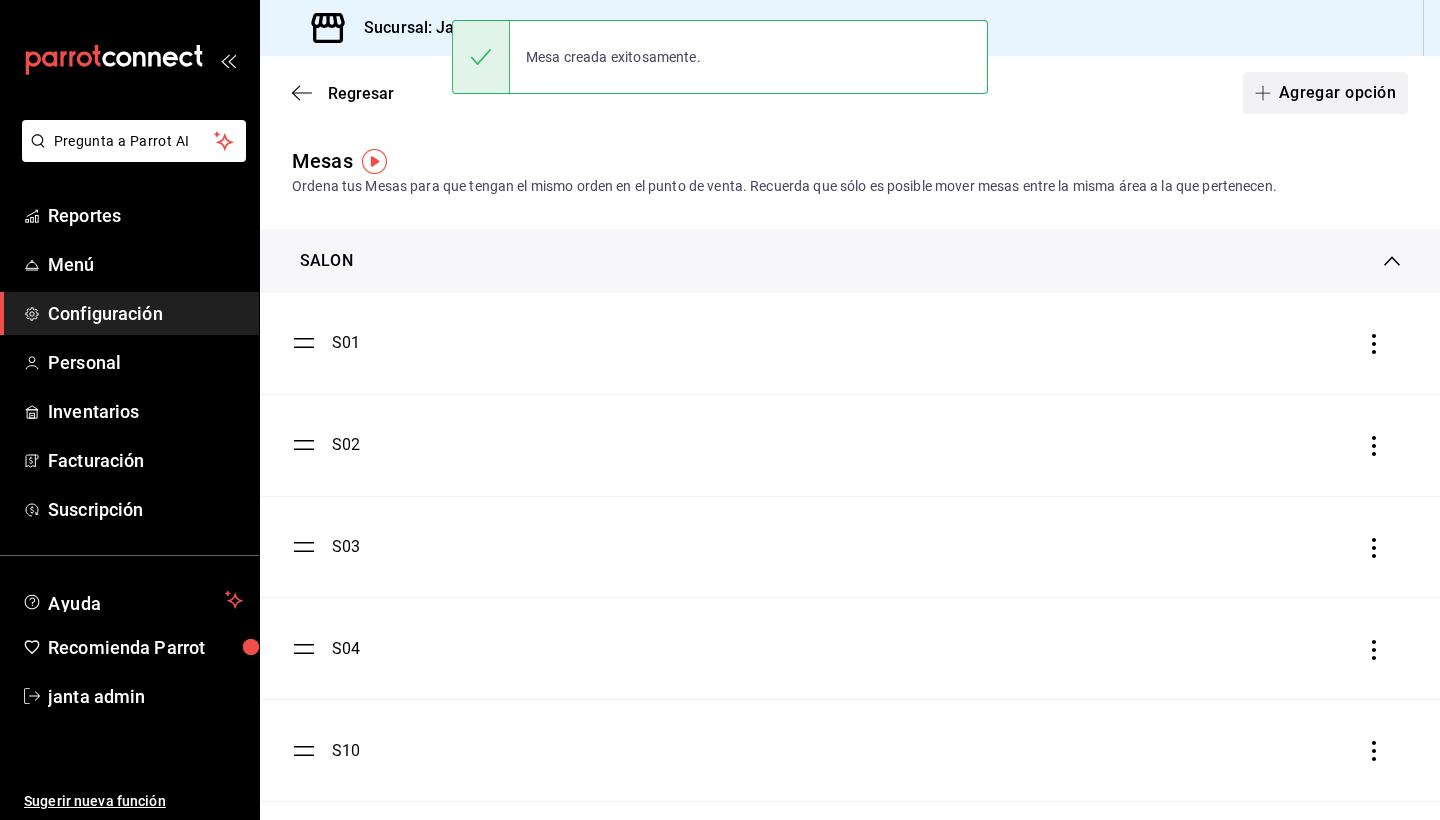 click on "Agregar opción" at bounding box center (1325, 93) 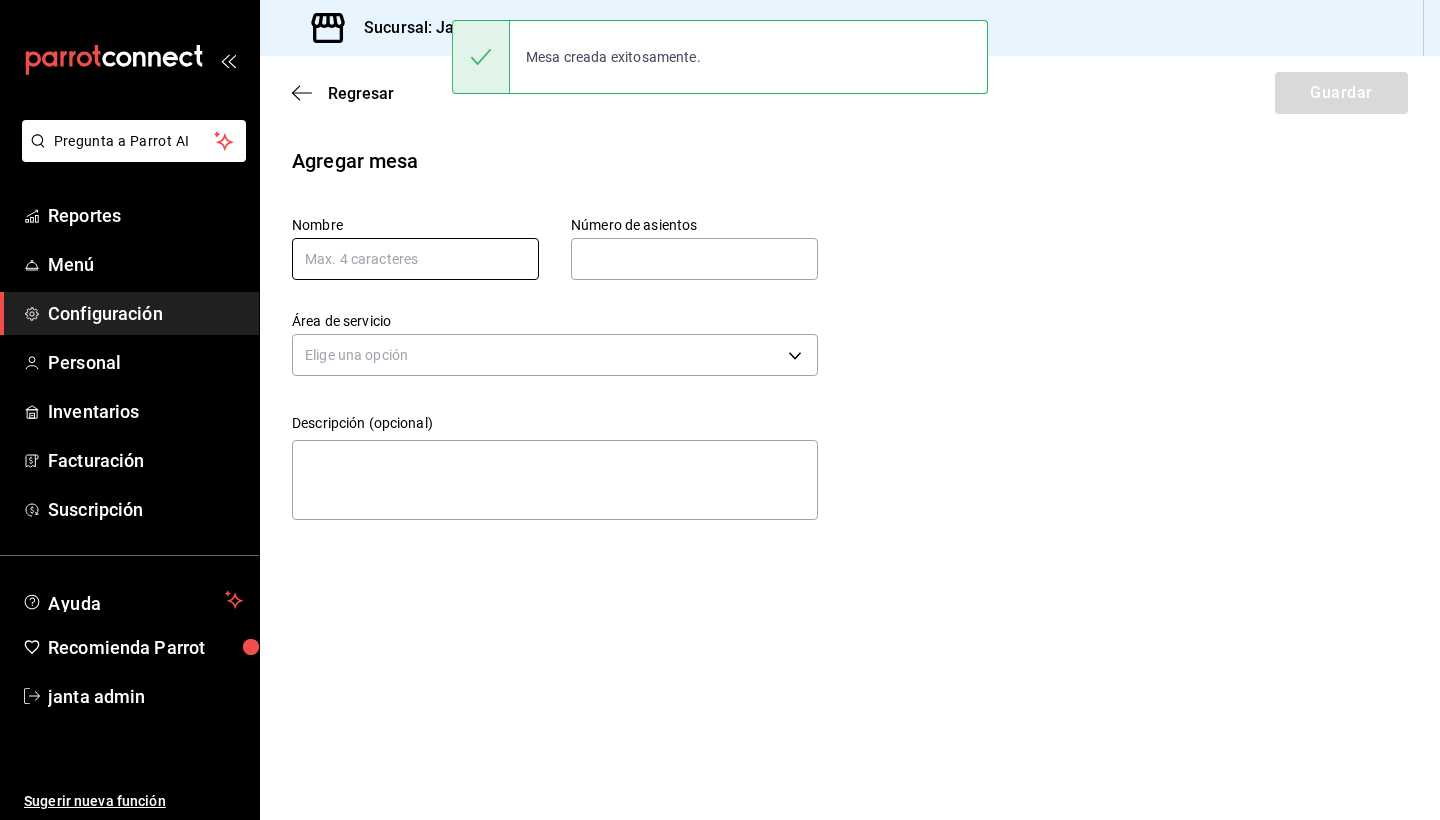 click at bounding box center (415, 259) 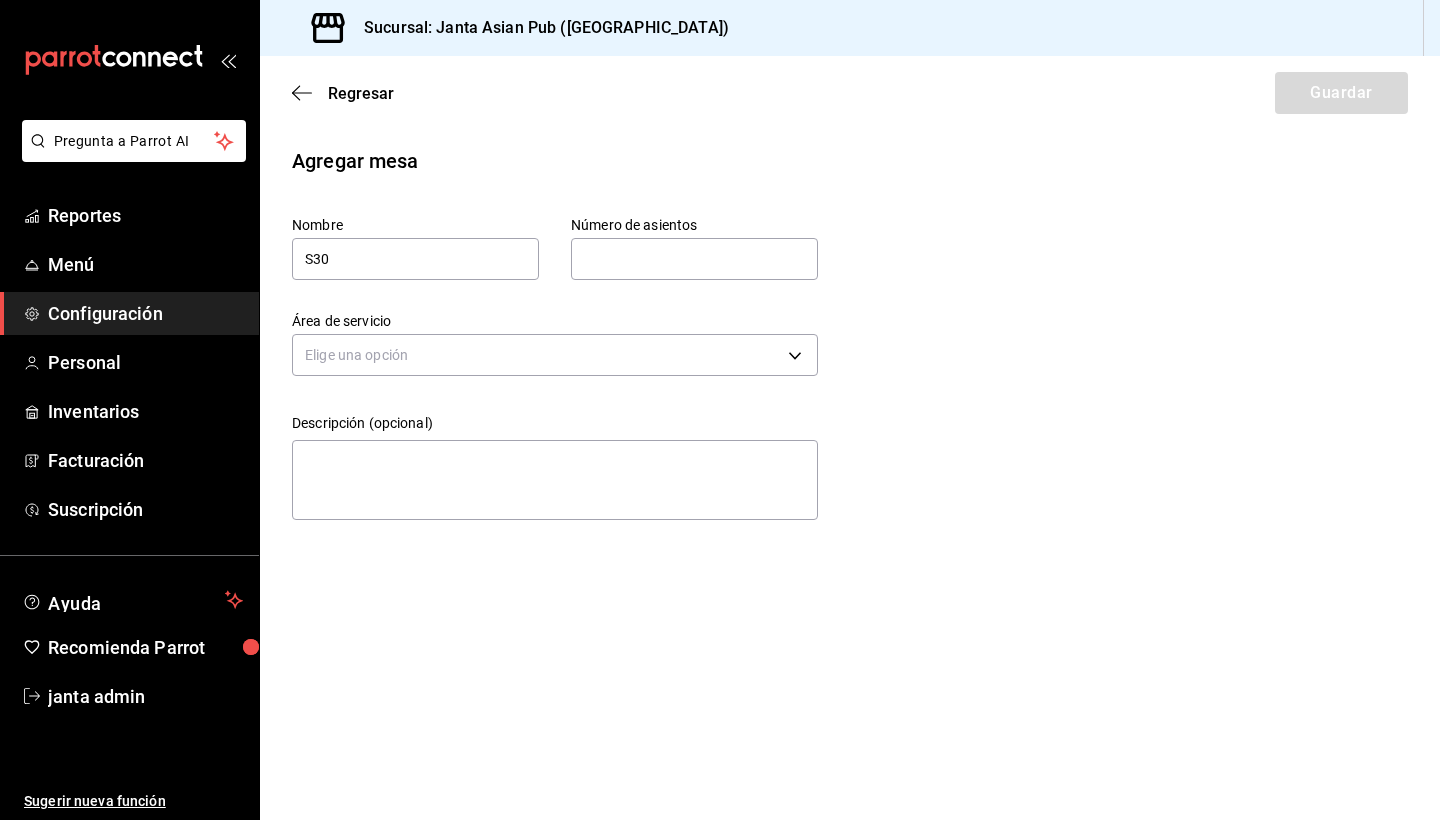 click at bounding box center [694, 259] 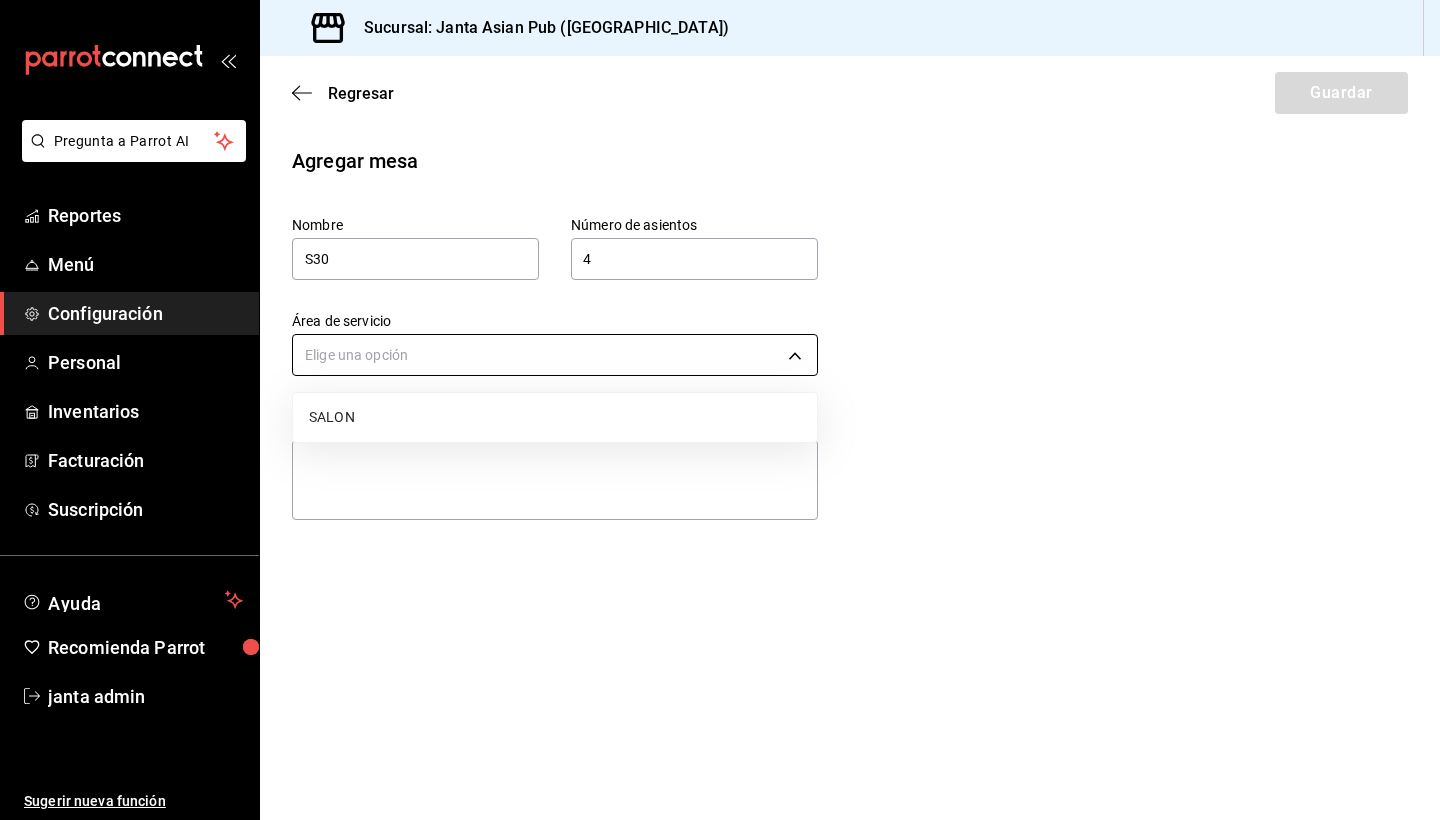click on "Pregunta a Parrot AI Reportes   Menú   Configuración   Personal   Inventarios   Facturación   Suscripción   Ayuda Recomienda Parrot   janta admin   Sugerir nueva función   Sucursal: Janta Asian Pub ([GEOGRAPHIC_DATA]) Regresar Guardar Agregar mesa Nombre S30 Número de asientos 4 Número de asientos Área de servicio Elige una opción Descripción (opcional) x Pregunta a Parrot AI Reportes   Menú   Configuración   Personal   Inventarios   Facturación   Suscripción   Ayuda Recomienda Parrot   janta admin   Sugerir nueva función   GANA 1 MES GRATIS EN TU SUSCRIPCIÓN AQUÍ ¿Recuerdas cómo empezó tu restaurante?
[DATE] puedes ayudar a un colega a tener el mismo cambio que tú viviste.
Recomienda Parrot directamente desde tu Portal Administrador.
Es fácil y rápido.
🎁 Por cada restaurante que se una, ganas 1 mes gratis. Ver video tutorial Ir a video Visitar centro de ayuda [PHONE_NUMBER] [EMAIL_ADDRESS][DOMAIN_NAME] Visitar centro de ayuda [PHONE_NUMBER] [EMAIL_ADDRESS][DOMAIN_NAME] SALON" at bounding box center [720, 410] 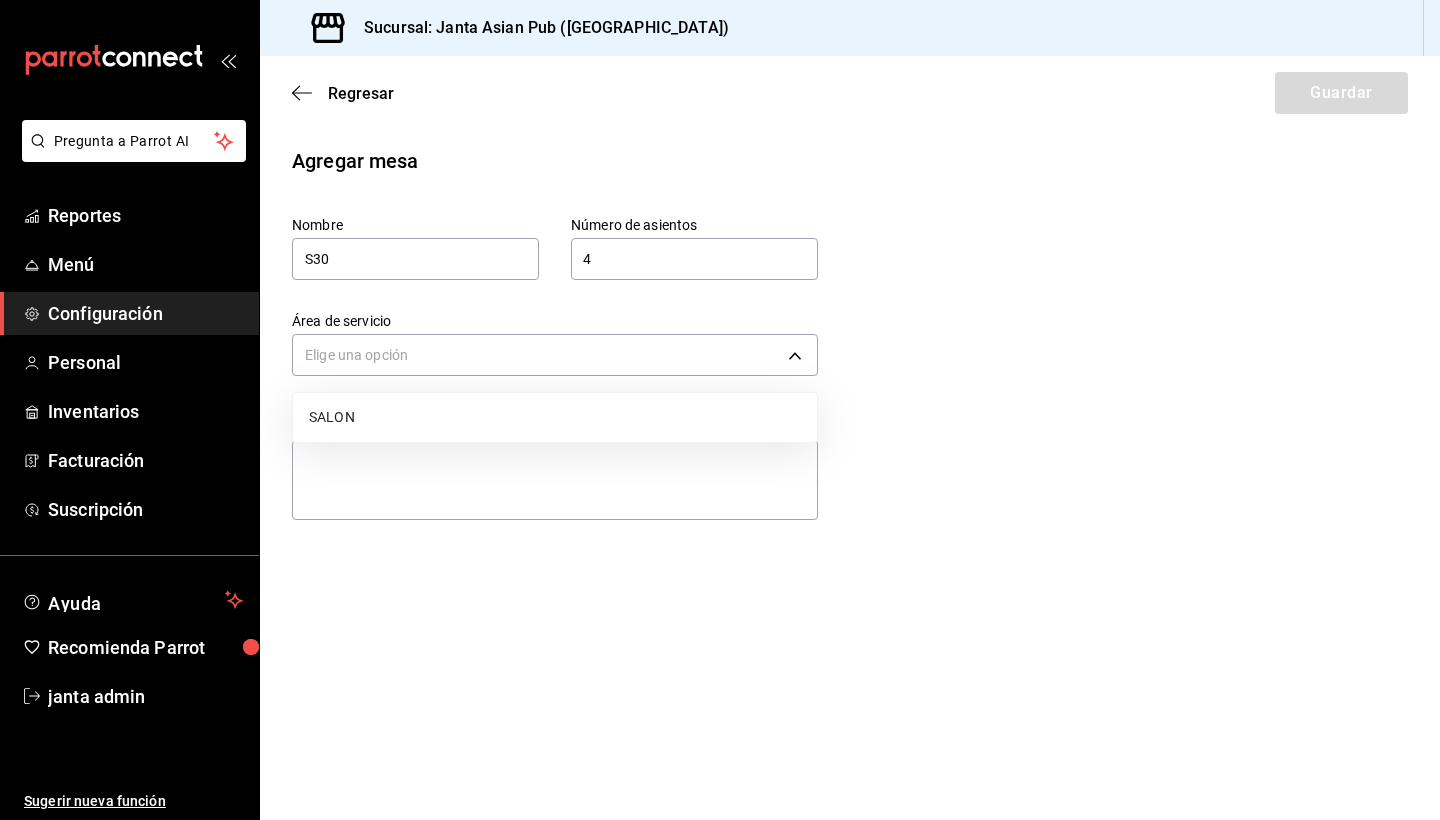 click on "SALON" at bounding box center (555, 417) 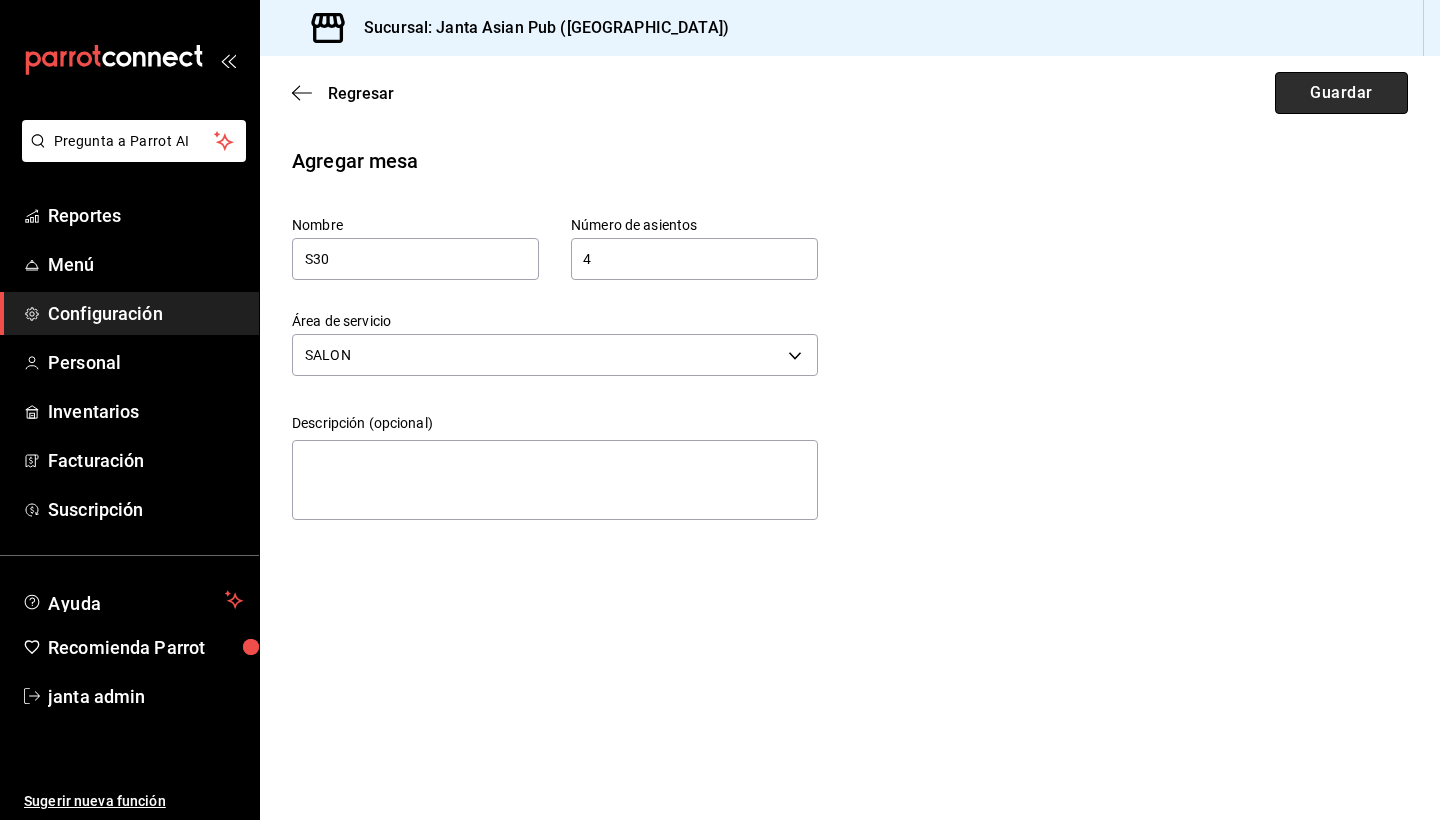 click on "Guardar" at bounding box center [1341, 93] 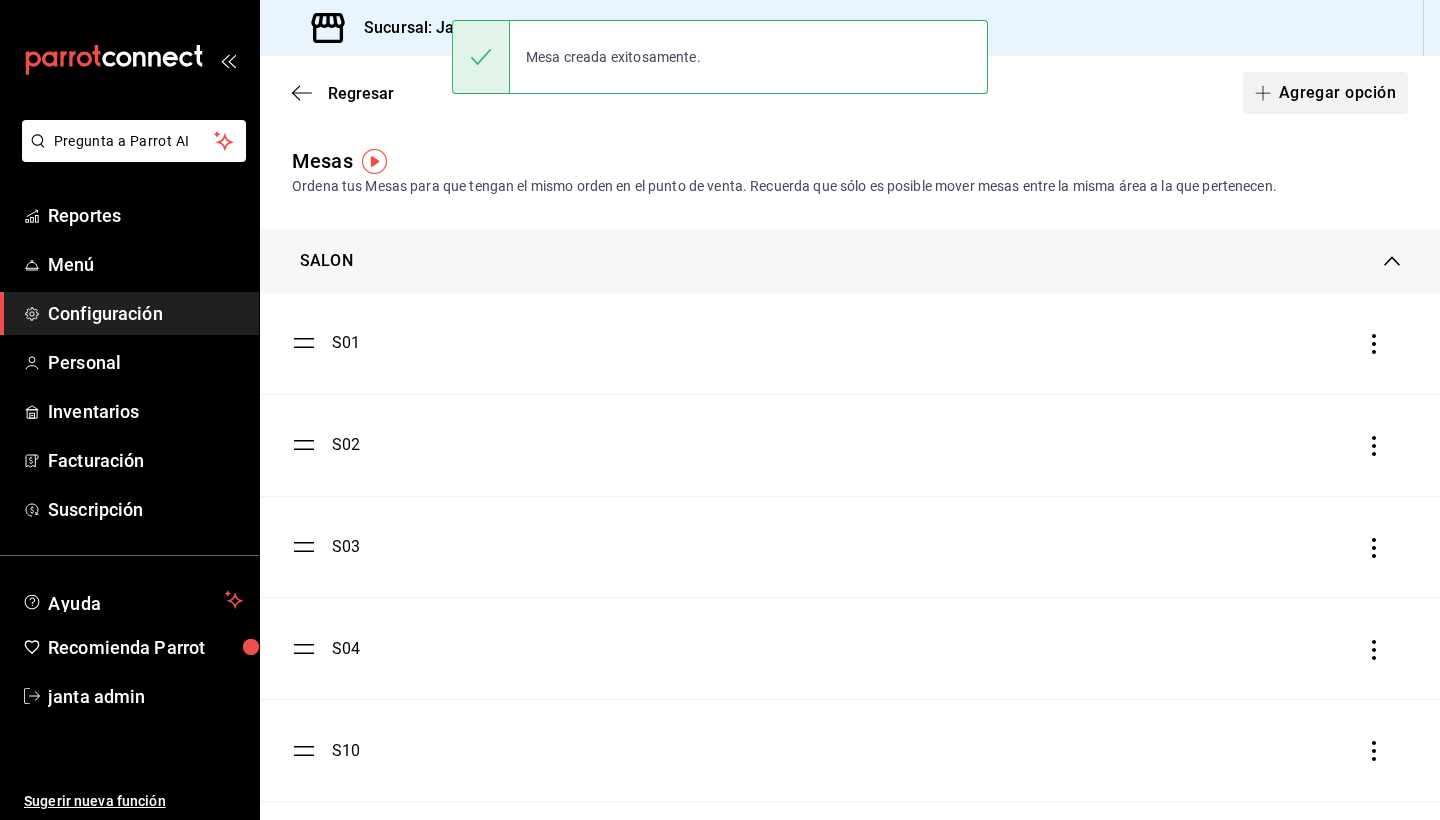 click on "Agregar opción" at bounding box center [1325, 93] 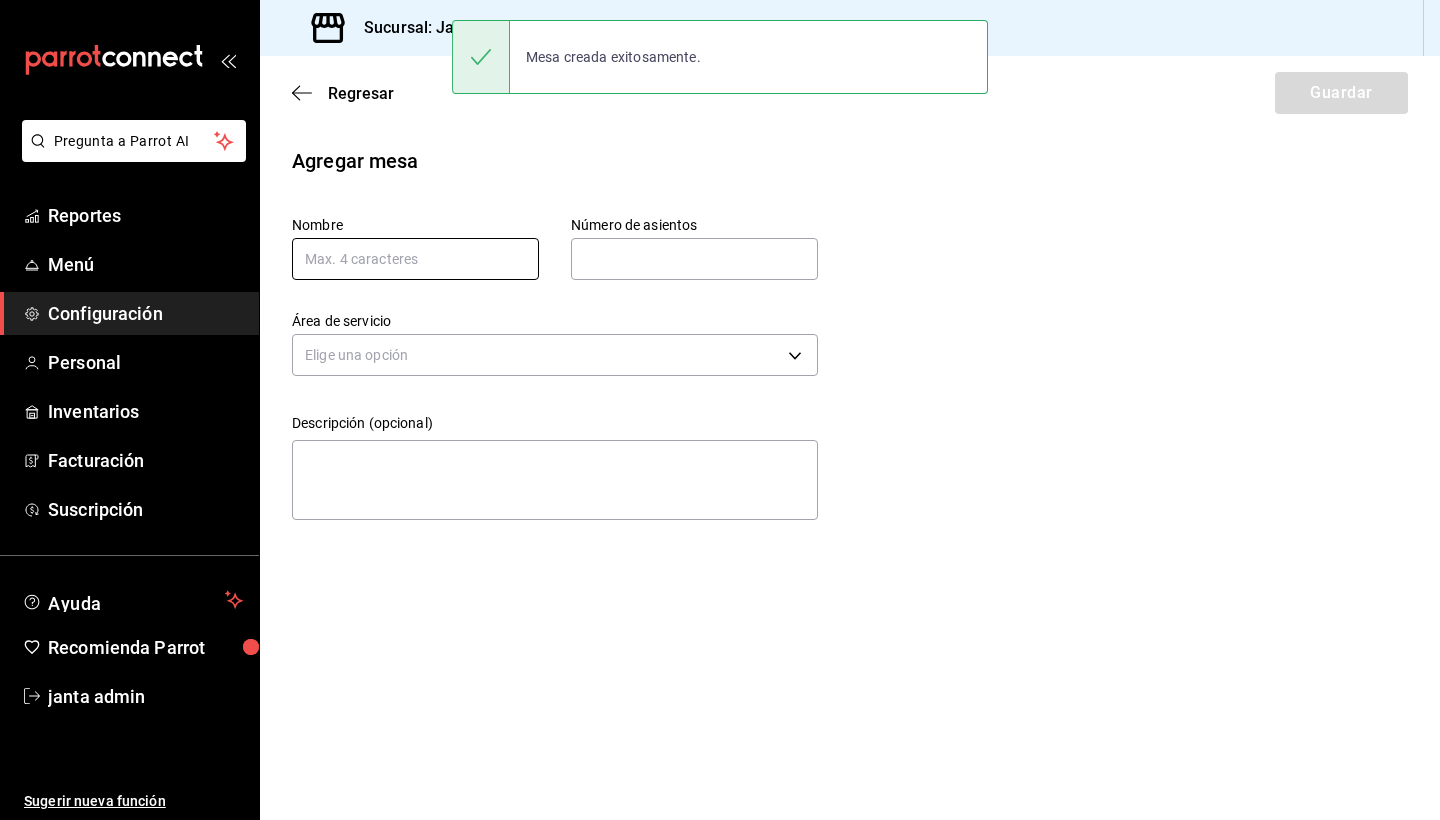 click at bounding box center [415, 259] 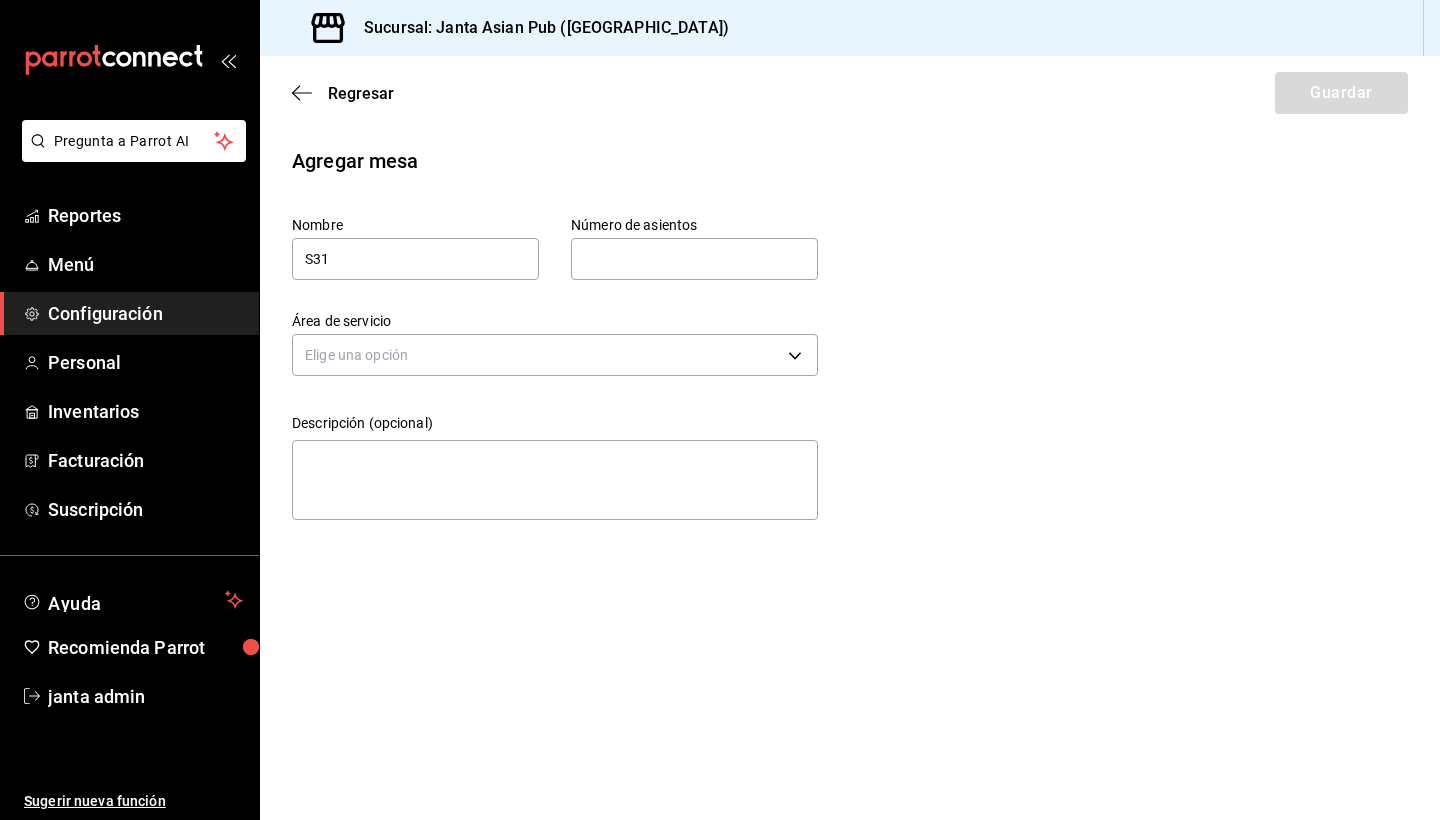click at bounding box center (694, 259) 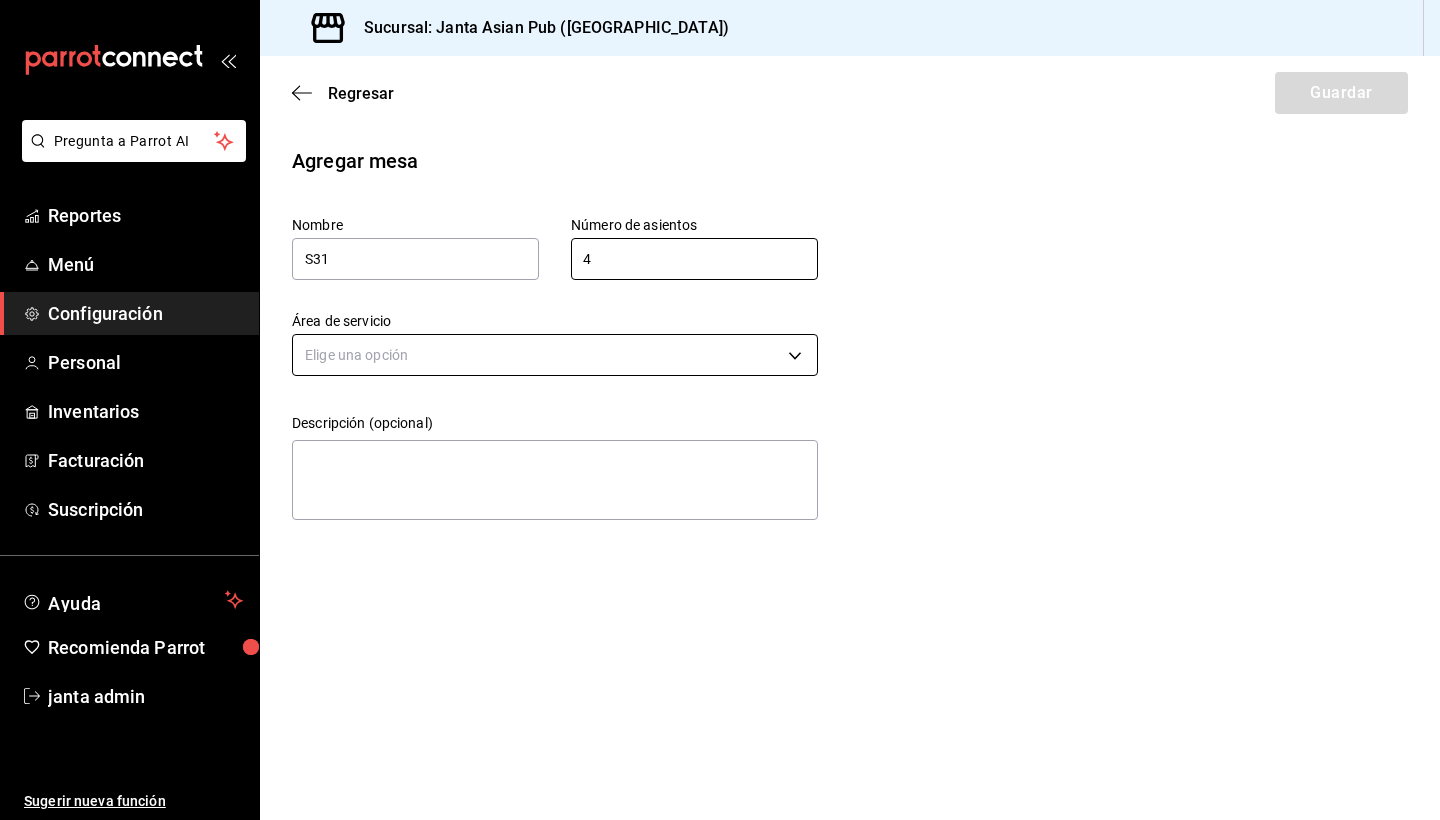 click on "Pregunta a Parrot AI Reportes   Menú   Configuración   Personal   Inventarios   Facturación   Suscripción   Ayuda Recomienda Parrot   janta admin   Sugerir nueva función   Sucursal: Janta Asian Pub ([GEOGRAPHIC_DATA]) Regresar Guardar Agregar mesa Nombre S31 Número de asientos 4 Número de asientos Área de servicio Elige una opción Descripción (opcional) x Pregunta a Parrot AI Reportes   Menú   Configuración   Personal   Inventarios   Facturación   Suscripción   Ayuda Recomienda Parrot   janta admin   Sugerir nueva función   GANA 1 MES GRATIS EN TU SUSCRIPCIÓN AQUÍ ¿Recuerdas cómo empezó tu restaurante?
[DATE] puedes ayudar a un colega a tener el mismo cambio que tú viviste.
Recomienda Parrot directamente desde tu Portal Administrador.
Es fácil y rápido.
🎁 Por cada restaurante que se una, ganas 1 mes gratis. Ver video tutorial Ir a video Visitar centro de ayuda [PHONE_NUMBER] [EMAIL_ADDRESS][DOMAIN_NAME] Visitar centro de ayuda [PHONE_NUMBER] [EMAIL_ADDRESS][DOMAIN_NAME]" at bounding box center [720, 410] 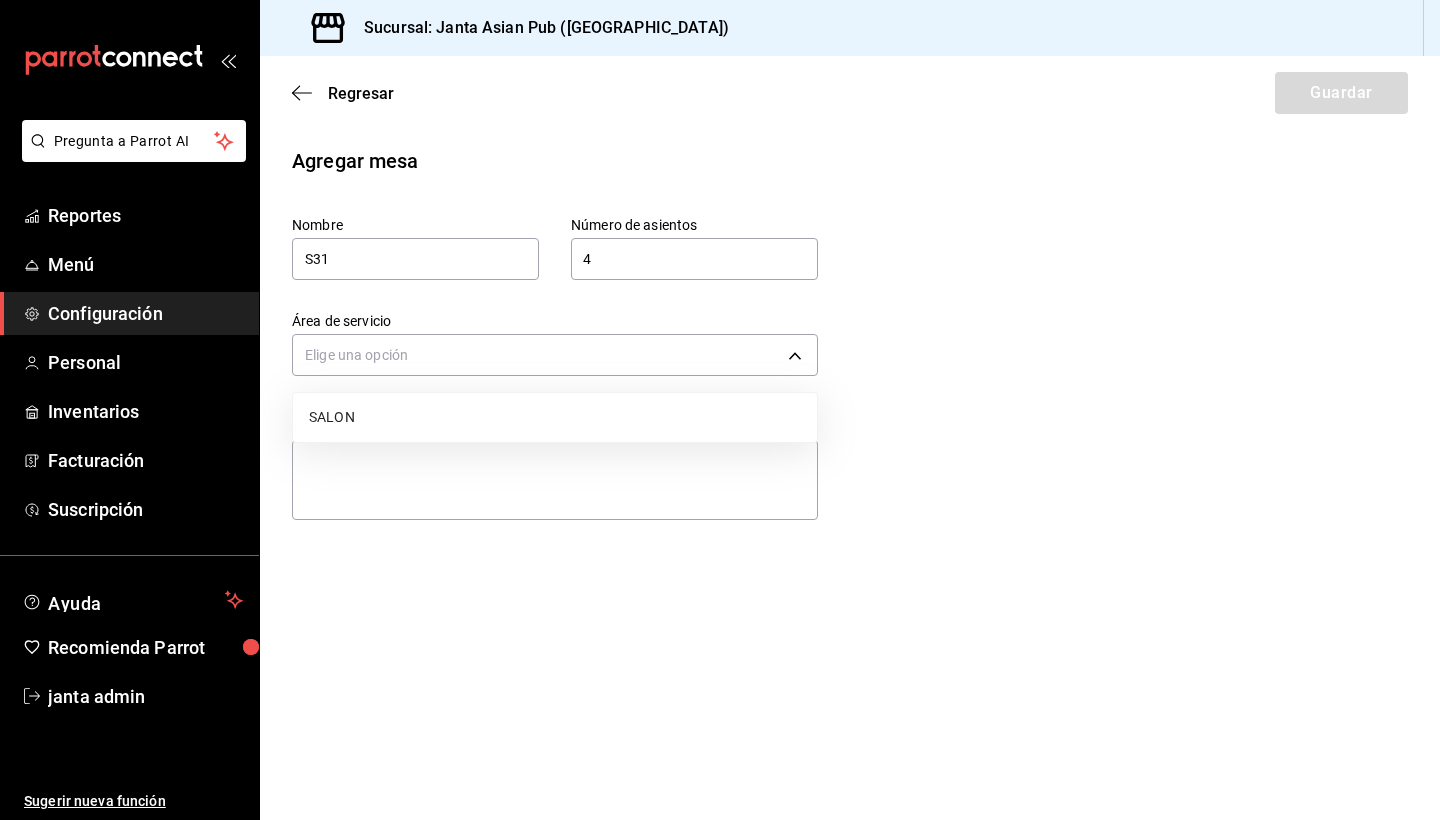 click on "SALON" at bounding box center [555, 417] 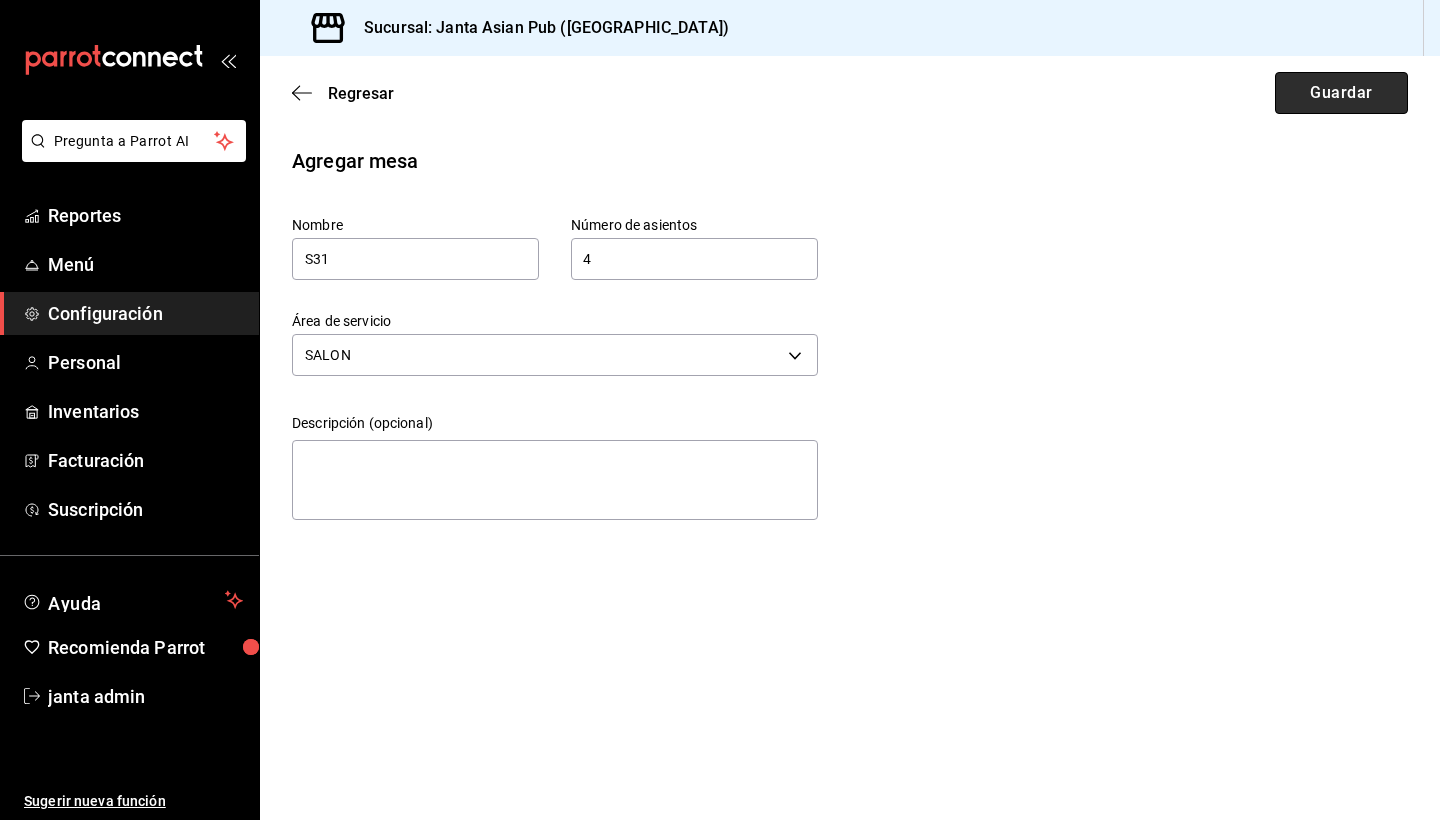 click on "Guardar" at bounding box center [1341, 93] 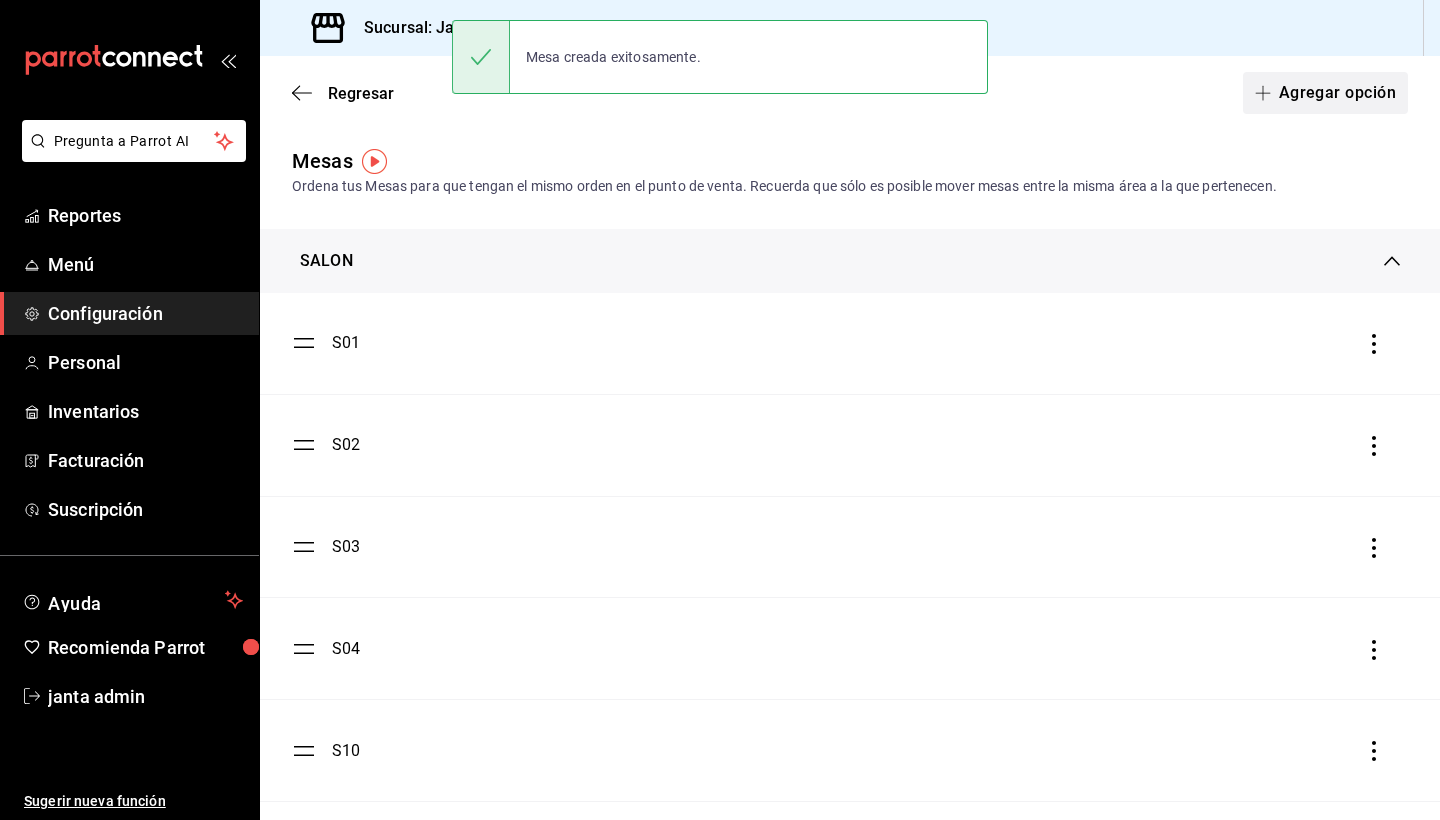 click on "Agregar opción" at bounding box center [1325, 93] 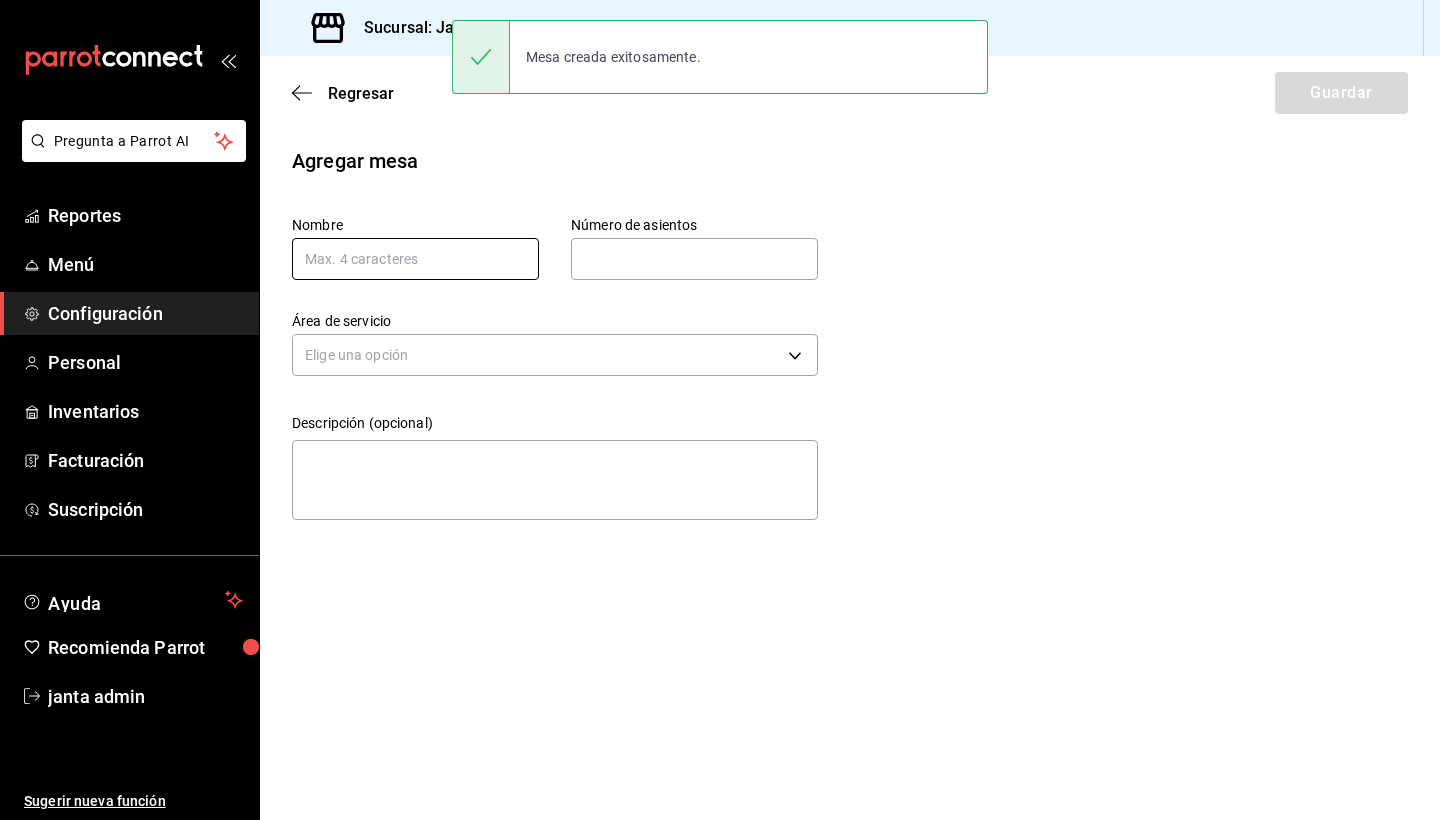 click at bounding box center [415, 259] 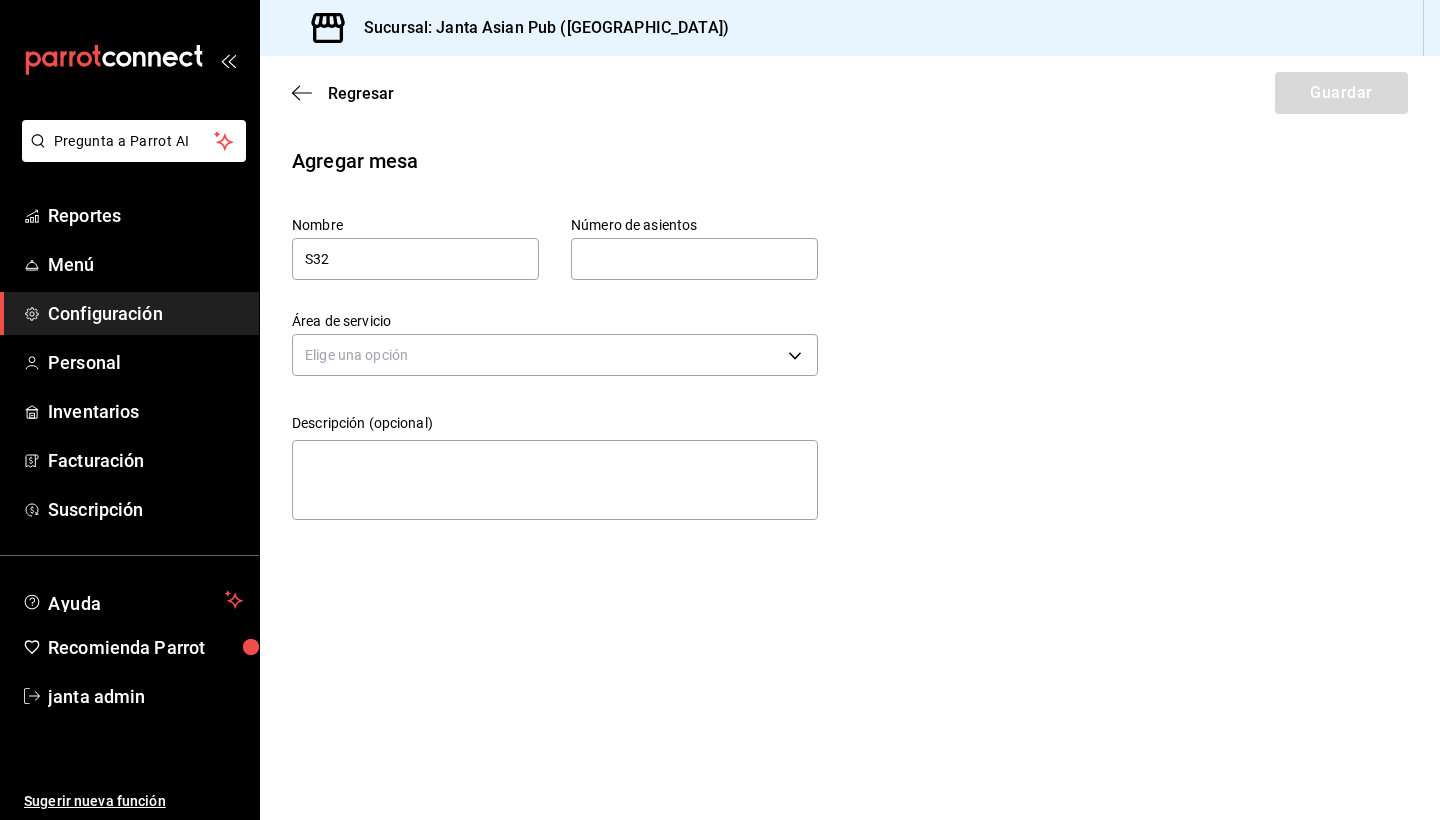 click at bounding box center (694, 259) 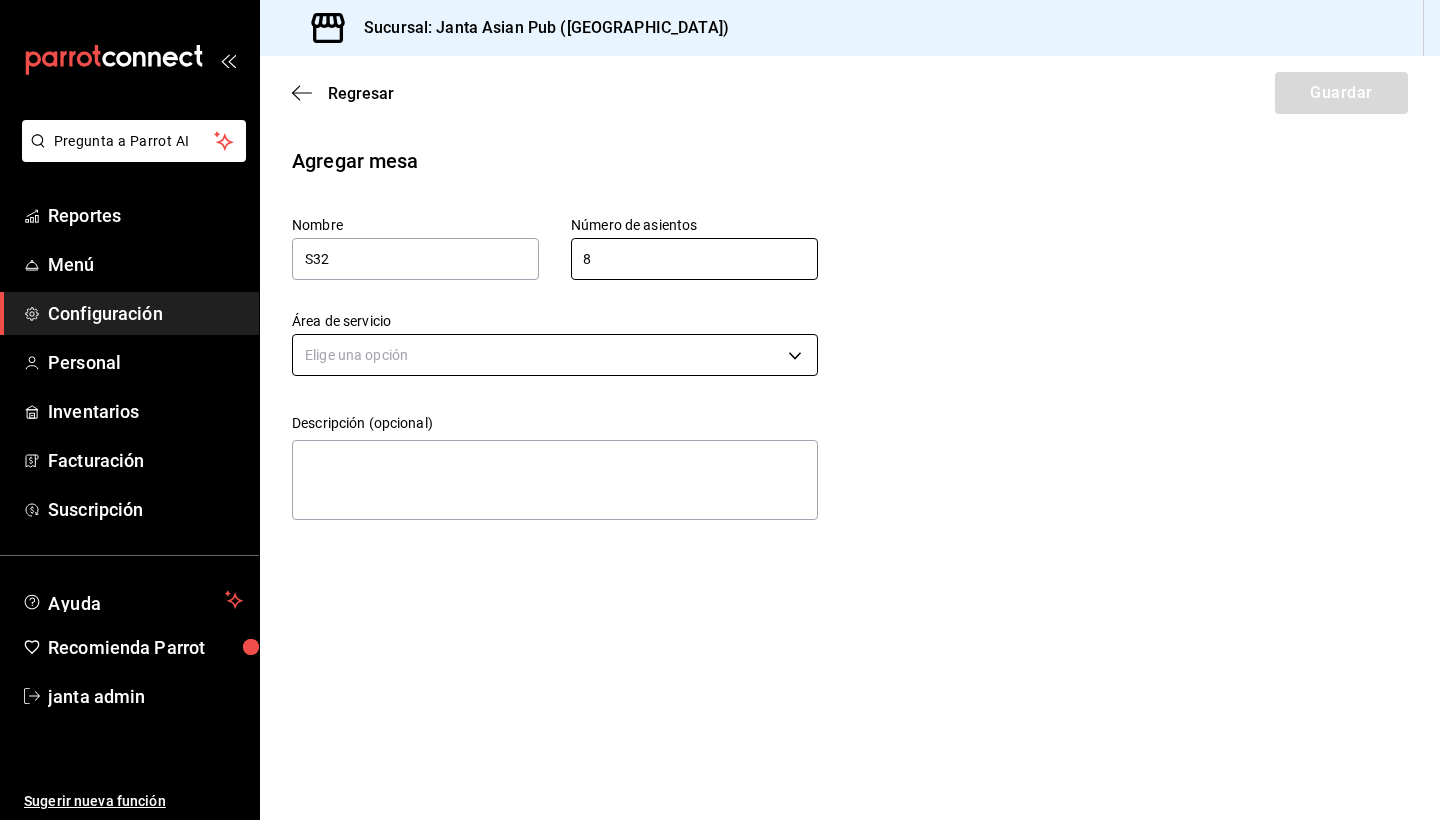 click on "Pregunta a Parrot AI Reportes   Menú   Configuración   Personal   Inventarios   Facturación   Suscripción   Ayuda Recomienda Parrot   janta admin   Sugerir nueva función   Sucursal: Janta Asian Pub ([GEOGRAPHIC_DATA]) Regresar Guardar Agregar mesa Nombre S32 Número de asientos 8 Número de asientos Área de servicio Elige una opción Descripción (opcional) x Pregunta a Parrot AI Reportes   Menú   Configuración   Personal   Inventarios   Facturación   Suscripción   Ayuda Recomienda Parrot   janta admin   Sugerir nueva función   GANA 1 MES GRATIS EN TU SUSCRIPCIÓN AQUÍ ¿Recuerdas cómo empezó tu restaurante?
[DATE] puedes ayudar a un colega a tener el mismo cambio que tú viviste.
Recomienda Parrot directamente desde tu Portal Administrador.
Es fácil y rápido.
🎁 Por cada restaurante que se una, ganas 1 mes gratis. Ver video tutorial Ir a video Visitar centro de ayuda [PHONE_NUMBER] [EMAIL_ADDRESS][DOMAIN_NAME] Visitar centro de ayuda [PHONE_NUMBER] [EMAIL_ADDRESS][DOMAIN_NAME]" at bounding box center [720, 410] 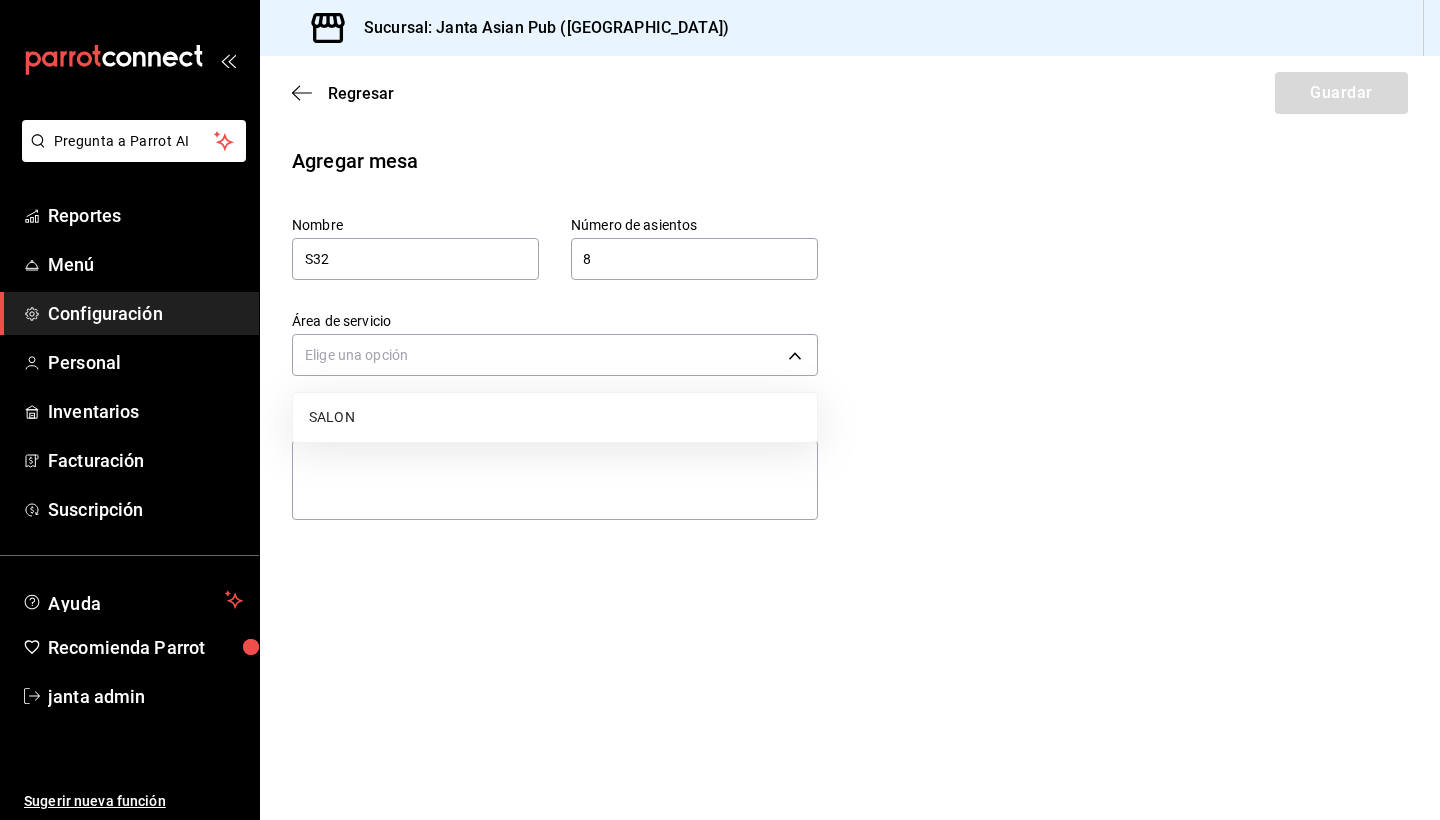 click on "SALON" at bounding box center [555, 417] 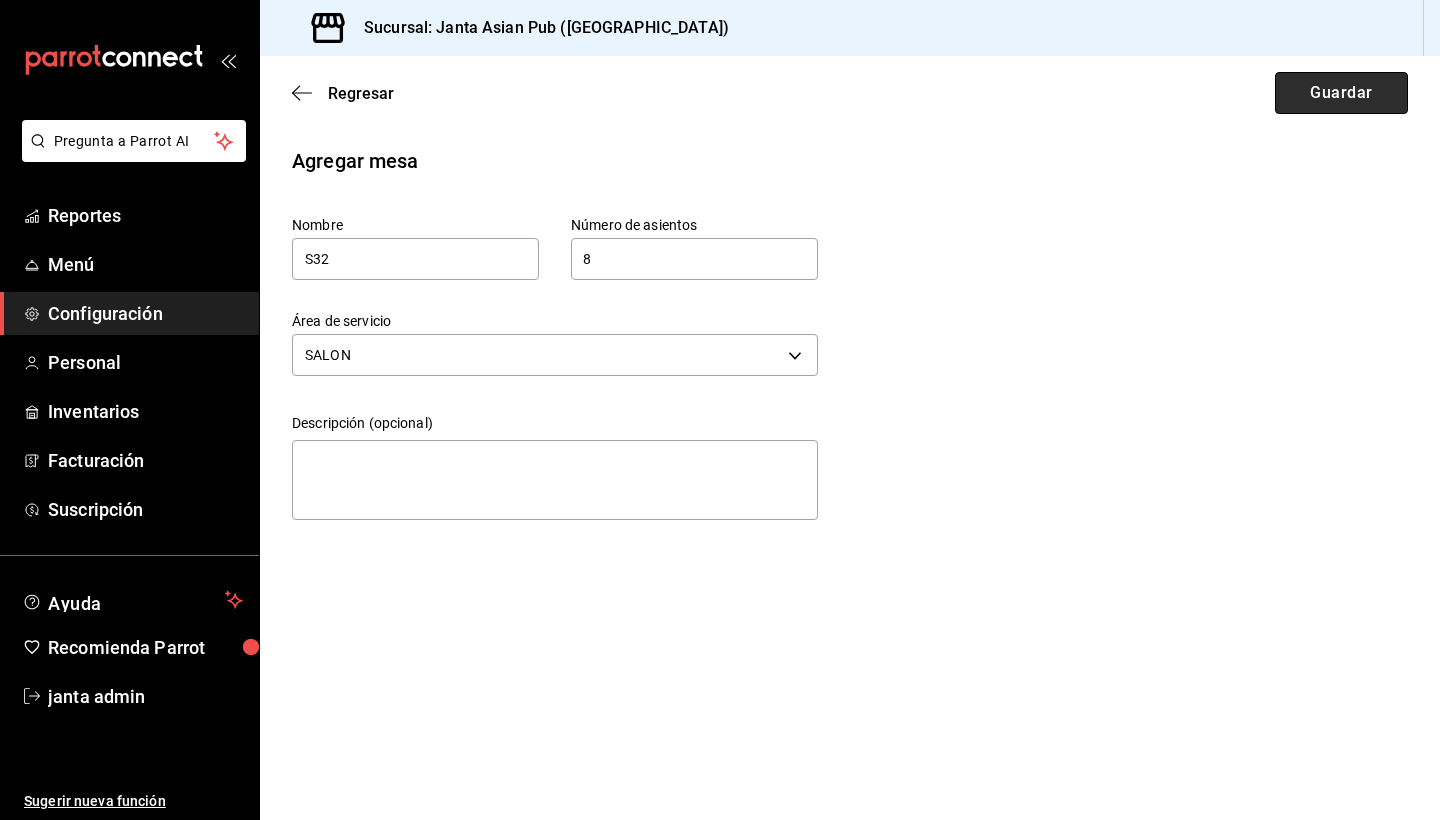 click on "Guardar" at bounding box center (1341, 93) 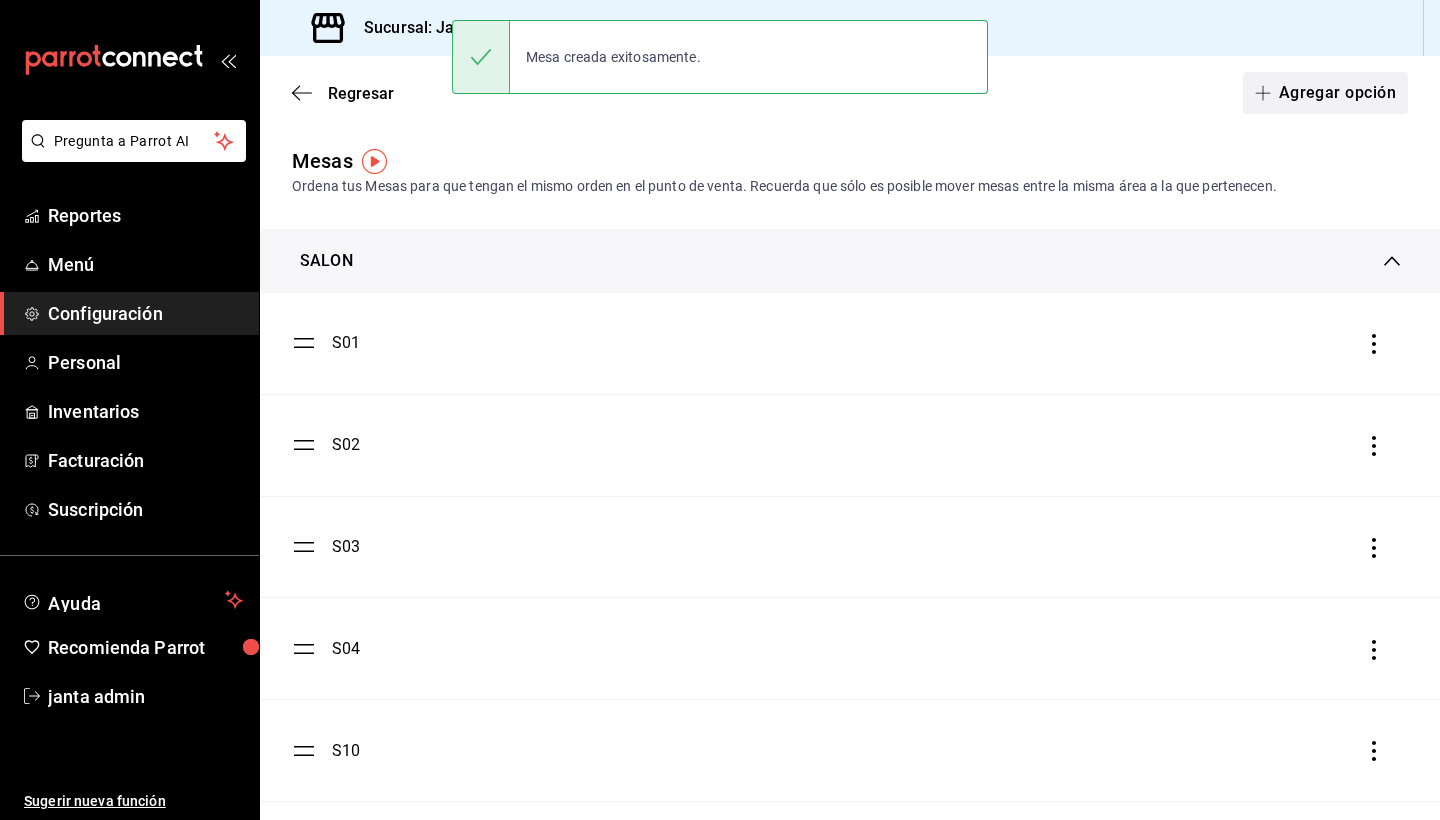 click on "Agregar opción" at bounding box center [1325, 93] 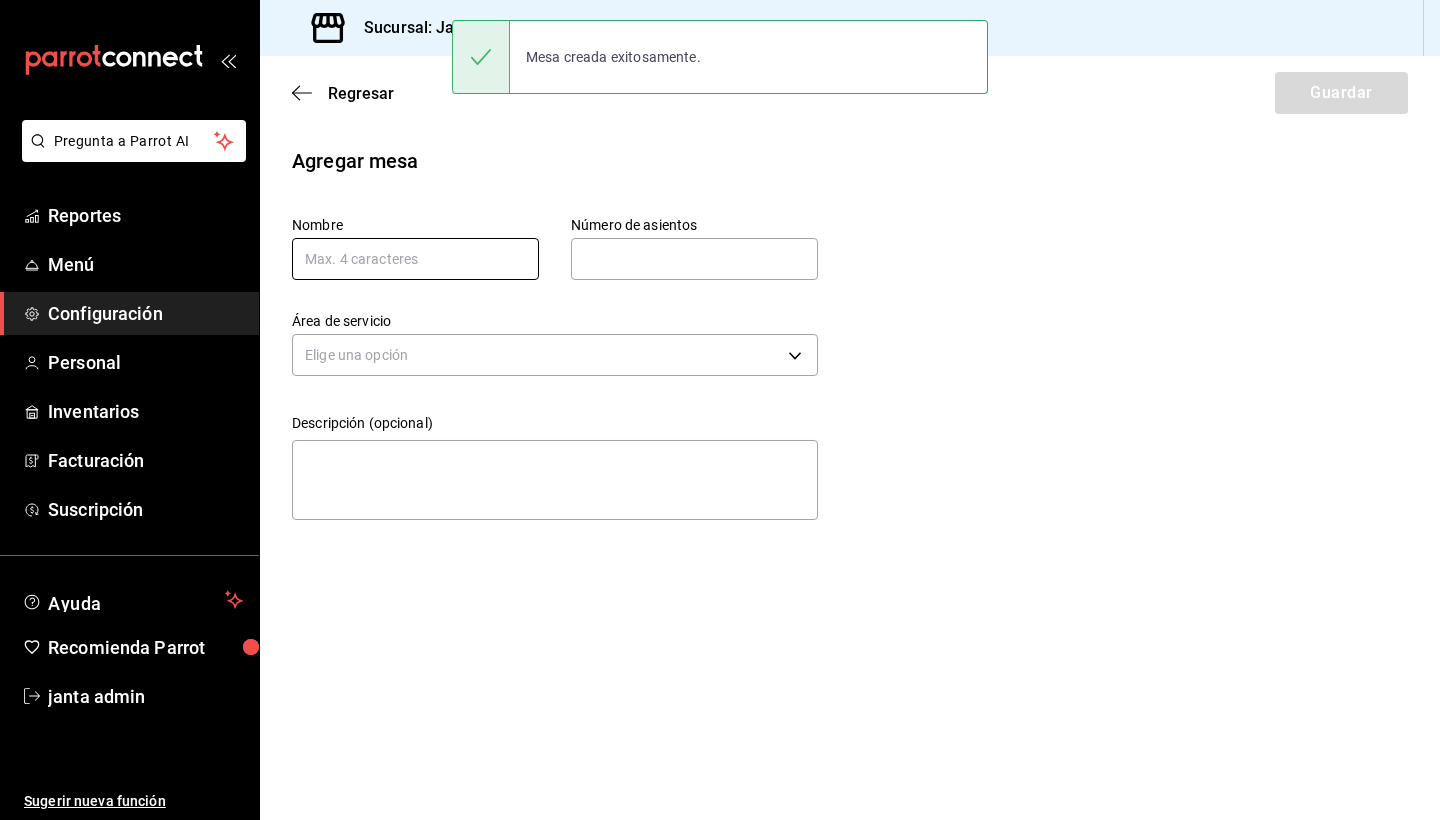 click at bounding box center (415, 259) 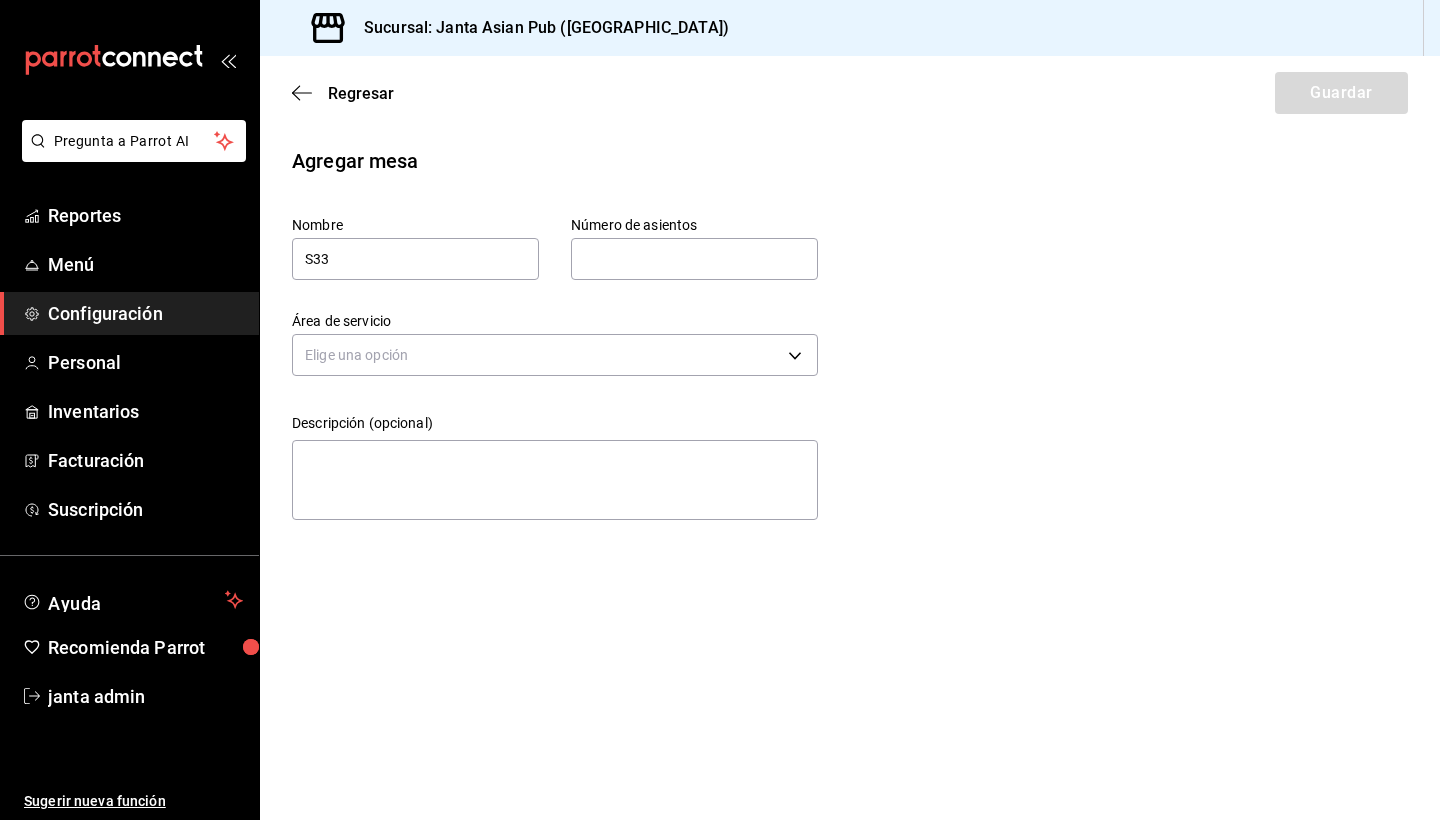 click at bounding box center [694, 259] 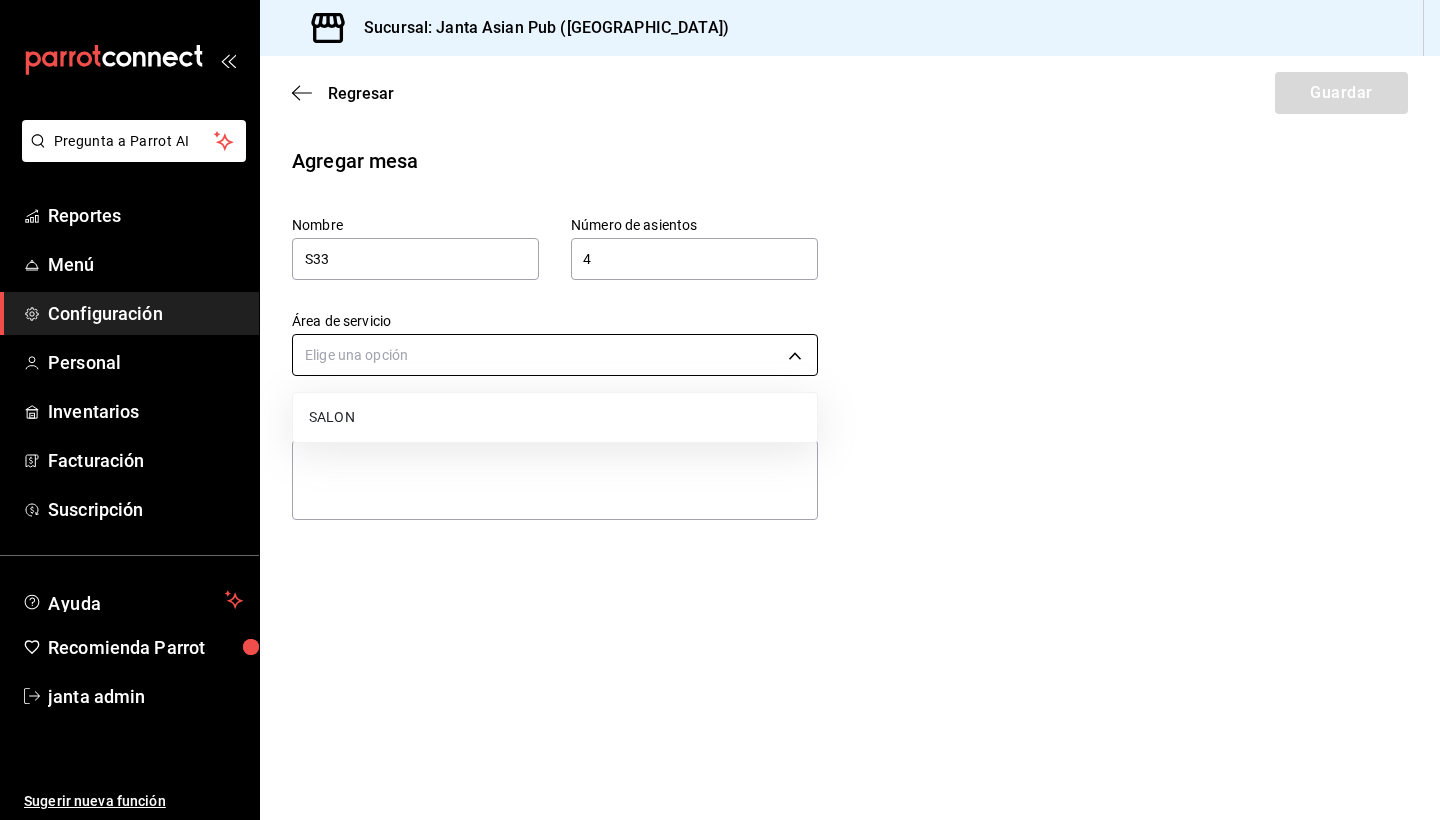 click on "Pregunta a Parrot AI Reportes   Menú   Configuración   Personal   Inventarios   Facturación   Suscripción   Ayuda Recomienda Parrot   janta admin   Sugerir nueva función   Sucursal: Janta Asian Pub ([GEOGRAPHIC_DATA]) Regresar Guardar Agregar mesa Nombre S33 Número de asientos 4 Número de asientos Área de servicio Elige una opción Descripción (opcional) x Pregunta a Parrot AI Reportes   Menú   Configuración   Personal   Inventarios   Facturación   Suscripción   Ayuda Recomienda Parrot   janta admin   Sugerir nueva función   GANA 1 MES GRATIS EN TU SUSCRIPCIÓN AQUÍ ¿Recuerdas cómo empezó tu restaurante?
[DATE] puedes ayudar a un colega a tener el mismo cambio que tú viviste.
Recomienda Parrot directamente desde tu Portal Administrador.
Es fácil y rápido.
🎁 Por cada restaurante que se una, ganas 1 mes gratis. Ver video tutorial Ir a video Visitar centro de ayuda [PHONE_NUMBER] [EMAIL_ADDRESS][DOMAIN_NAME] Visitar centro de ayuda [PHONE_NUMBER] [EMAIL_ADDRESS][DOMAIN_NAME] SALON" at bounding box center [720, 410] 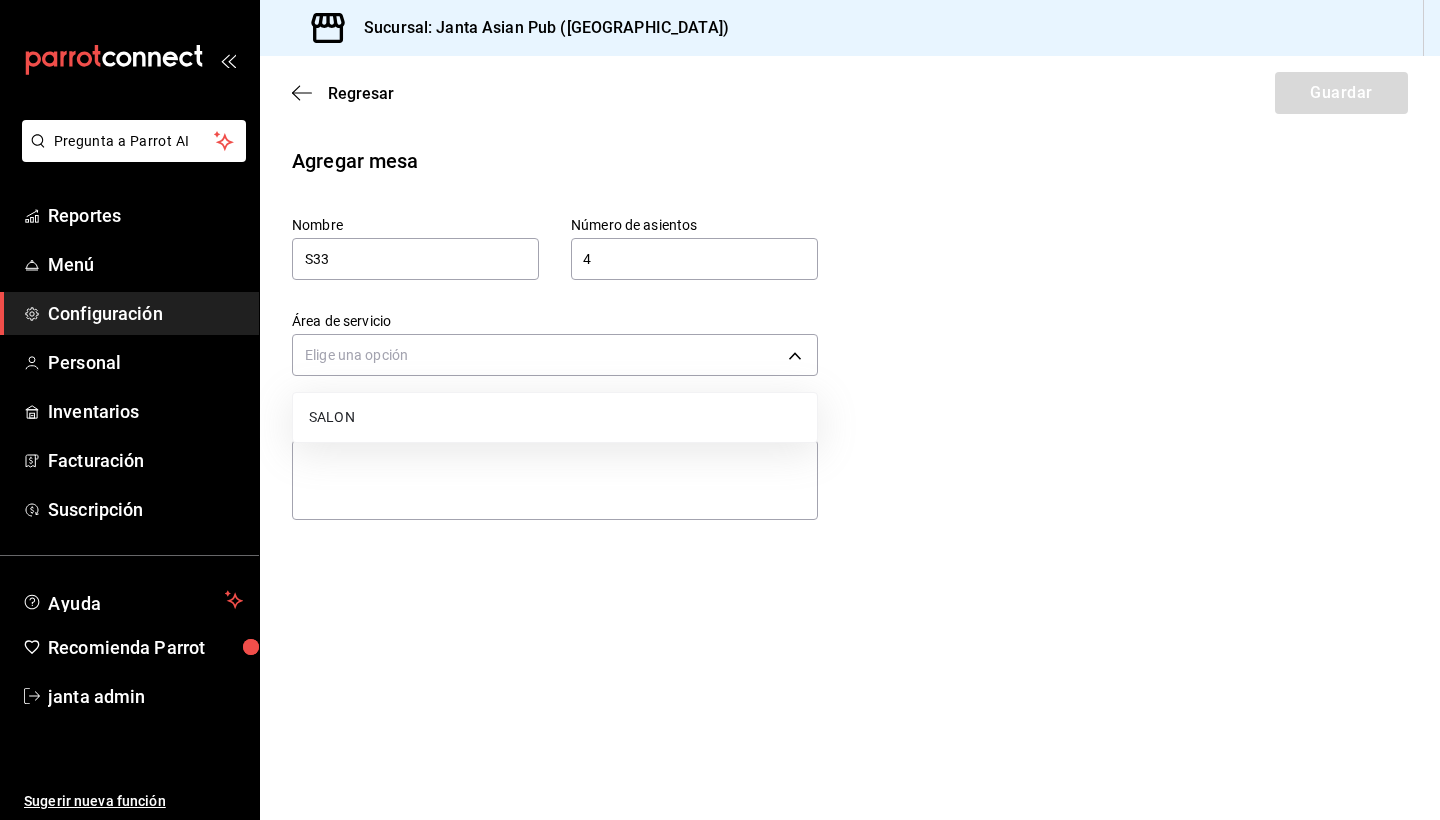 click on "SALON" at bounding box center [555, 417] 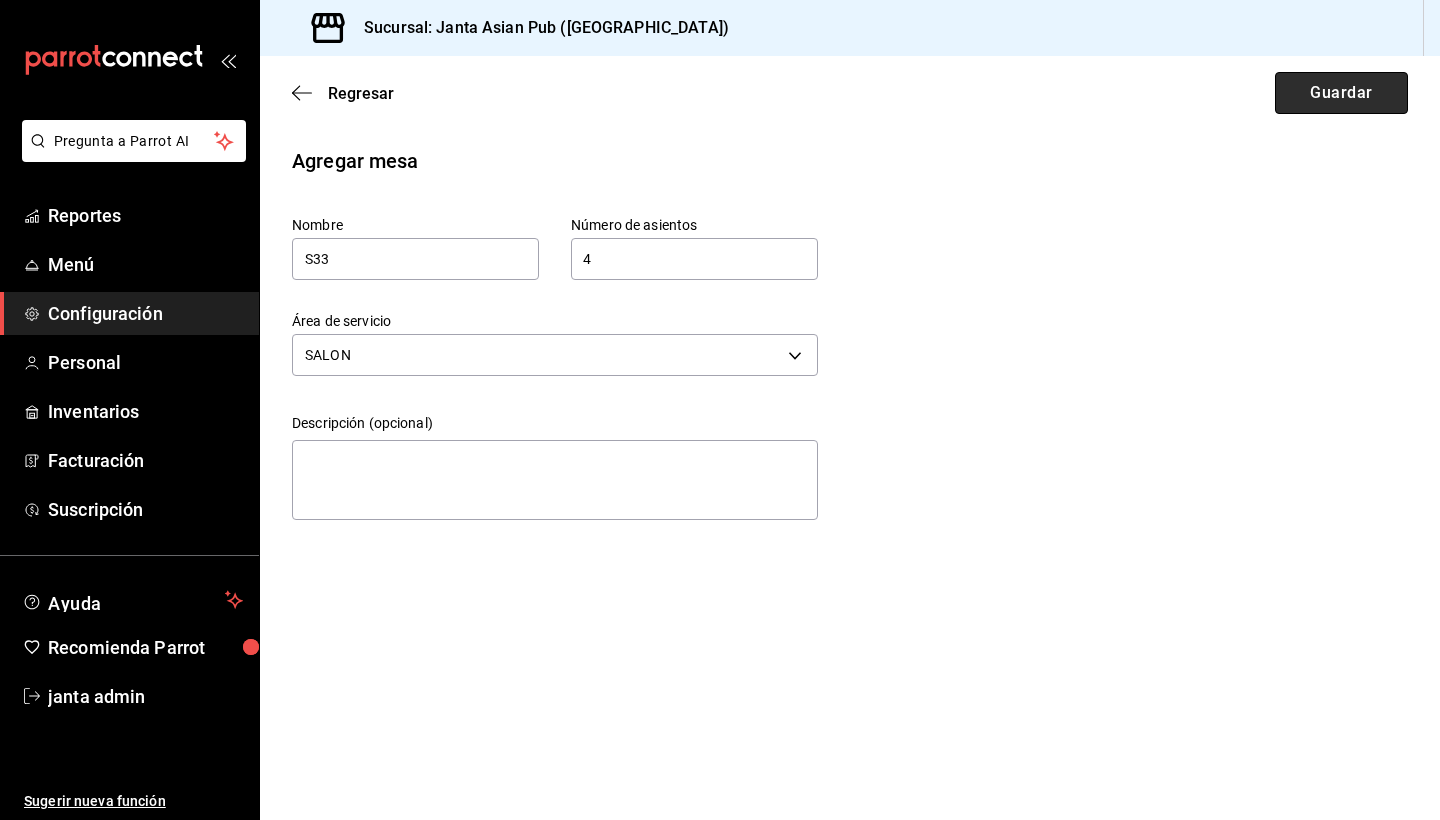 click on "Guardar" at bounding box center (1341, 93) 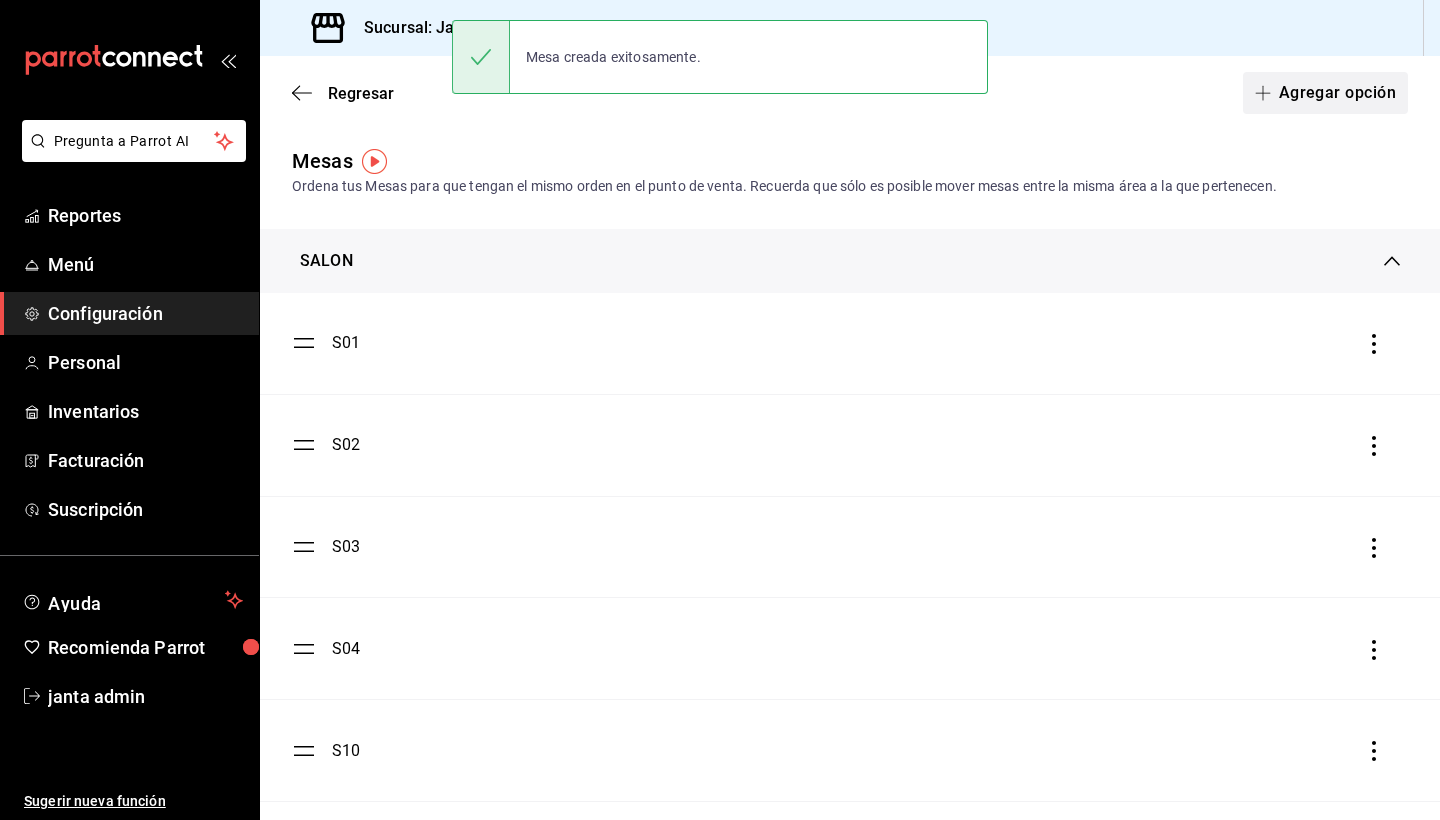 click on "Agregar opción" at bounding box center (1325, 93) 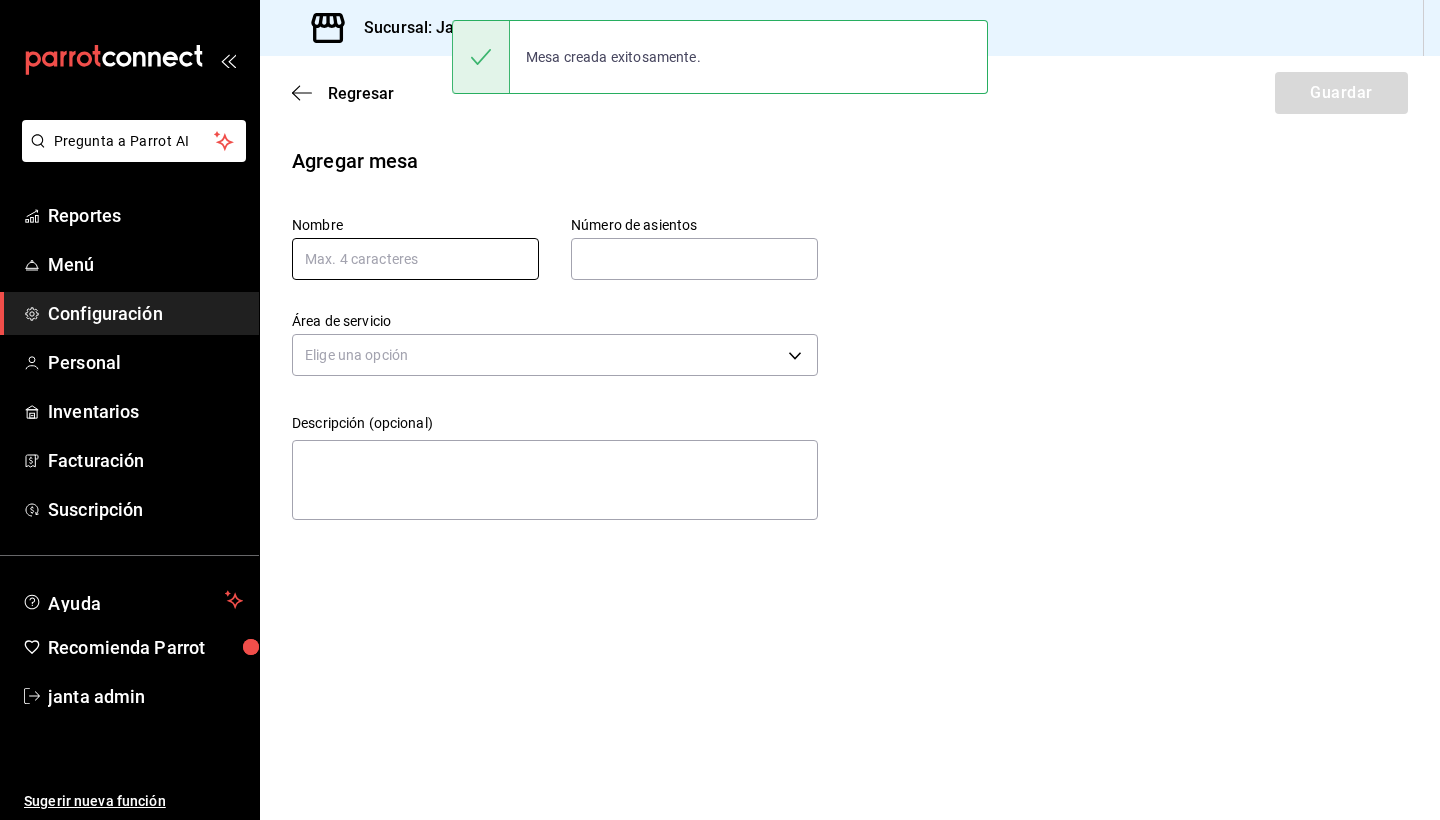 click at bounding box center [415, 259] 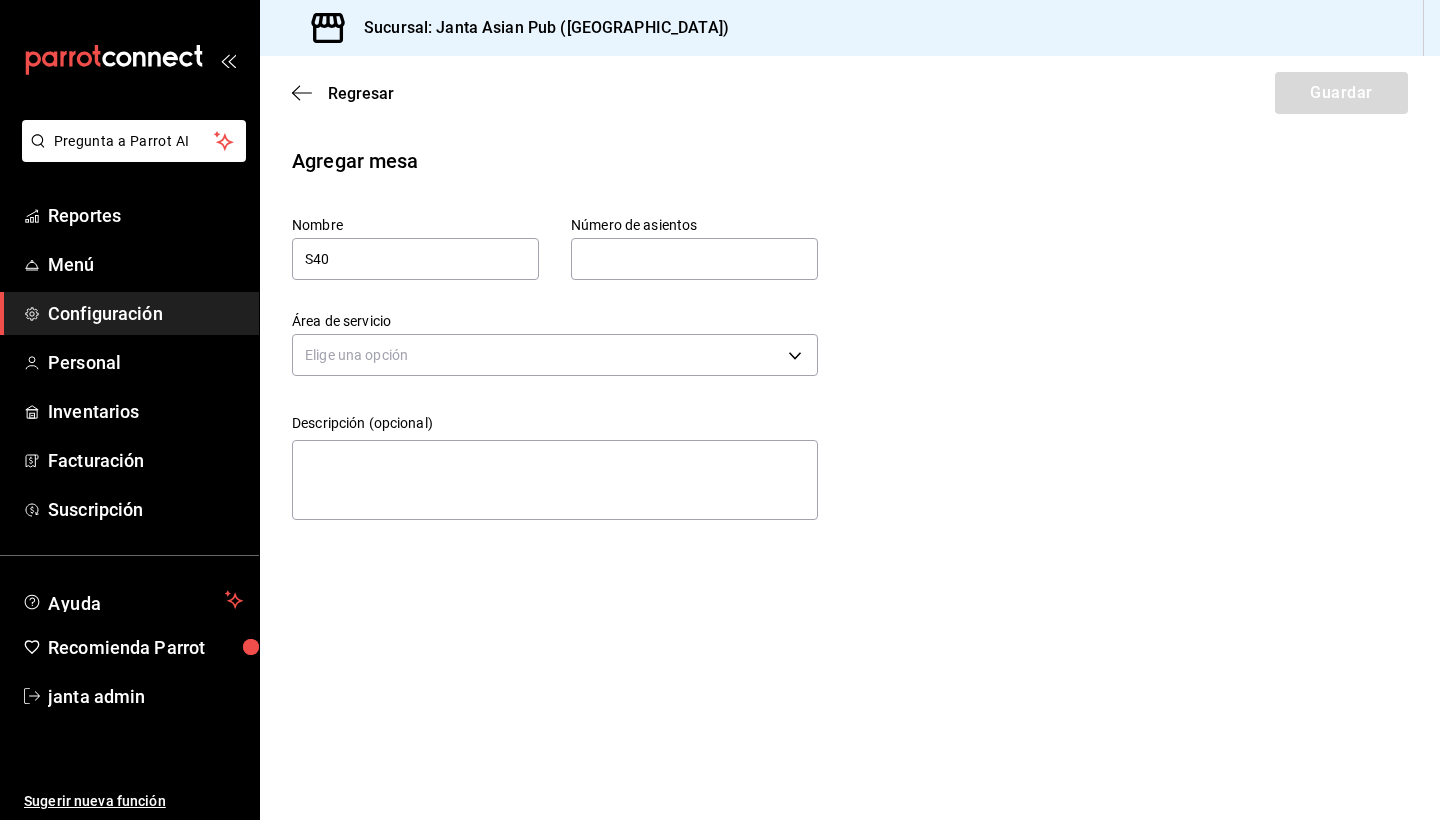 click at bounding box center [694, 259] 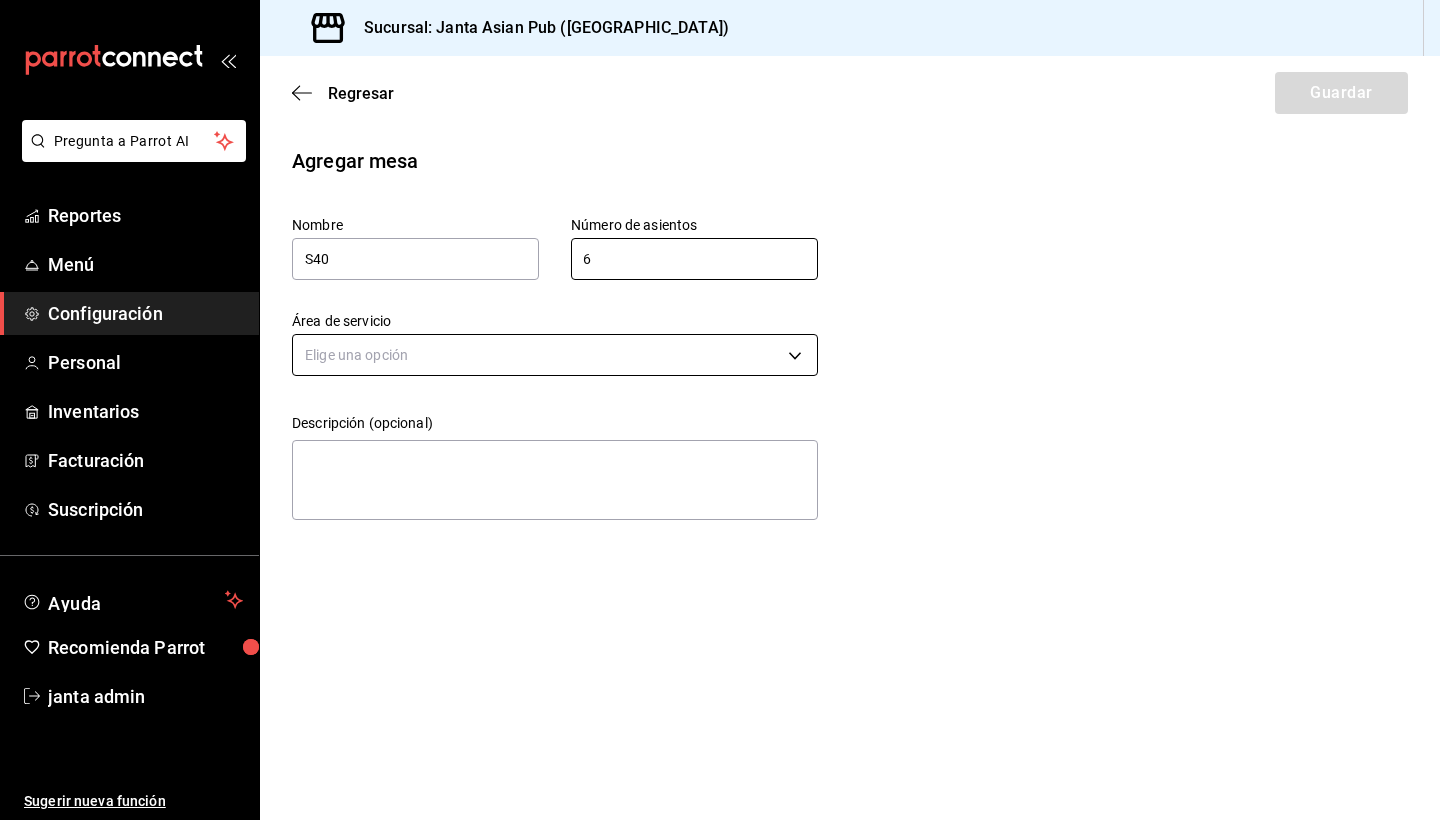 click on "Pregunta a Parrot AI Reportes   Menú   Configuración   Personal   Inventarios   Facturación   Suscripción   Ayuda Recomienda Parrot   janta admin   Sugerir nueva función   Sucursal: Janta Asian Pub ([GEOGRAPHIC_DATA]) Regresar Guardar Agregar mesa Nombre S40 Número de asientos 6 Número de asientos Área de servicio Elige una opción Descripción (opcional) x Pregunta a Parrot AI Reportes   Menú   Configuración   Personal   Inventarios   Facturación   Suscripción   Ayuda Recomienda Parrot   janta admin   Sugerir nueva función   GANA 1 MES GRATIS EN TU SUSCRIPCIÓN AQUÍ ¿Recuerdas cómo empezó tu restaurante?
[DATE] puedes ayudar a un colega a tener el mismo cambio que tú viviste.
Recomienda Parrot directamente desde tu Portal Administrador.
Es fácil y rápido.
🎁 Por cada restaurante que se una, ganas 1 mes gratis. Ver video tutorial Ir a video Visitar centro de ayuda [PHONE_NUMBER] [EMAIL_ADDRESS][DOMAIN_NAME] Visitar centro de ayuda [PHONE_NUMBER] [EMAIL_ADDRESS][DOMAIN_NAME]" at bounding box center (720, 410) 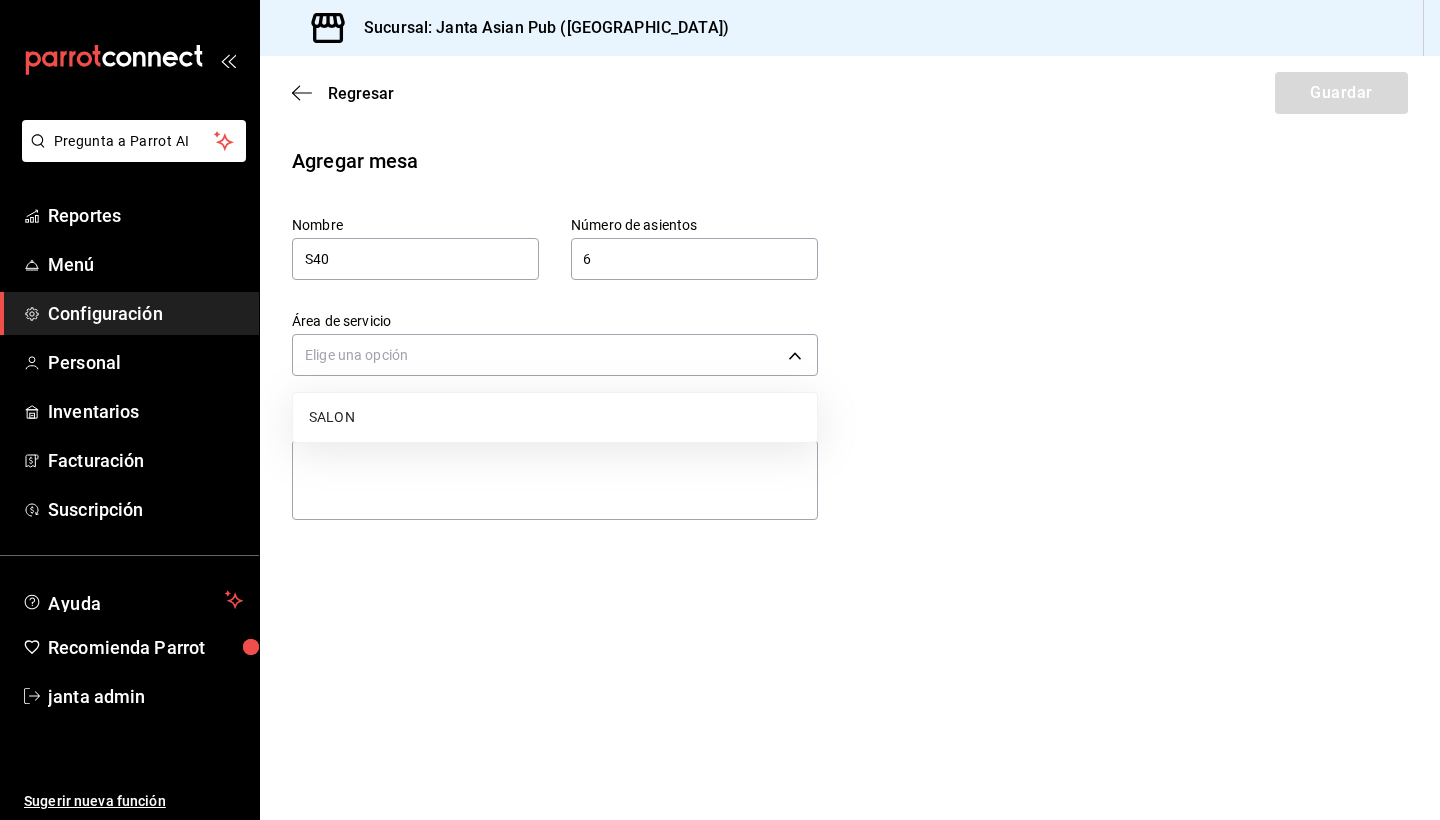click on "SALON" at bounding box center (555, 417) 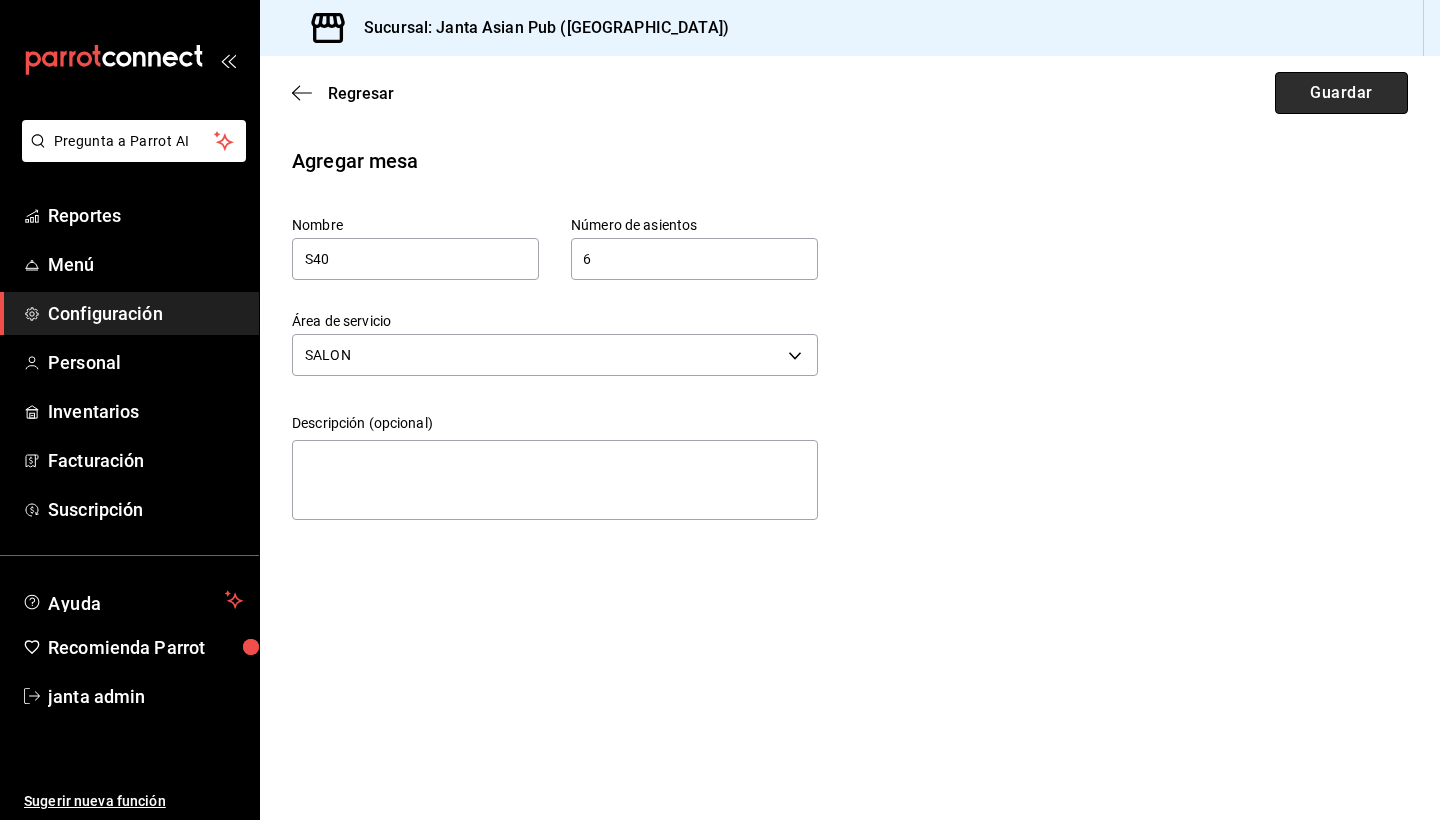 click on "Guardar" at bounding box center (1341, 93) 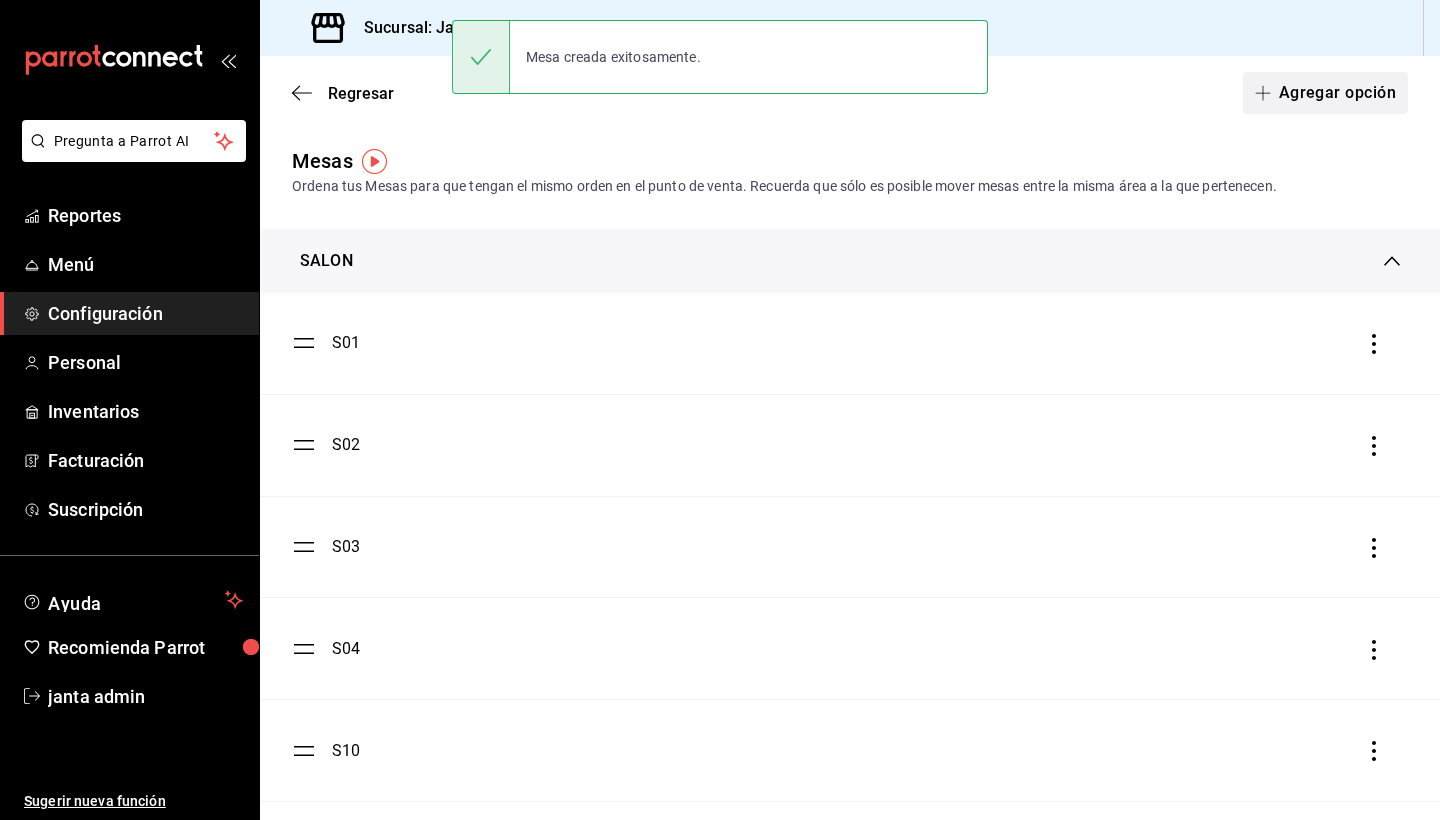 click on "Agregar opción" at bounding box center (1325, 93) 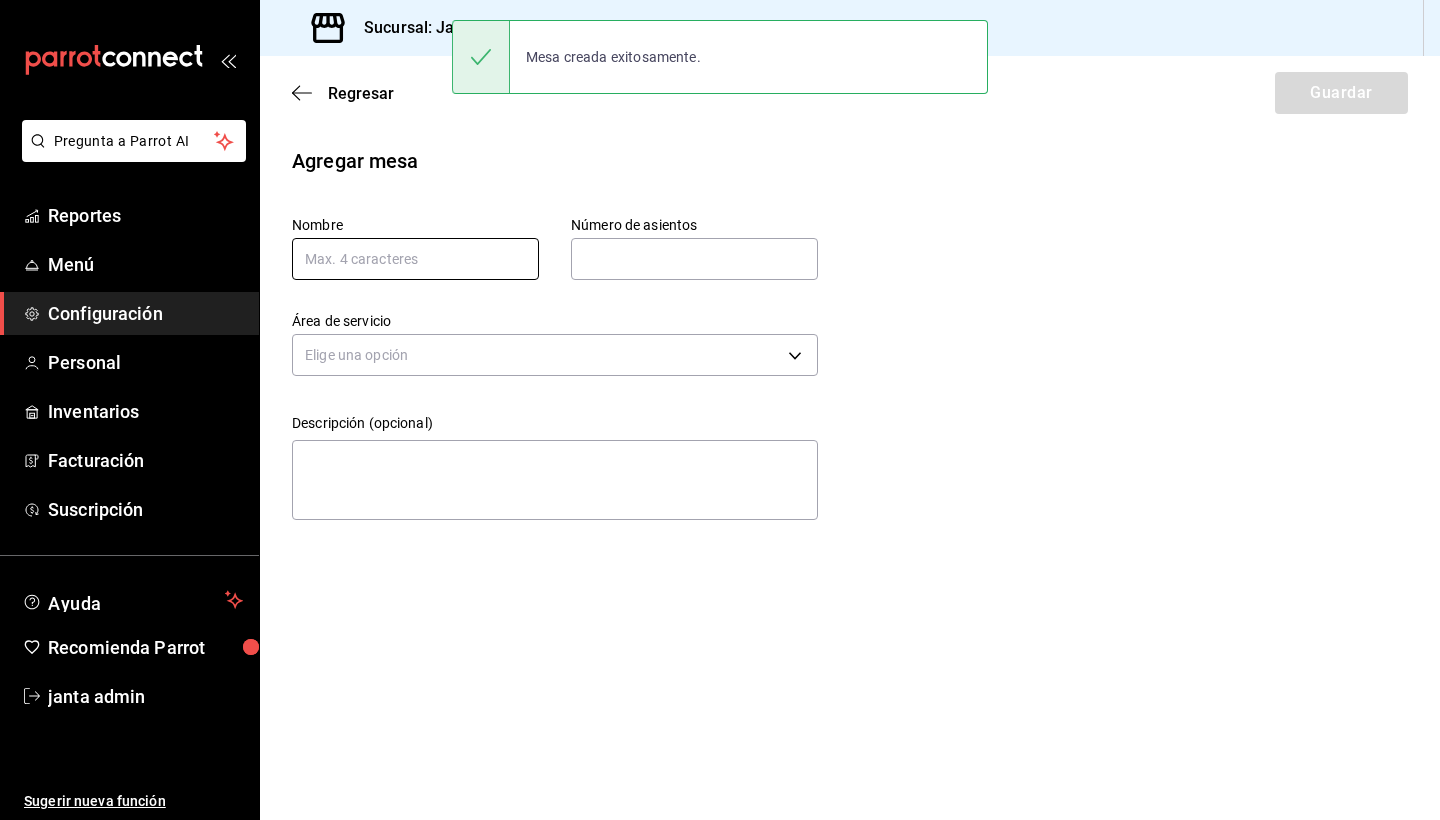 click at bounding box center (415, 259) 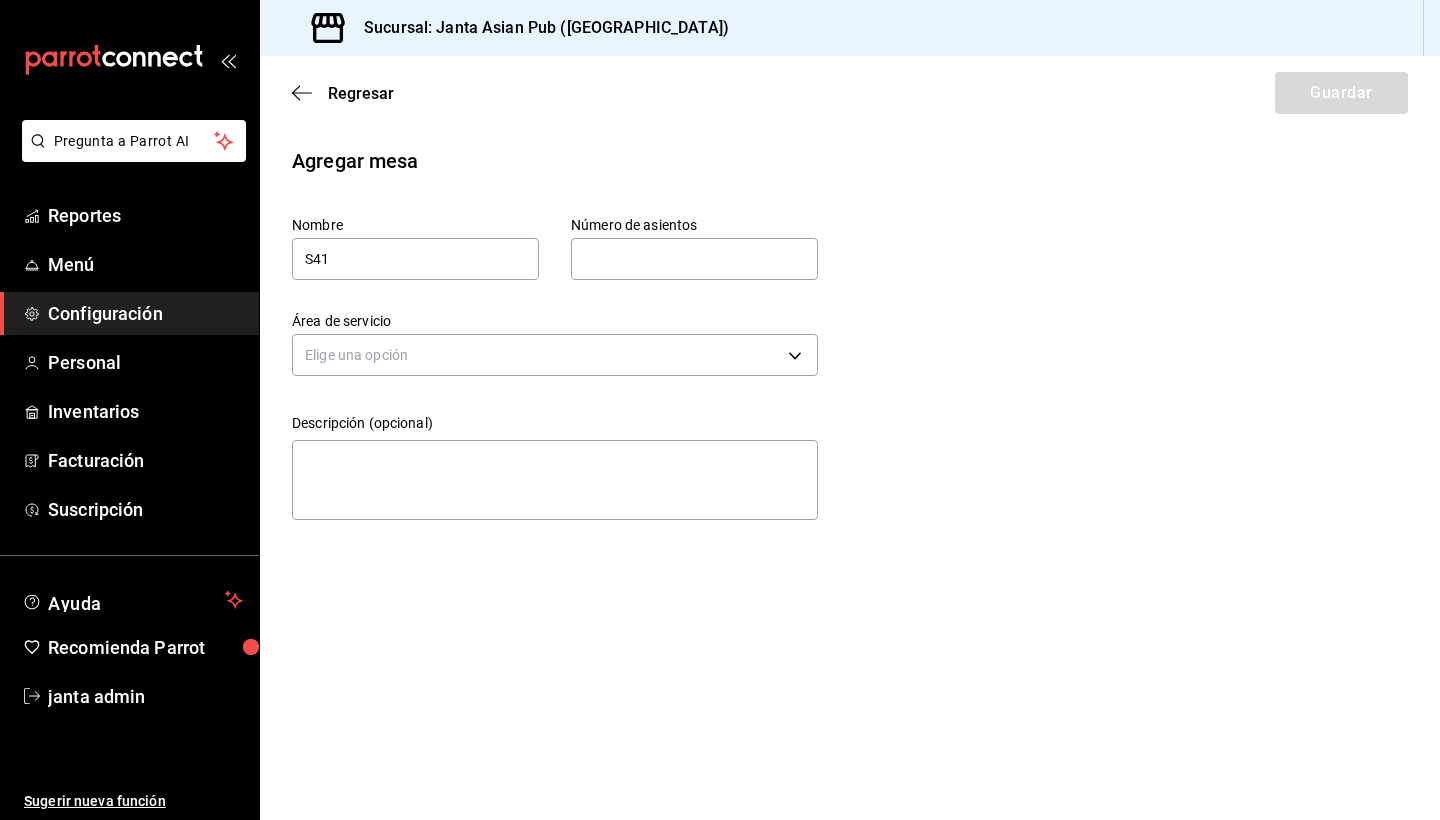click at bounding box center [694, 259] 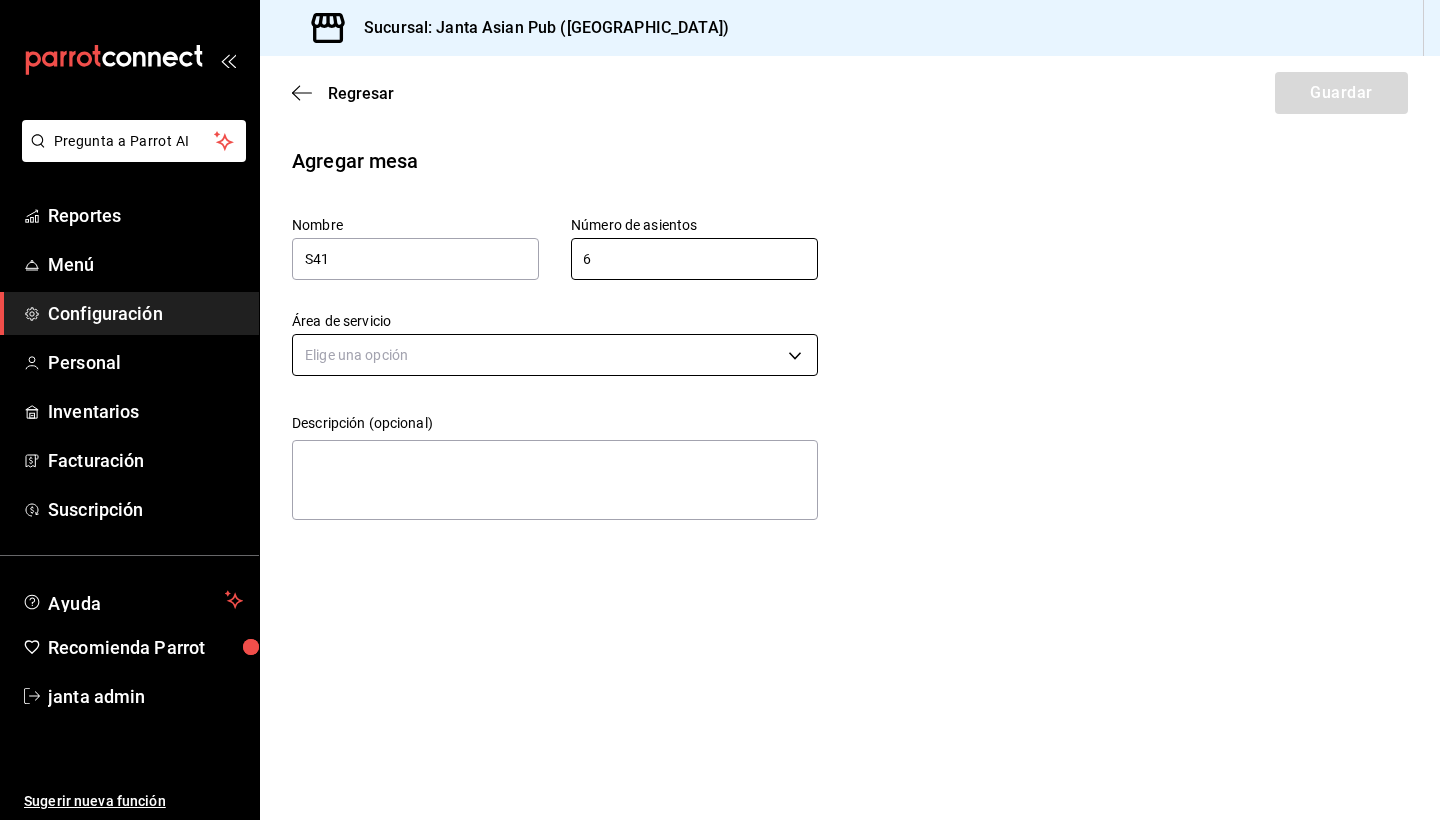 click on "Pregunta a Parrot AI Reportes   Menú   Configuración   Personal   Inventarios   Facturación   Suscripción   Ayuda Recomienda Parrot   janta admin   Sugerir nueva función   Sucursal: Janta Asian Pub ([GEOGRAPHIC_DATA]) Regresar Guardar Agregar mesa Nombre S41 Número de asientos 6 Número de asientos Área de servicio Elige una opción Descripción (opcional) x Pregunta a Parrot AI Reportes   Menú   Configuración   Personal   Inventarios   Facturación   Suscripción   Ayuda Recomienda Parrot   janta admin   Sugerir nueva función   GANA 1 MES GRATIS EN TU SUSCRIPCIÓN AQUÍ ¿Recuerdas cómo empezó tu restaurante?
[DATE] puedes ayudar a un colega a tener el mismo cambio que tú viviste.
Recomienda Parrot directamente desde tu Portal Administrador.
Es fácil y rápido.
🎁 Por cada restaurante que se una, ganas 1 mes gratis. Ver video tutorial Ir a video Visitar centro de ayuda [PHONE_NUMBER] [EMAIL_ADDRESS][DOMAIN_NAME] Visitar centro de ayuda [PHONE_NUMBER] [EMAIL_ADDRESS][DOMAIN_NAME]" at bounding box center [720, 410] 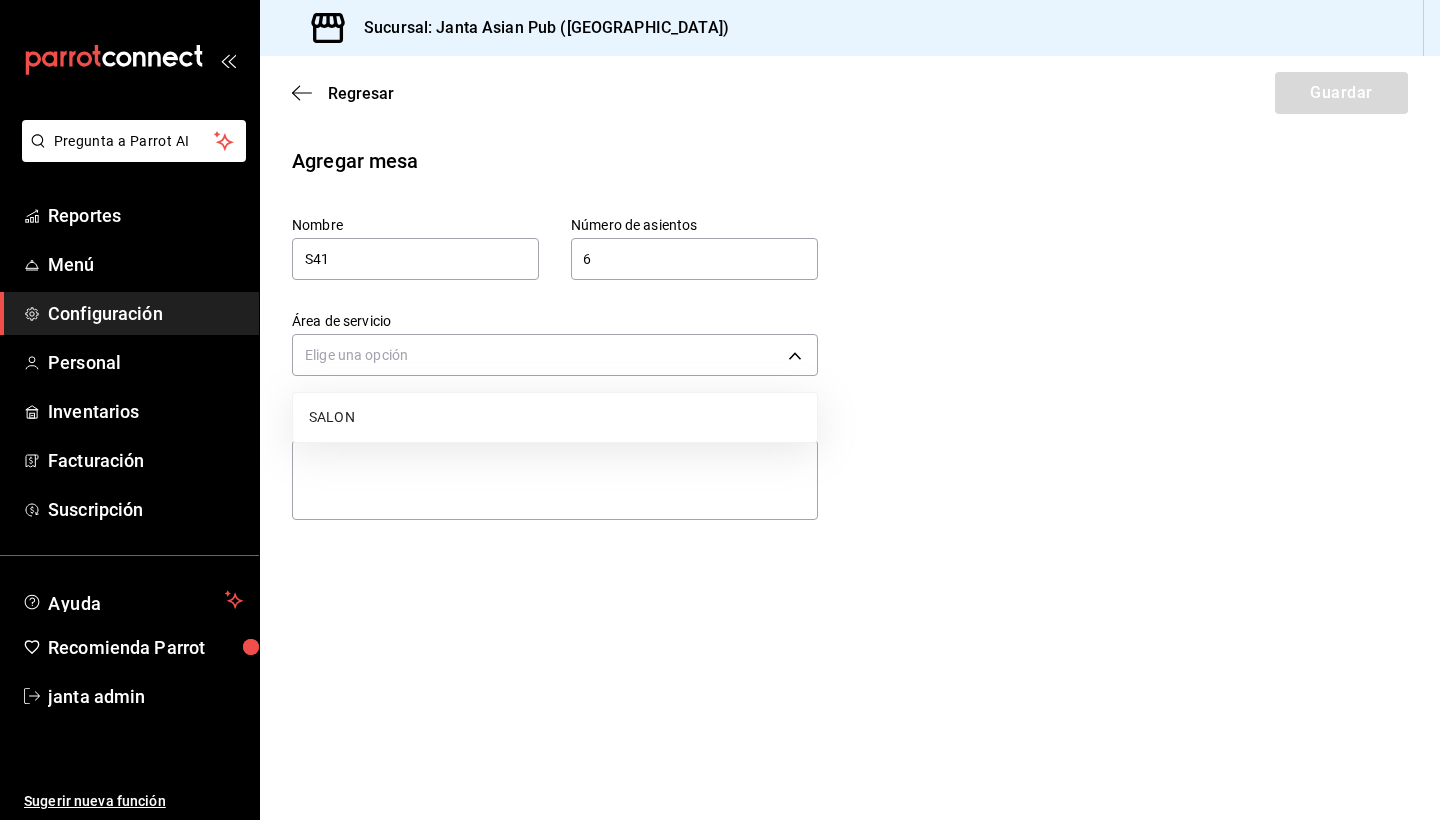 click on "SALON" at bounding box center (555, 417) 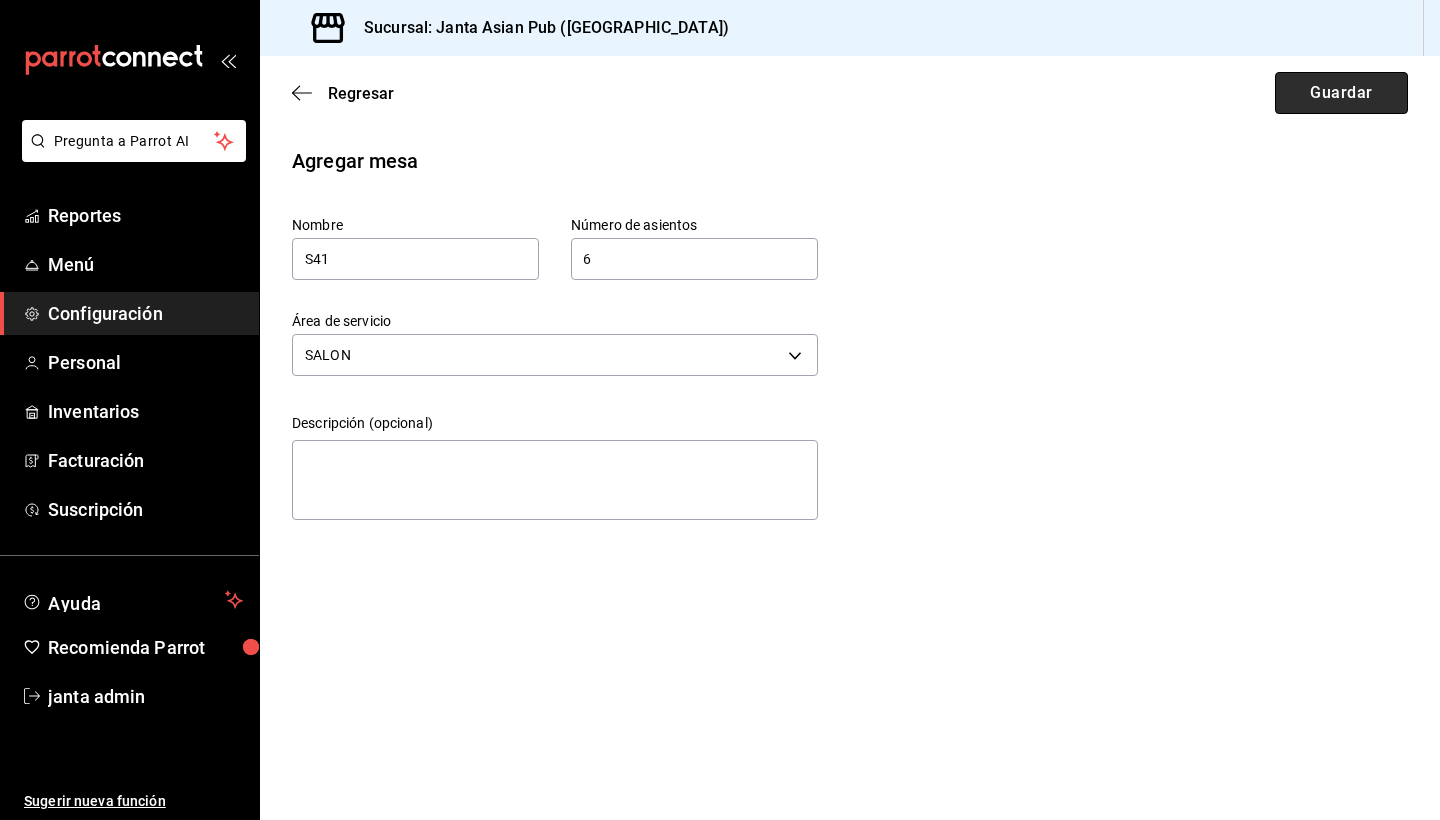 click on "Guardar" at bounding box center [1341, 93] 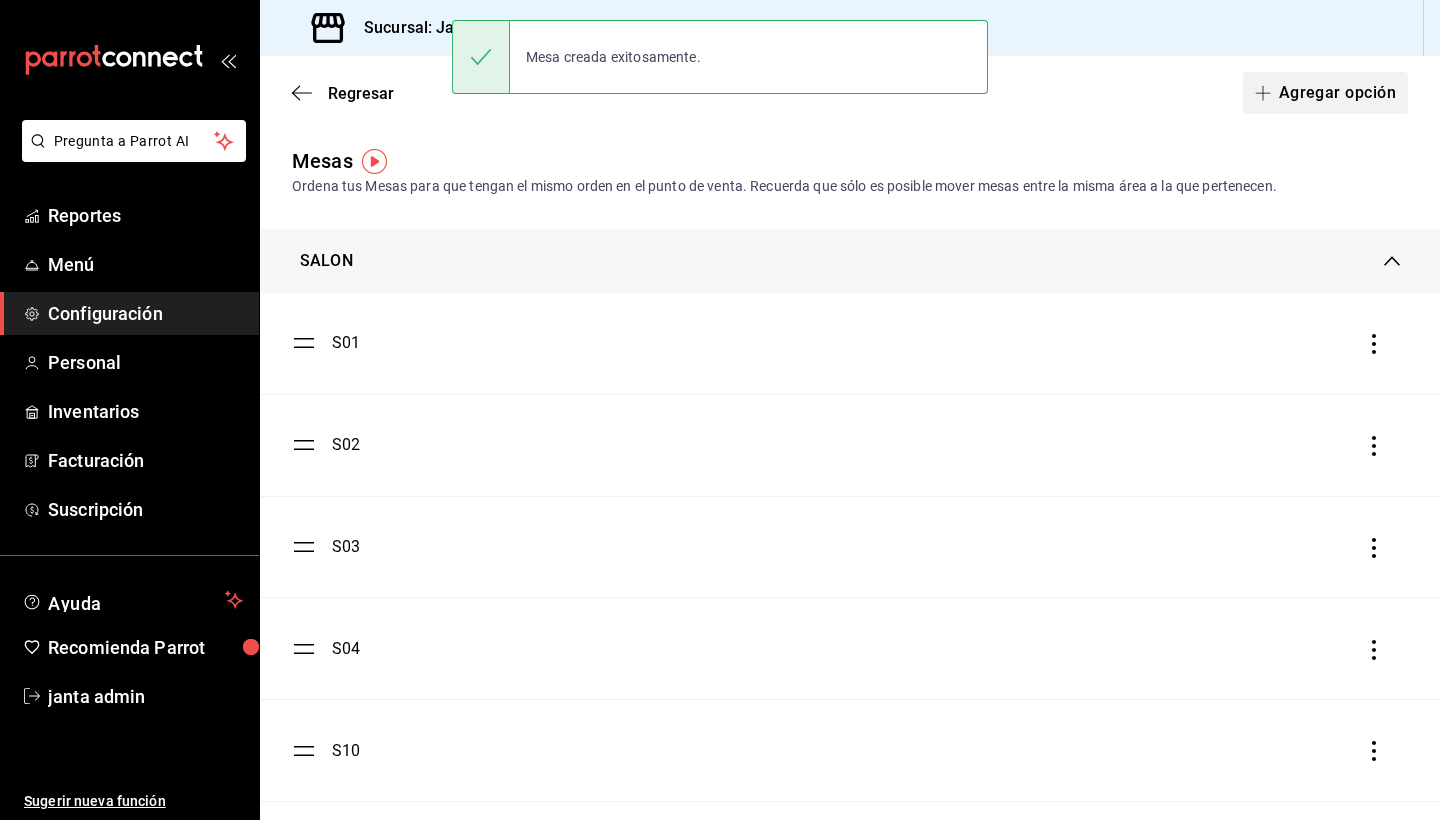 click on "Agregar opción" at bounding box center [1325, 93] 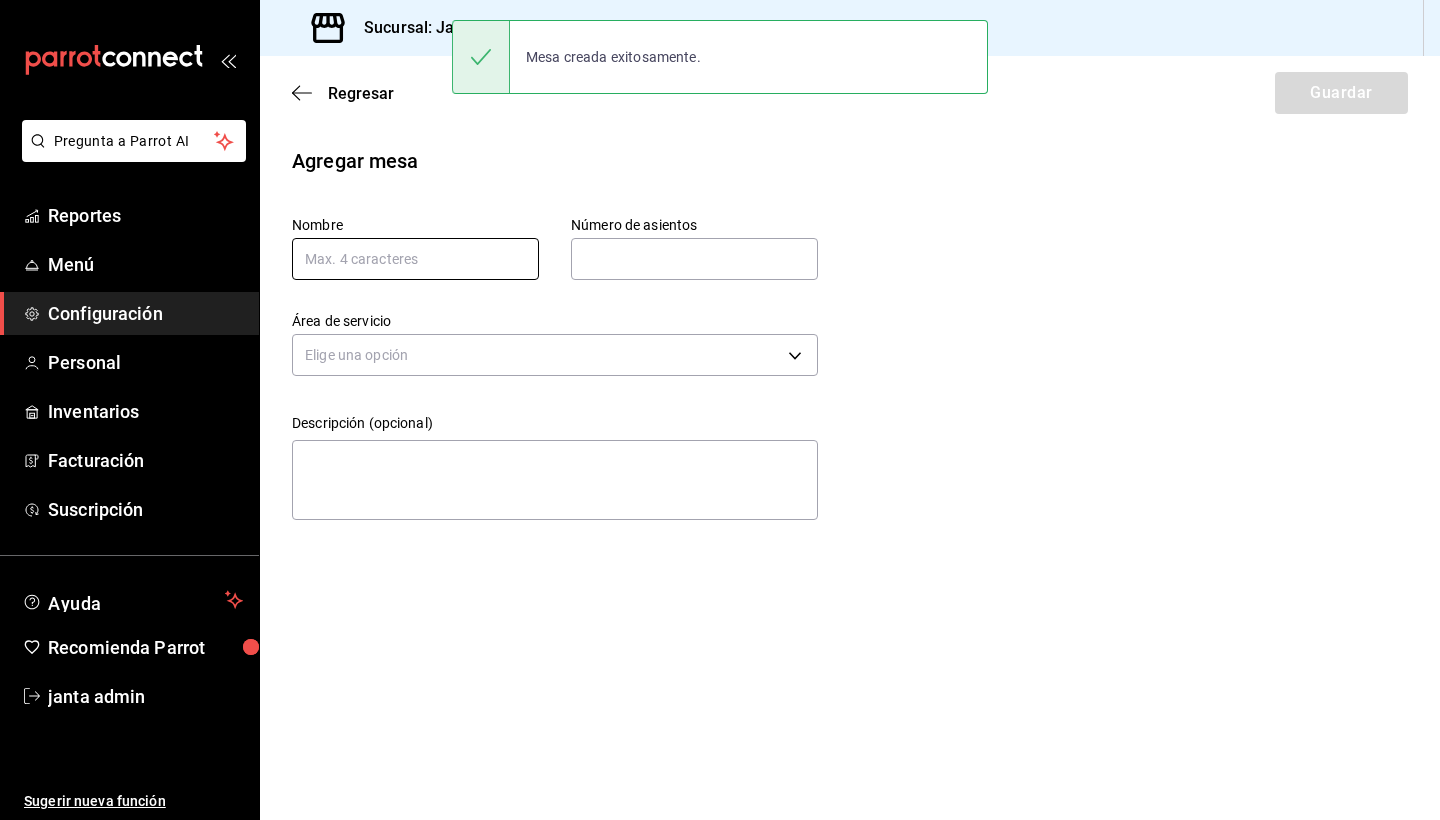 click at bounding box center [415, 259] 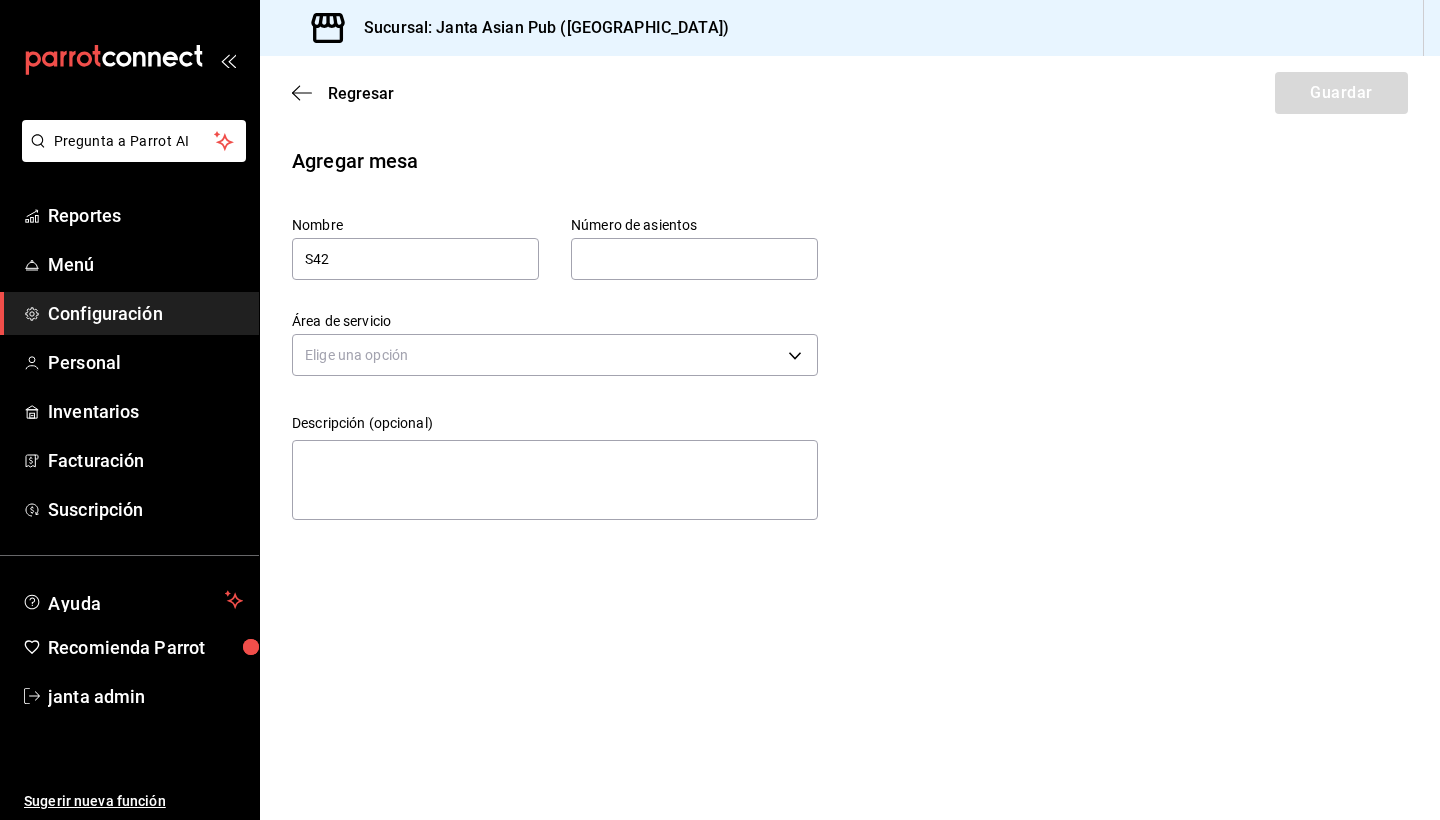 click at bounding box center [694, 259] 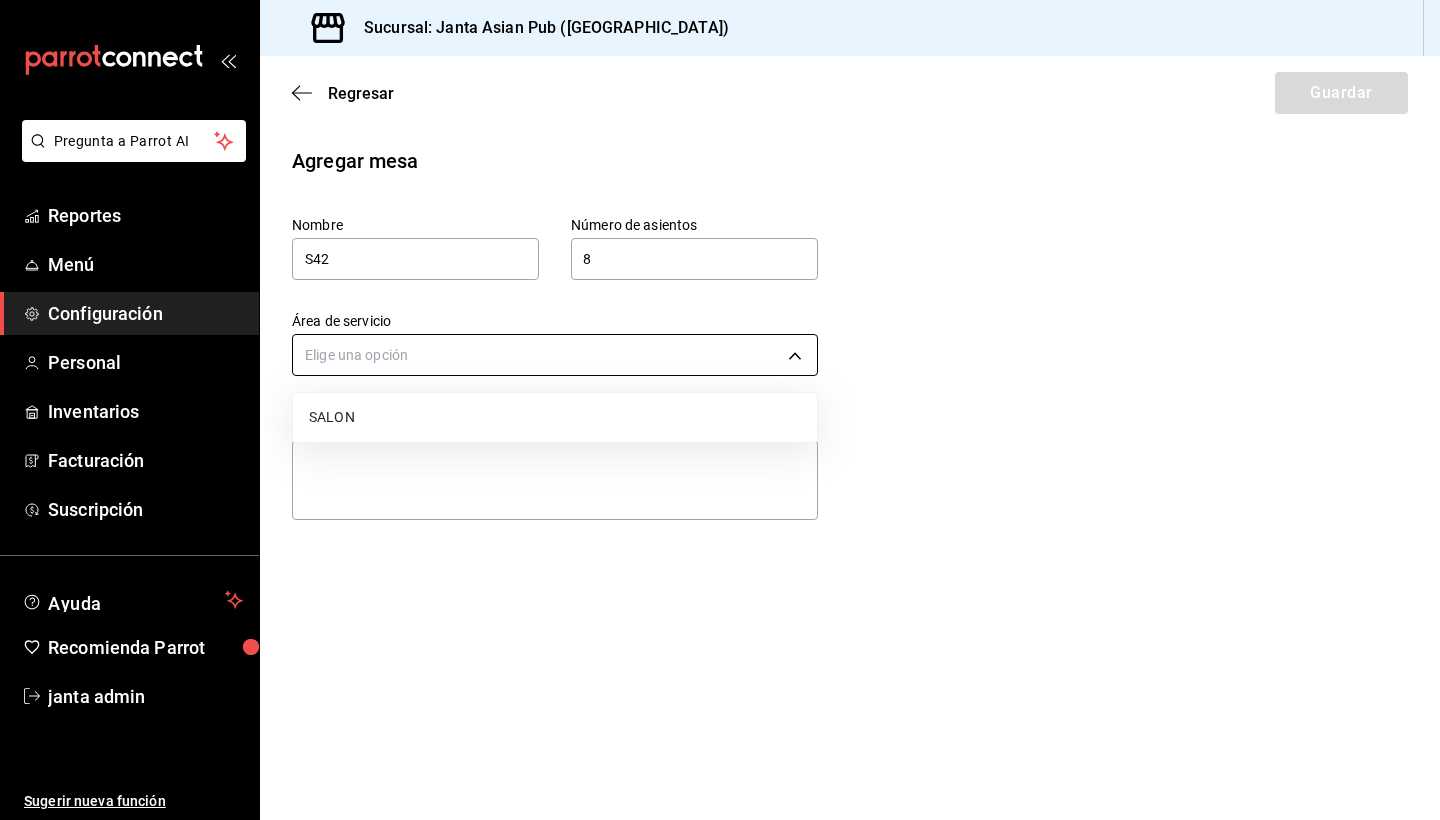 click on "Pregunta a Parrot AI Reportes   Menú   Configuración   Personal   Inventarios   Facturación   Suscripción   Ayuda Recomienda Parrot   janta admin   Sugerir nueva función   Sucursal: Janta Asian Pub ([GEOGRAPHIC_DATA]) Regresar Guardar Agregar mesa Nombre S42 Número de asientos 8 Número de asientos Área de servicio Elige una opción Descripción (opcional) x Pregunta a Parrot AI Reportes   Menú   Configuración   Personal   Inventarios   Facturación   Suscripción   Ayuda Recomienda Parrot   janta admin   Sugerir nueva función   GANA 1 MES GRATIS EN TU SUSCRIPCIÓN AQUÍ ¿Recuerdas cómo empezó tu restaurante?
[DATE] puedes ayudar a un colega a tener el mismo cambio que tú viviste.
Recomienda Parrot directamente desde tu Portal Administrador.
Es fácil y rápido.
🎁 Por cada restaurante que se una, ganas 1 mes gratis. Ver video tutorial Ir a video Visitar centro de ayuda [PHONE_NUMBER] [EMAIL_ADDRESS][DOMAIN_NAME] Visitar centro de ayuda [PHONE_NUMBER] [EMAIL_ADDRESS][DOMAIN_NAME] SALON" at bounding box center (720, 410) 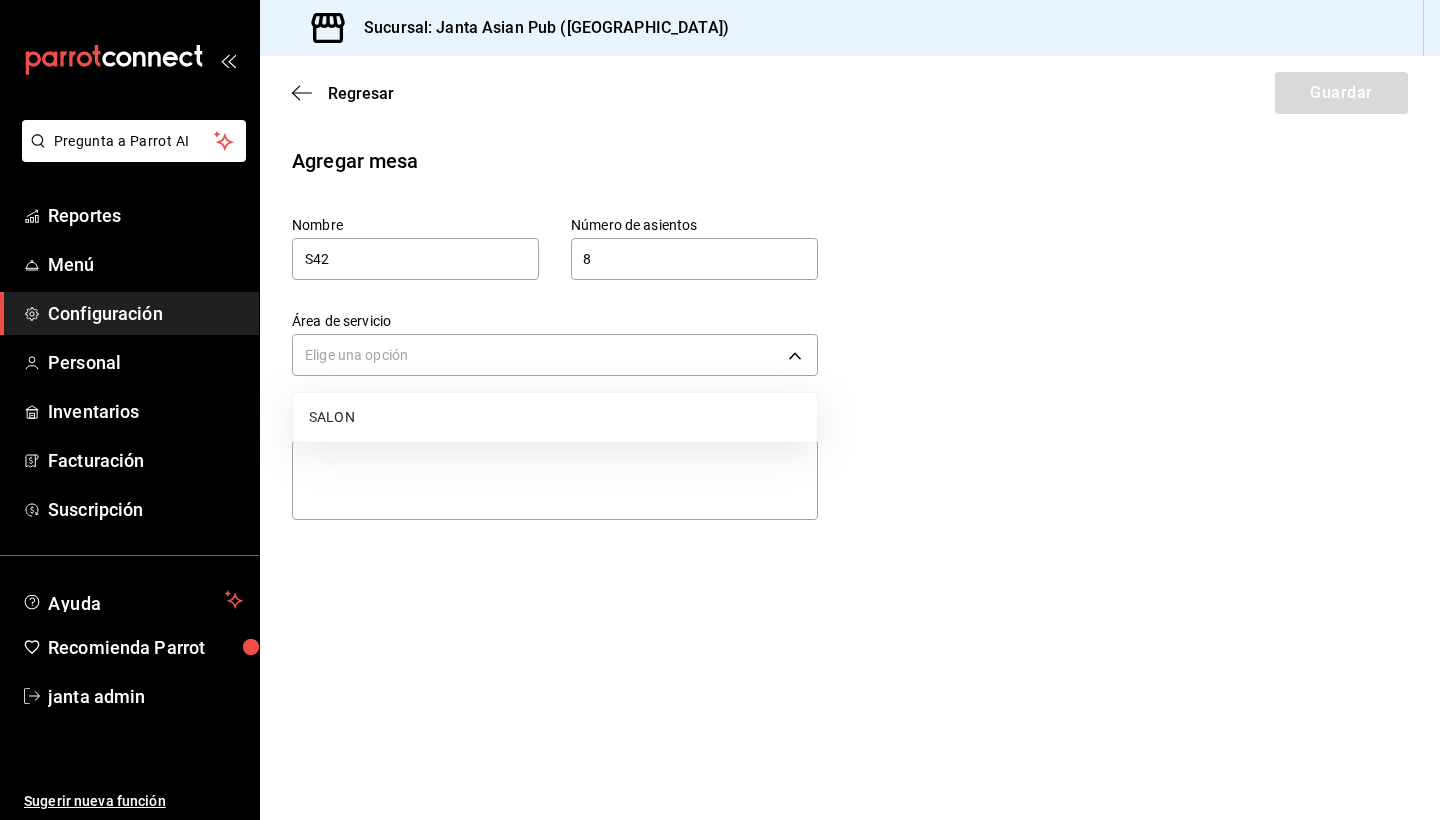 click on "SALON" at bounding box center [555, 417] 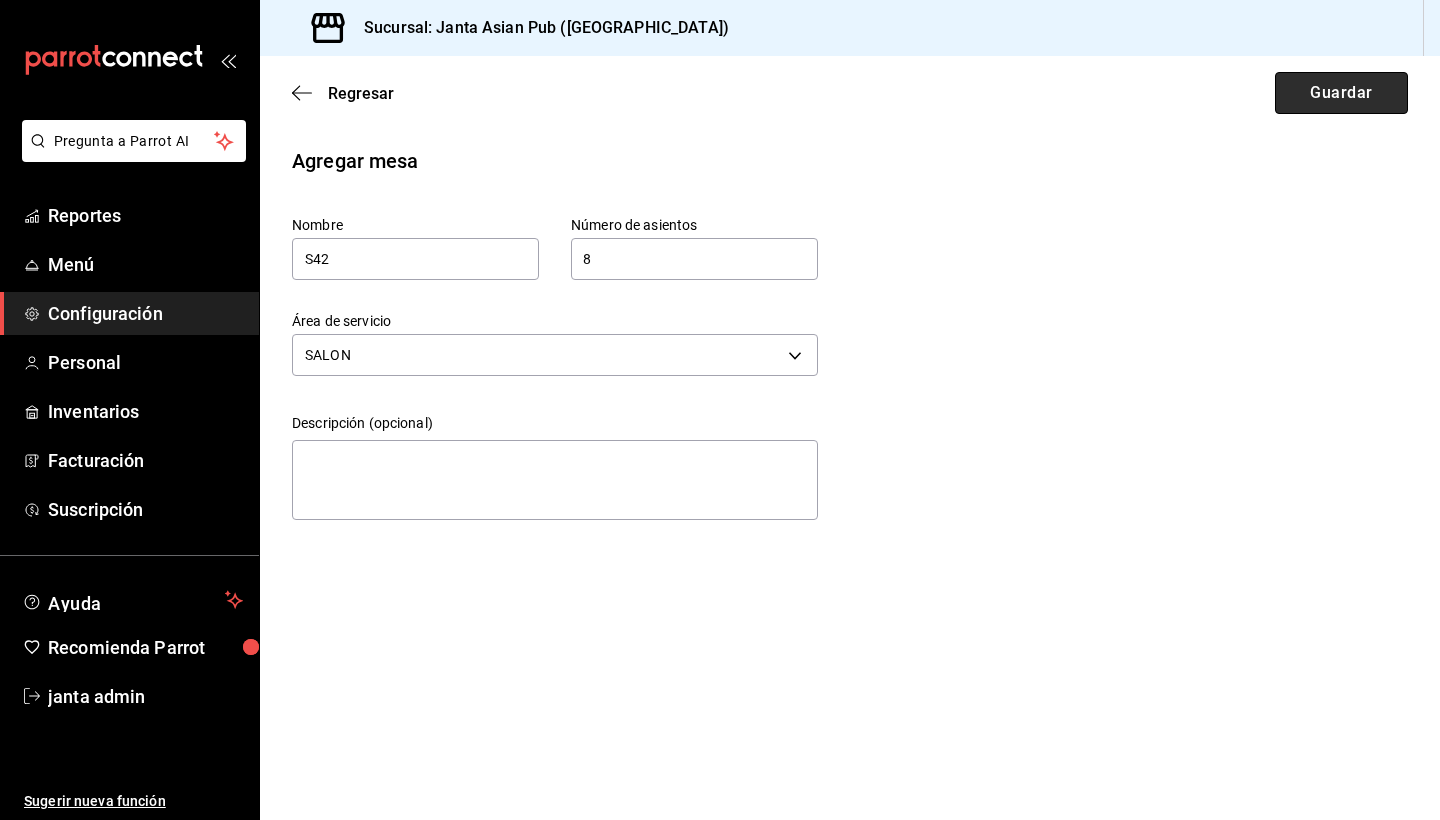 click on "Guardar" at bounding box center [1341, 93] 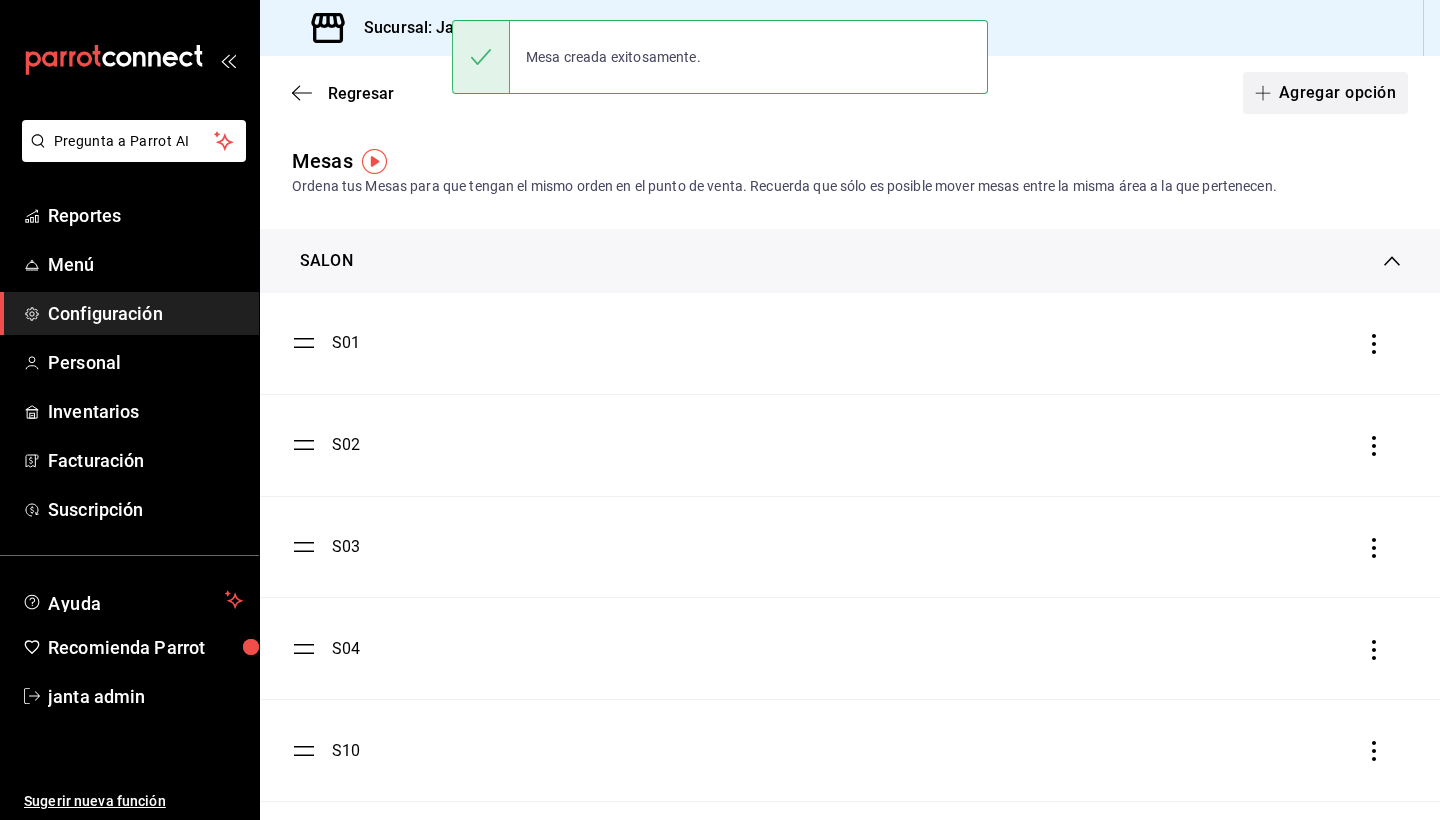 click on "Agregar opción" at bounding box center (1325, 93) 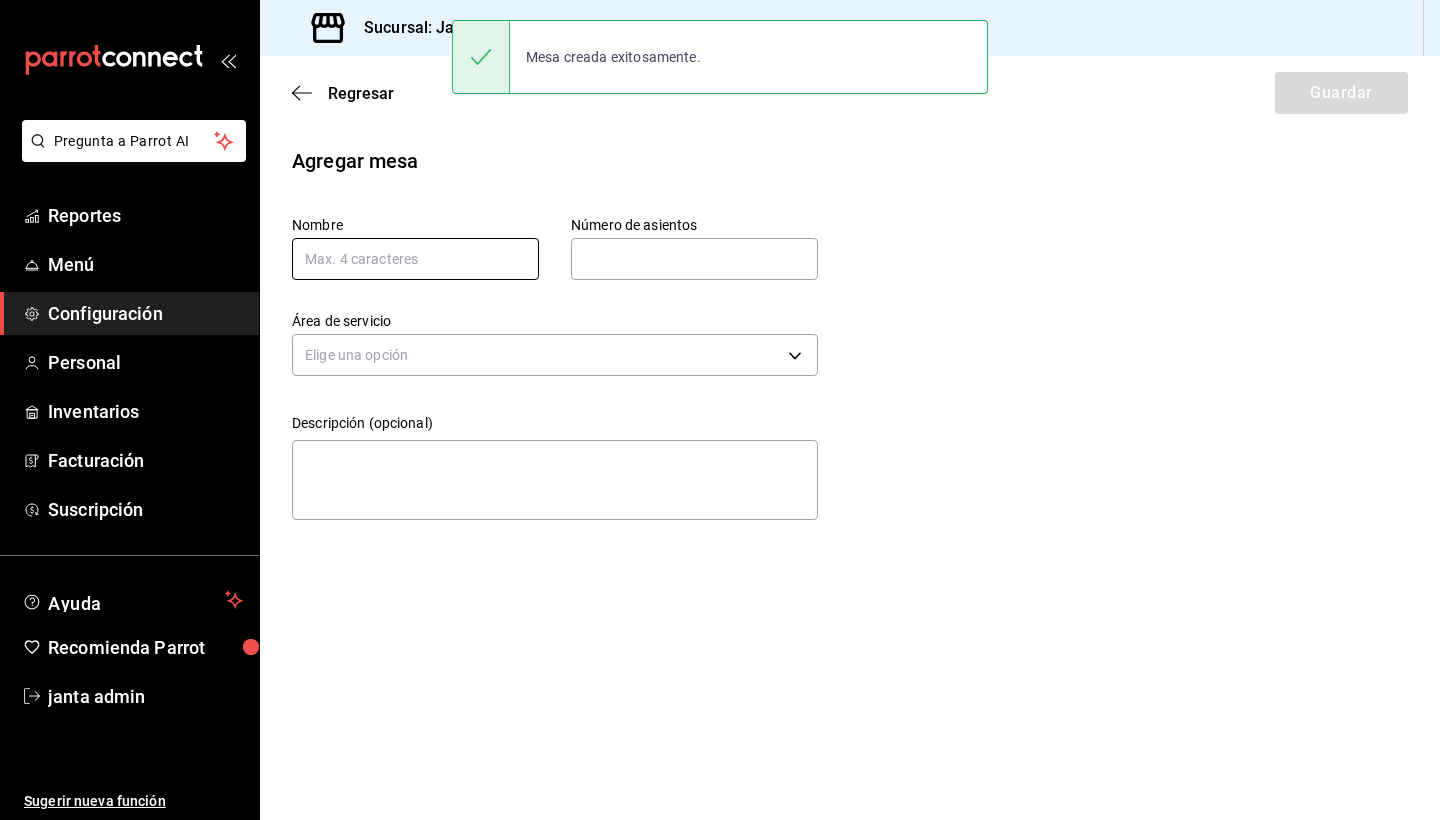 click at bounding box center [415, 259] 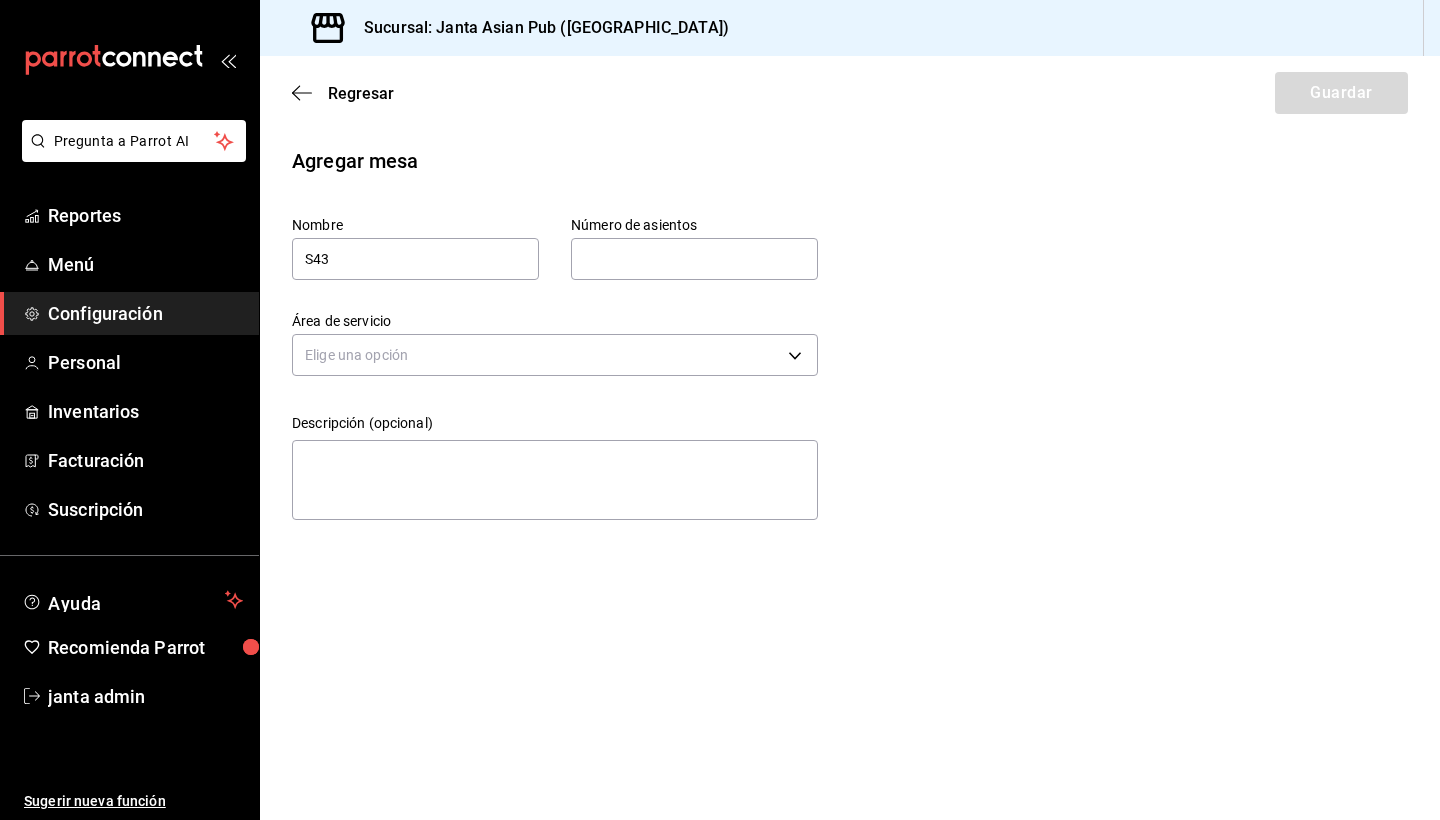 click at bounding box center (694, 259) 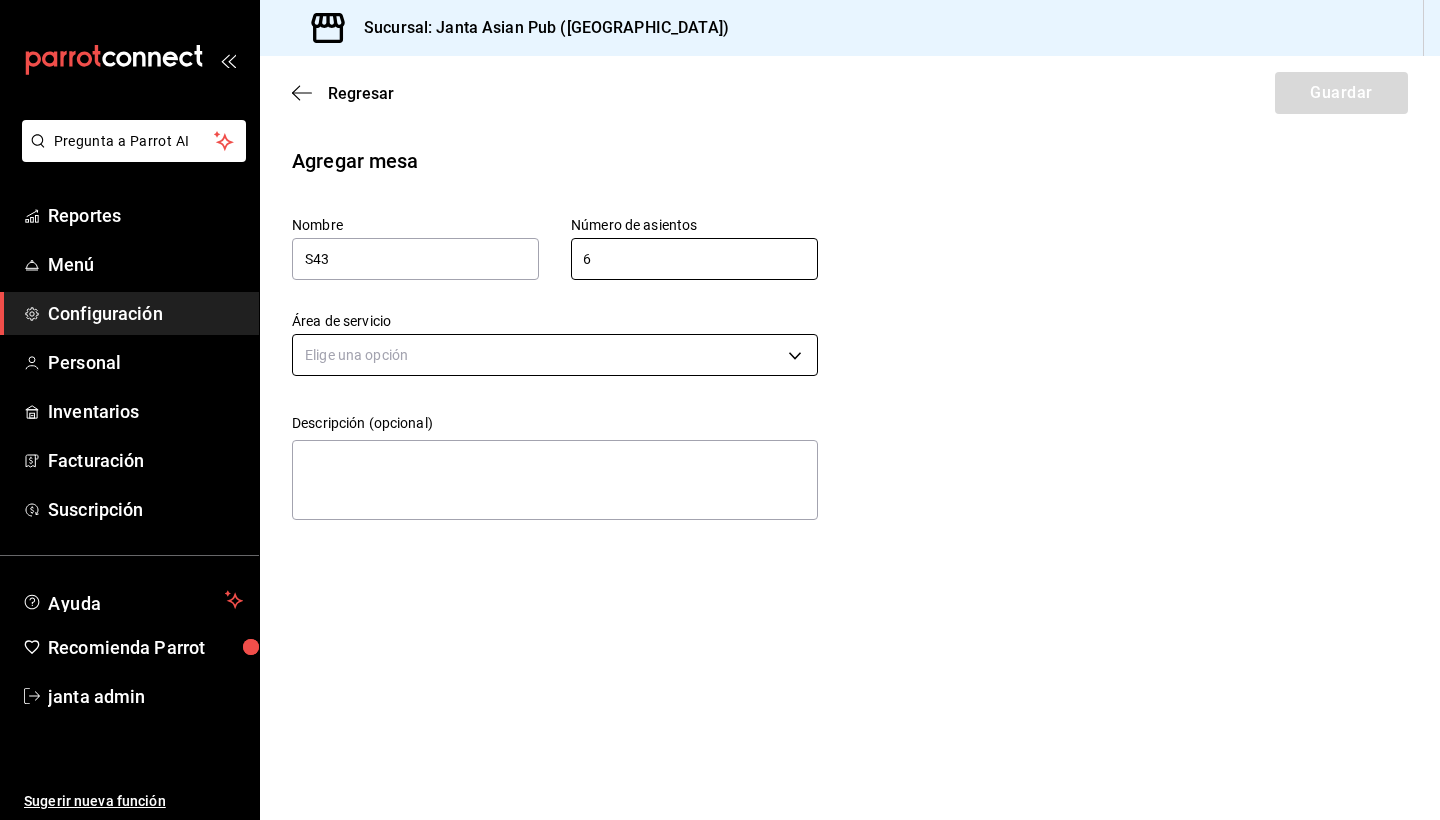 click on "Pregunta a Parrot AI Reportes   Menú   Configuración   Personal   Inventarios   Facturación   Suscripción   Ayuda Recomienda Parrot   janta admin   Sugerir nueva función   Sucursal: Janta Asian Pub ([GEOGRAPHIC_DATA]) Regresar Guardar Agregar mesa Nombre S43 Número de asientos 6 Número de asientos Área de servicio Elige una opción Descripción (opcional) x Pregunta a Parrot AI Reportes   Menú   Configuración   Personal   Inventarios   Facturación   Suscripción   Ayuda Recomienda Parrot   janta admin   Sugerir nueva función   GANA 1 MES GRATIS EN TU SUSCRIPCIÓN AQUÍ ¿Recuerdas cómo empezó tu restaurante?
[DATE] puedes ayudar a un colega a tener el mismo cambio que tú viviste.
Recomienda Parrot directamente desde tu Portal Administrador.
Es fácil y rápido.
🎁 Por cada restaurante que se una, ganas 1 mes gratis. Ver video tutorial Ir a video Visitar centro de ayuda [PHONE_NUMBER] [EMAIL_ADDRESS][DOMAIN_NAME] Visitar centro de ayuda [PHONE_NUMBER] [EMAIL_ADDRESS][DOMAIN_NAME]" at bounding box center [720, 410] 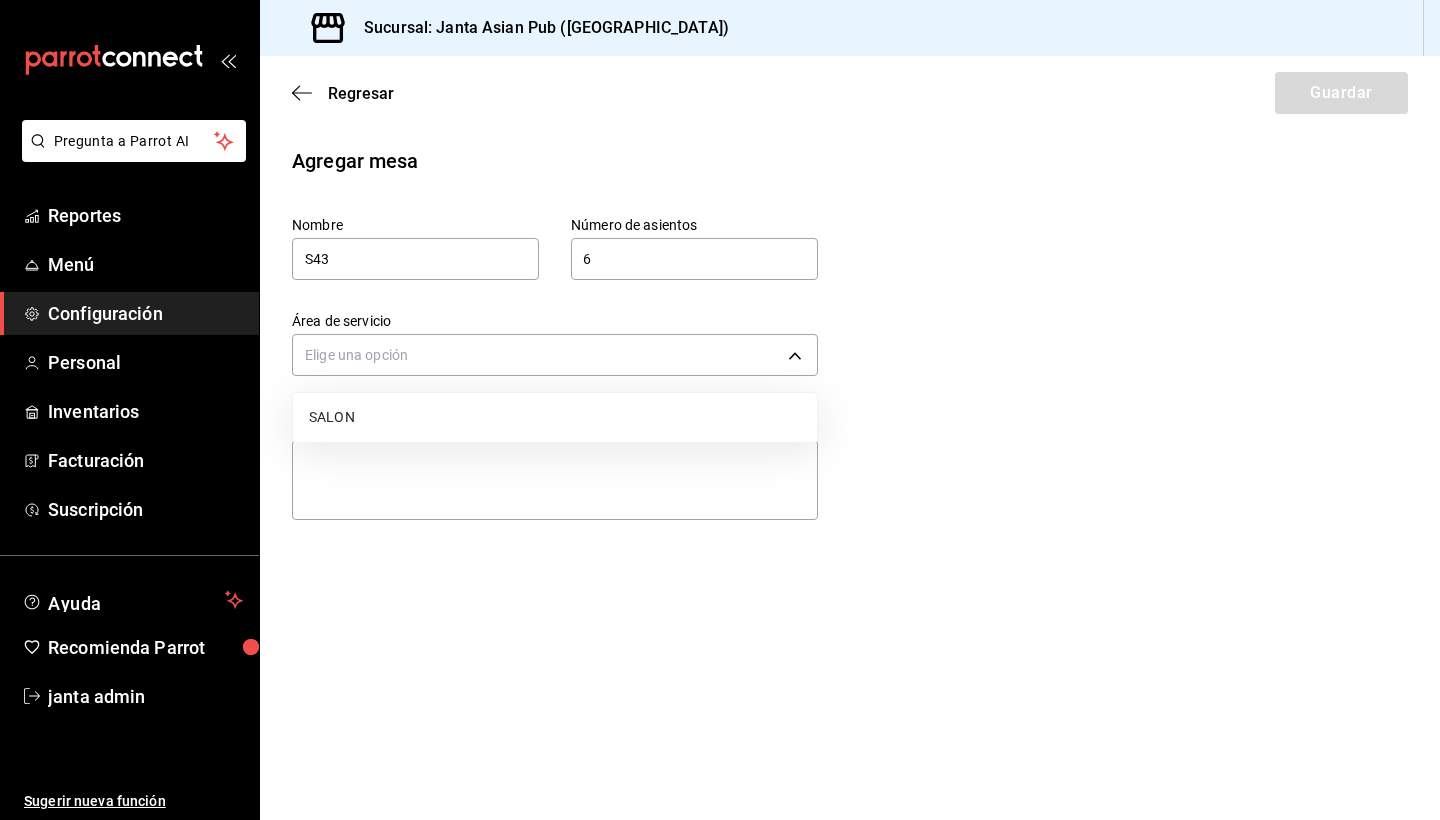 click on "SALON" at bounding box center [555, 417] 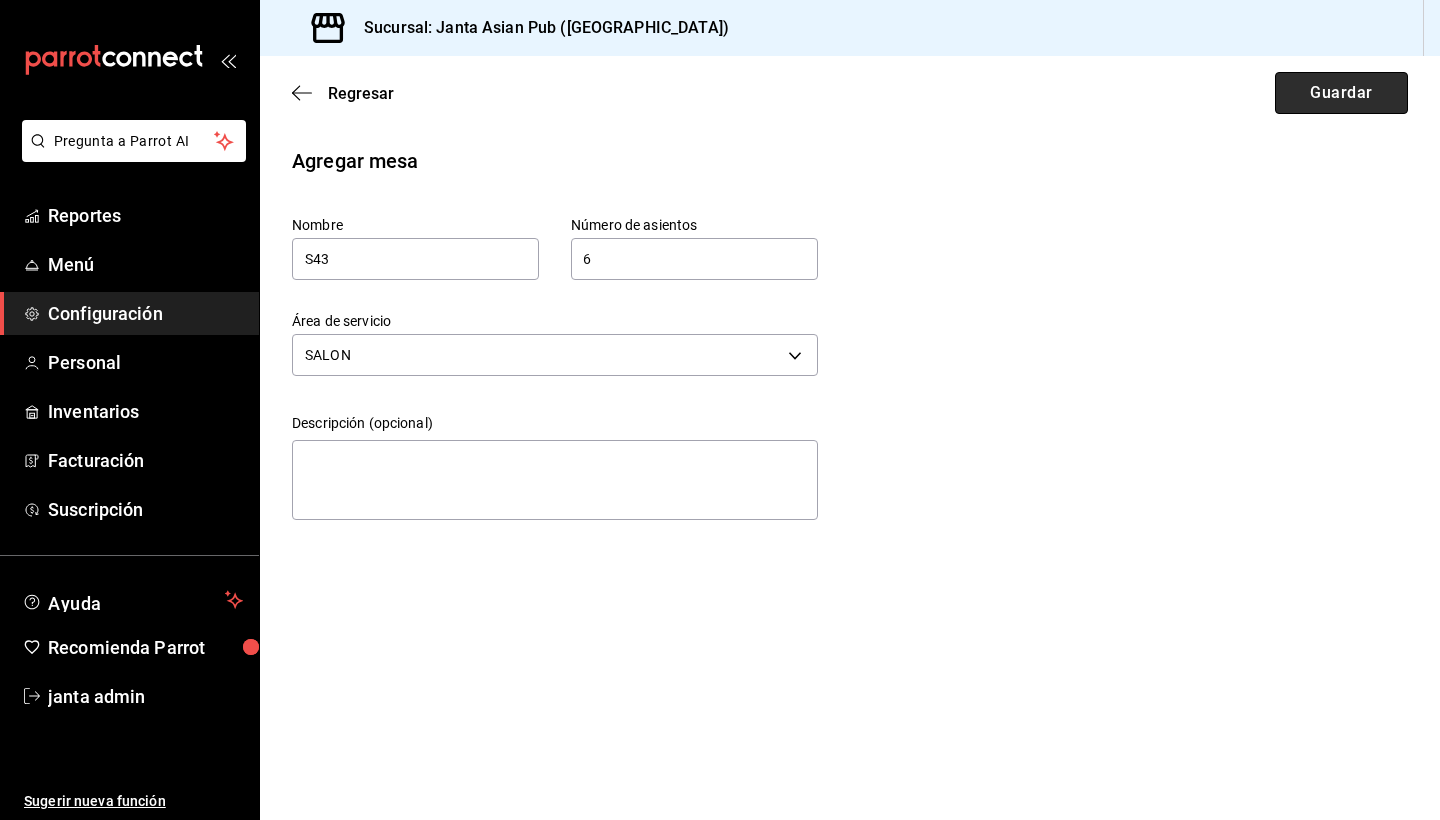 click on "Guardar" at bounding box center (1341, 93) 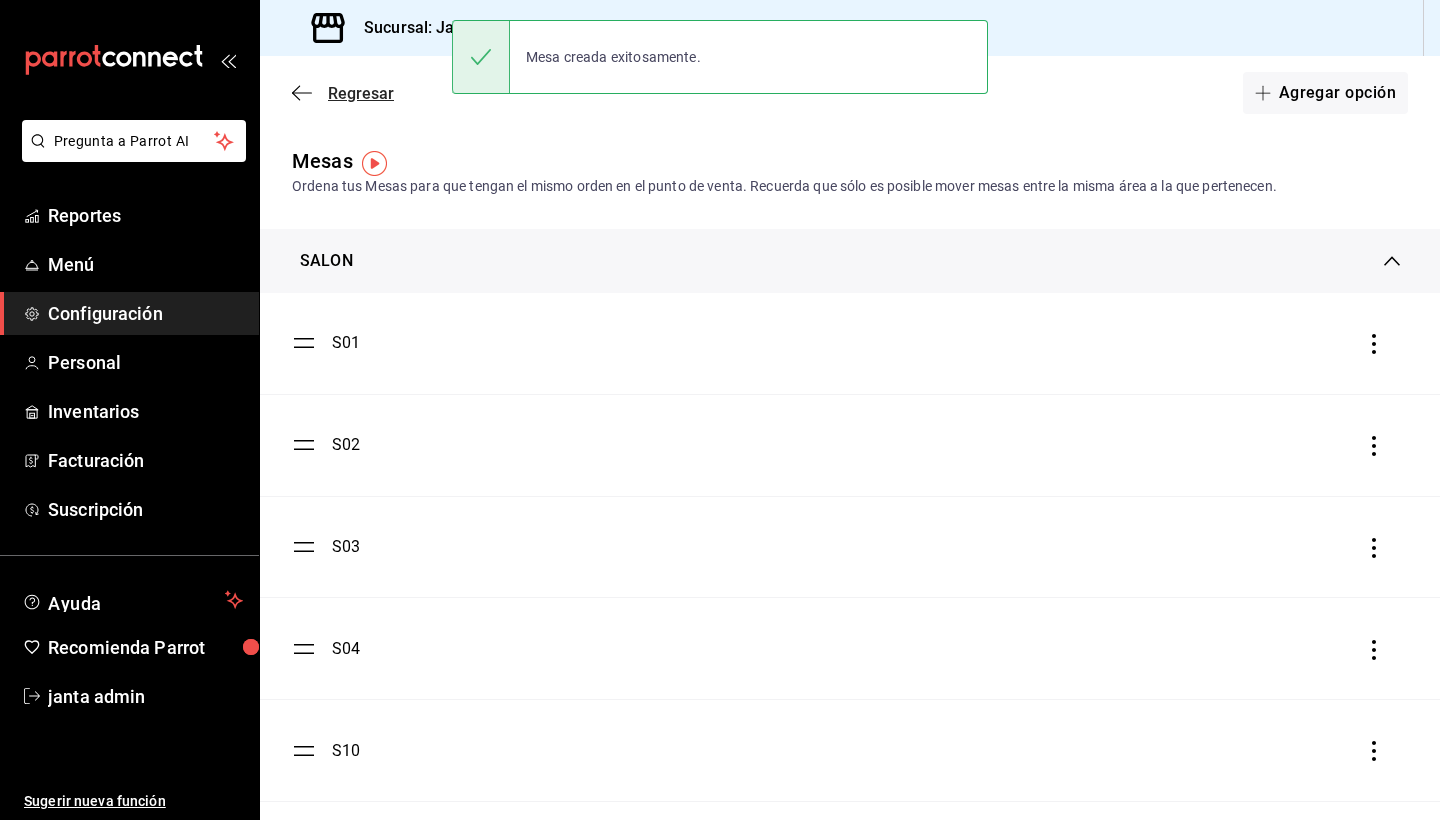 scroll, scrollTop: 0, scrollLeft: 0, axis: both 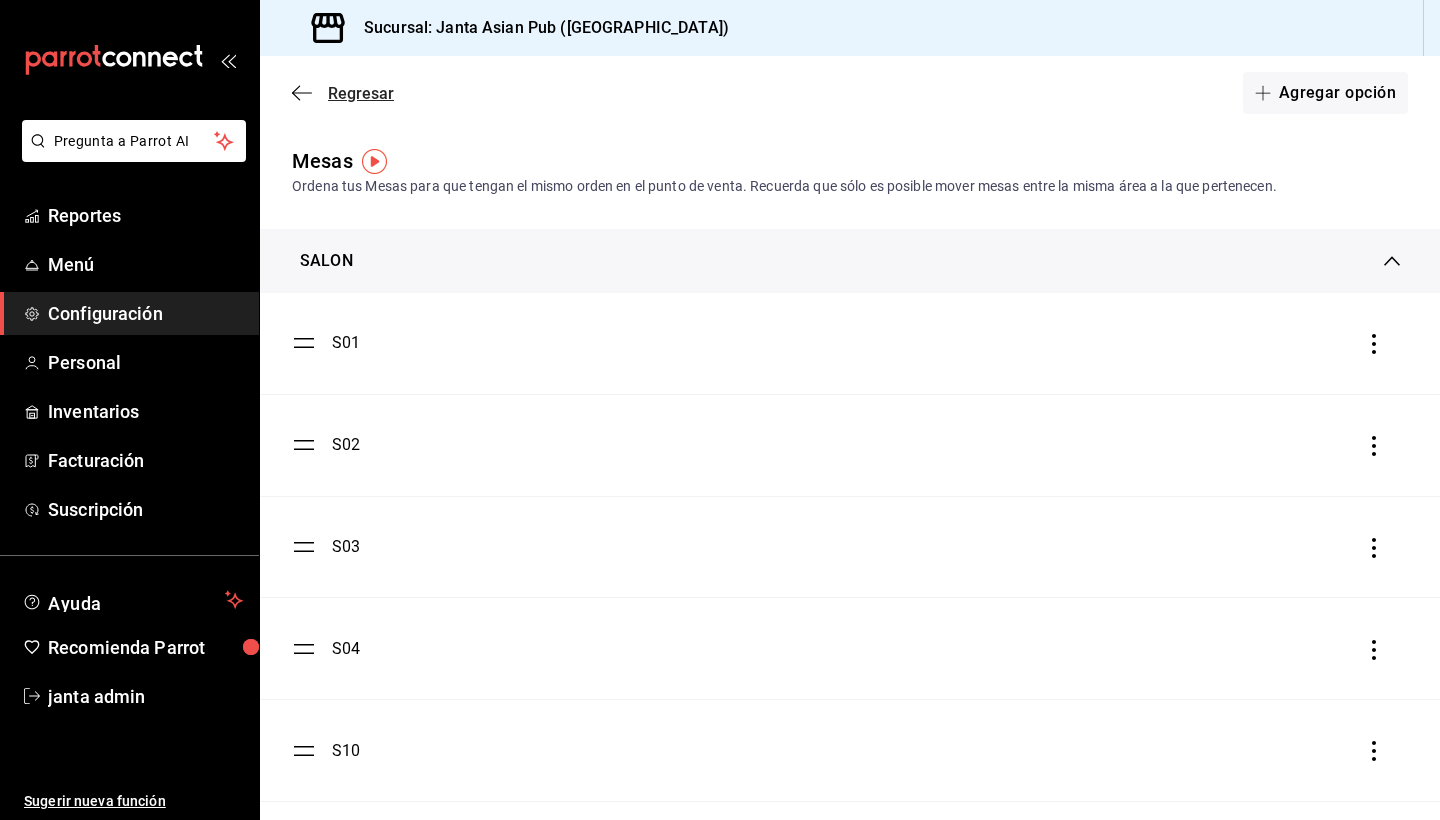 click 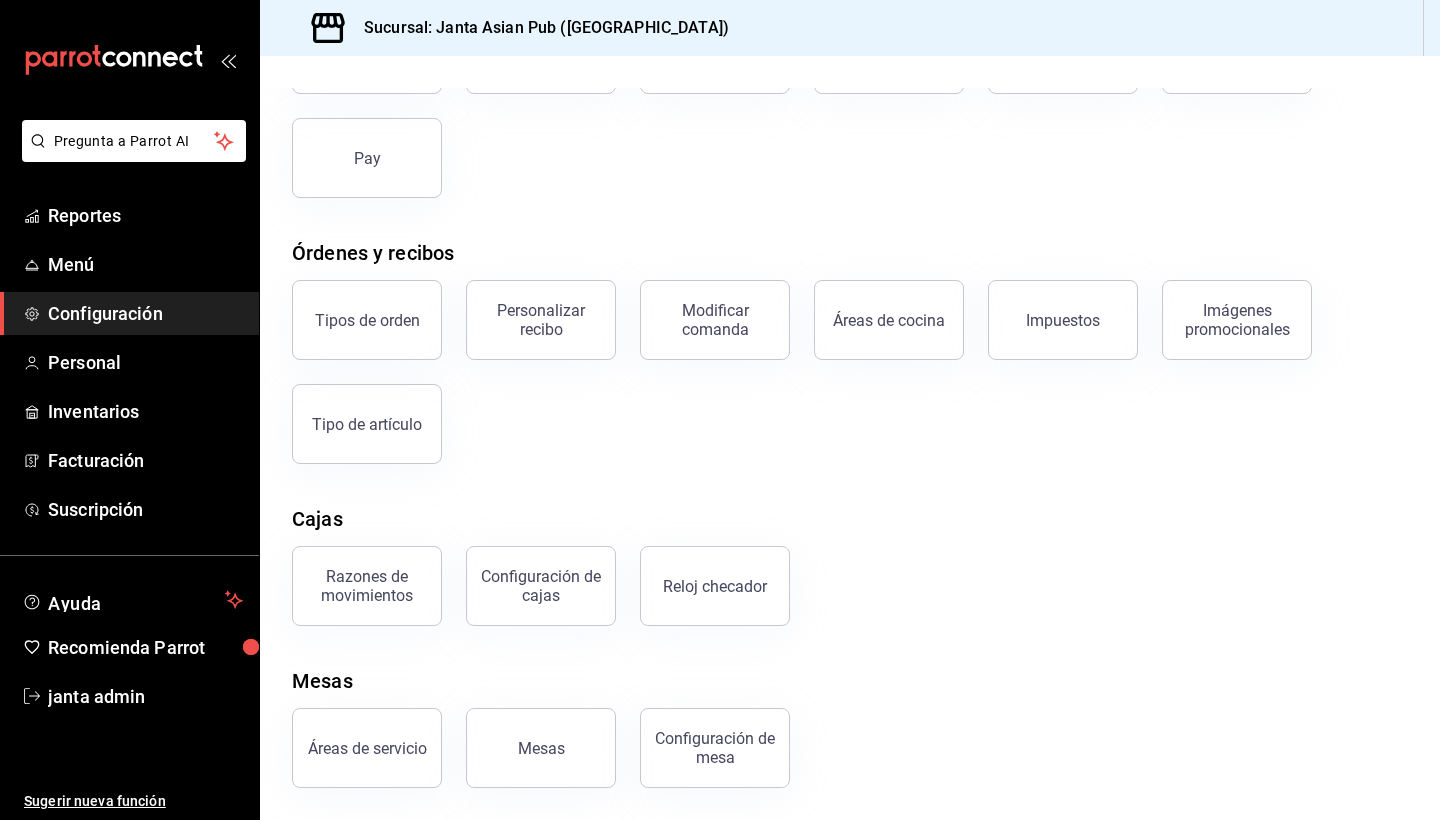 scroll, scrollTop: 194, scrollLeft: 0, axis: vertical 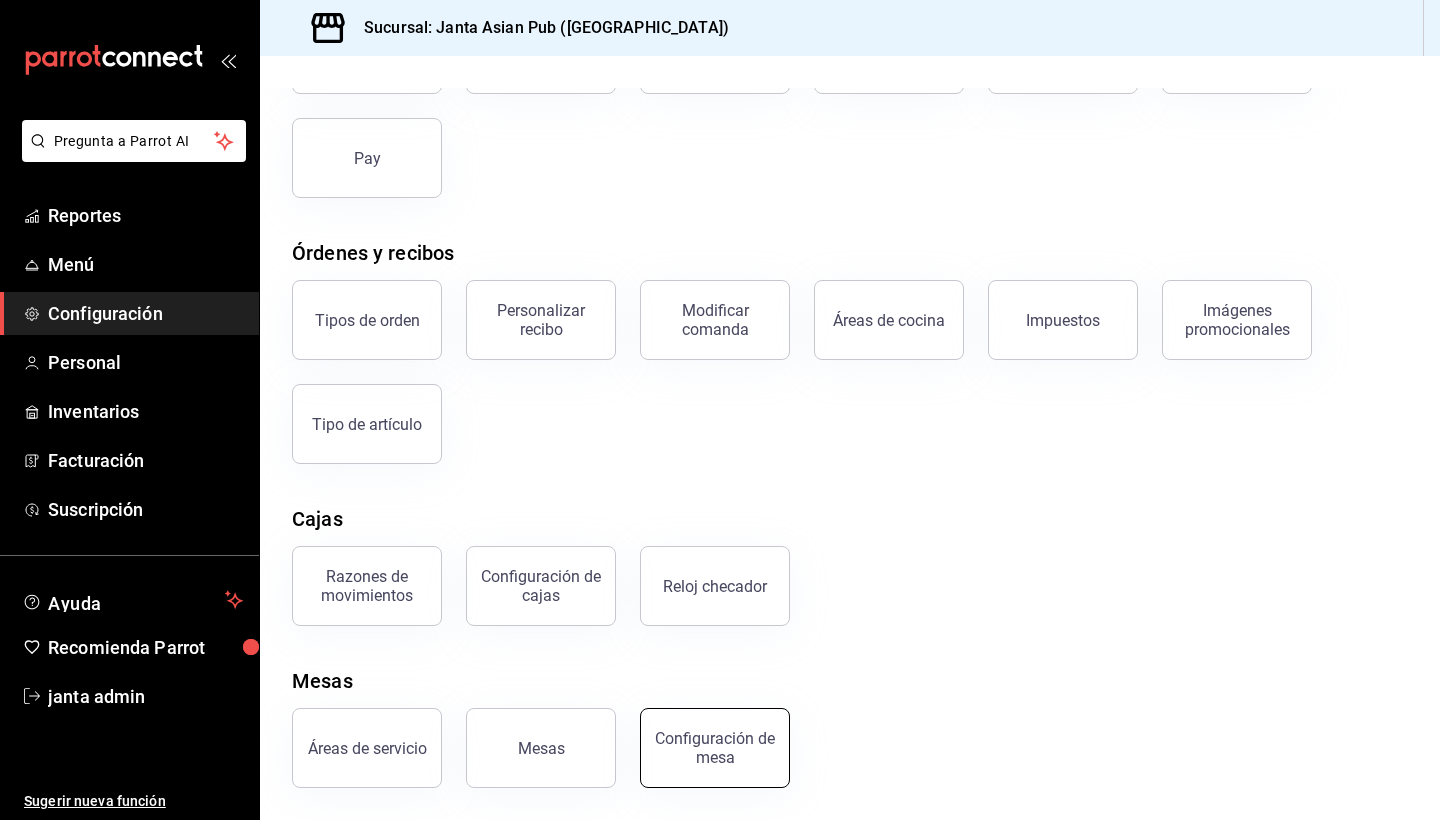 click on "Configuración de mesa" at bounding box center [715, 748] 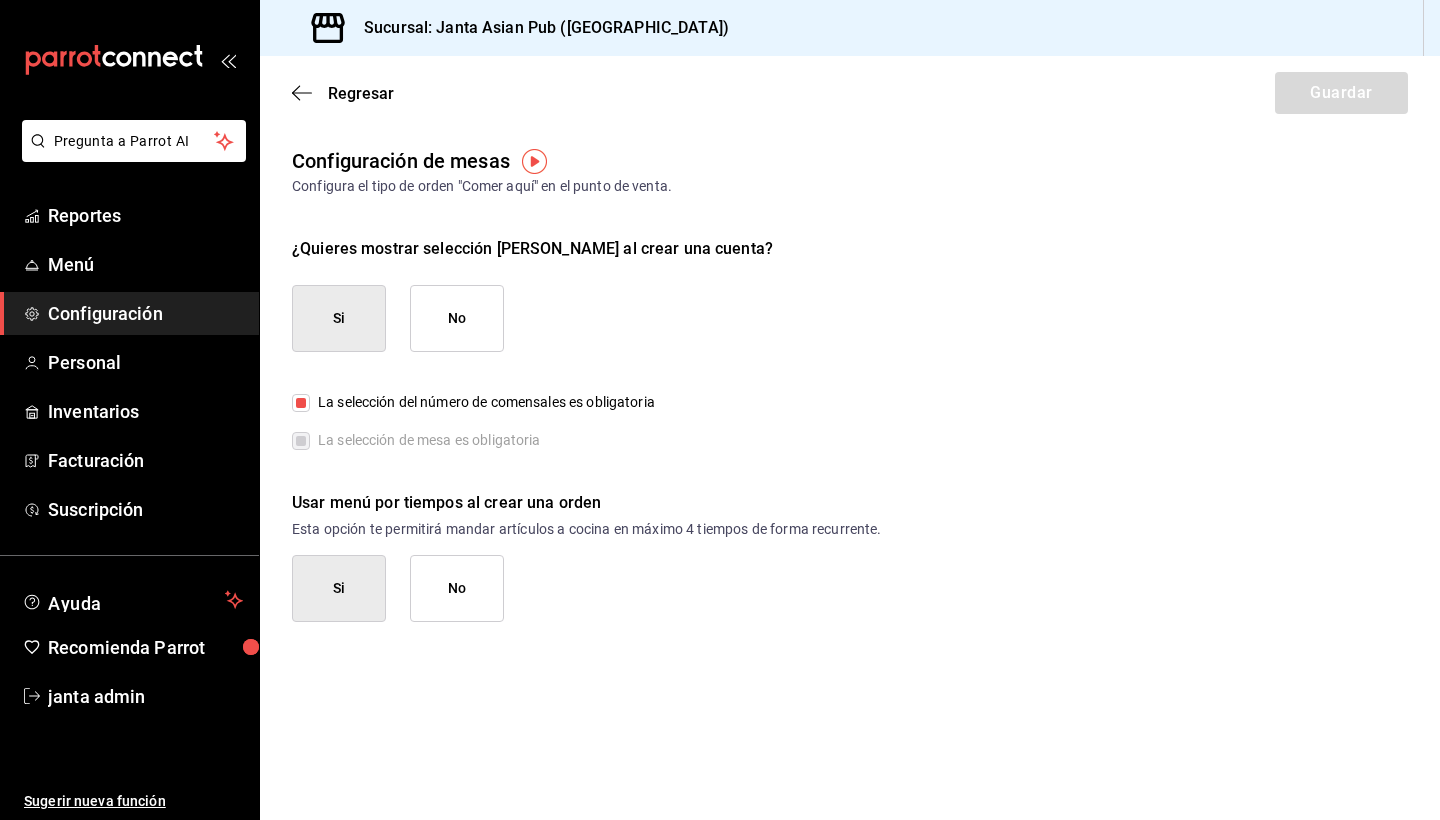 click on "Si" at bounding box center [339, 318] 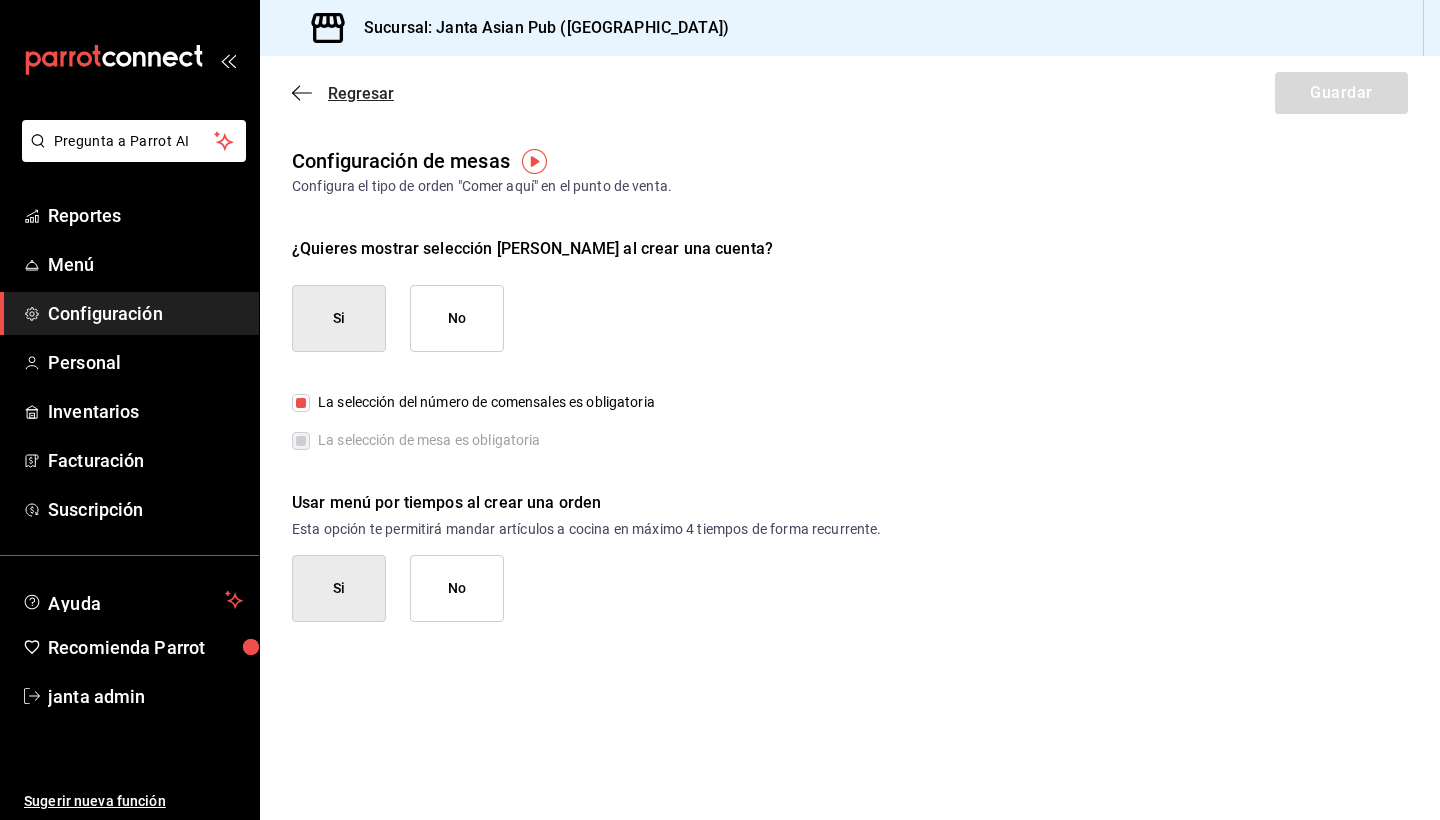 click 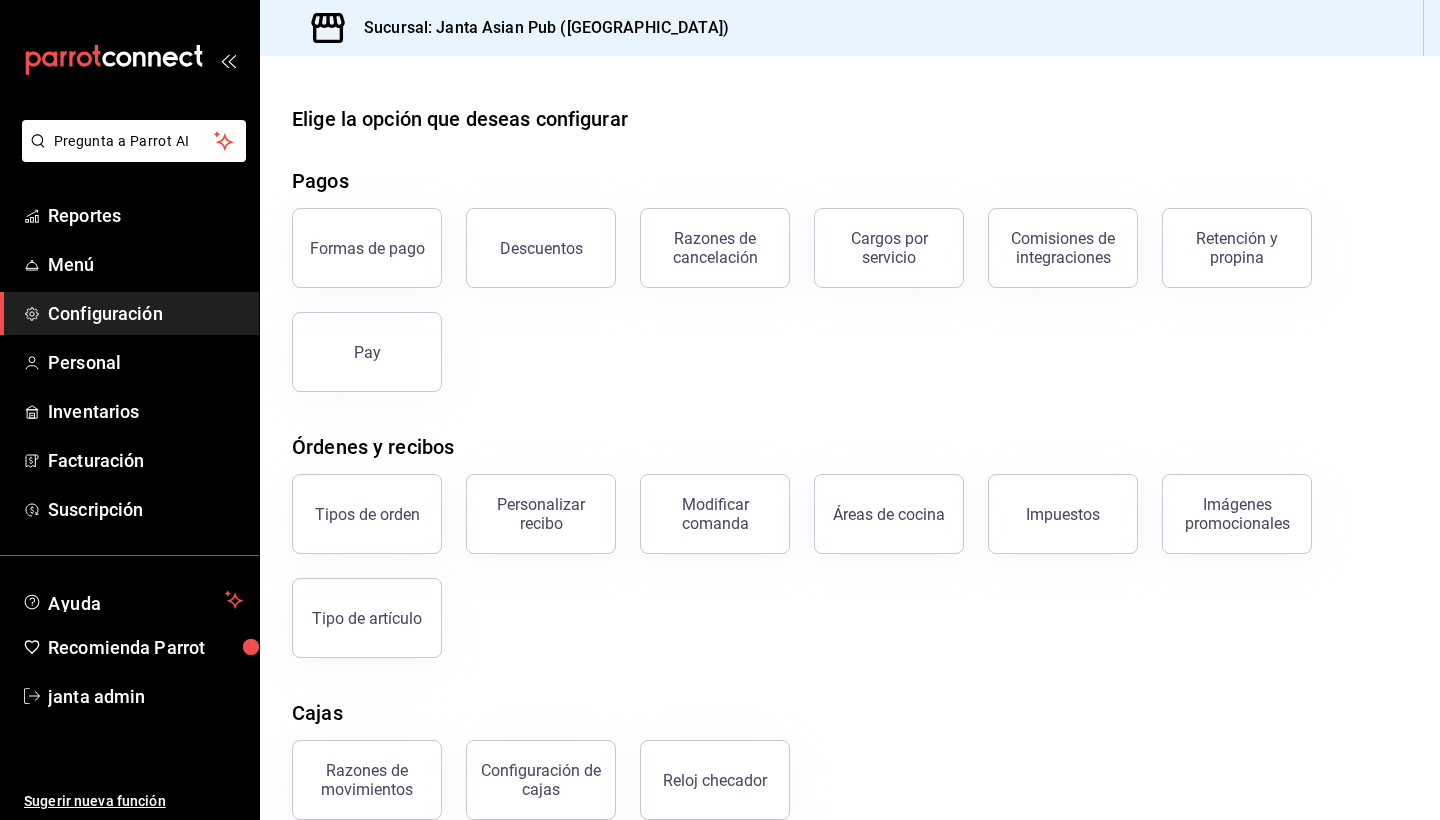 scroll, scrollTop: 0, scrollLeft: 0, axis: both 